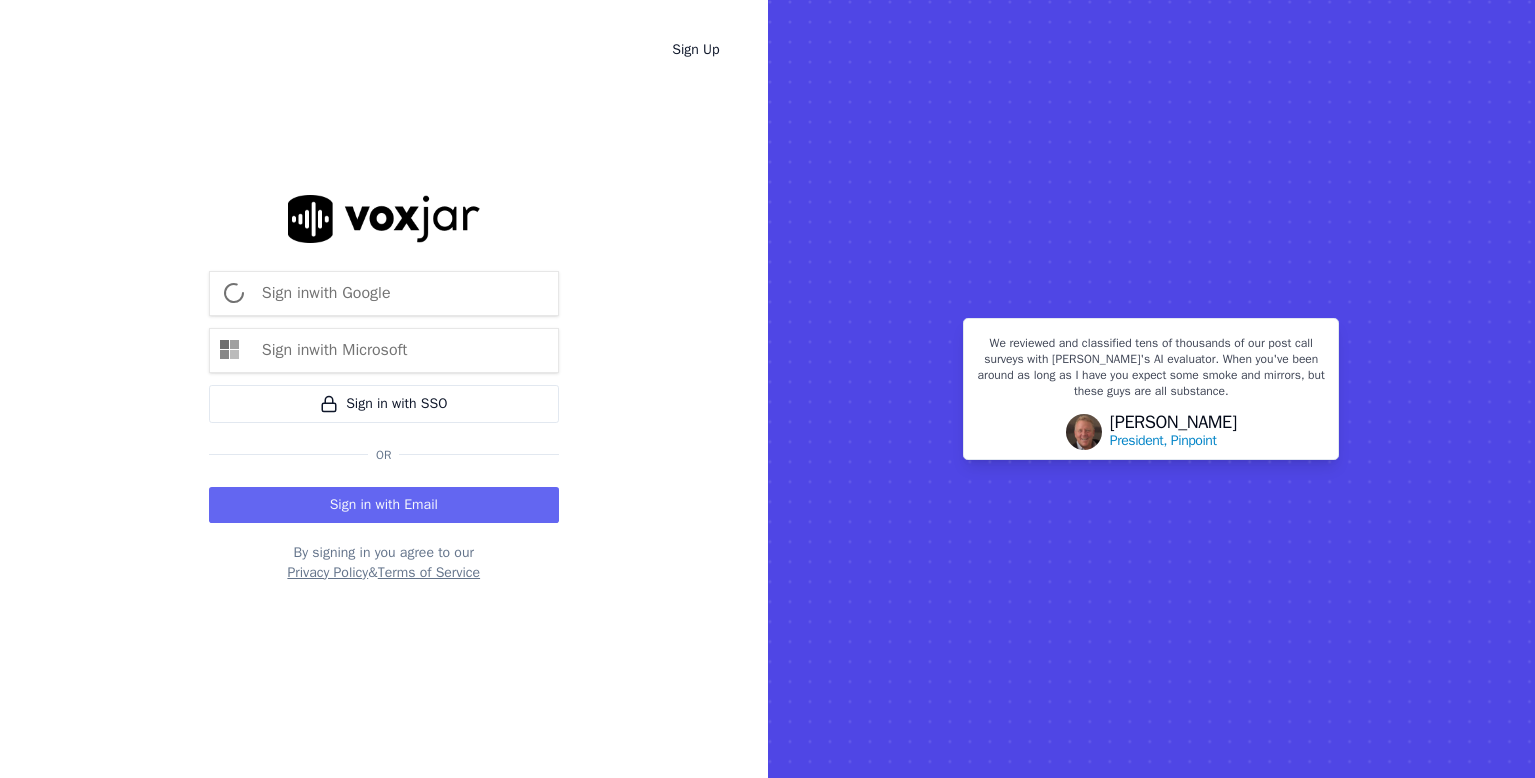 scroll, scrollTop: 0, scrollLeft: 0, axis: both 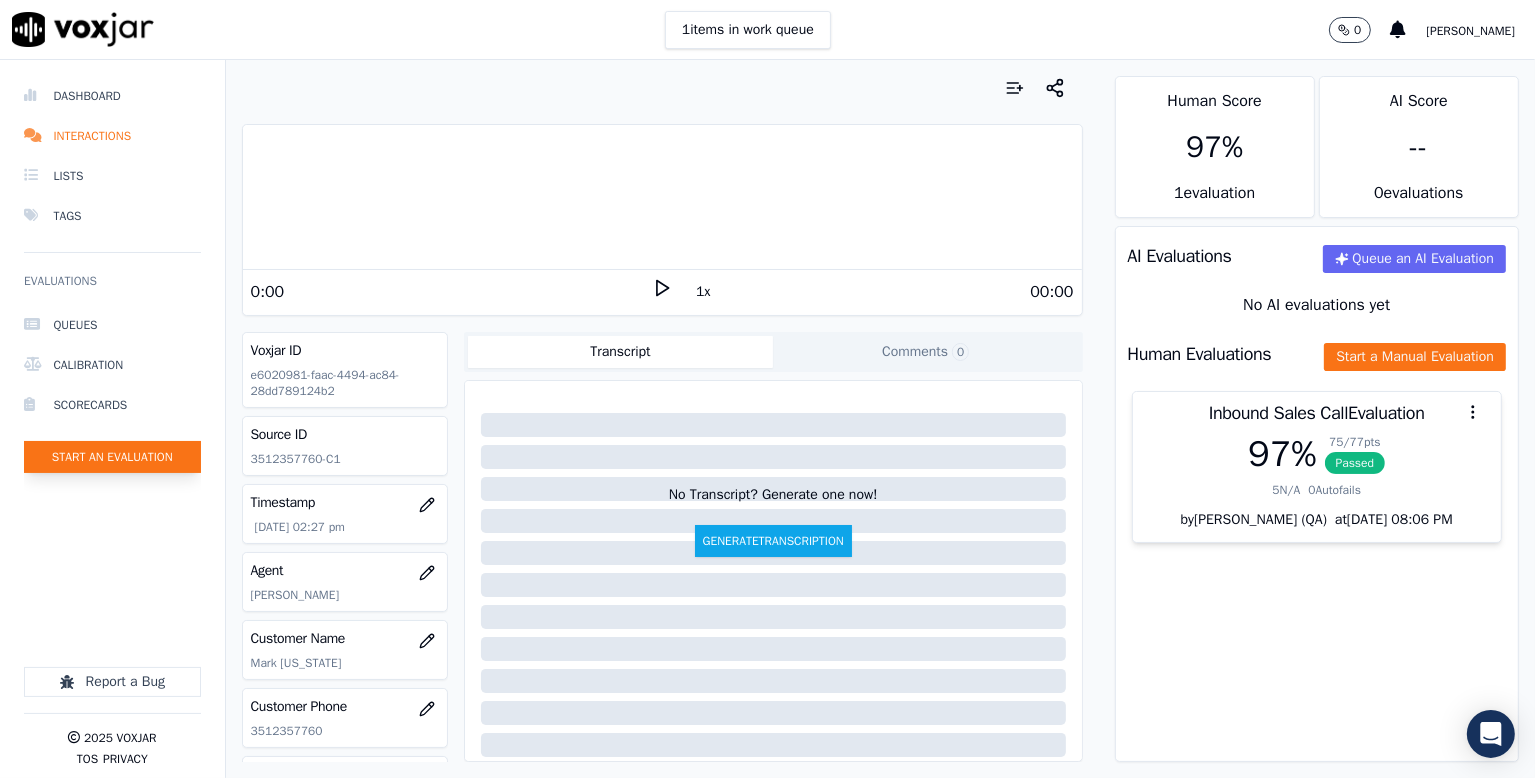 click on "Start an Evaluation" 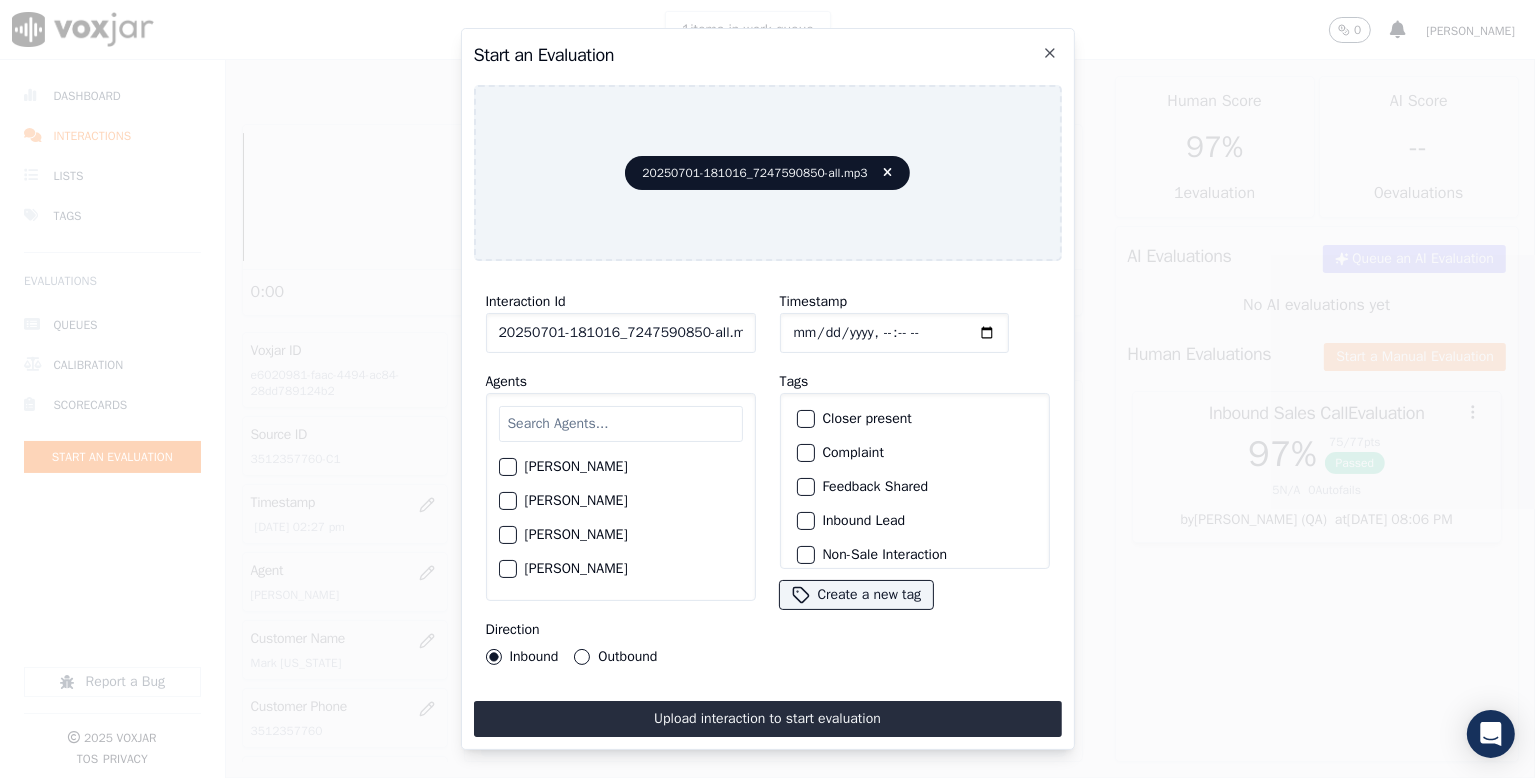 scroll, scrollTop: 0, scrollLeft: 6, axis: horizontal 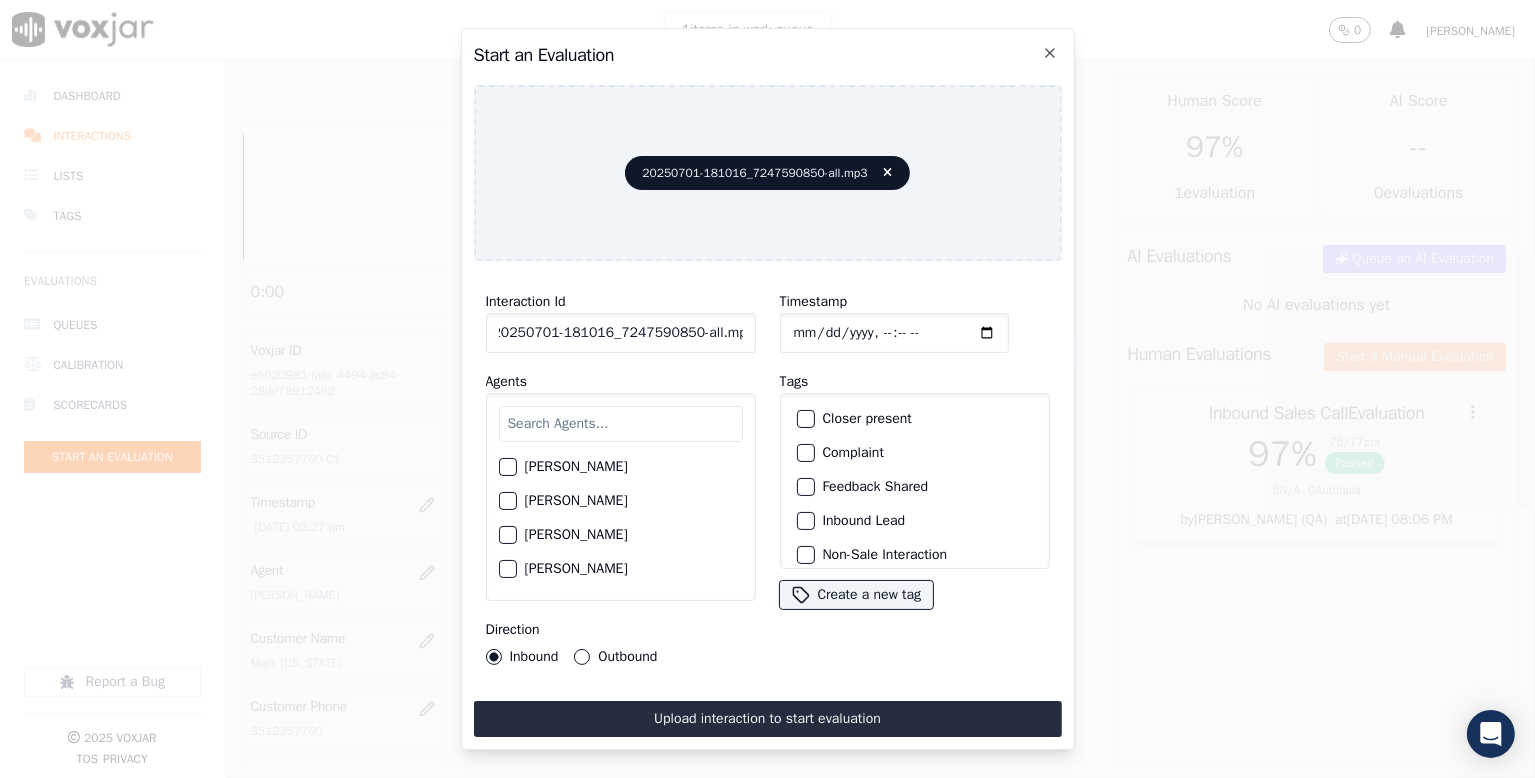 drag, startPoint x: 689, startPoint y: 329, endPoint x: 784, endPoint y: 329, distance: 95 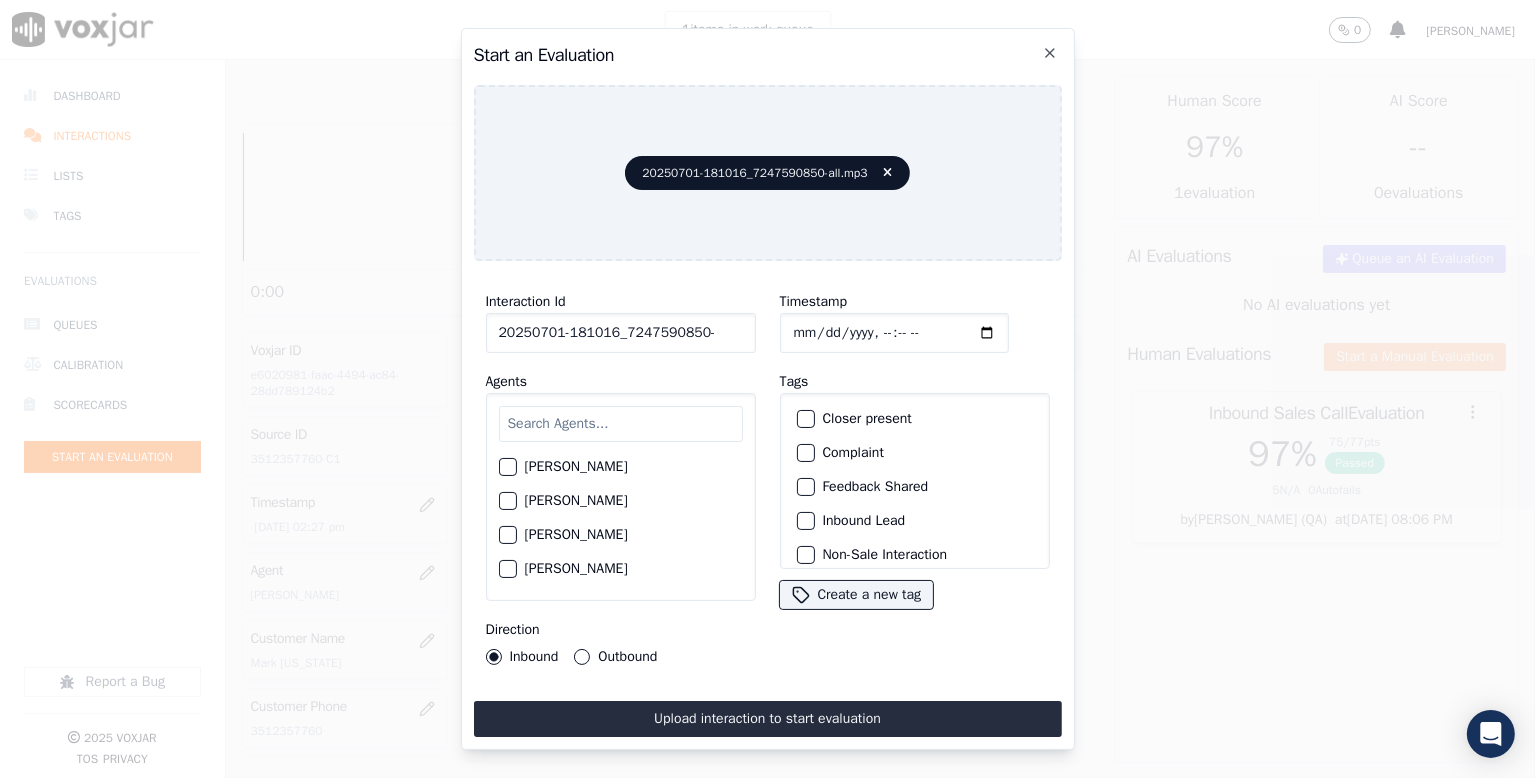 scroll, scrollTop: 0, scrollLeft: 0, axis: both 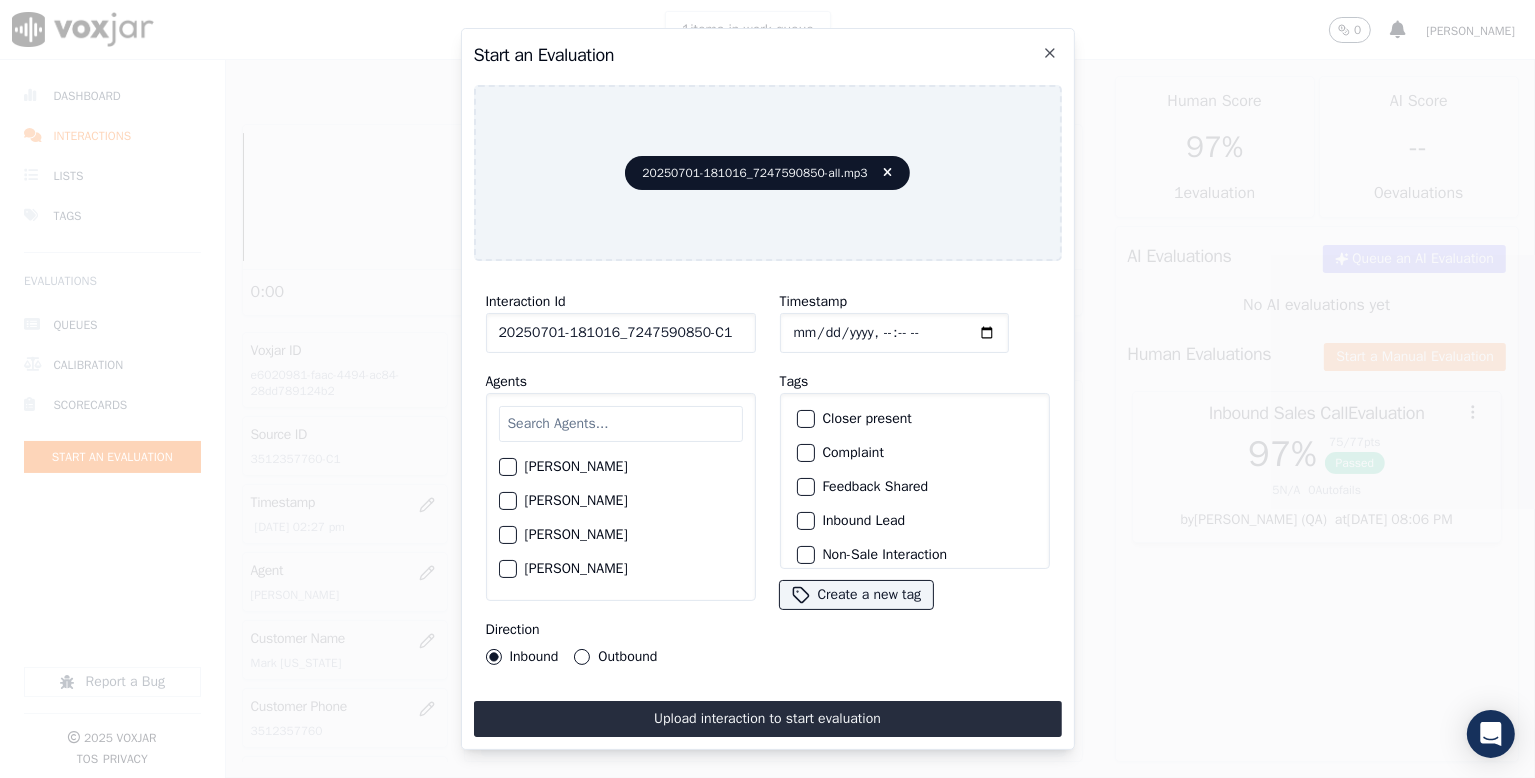 type on "20250701-181016_7247590850-C1" 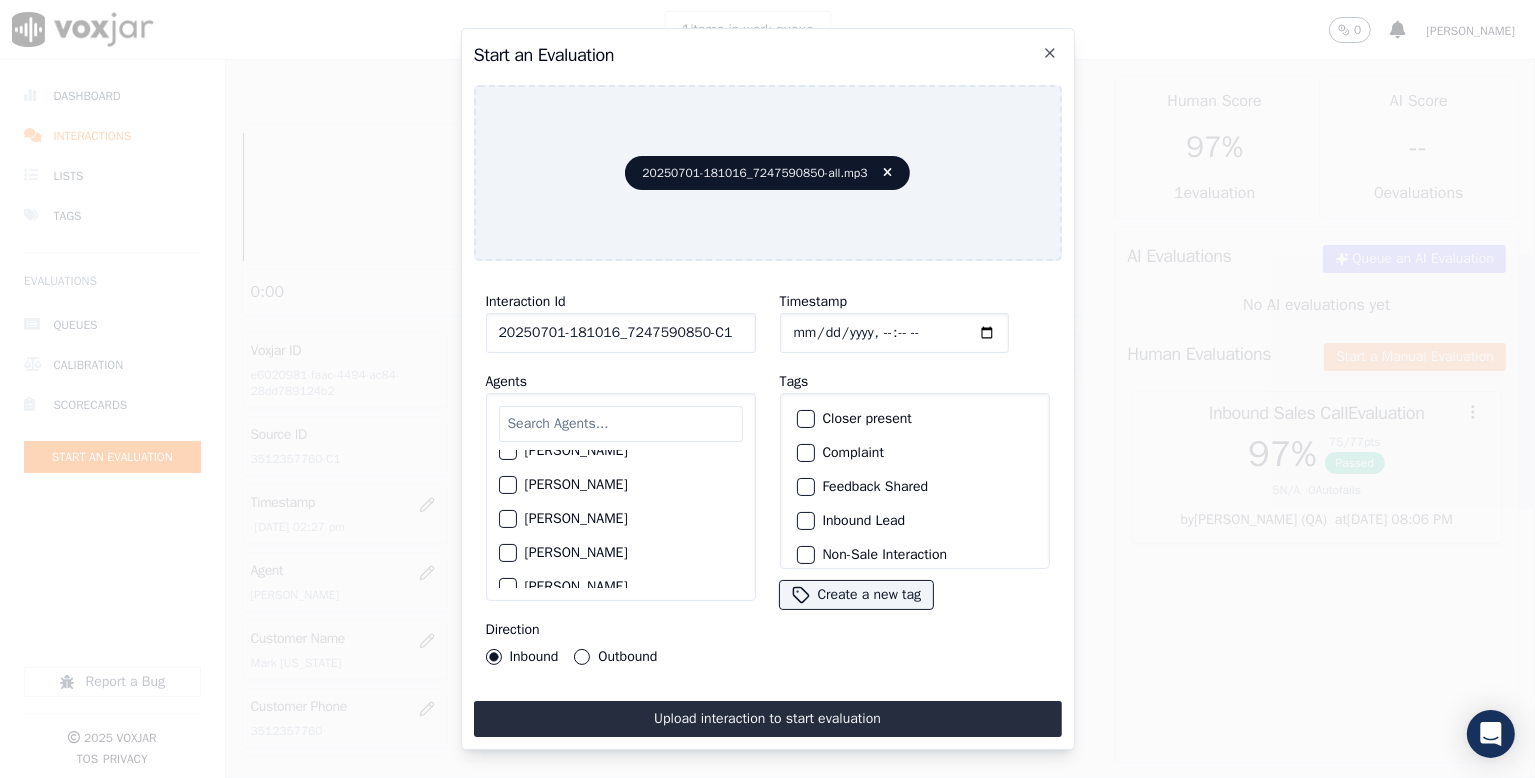 scroll, scrollTop: 800, scrollLeft: 0, axis: vertical 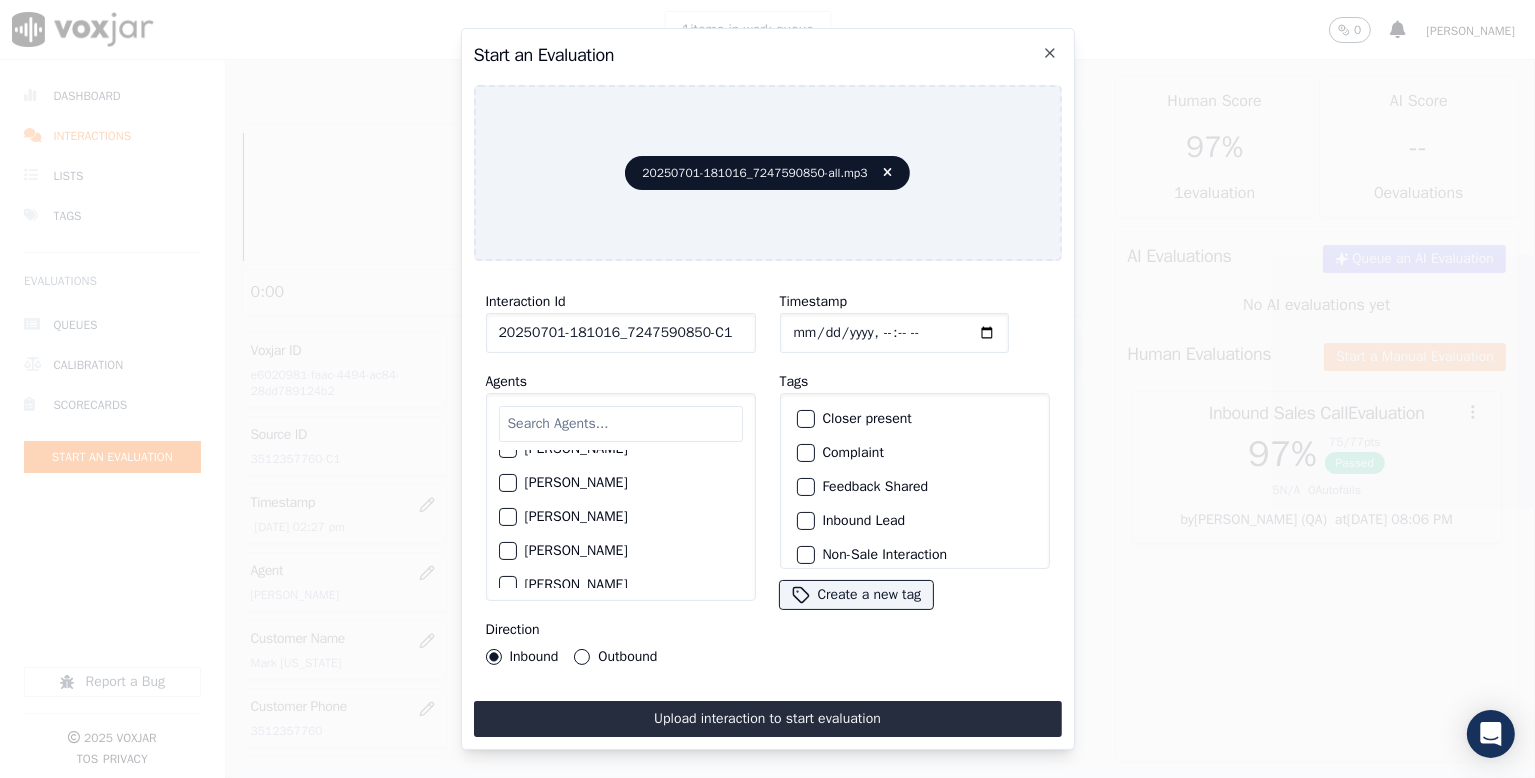 click on "James Murtuza" 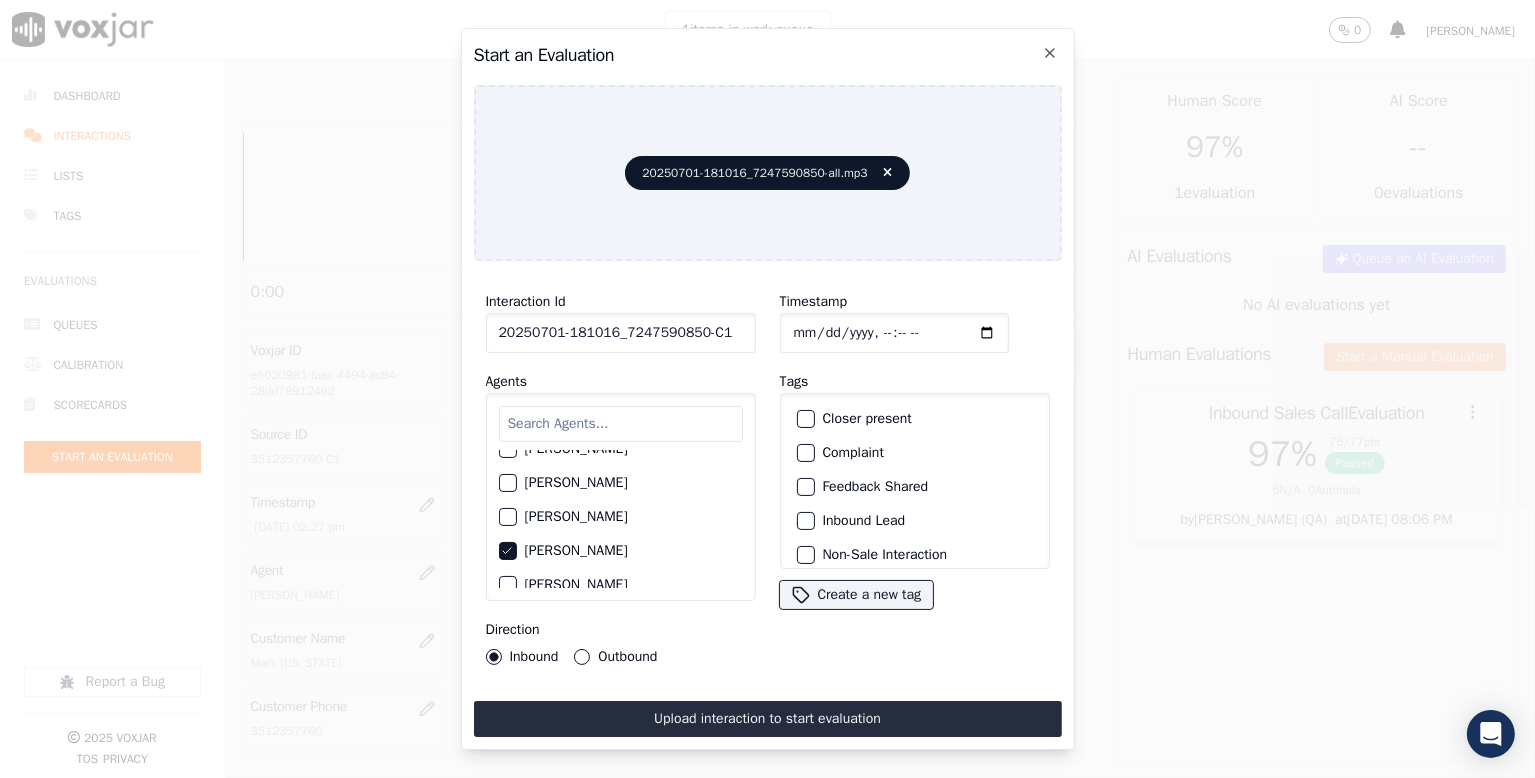 click on "Outbound" at bounding box center [582, 657] 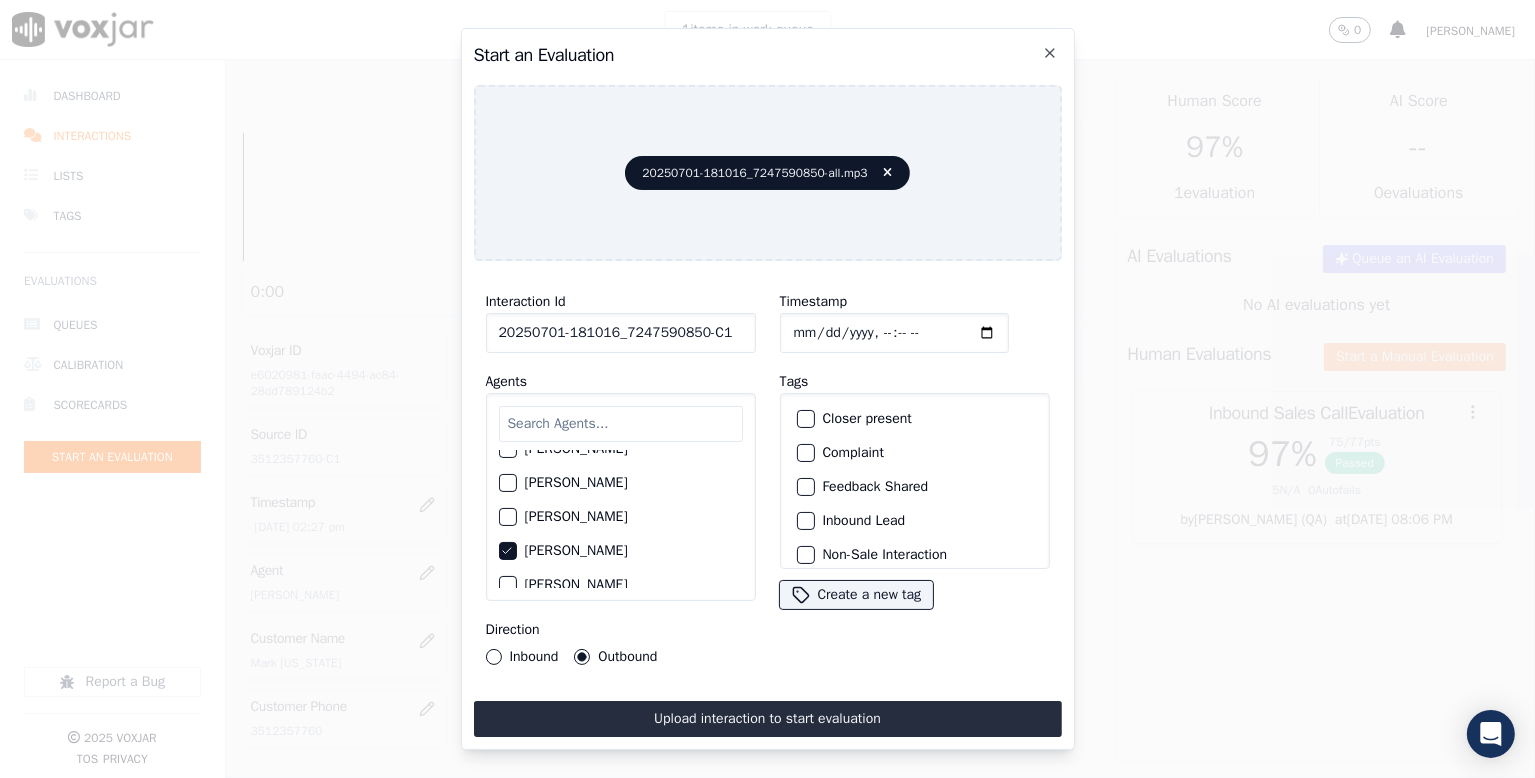 drag, startPoint x: 849, startPoint y: 414, endPoint x: 851, endPoint y: 427, distance: 13.152946 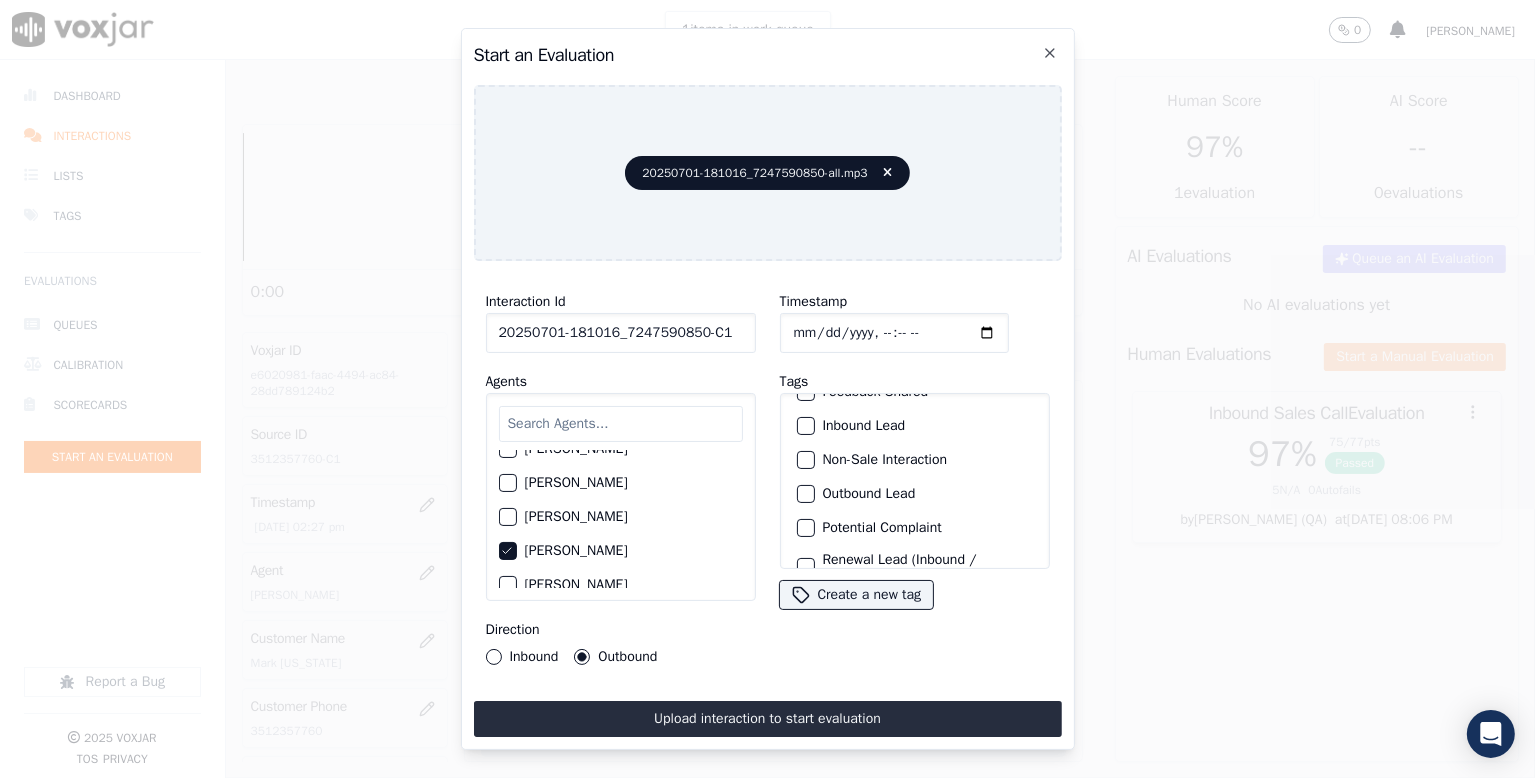 scroll, scrollTop: 169, scrollLeft: 0, axis: vertical 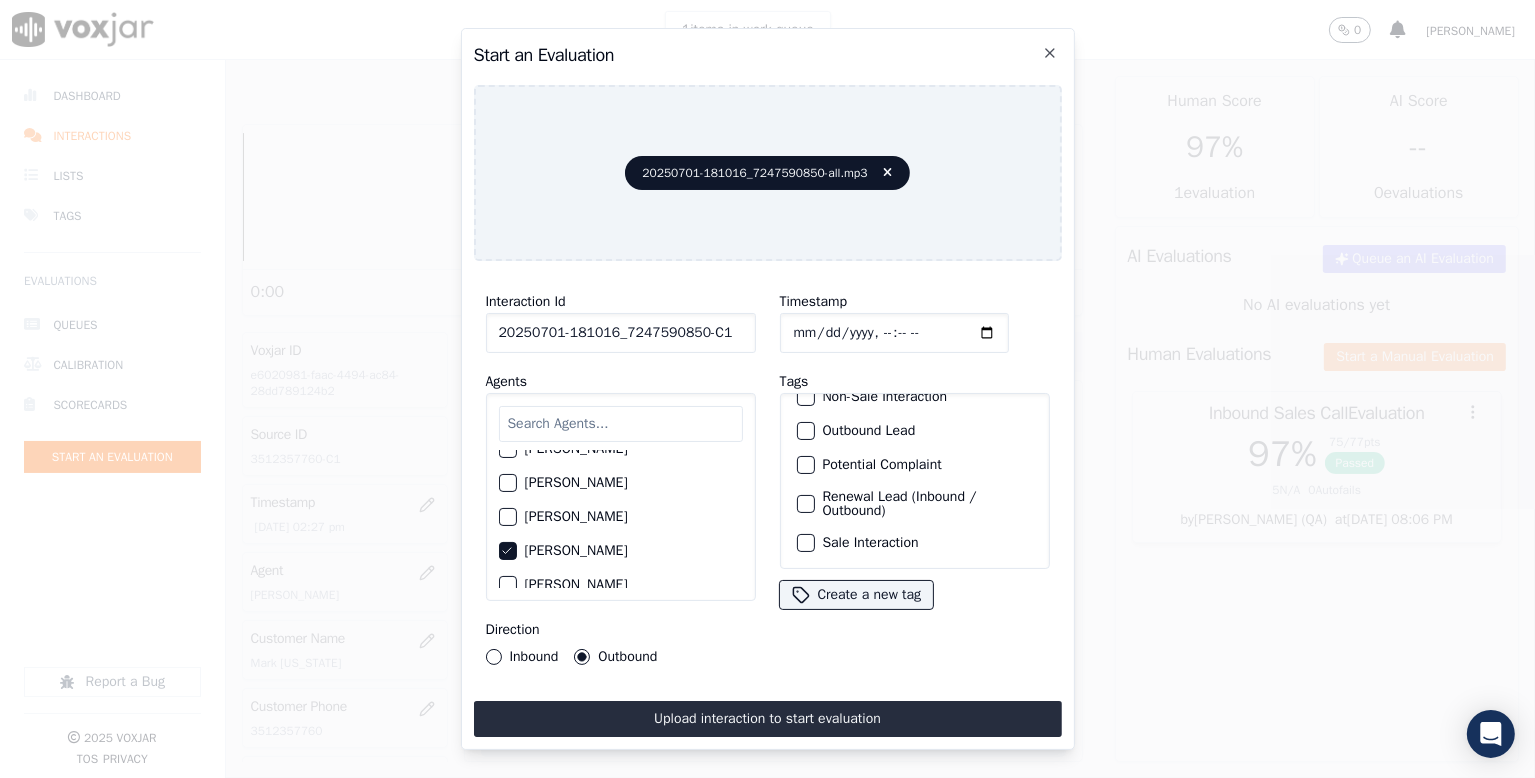 click on "Renewal Lead (Inbound / Outbound)" 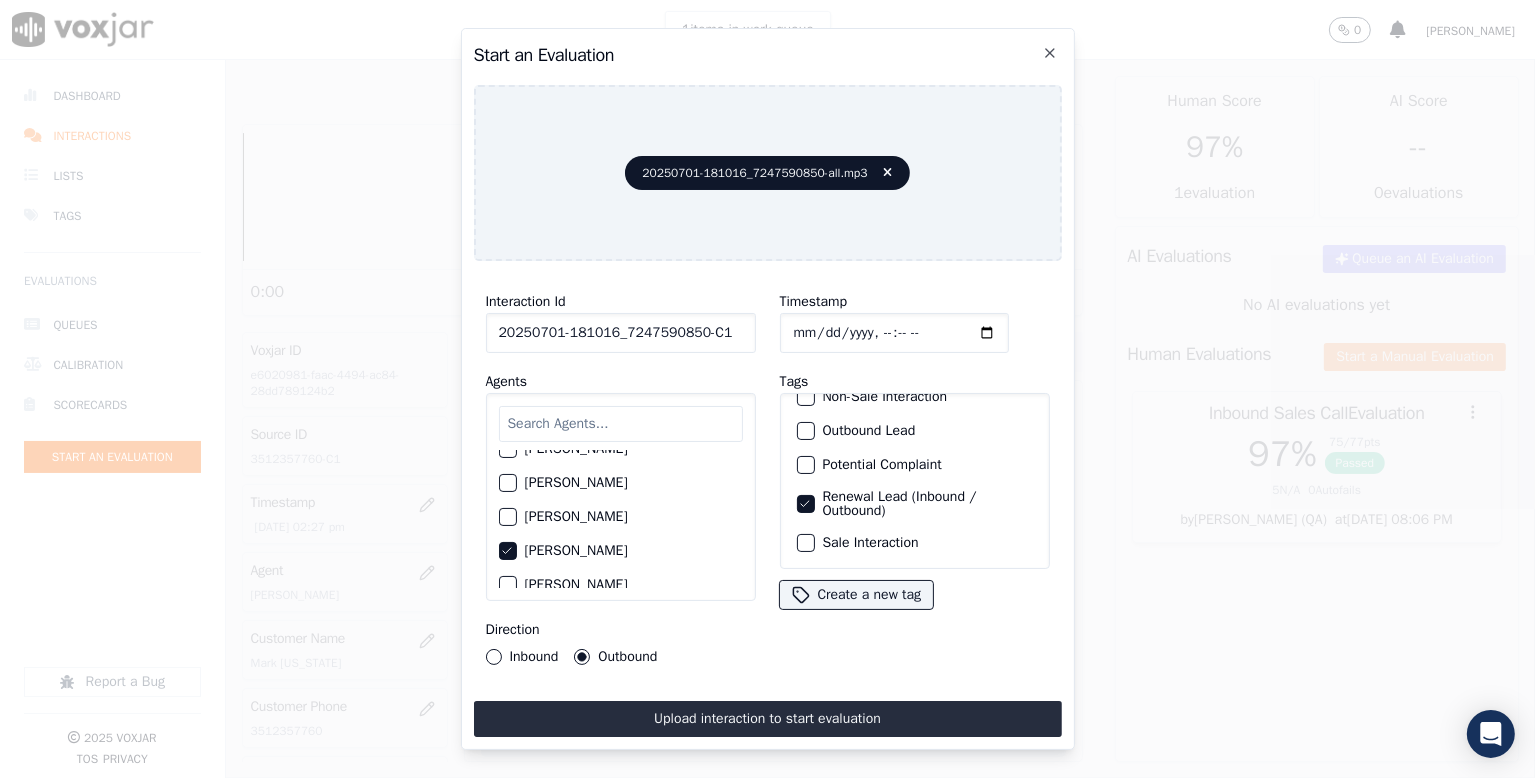 drag, startPoint x: 811, startPoint y: 521, endPoint x: 810, endPoint y: 568, distance: 47.010635 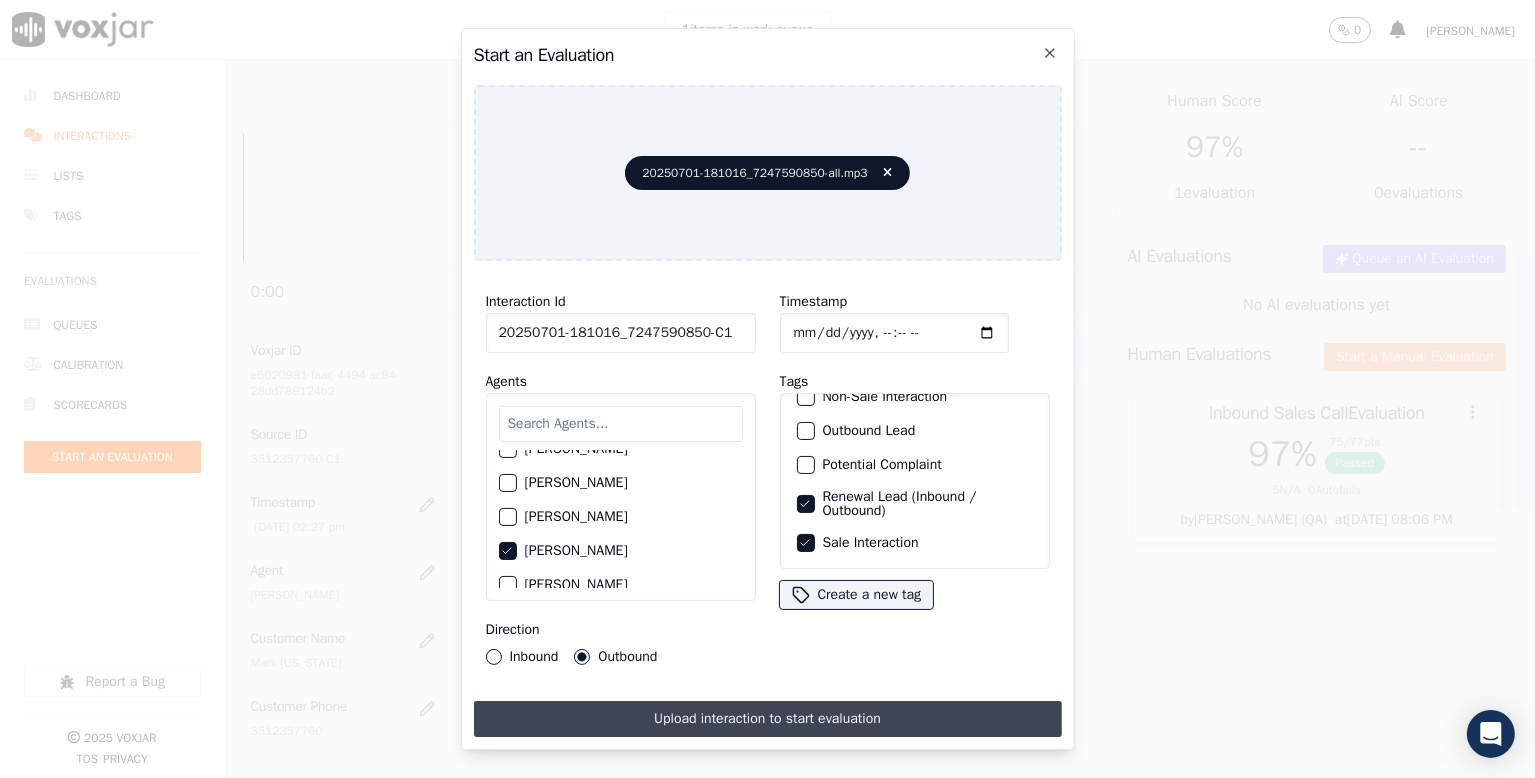 click on "Upload interaction to start evaluation" at bounding box center (768, 719) 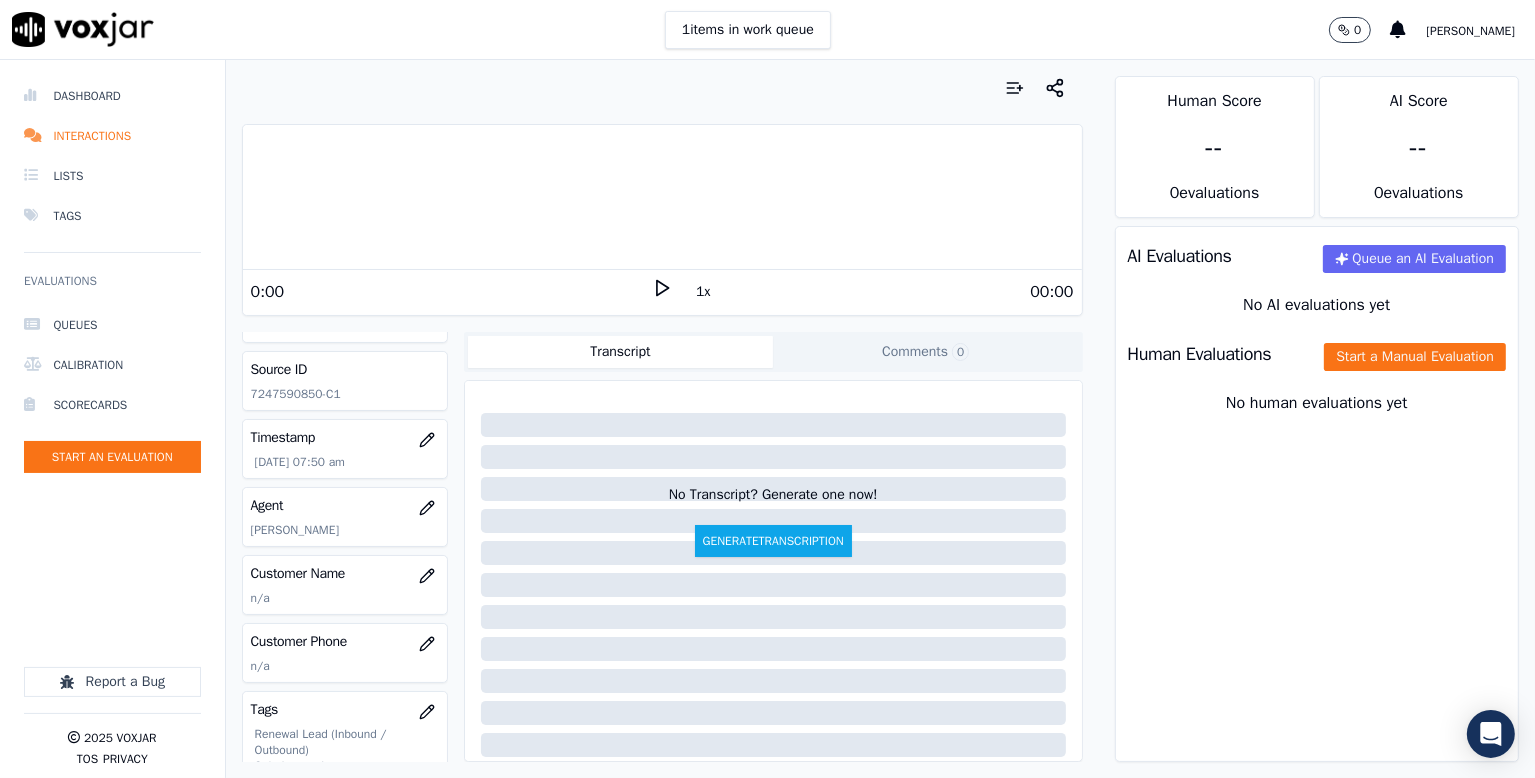 scroll, scrollTop: 200, scrollLeft: 0, axis: vertical 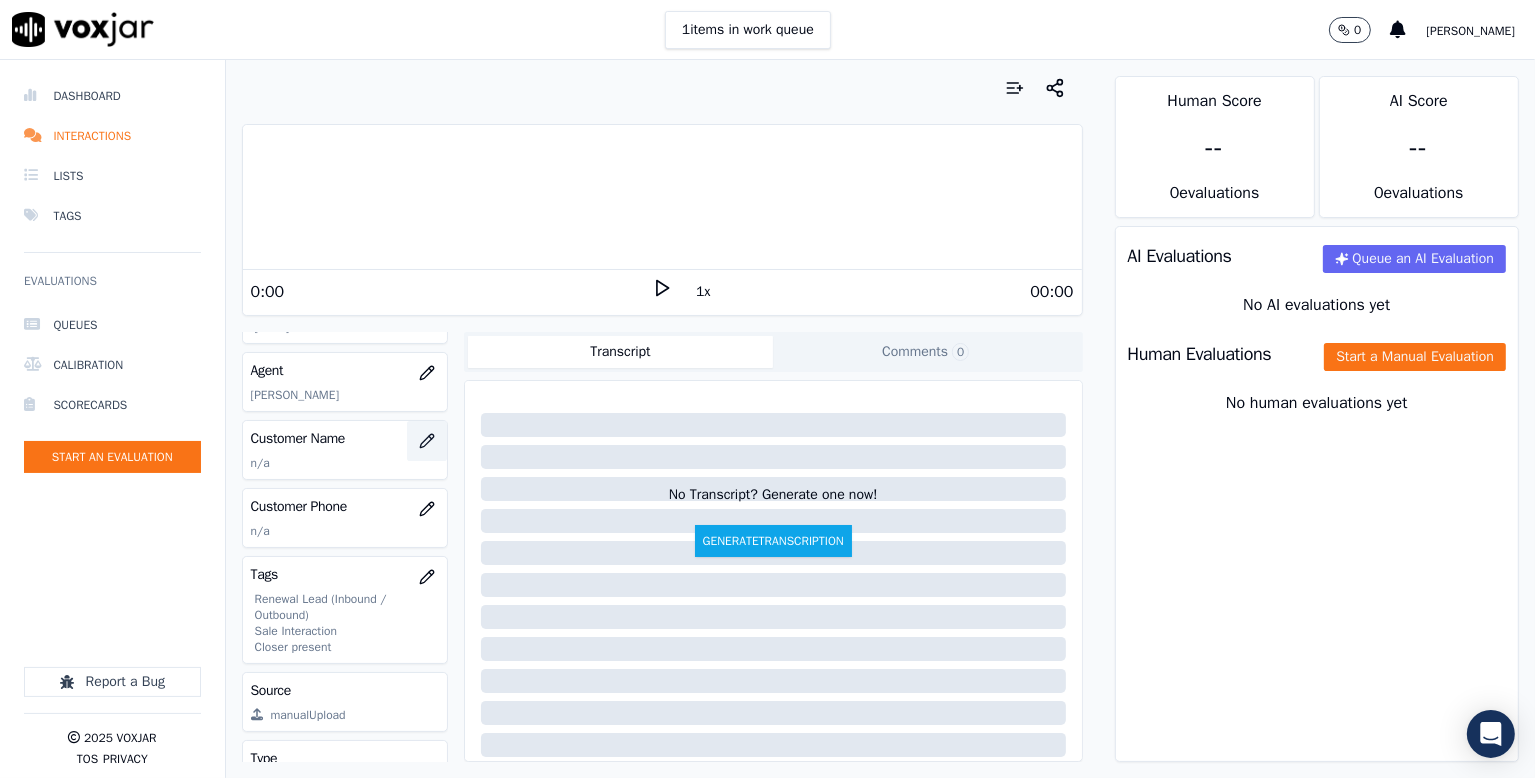 click 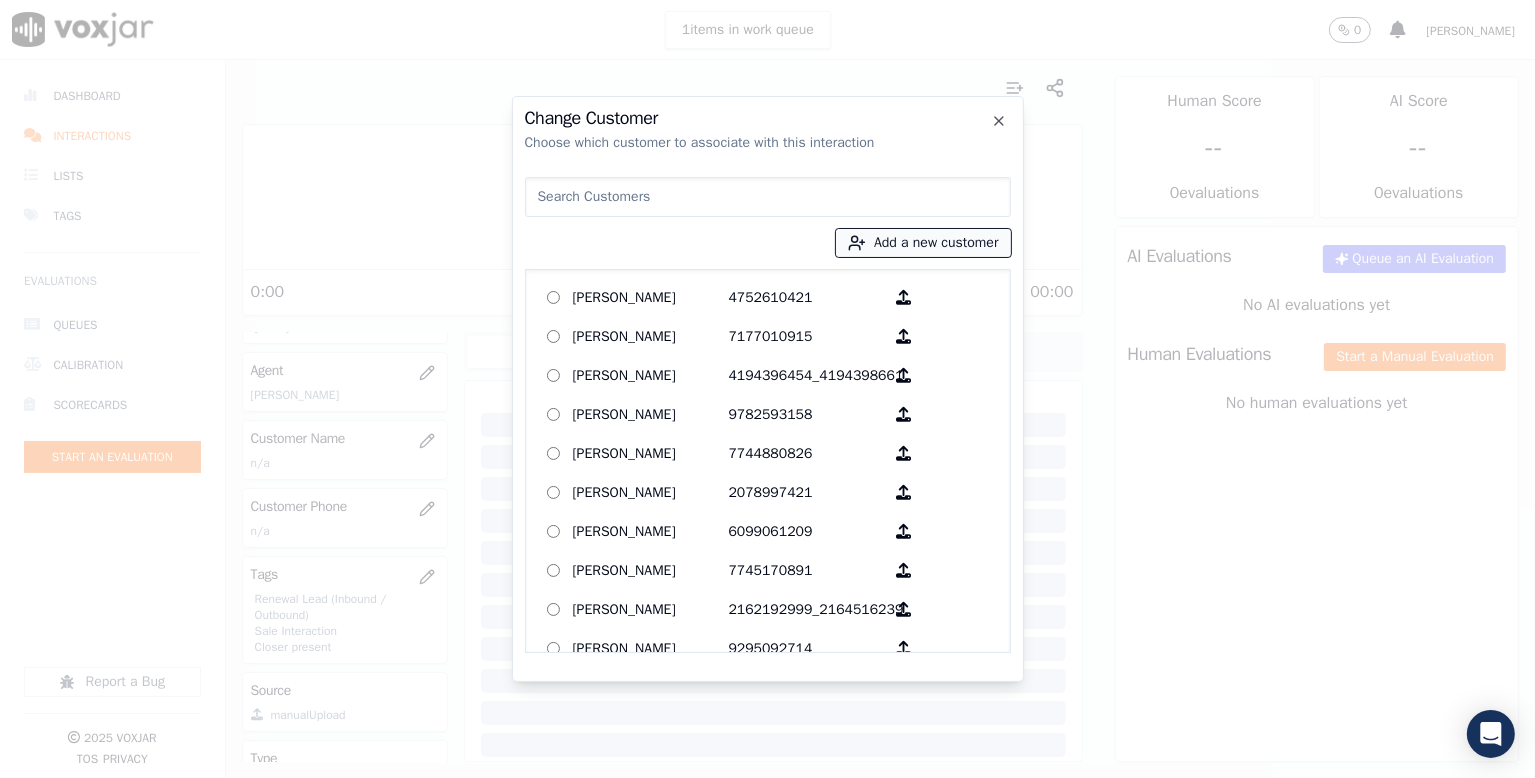 click on "Add a new customer" at bounding box center [923, 243] 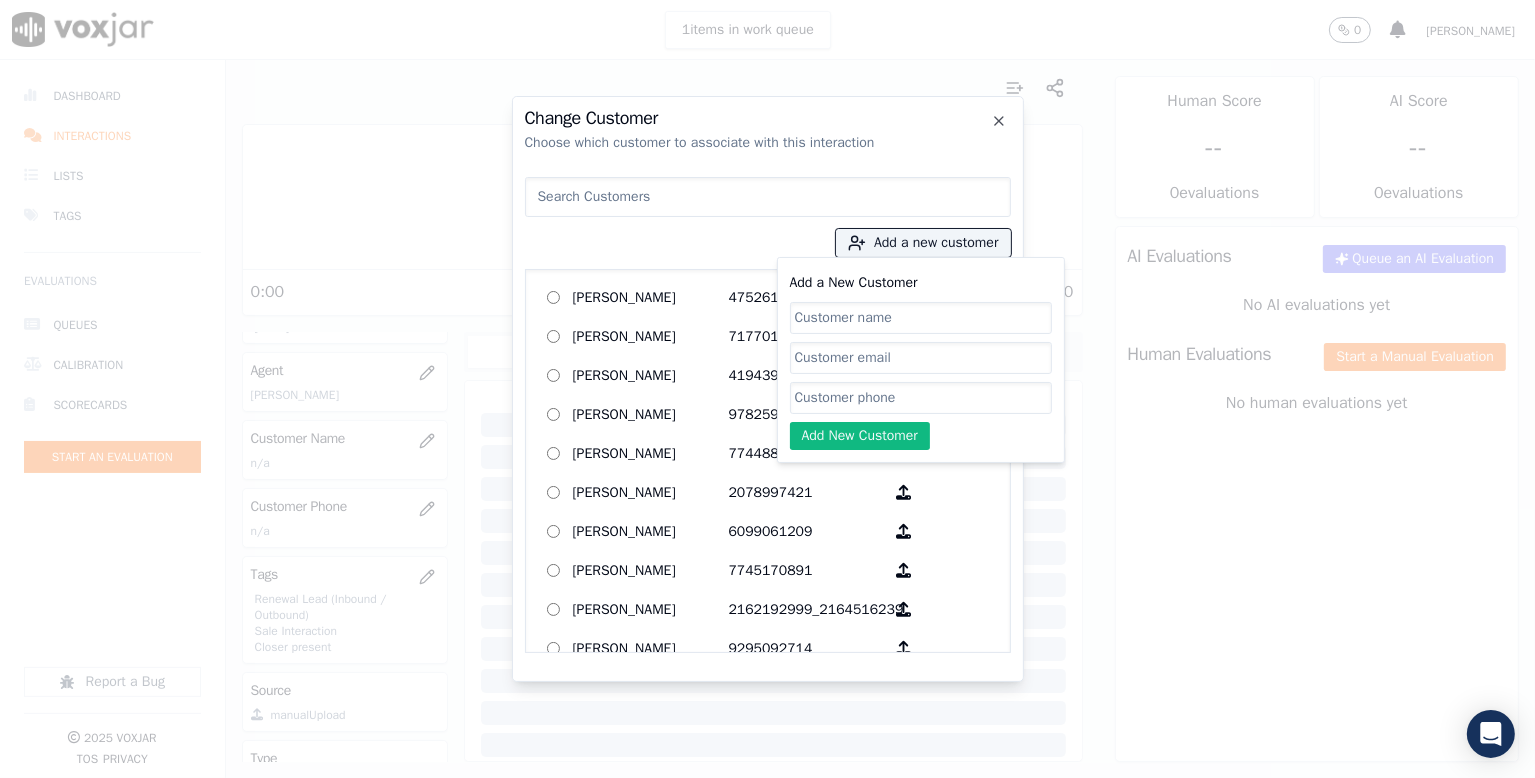 click on "Add a New Customer" 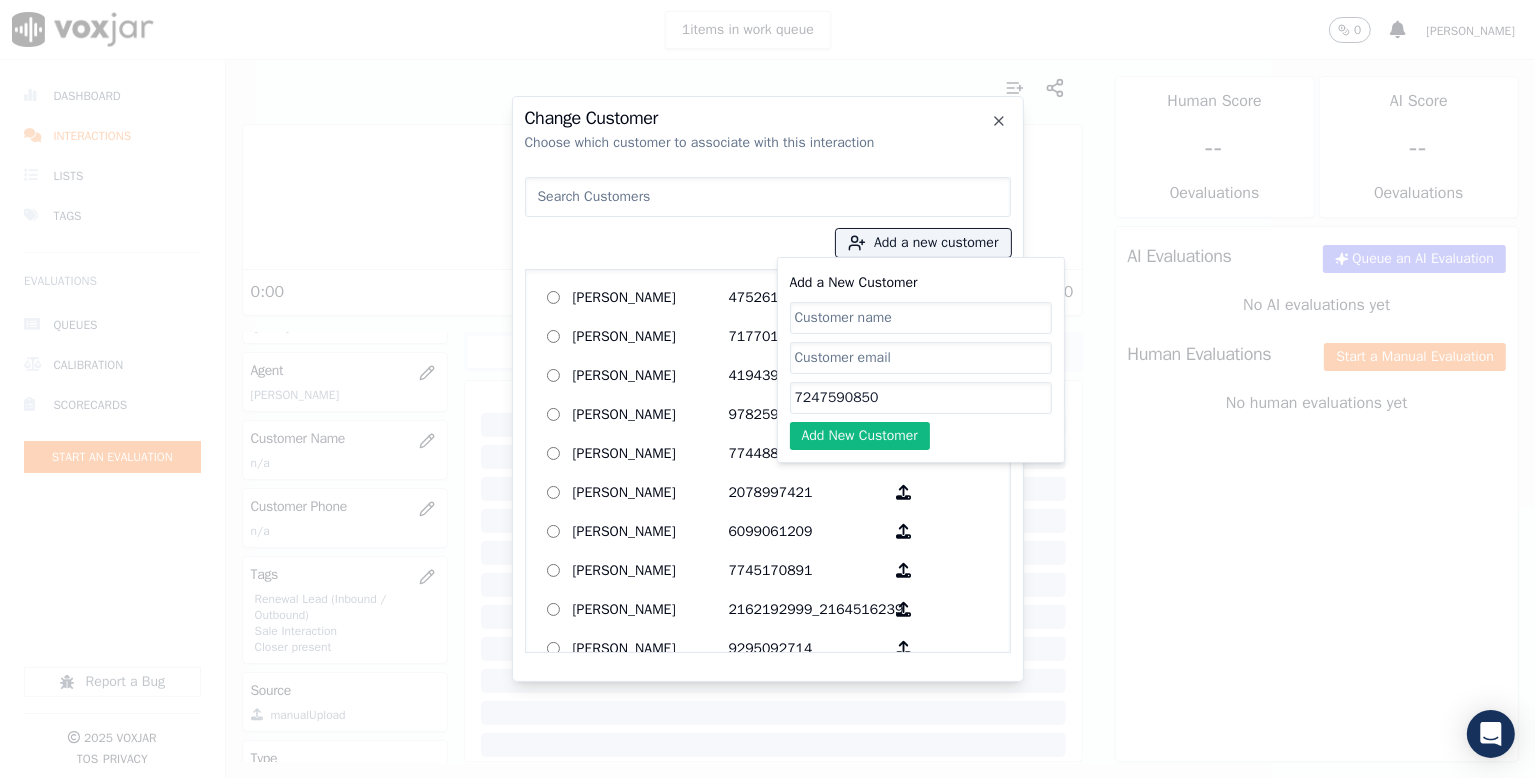 type on "7247590850" 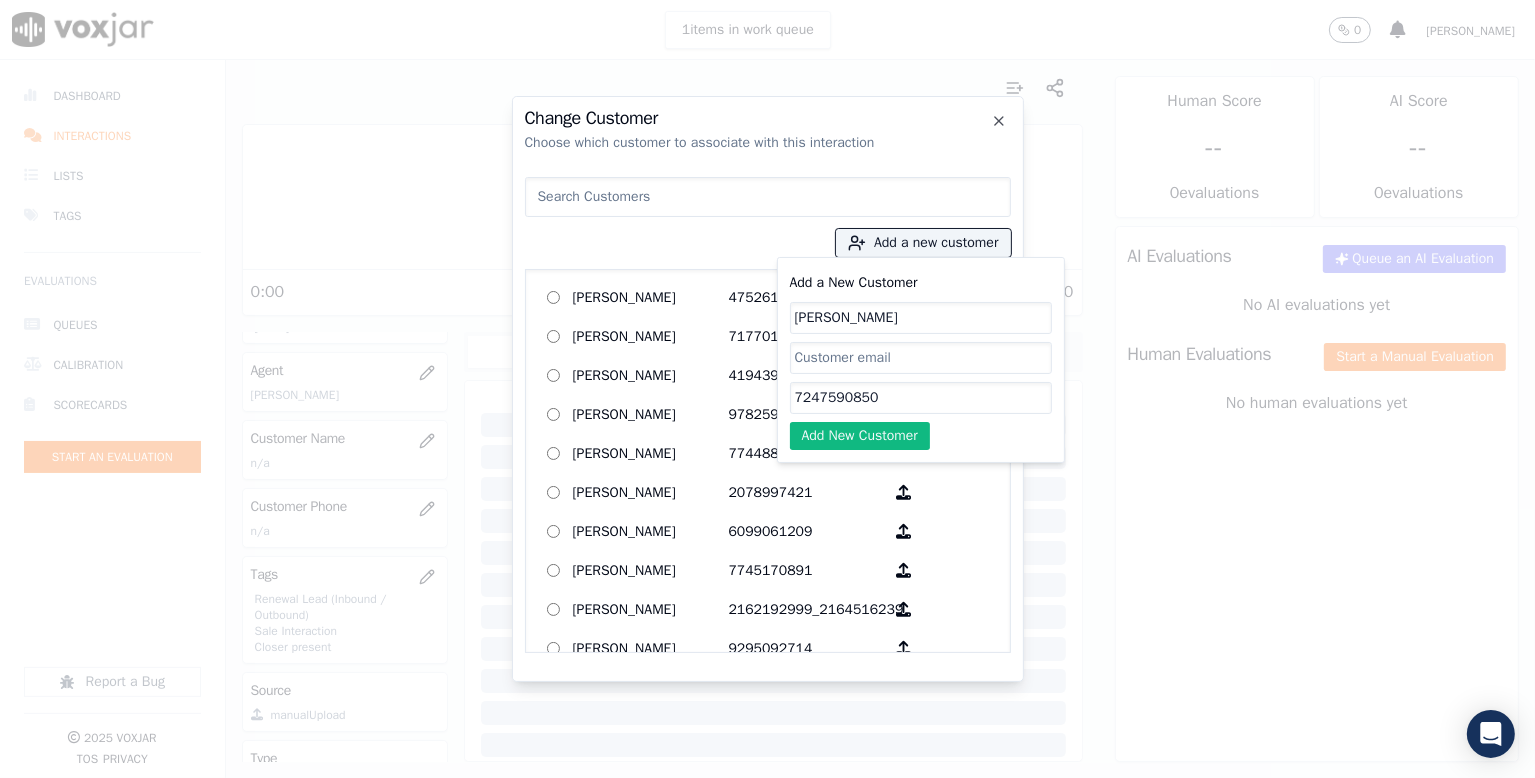 type on "Sandral Hunt" 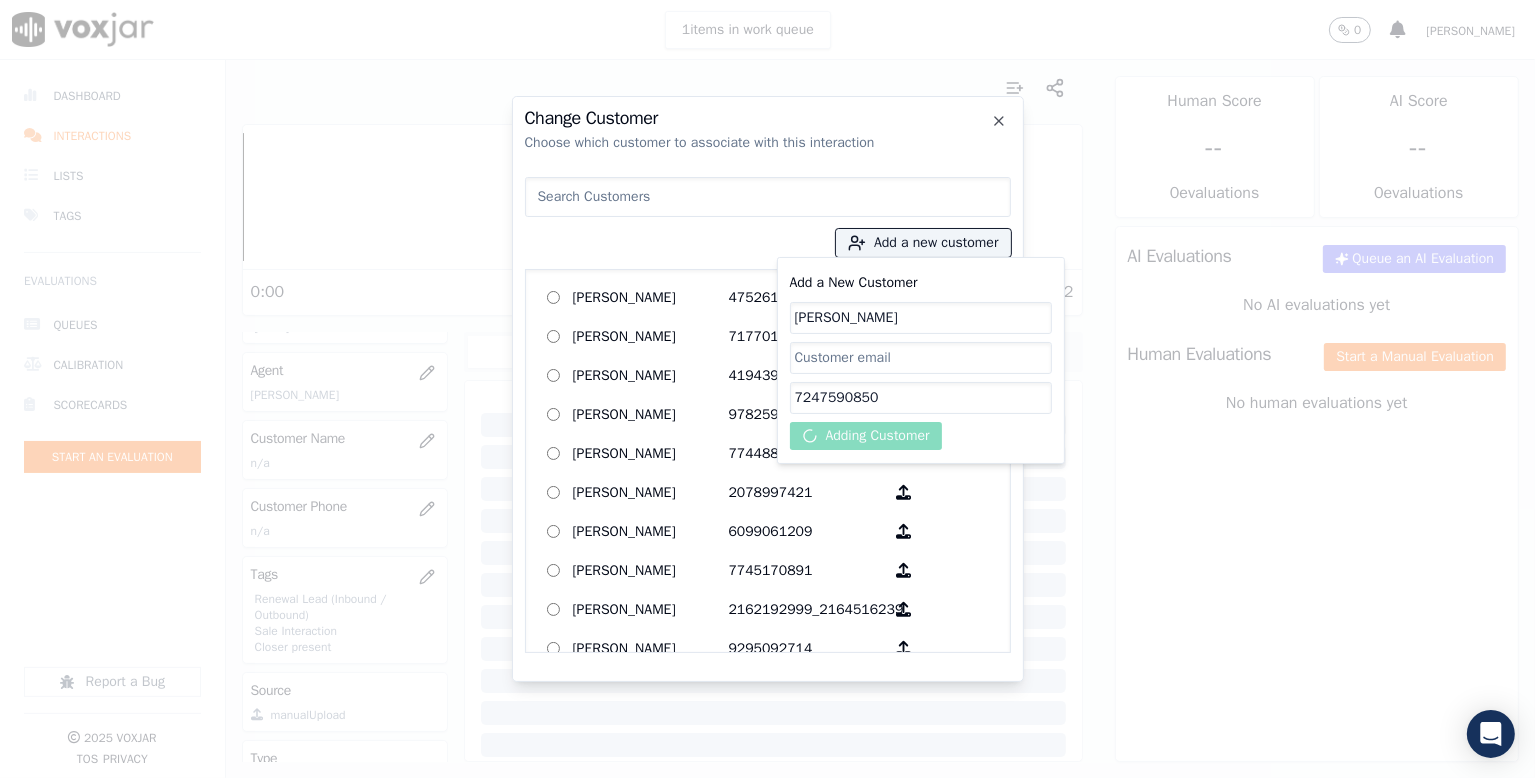 click on "Add a New Customer   Sandral Hunt       7247590850
Adding Customer" at bounding box center [921, 360] 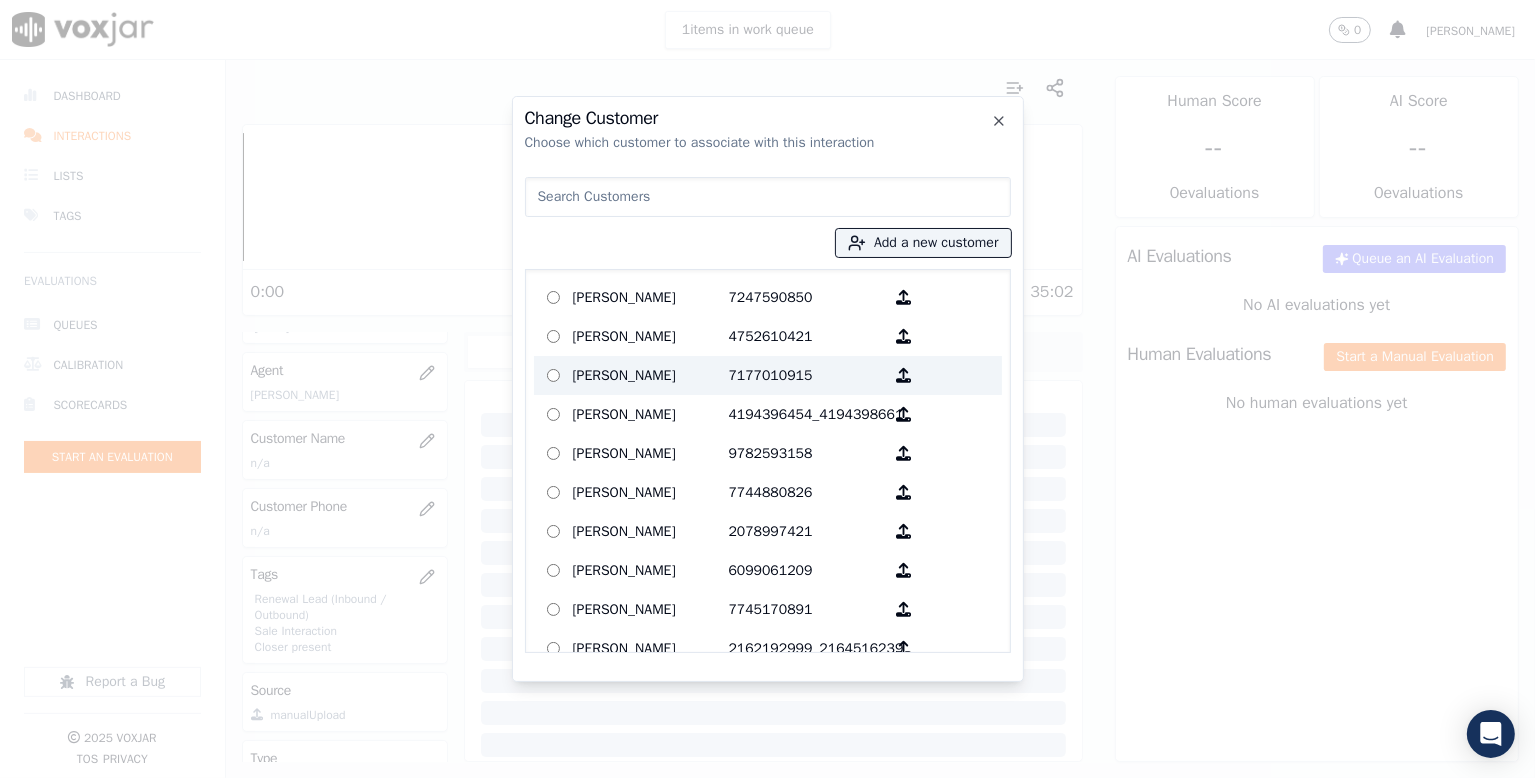 drag, startPoint x: 625, startPoint y: 308, endPoint x: 648, endPoint y: 355, distance: 52.3259 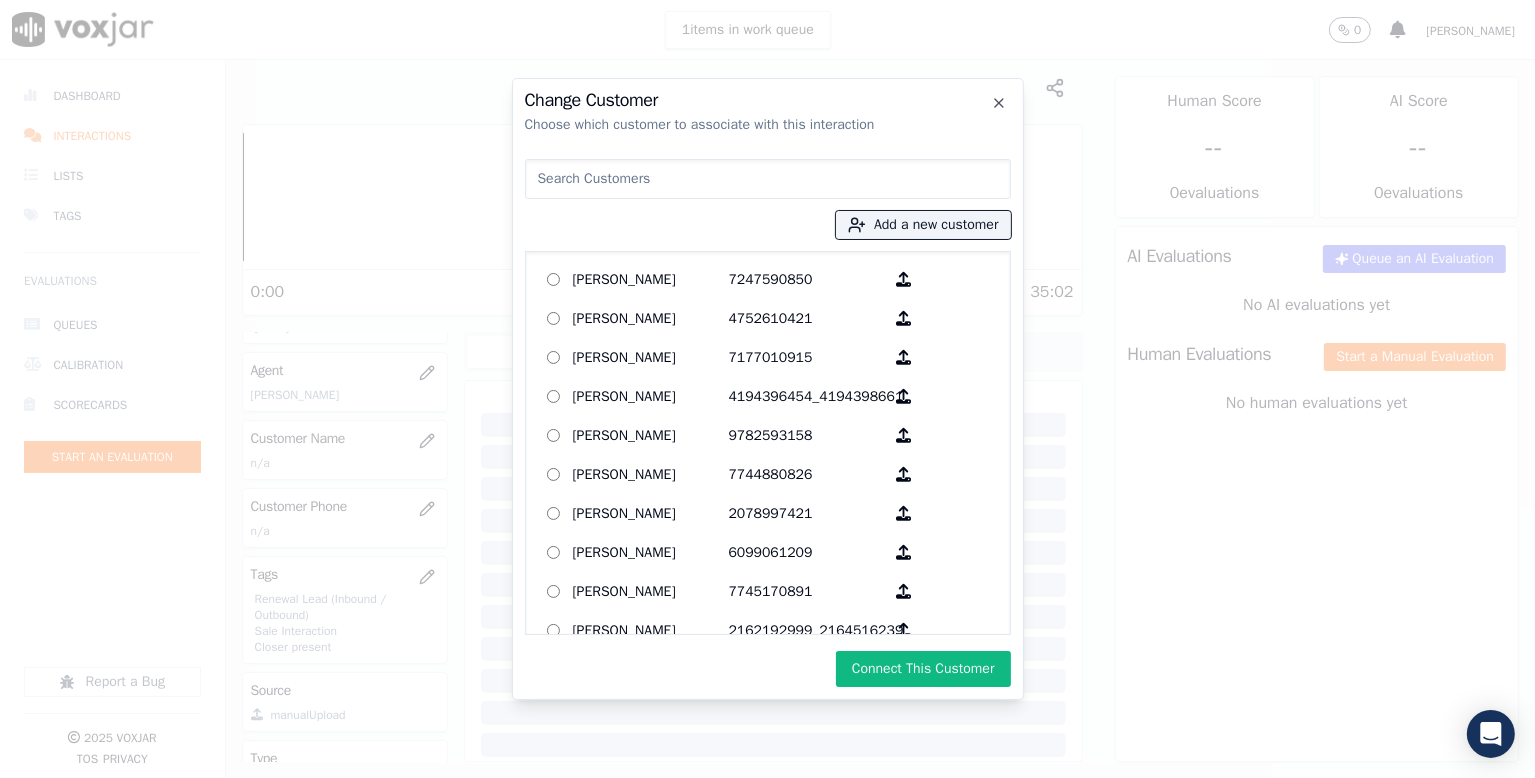 drag, startPoint x: 876, startPoint y: 683, endPoint x: 895, endPoint y: 680, distance: 19.235384 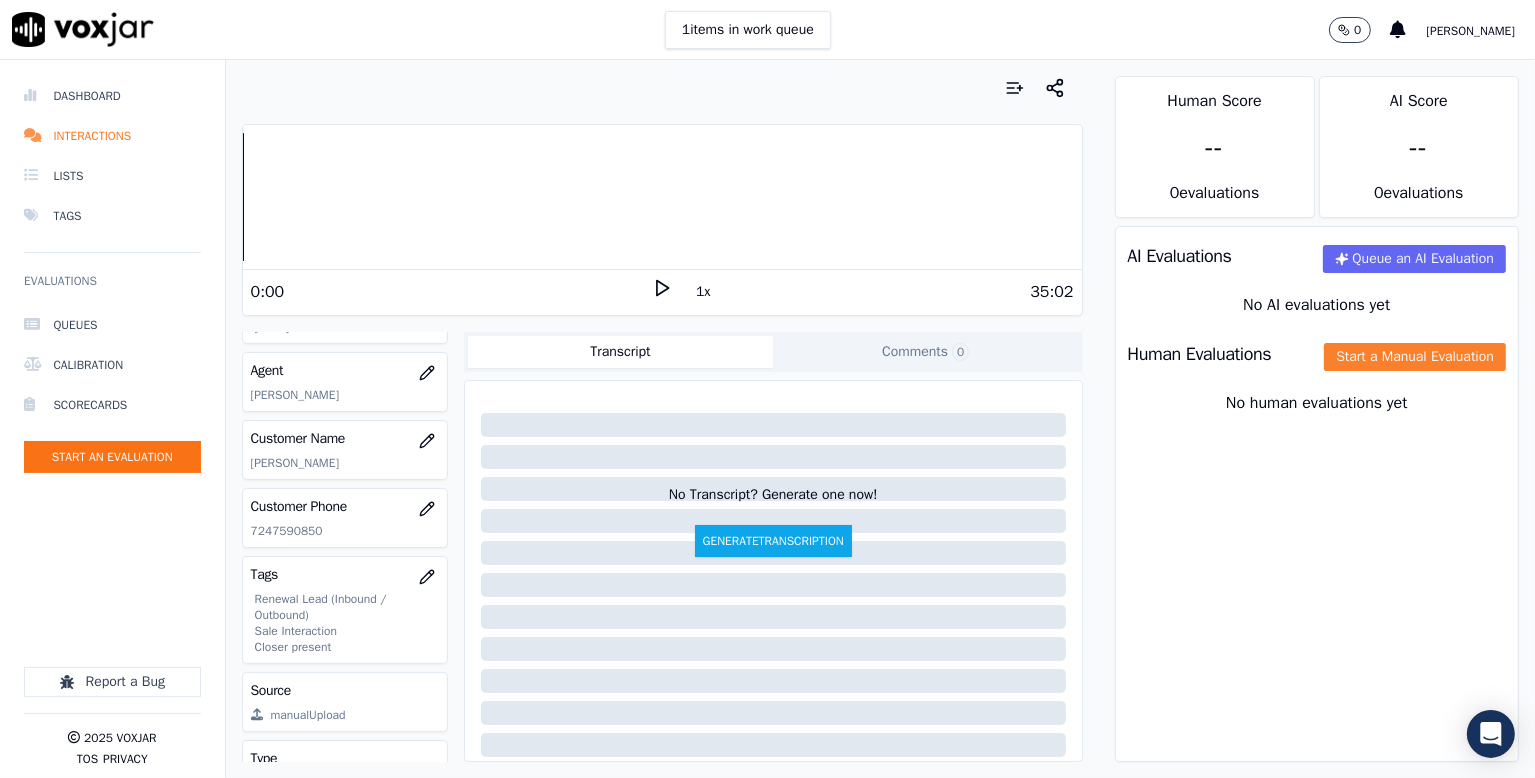 click on "Start a Manual Evaluation" 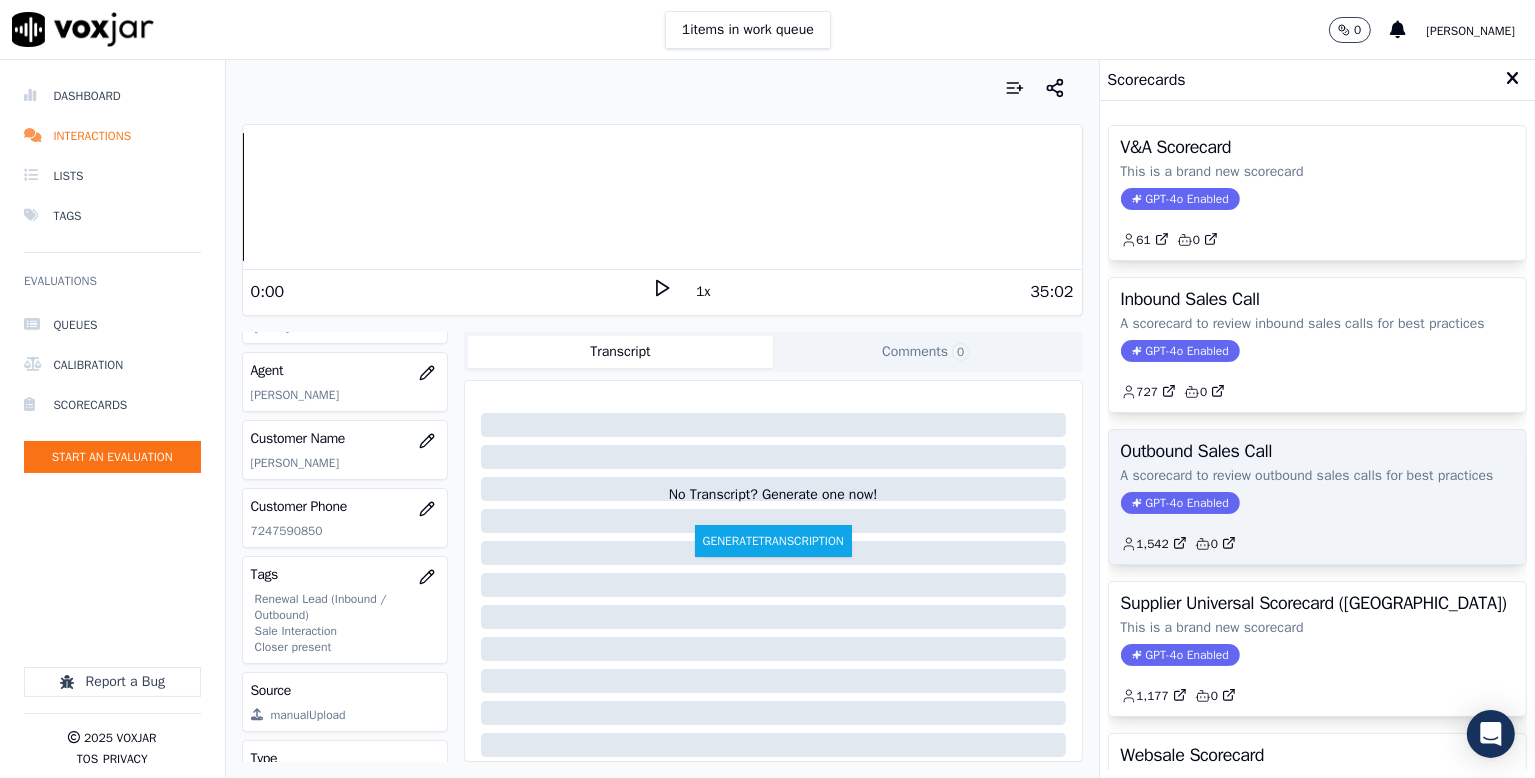 click on "A scorecard to review outbound sales calls for best practices" 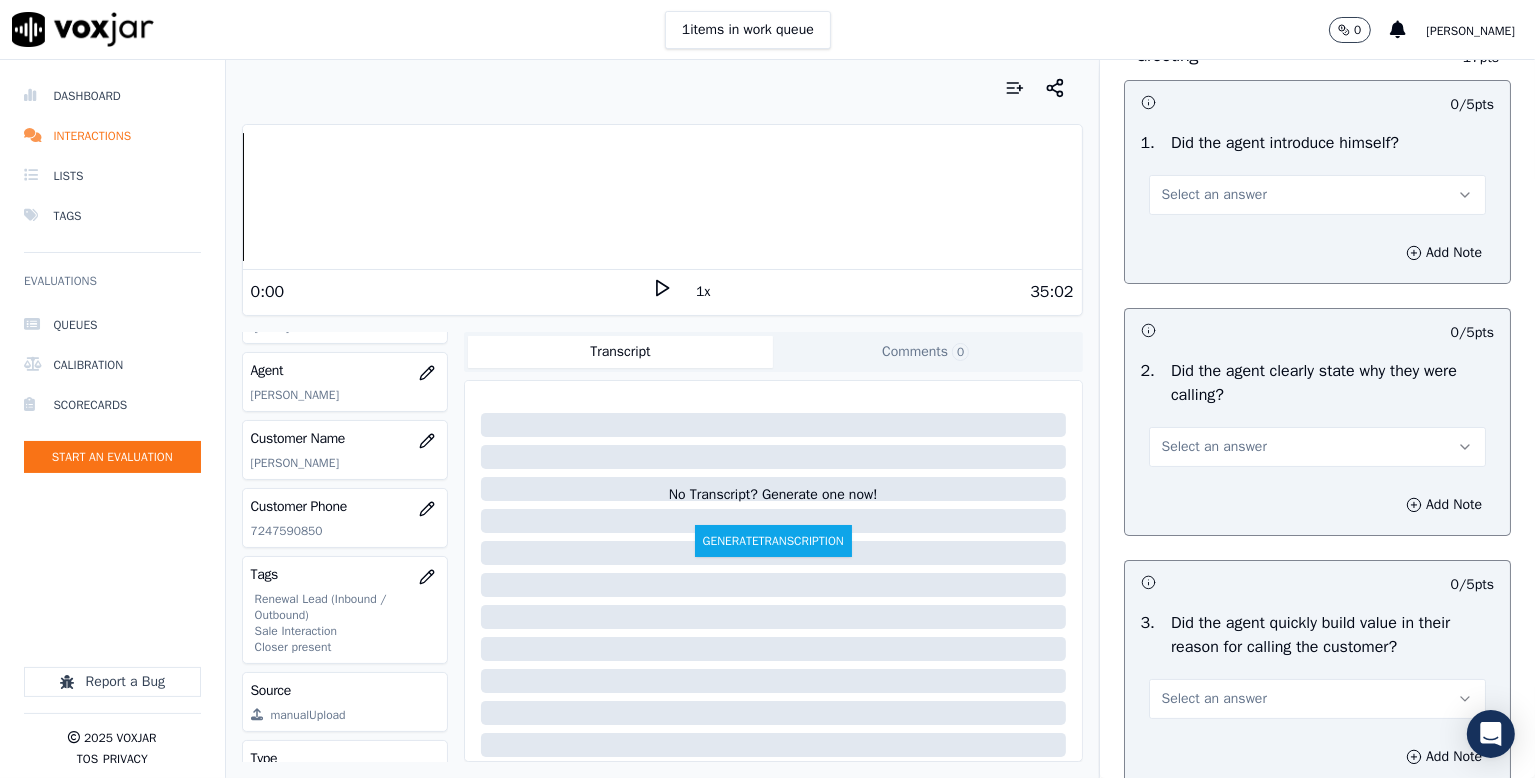scroll, scrollTop: 200, scrollLeft: 0, axis: vertical 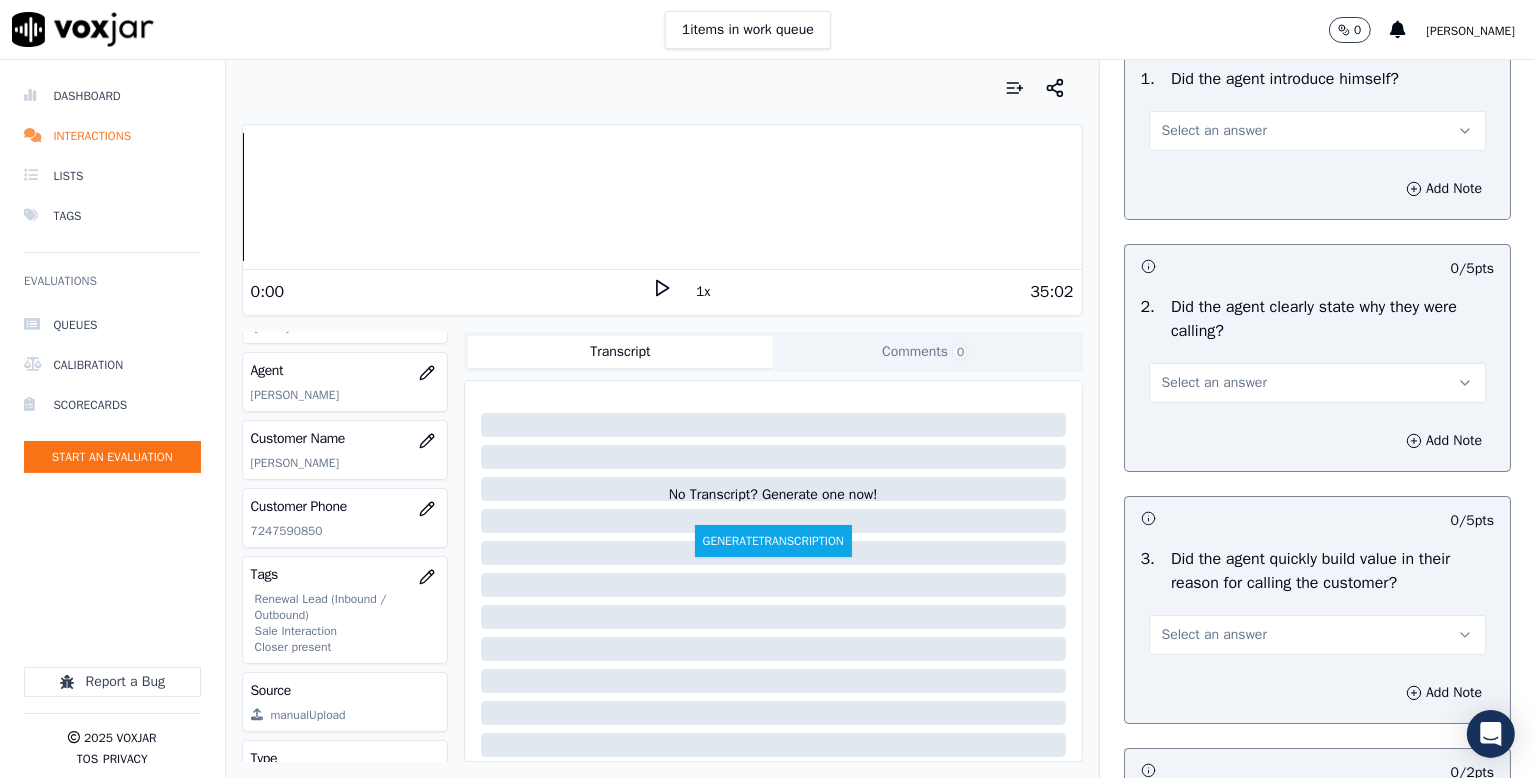 click on "Select an answer" at bounding box center (1214, 131) 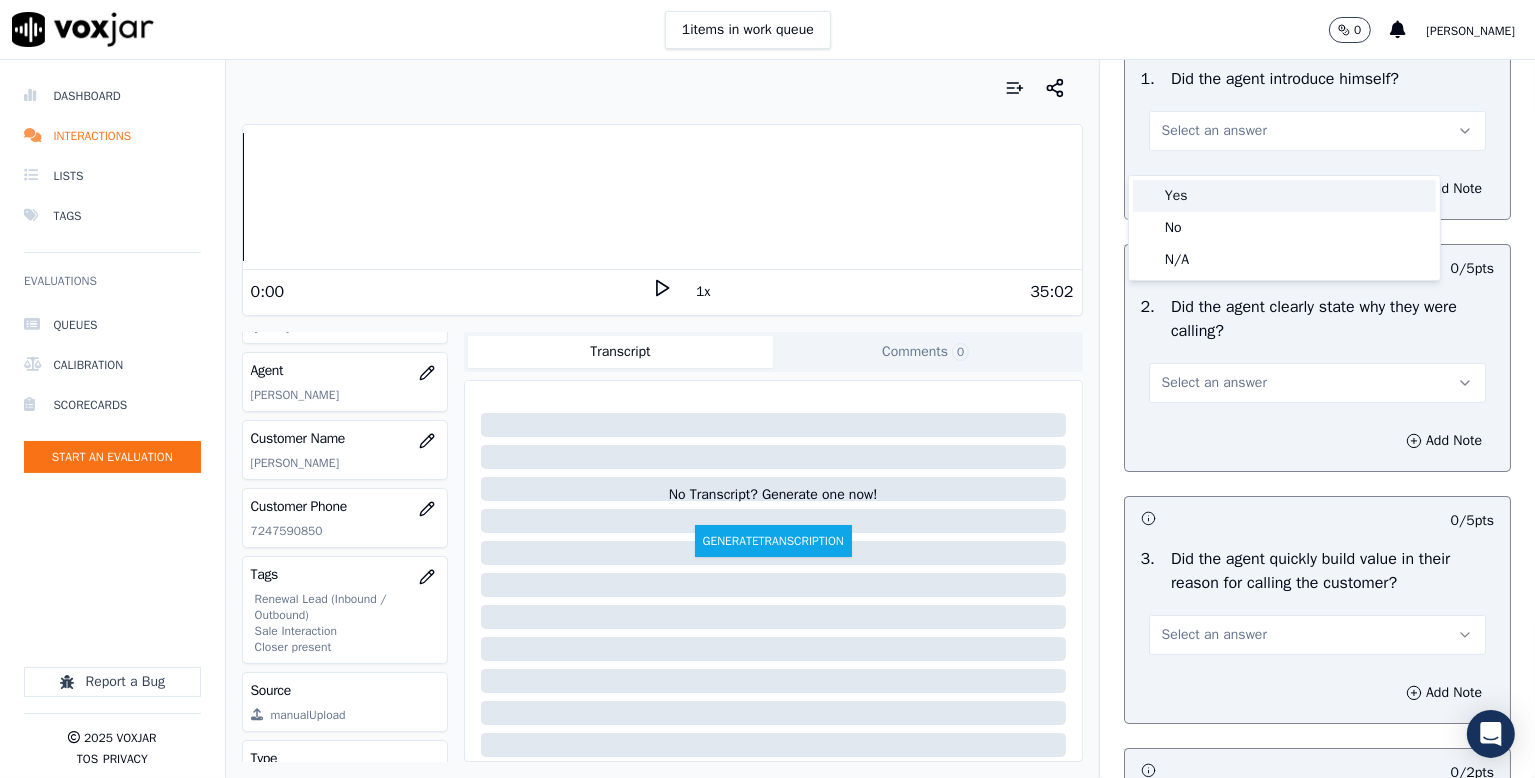 click on "Yes" at bounding box center [1284, 196] 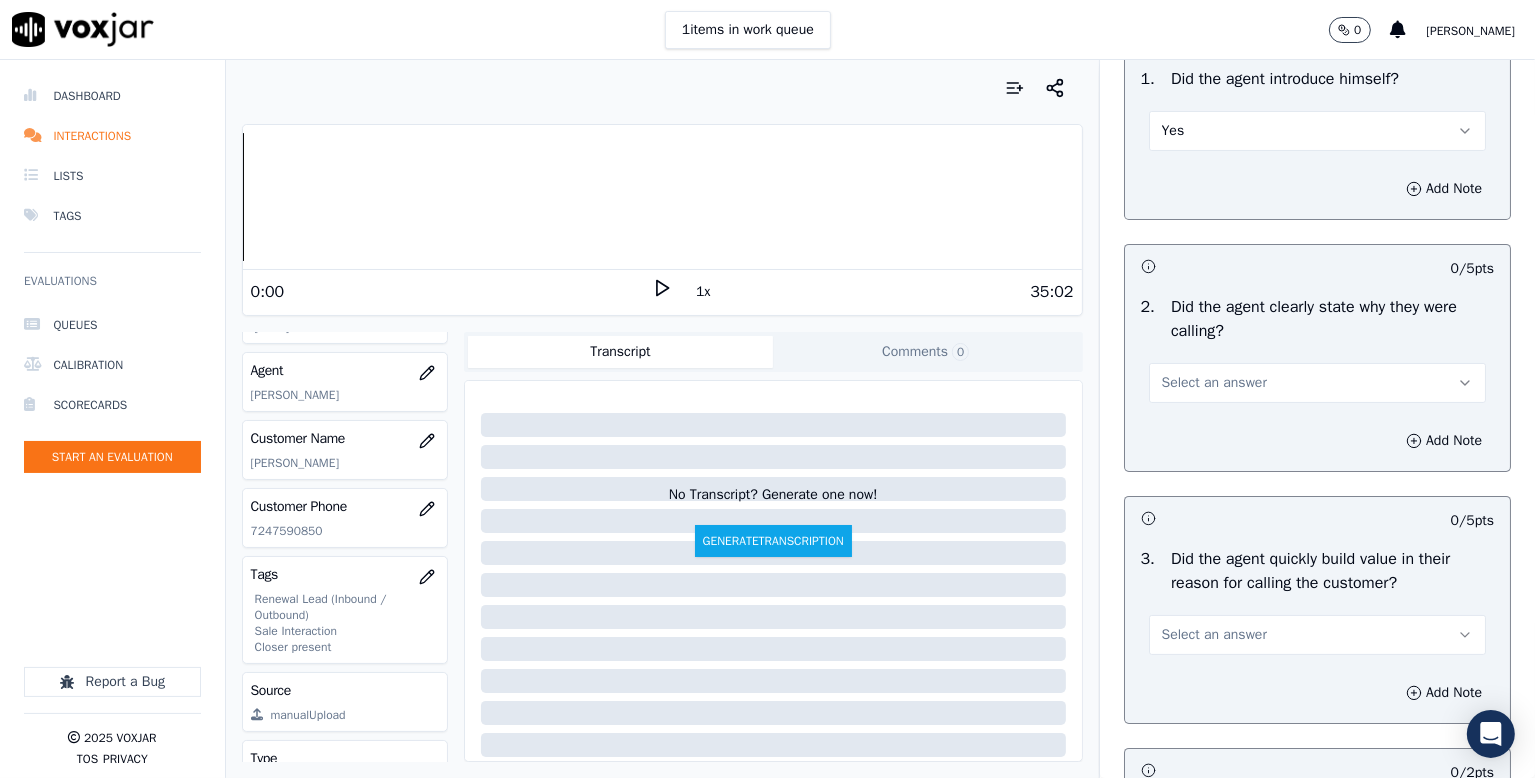 scroll, scrollTop: 300, scrollLeft: 0, axis: vertical 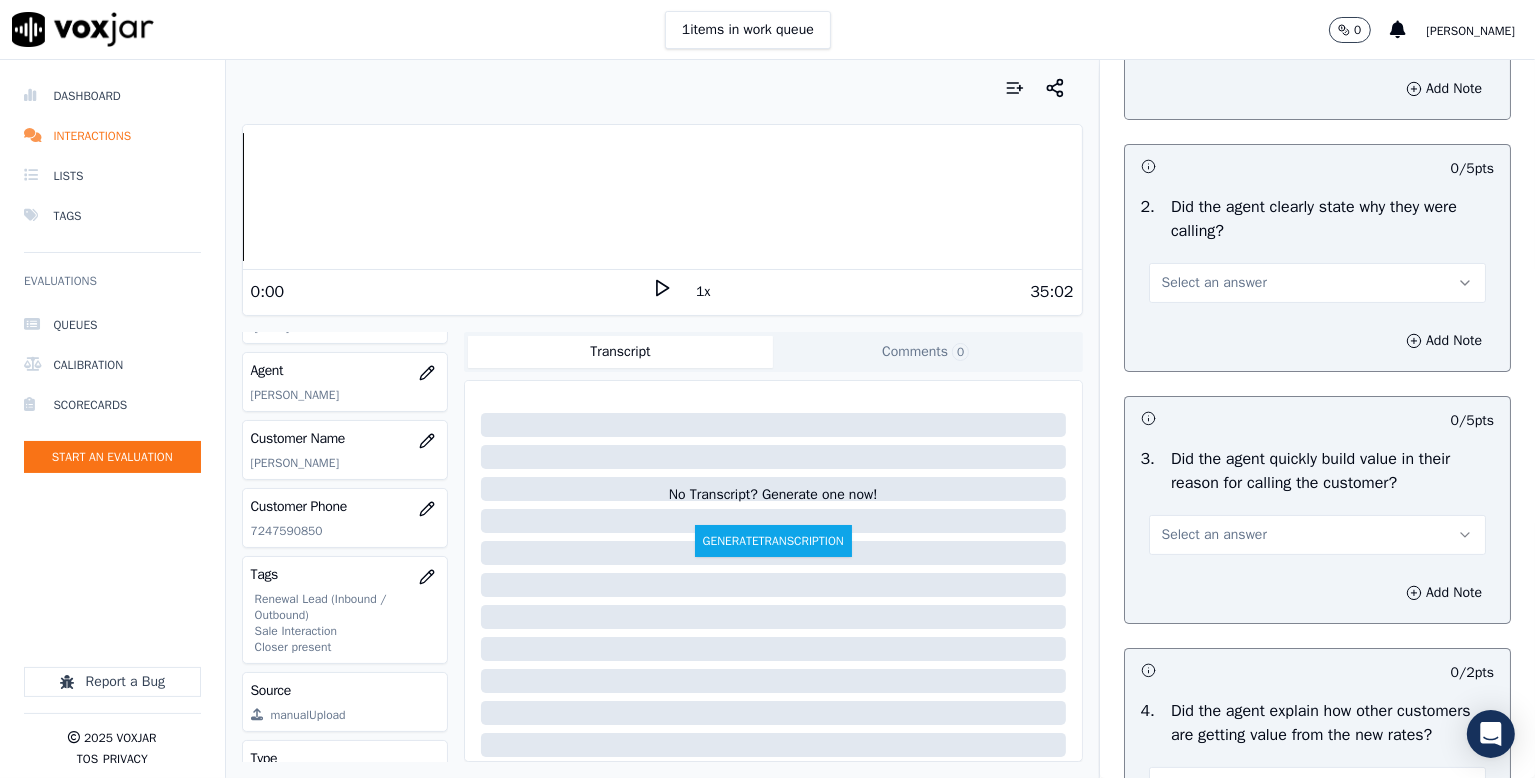 click on "Select an answer" at bounding box center (1214, 283) 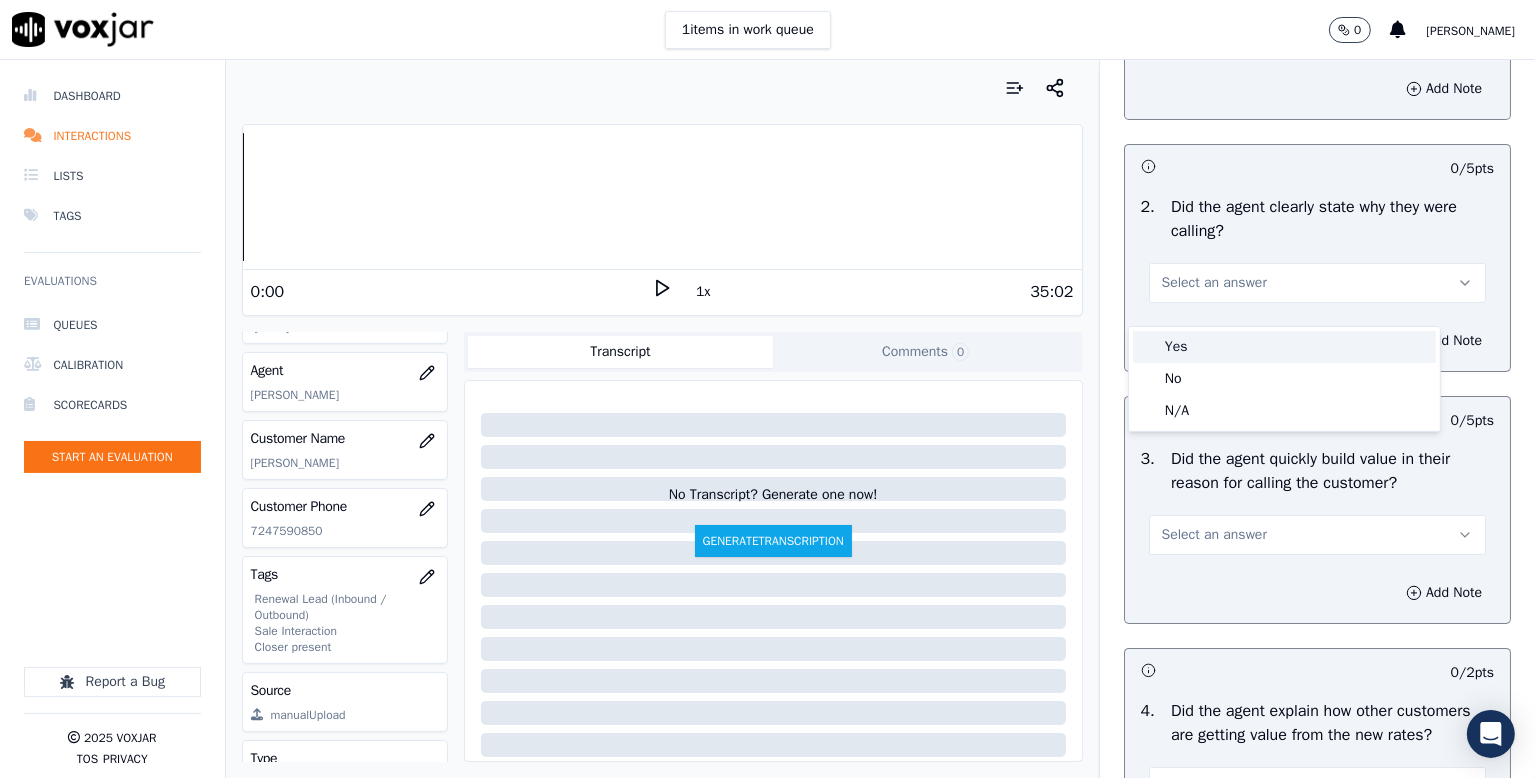 click on "Yes" at bounding box center [1284, 347] 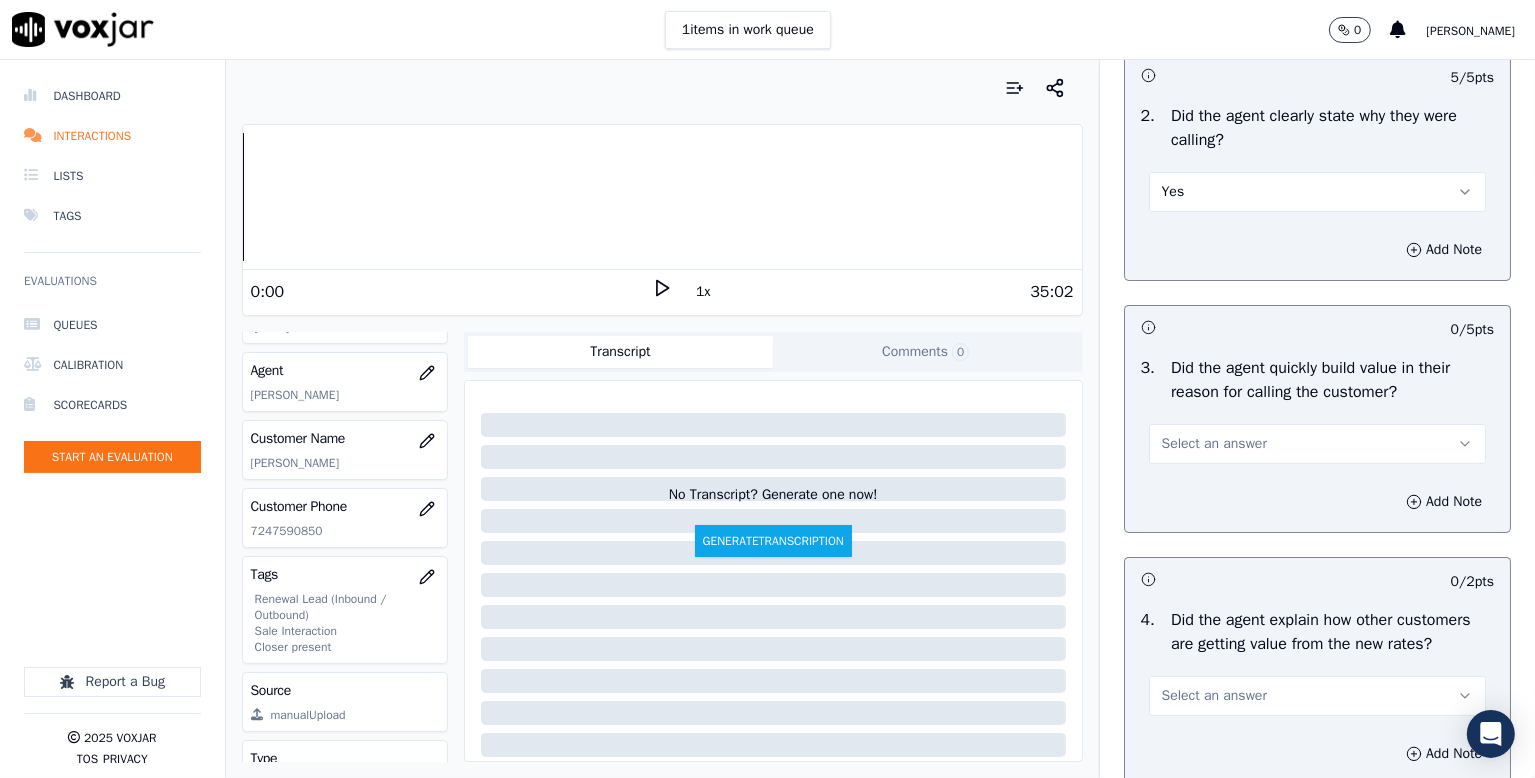 scroll, scrollTop: 400, scrollLeft: 0, axis: vertical 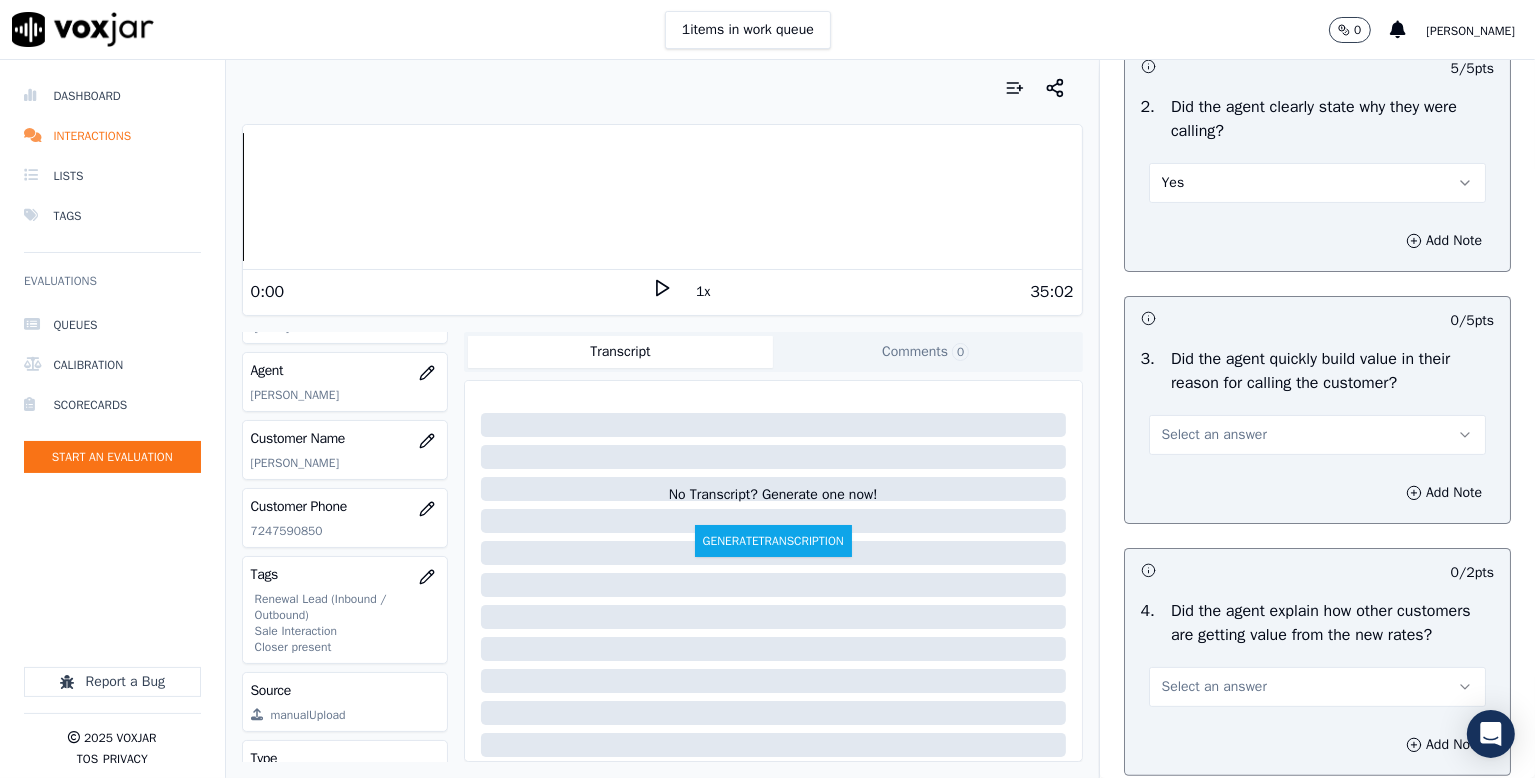 drag, startPoint x: 1152, startPoint y: 459, endPoint x: 1151, endPoint y: 469, distance: 10.049875 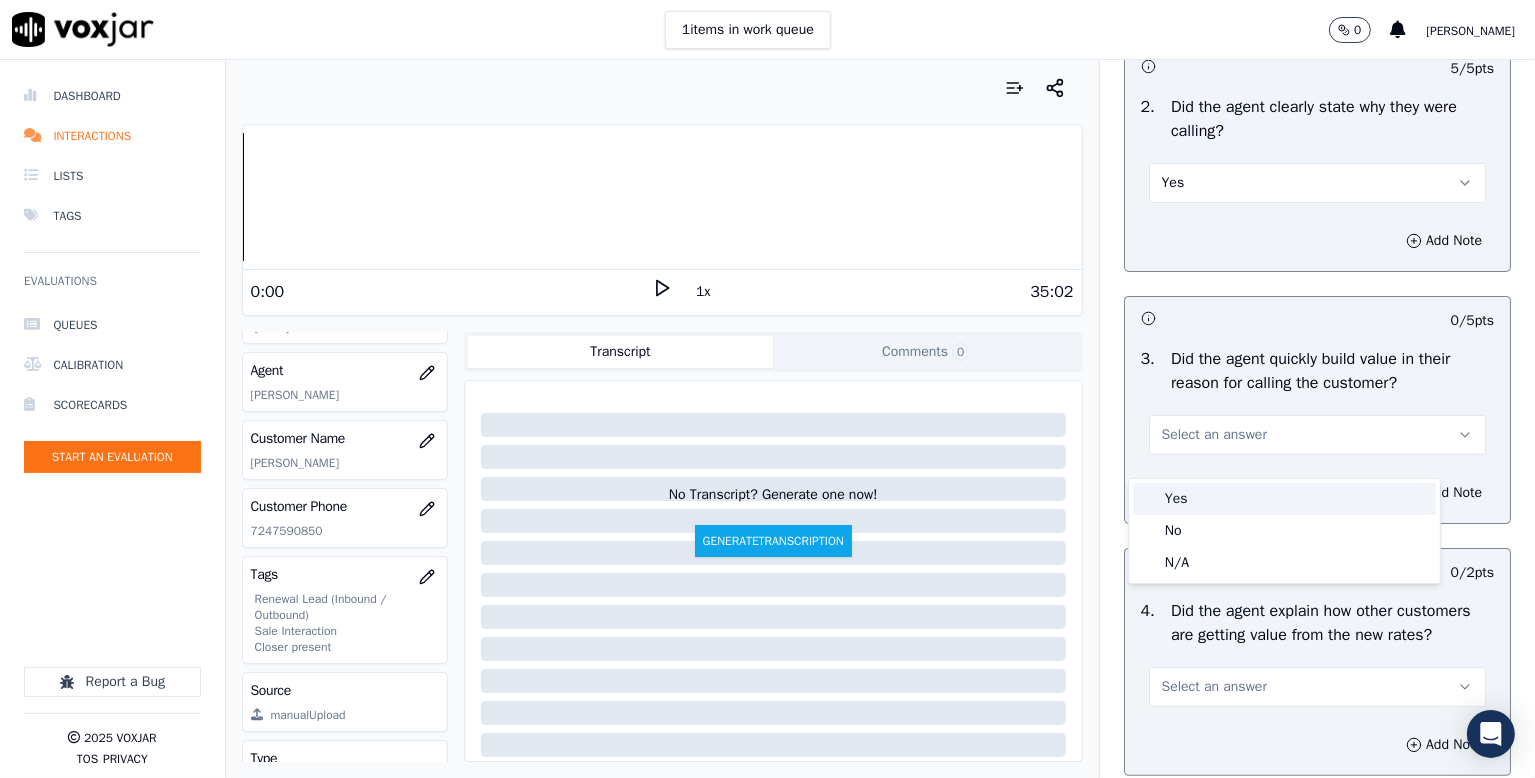 drag, startPoint x: 1160, startPoint y: 496, endPoint x: 1226, endPoint y: 461, distance: 74.70609 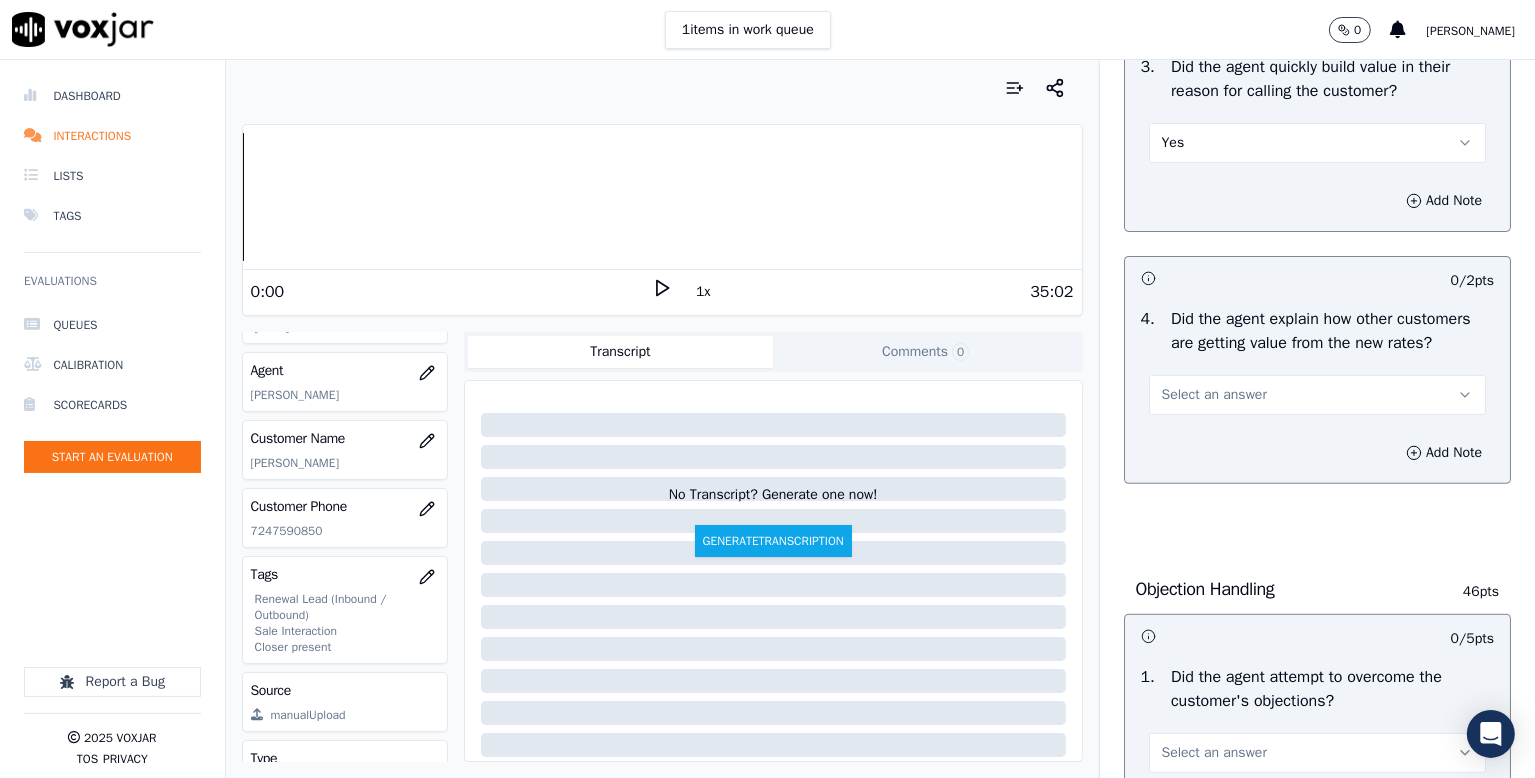scroll, scrollTop: 700, scrollLeft: 0, axis: vertical 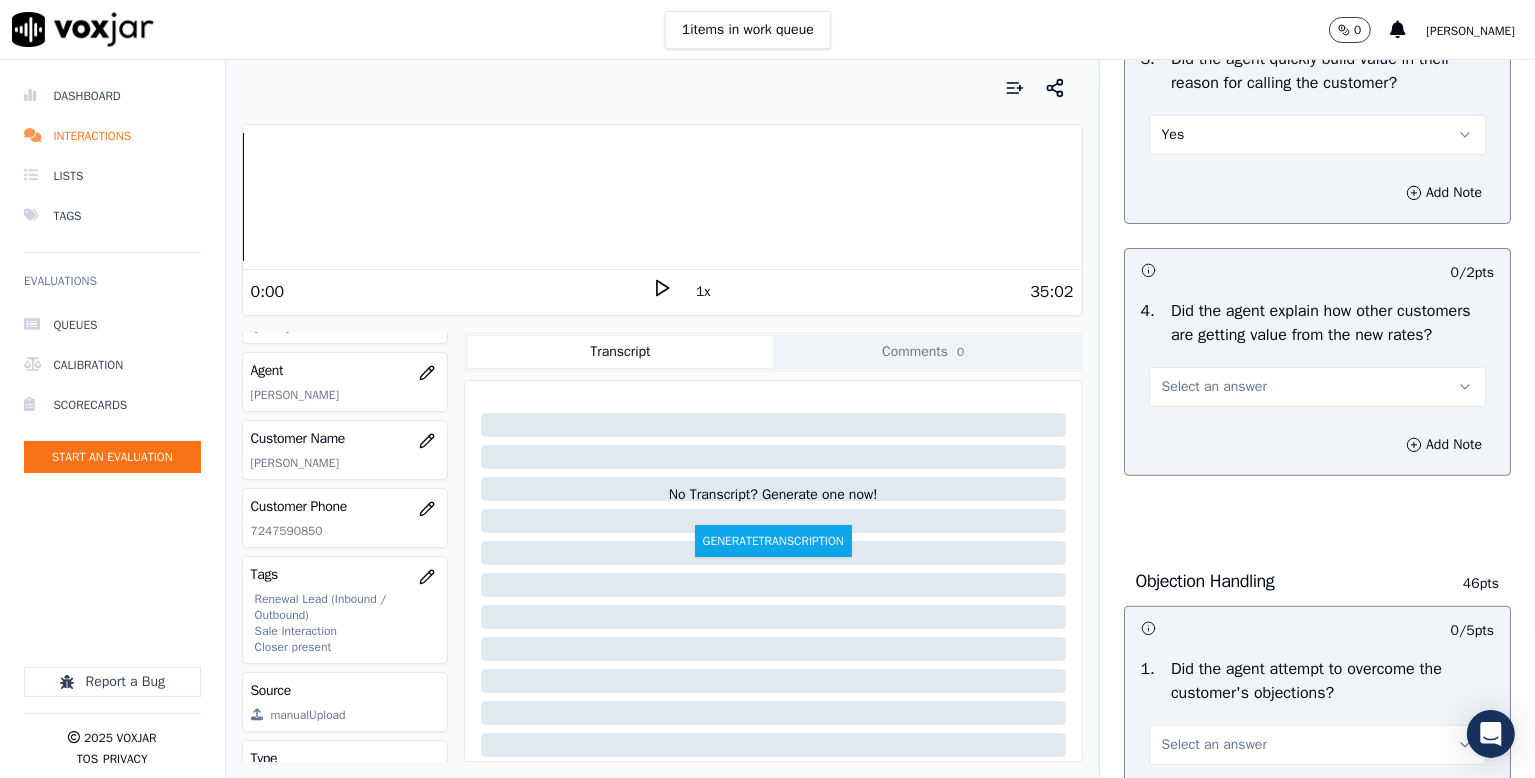 click on "Select an answer" at bounding box center (1214, 387) 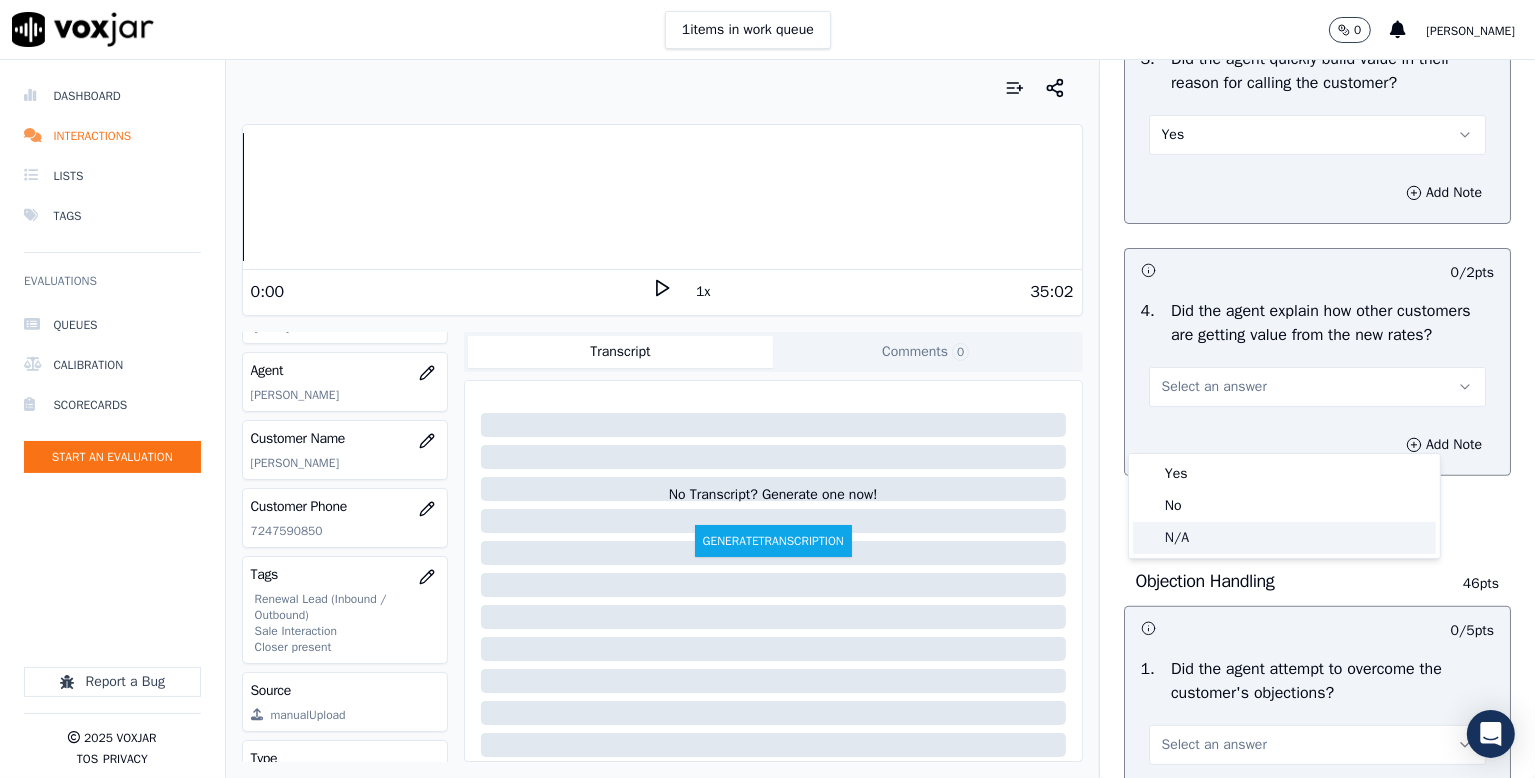 click on "N/A" 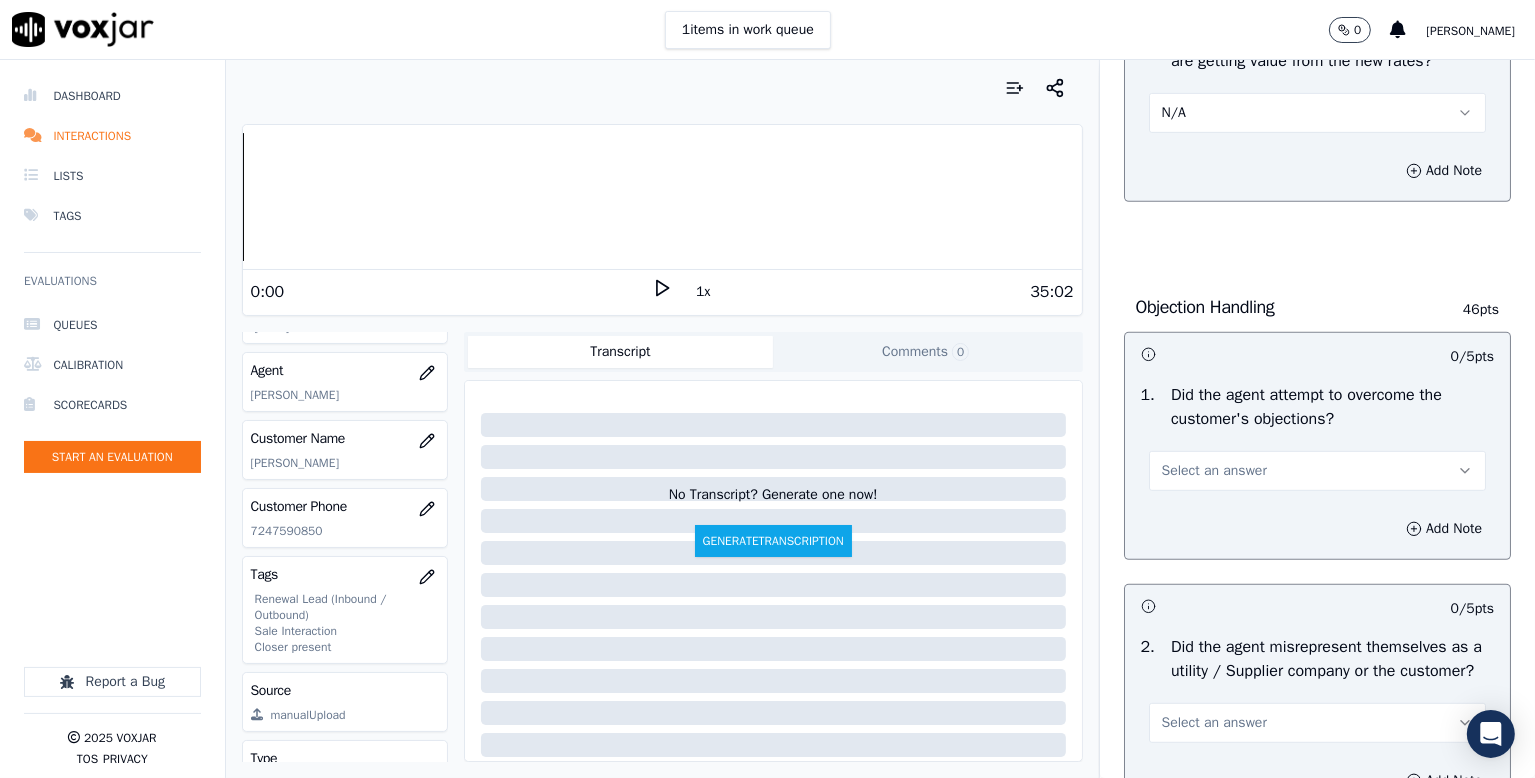 scroll, scrollTop: 1100, scrollLeft: 0, axis: vertical 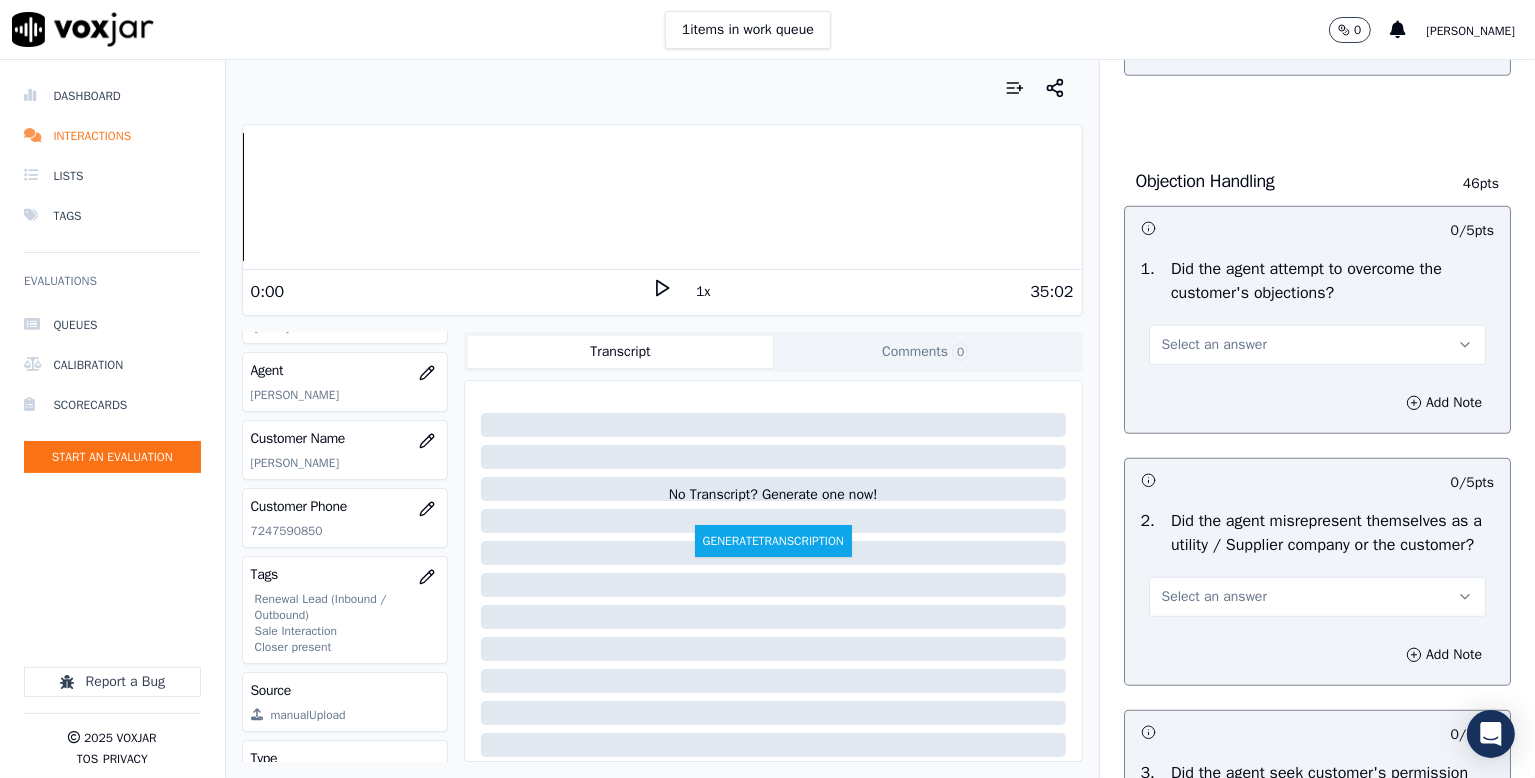 click on "Select an answer" at bounding box center [1214, 345] 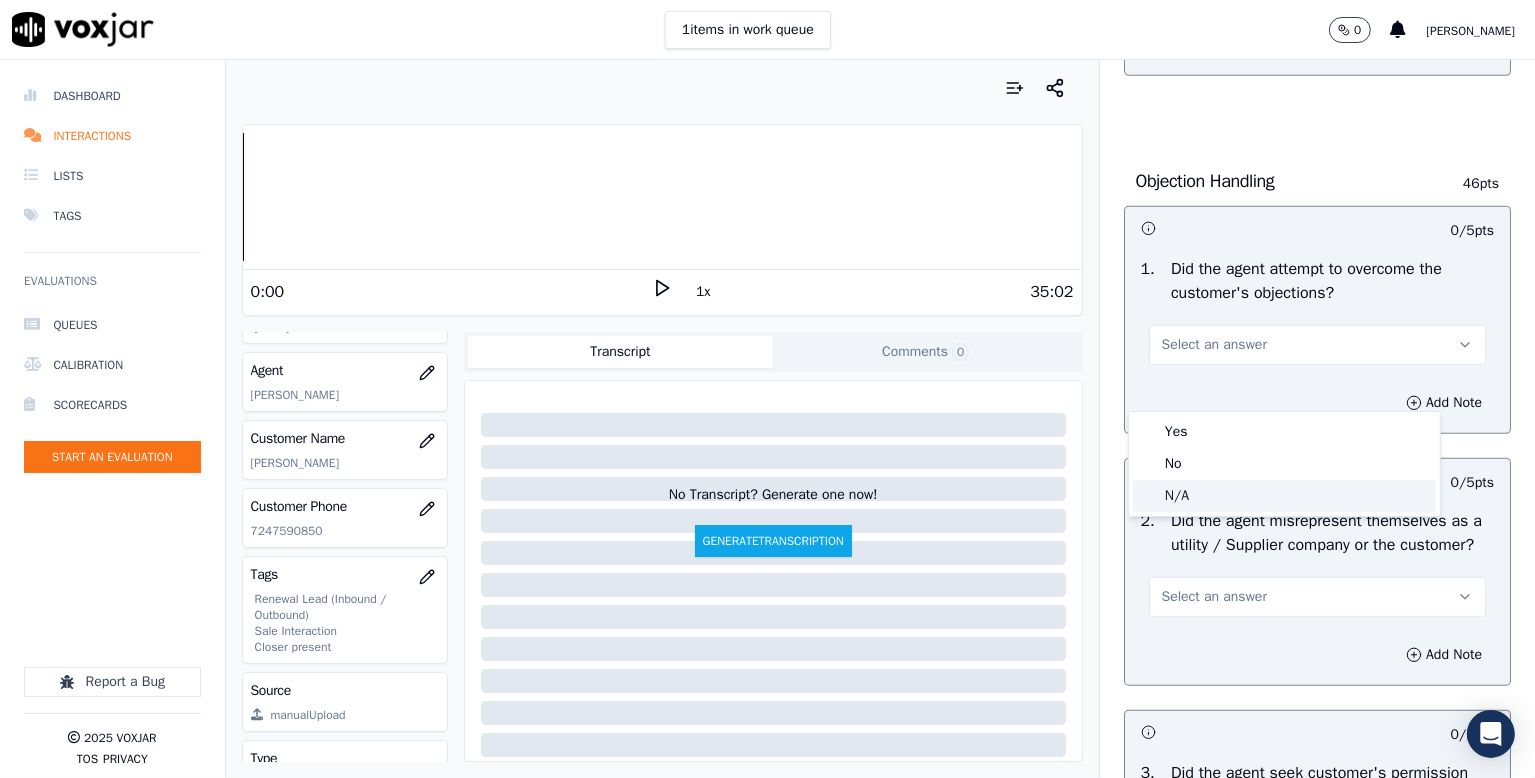 click on "N/A" 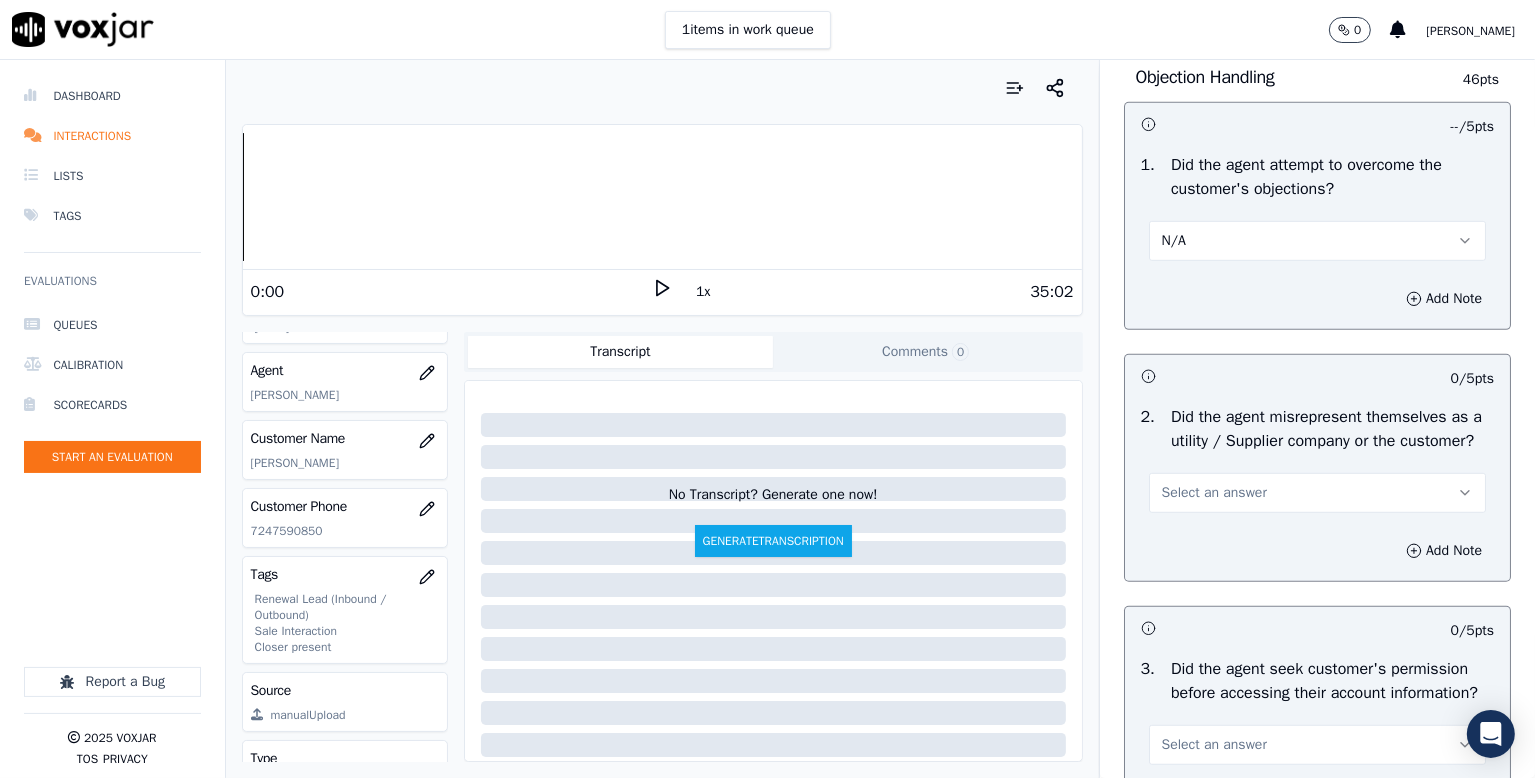 scroll, scrollTop: 1300, scrollLeft: 0, axis: vertical 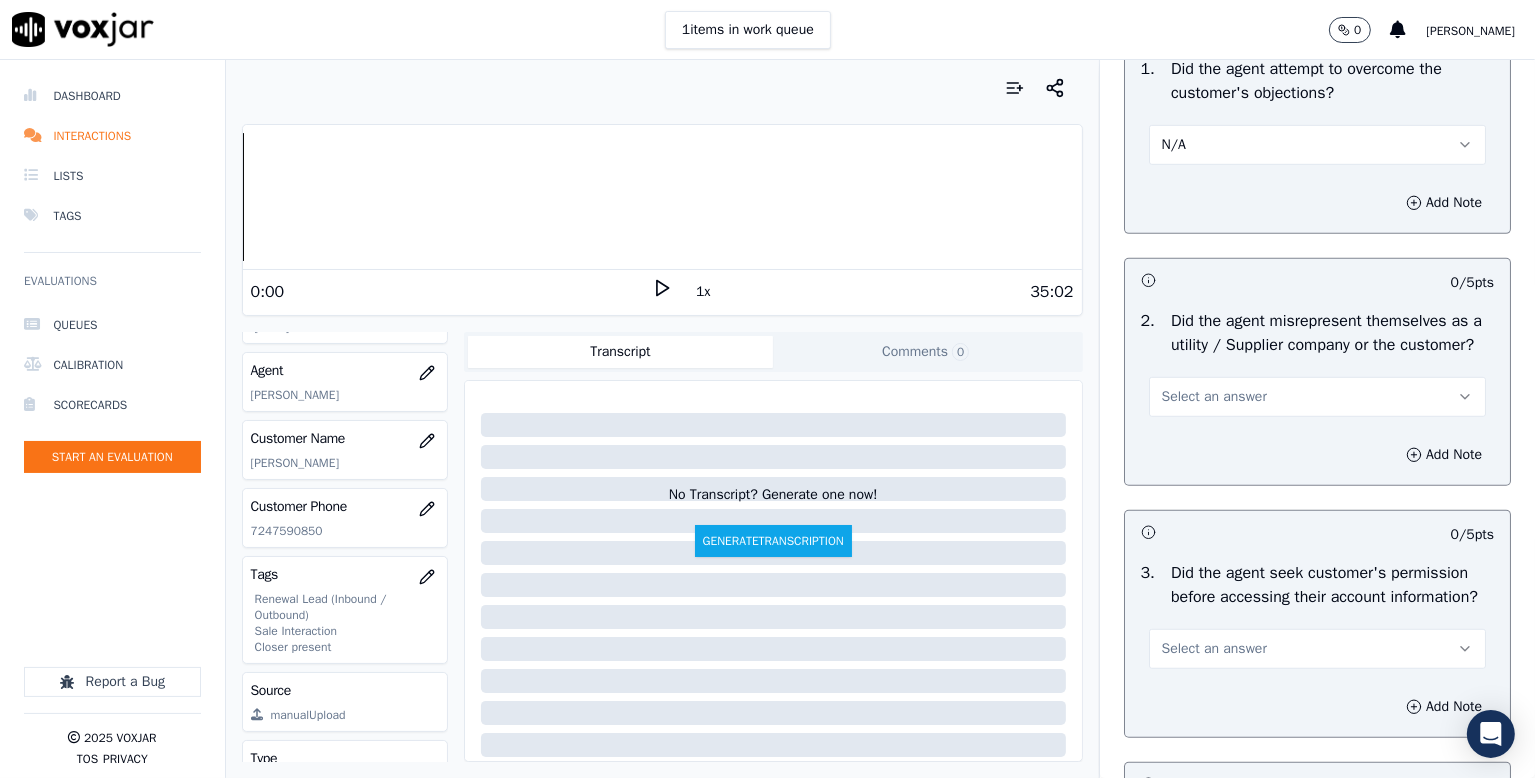 click on "Select an answer" at bounding box center (1214, 397) 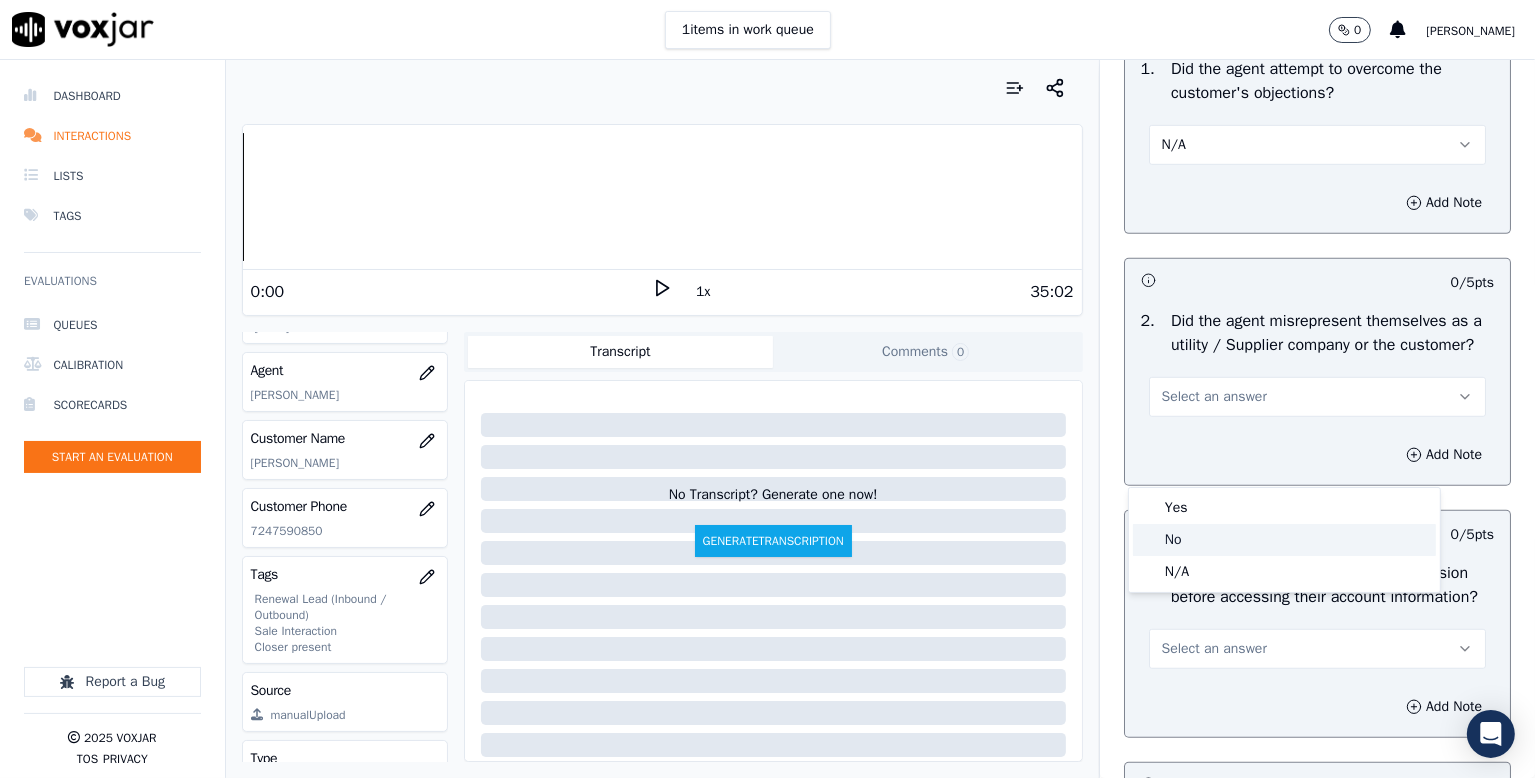 drag, startPoint x: 1186, startPoint y: 541, endPoint x: 1206, endPoint y: 538, distance: 20.22375 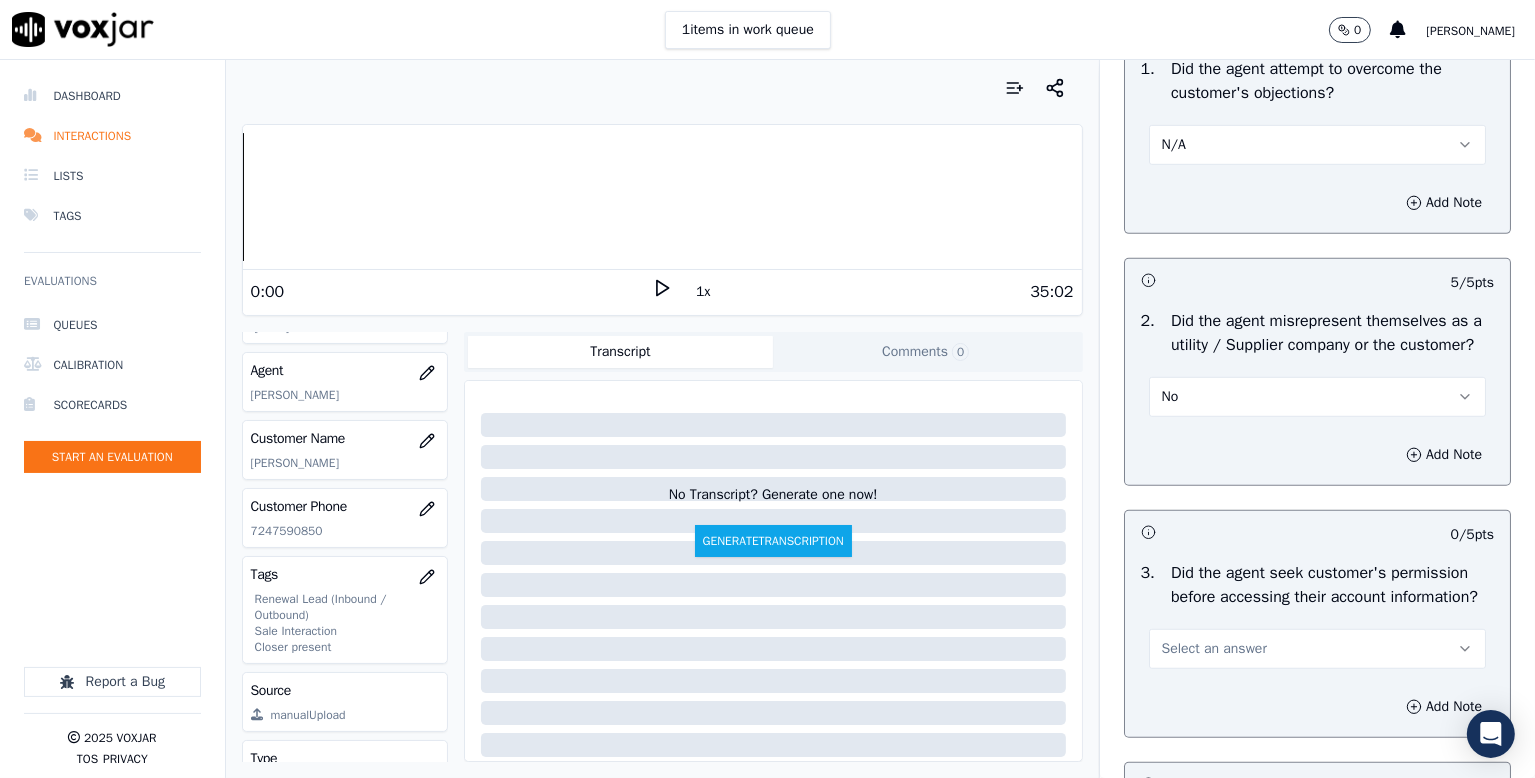 scroll, scrollTop: 1500, scrollLeft: 0, axis: vertical 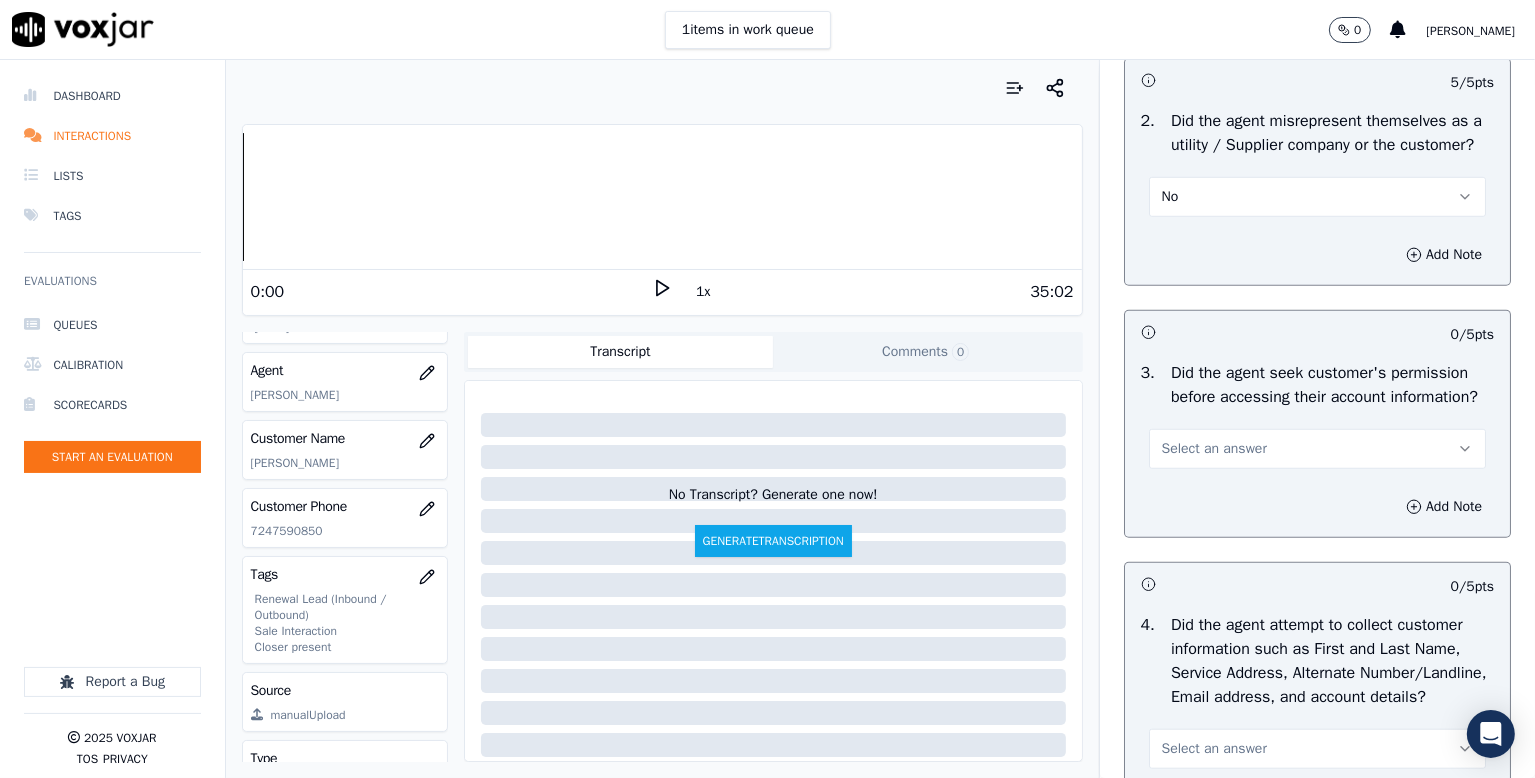 click on "Select an answer" at bounding box center (1214, 449) 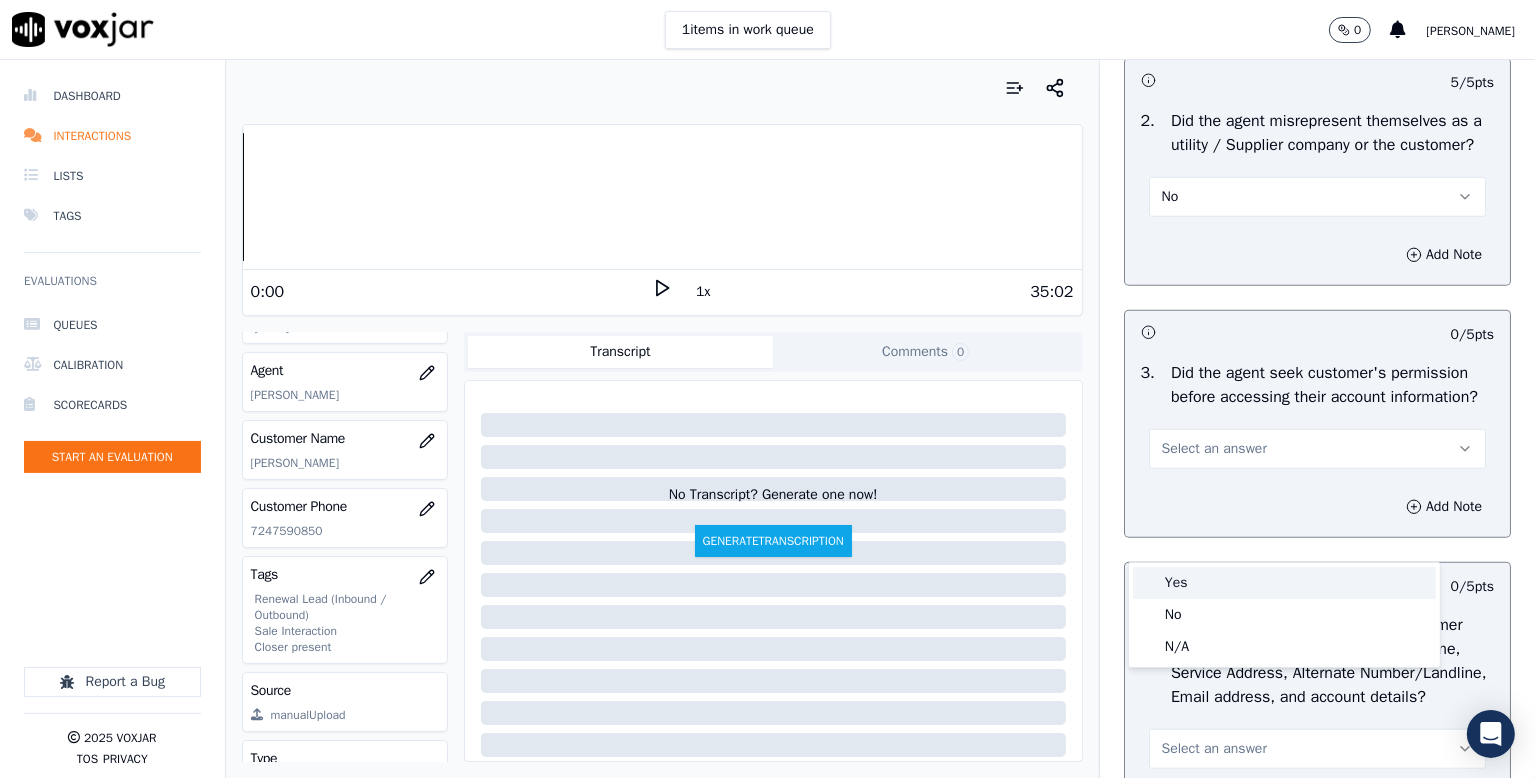 click on "Yes" at bounding box center (1284, 583) 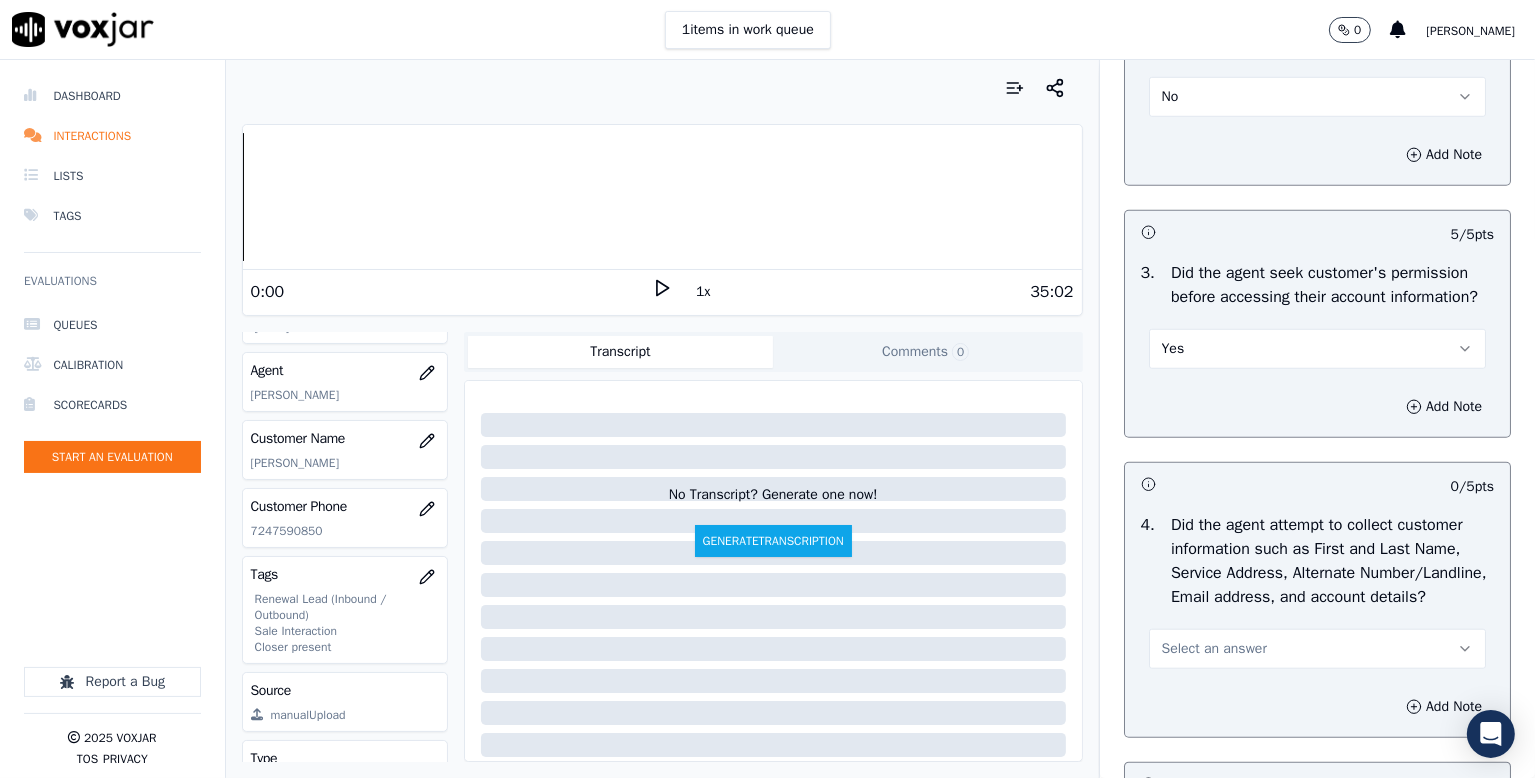 scroll, scrollTop: 1800, scrollLeft: 0, axis: vertical 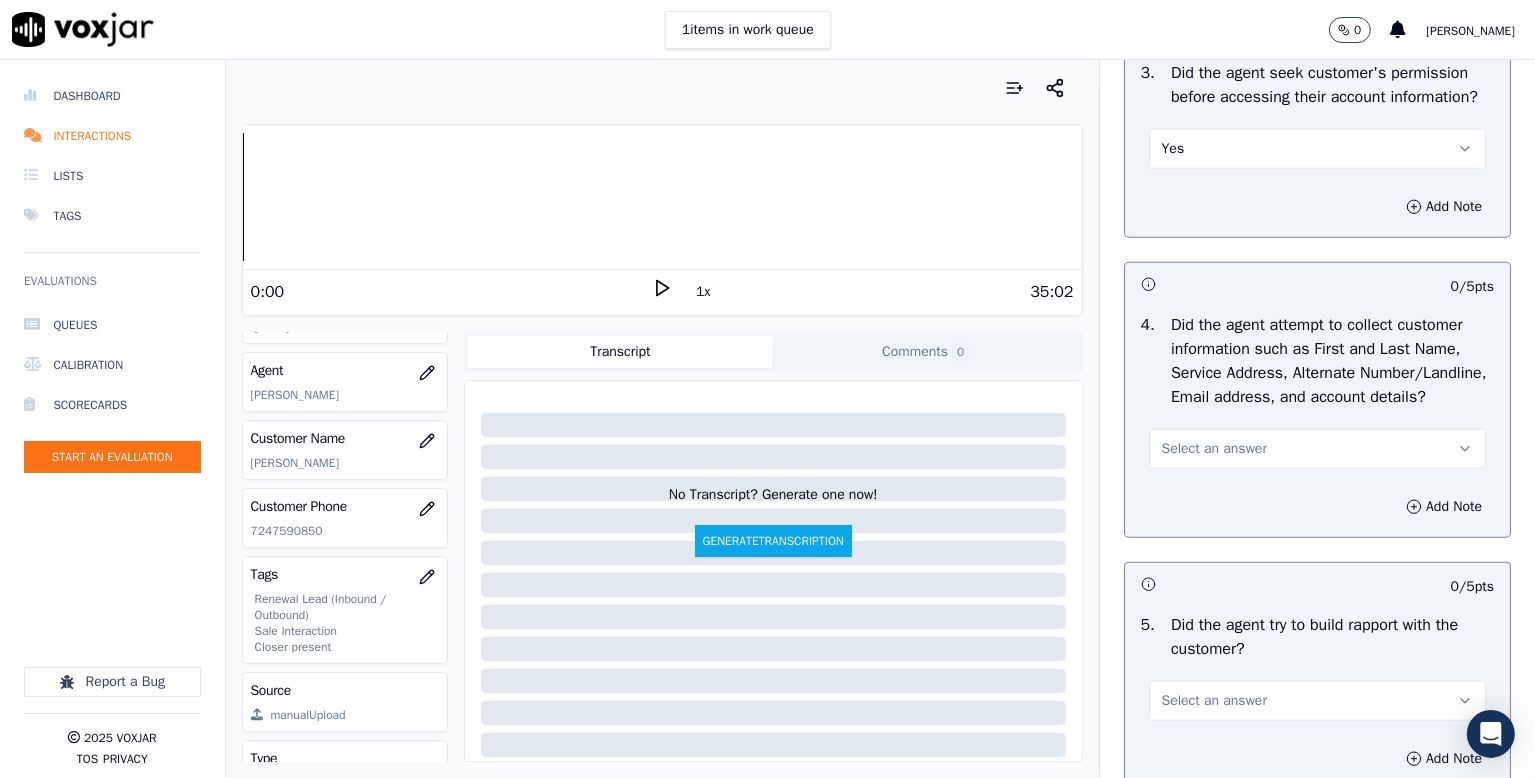 drag, startPoint x: 1192, startPoint y: 552, endPoint x: 1190, endPoint y: 570, distance: 18.110771 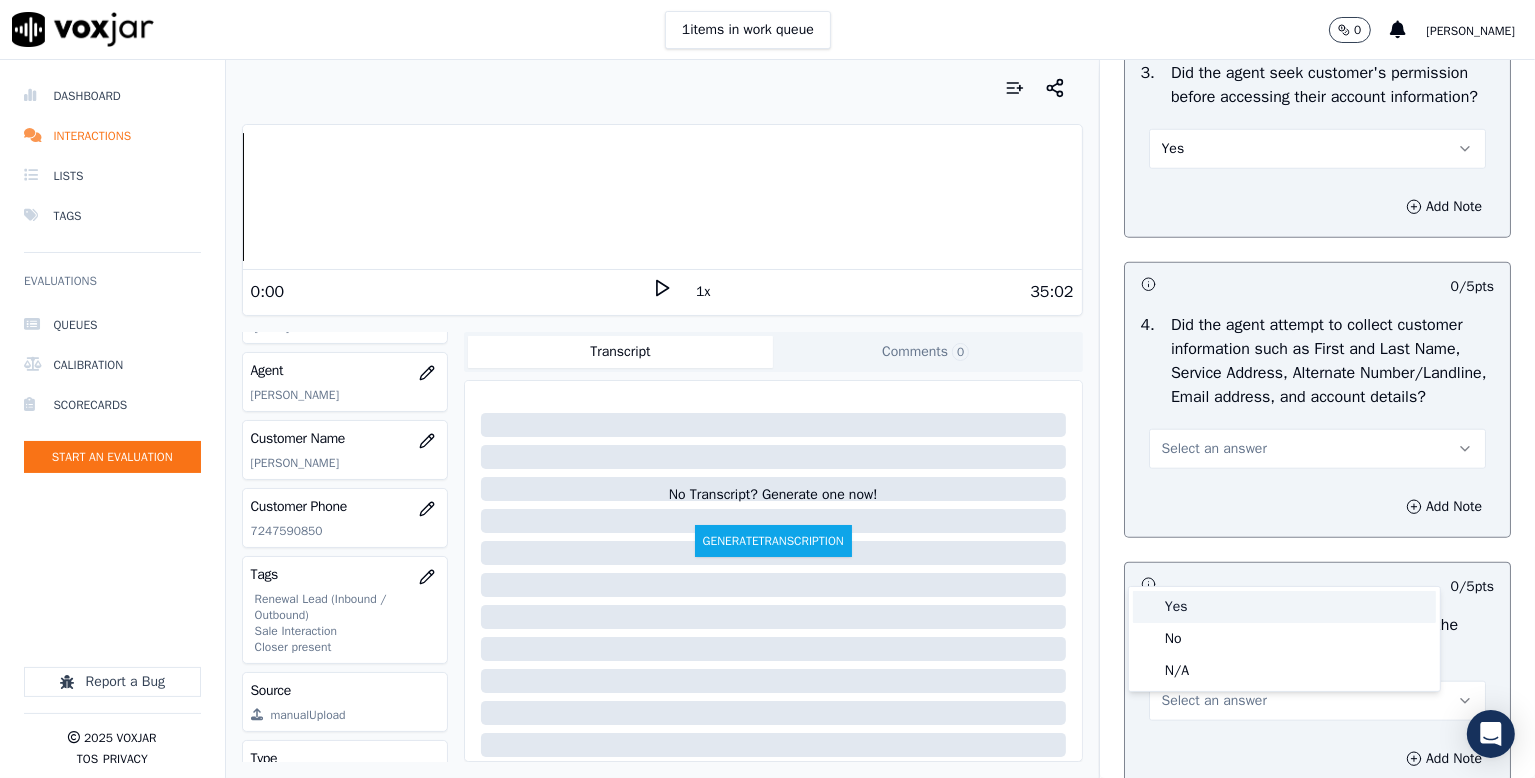 click on "Yes" at bounding box center (1284, 607) 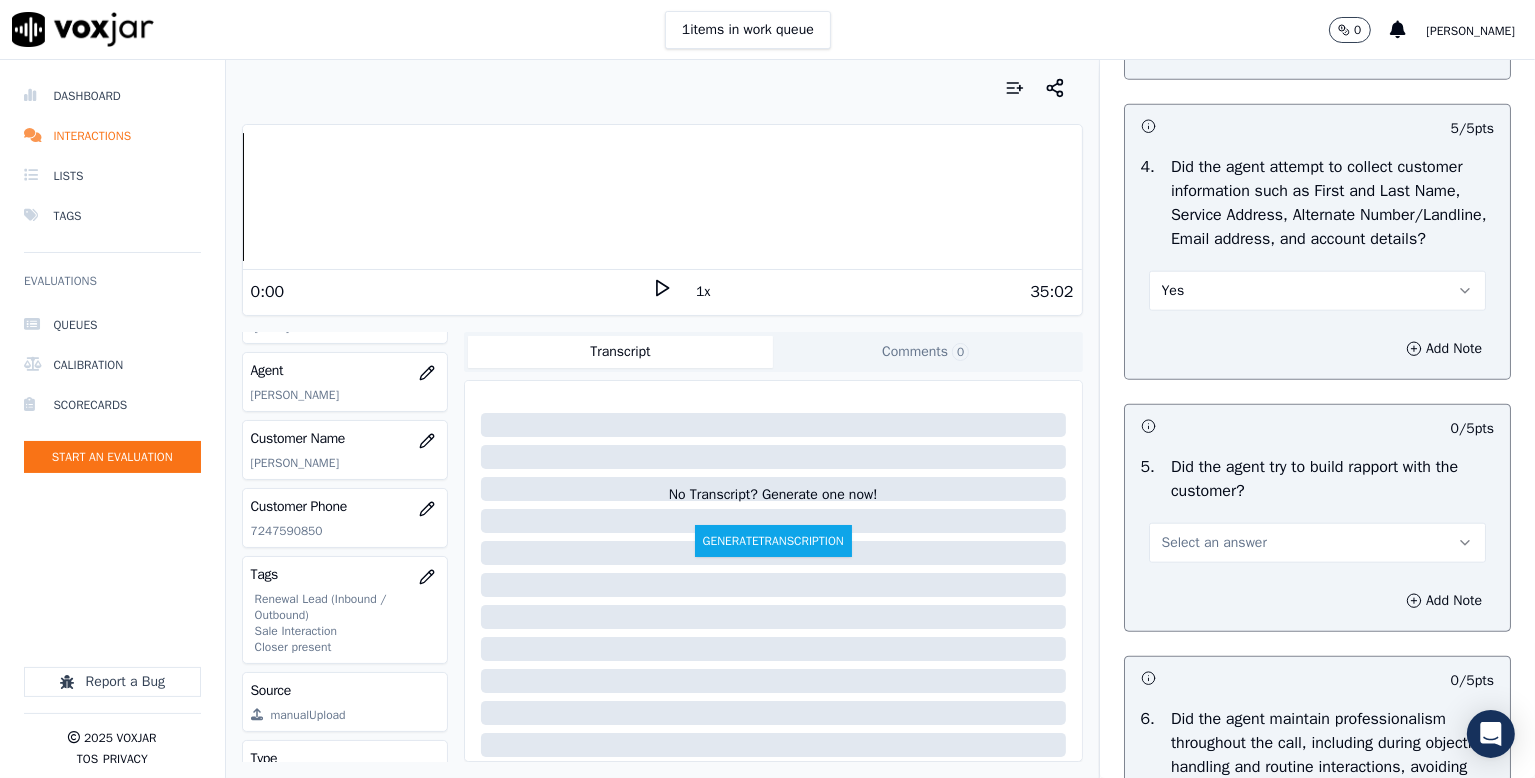 scroll, scrollTop: 2100, scrollLeft: 0, axis: vertical 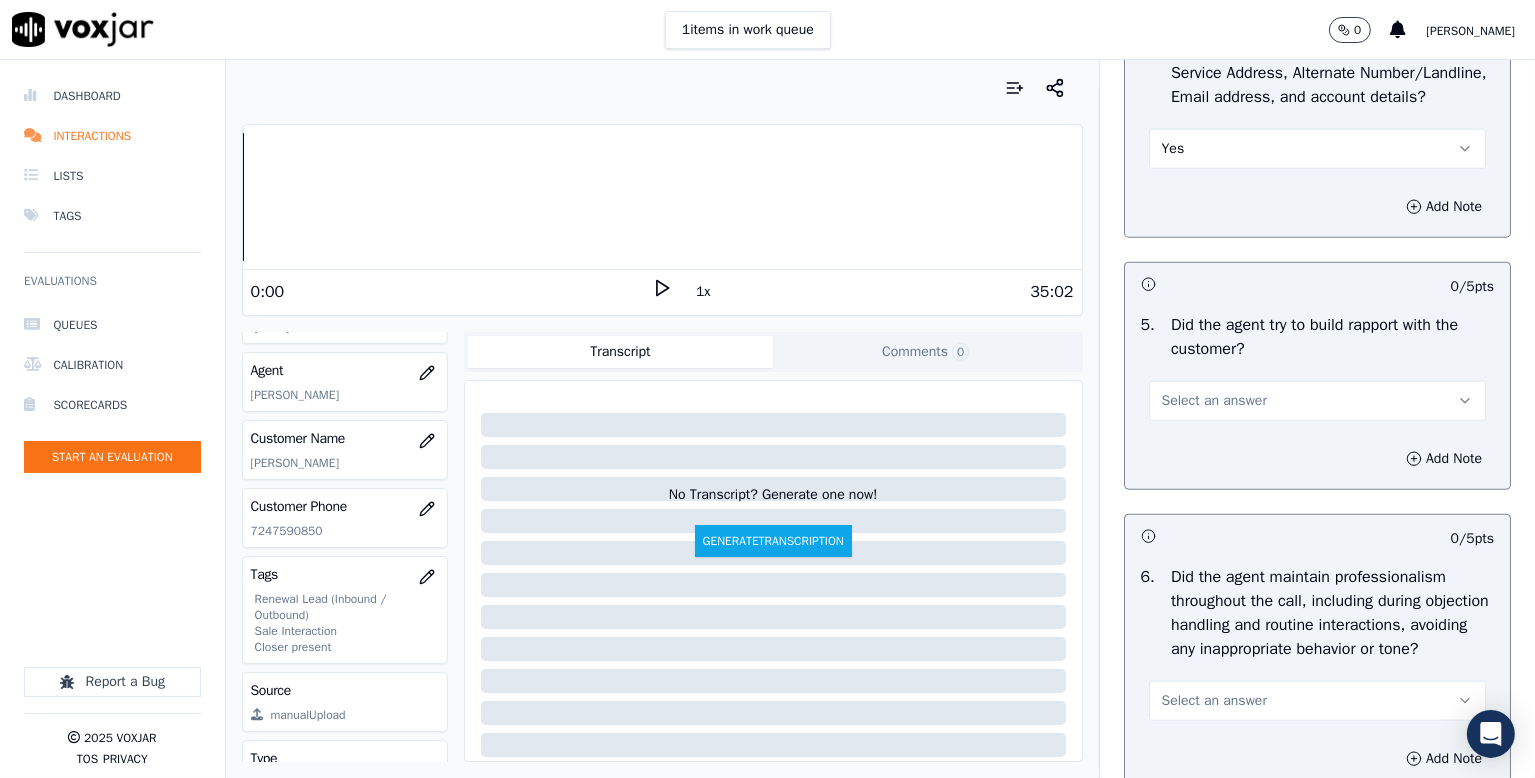 click on "Select an answer" at bounding box center (1214, 401) 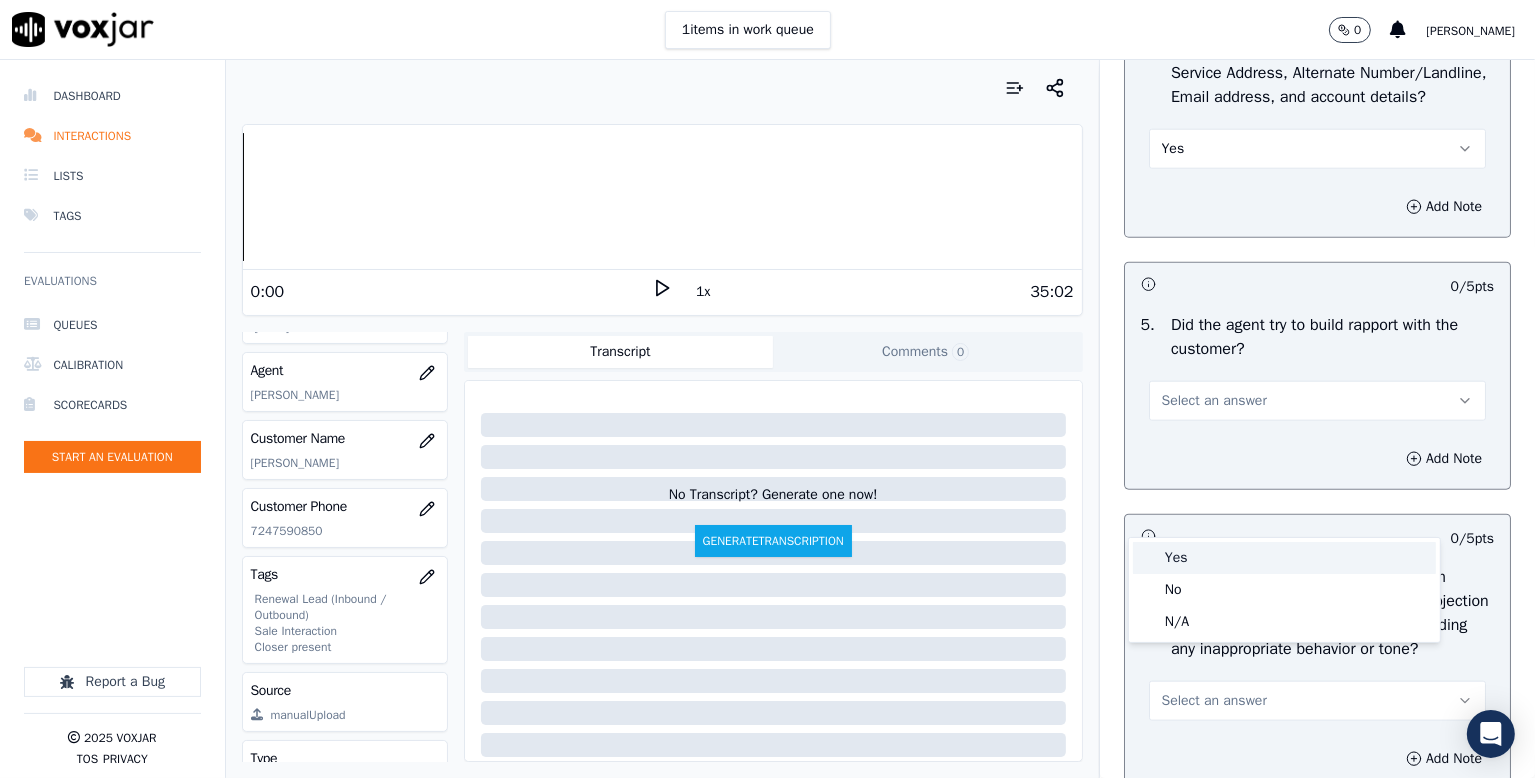 click on "Yes" at bounding box center (1284, 558) 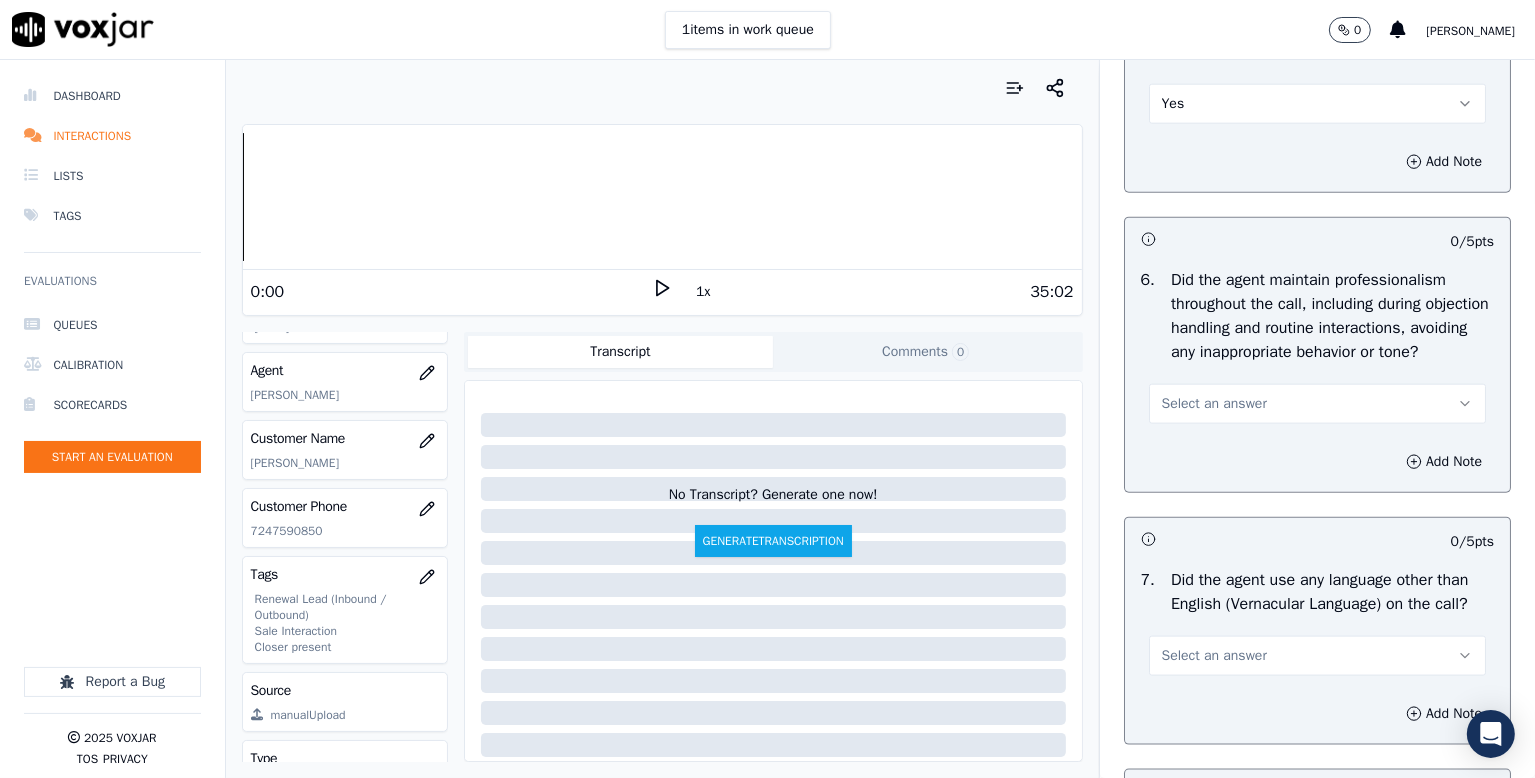scroll, scrollTop: 2400, scrollLeft: 0, axis: vertical 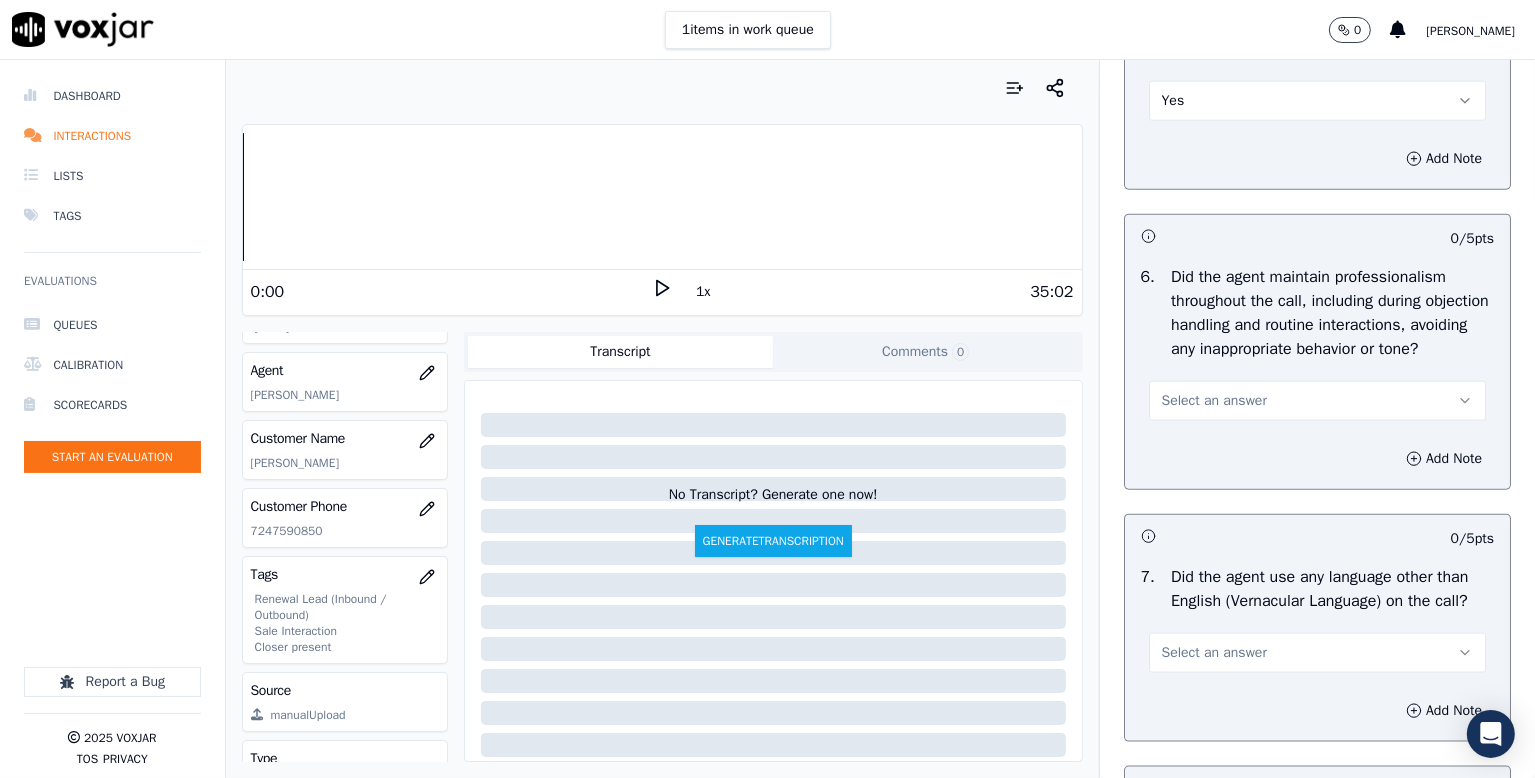 click on "Select an answer" at bounding box center [1214, 401] 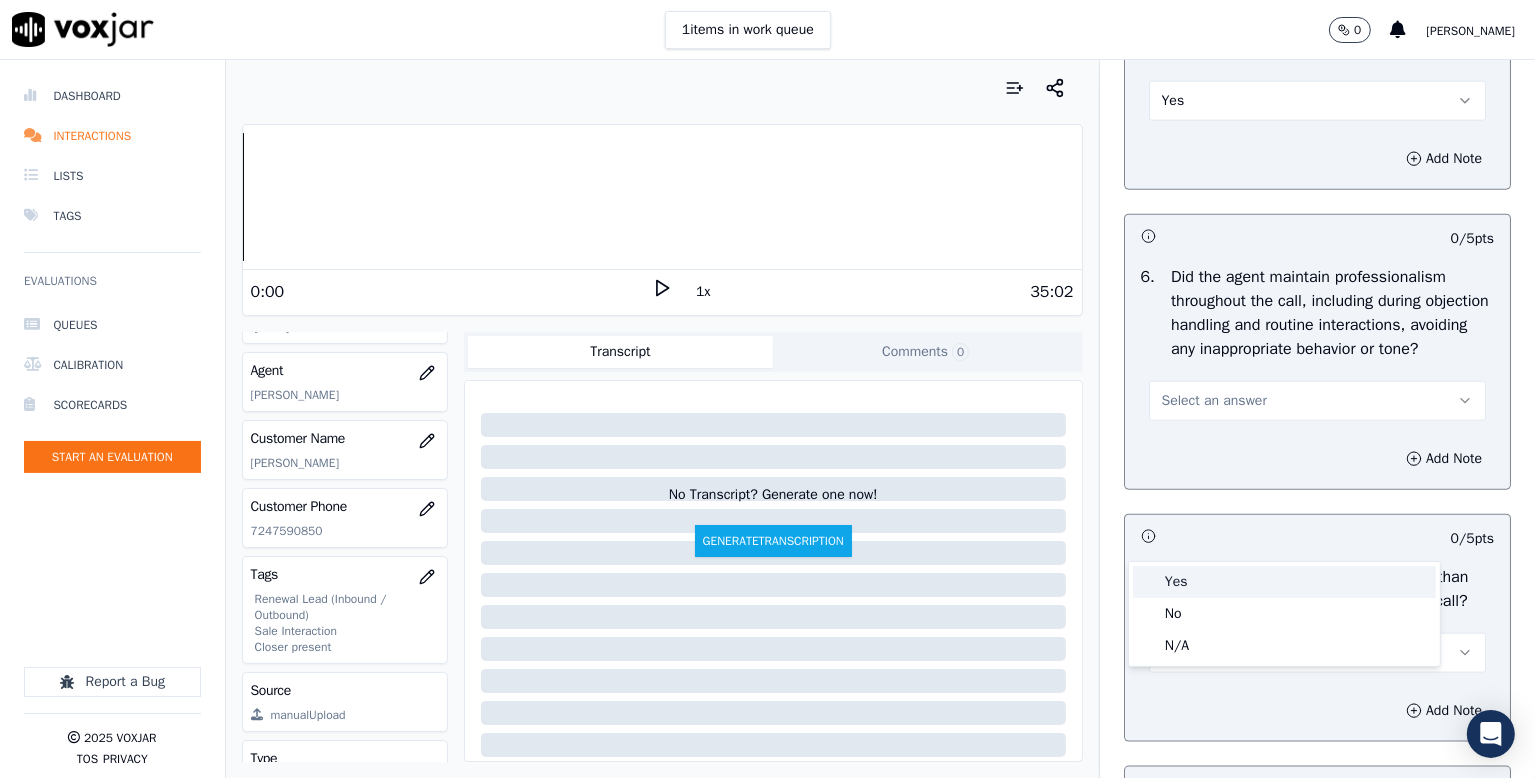 click on "Yes" at bounding box center (1284, 582) 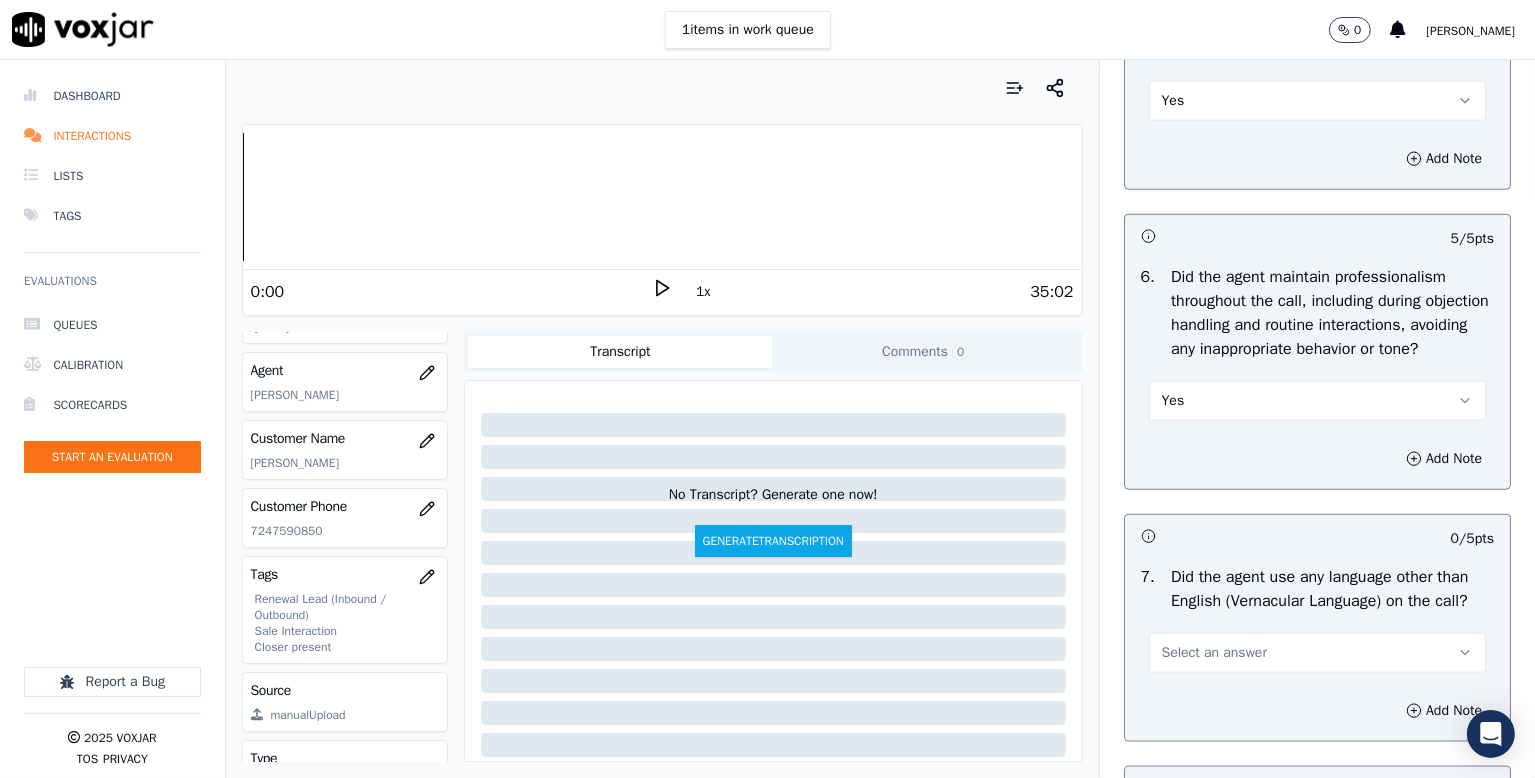 click on "Yes" at bounding box center [1317, 401] 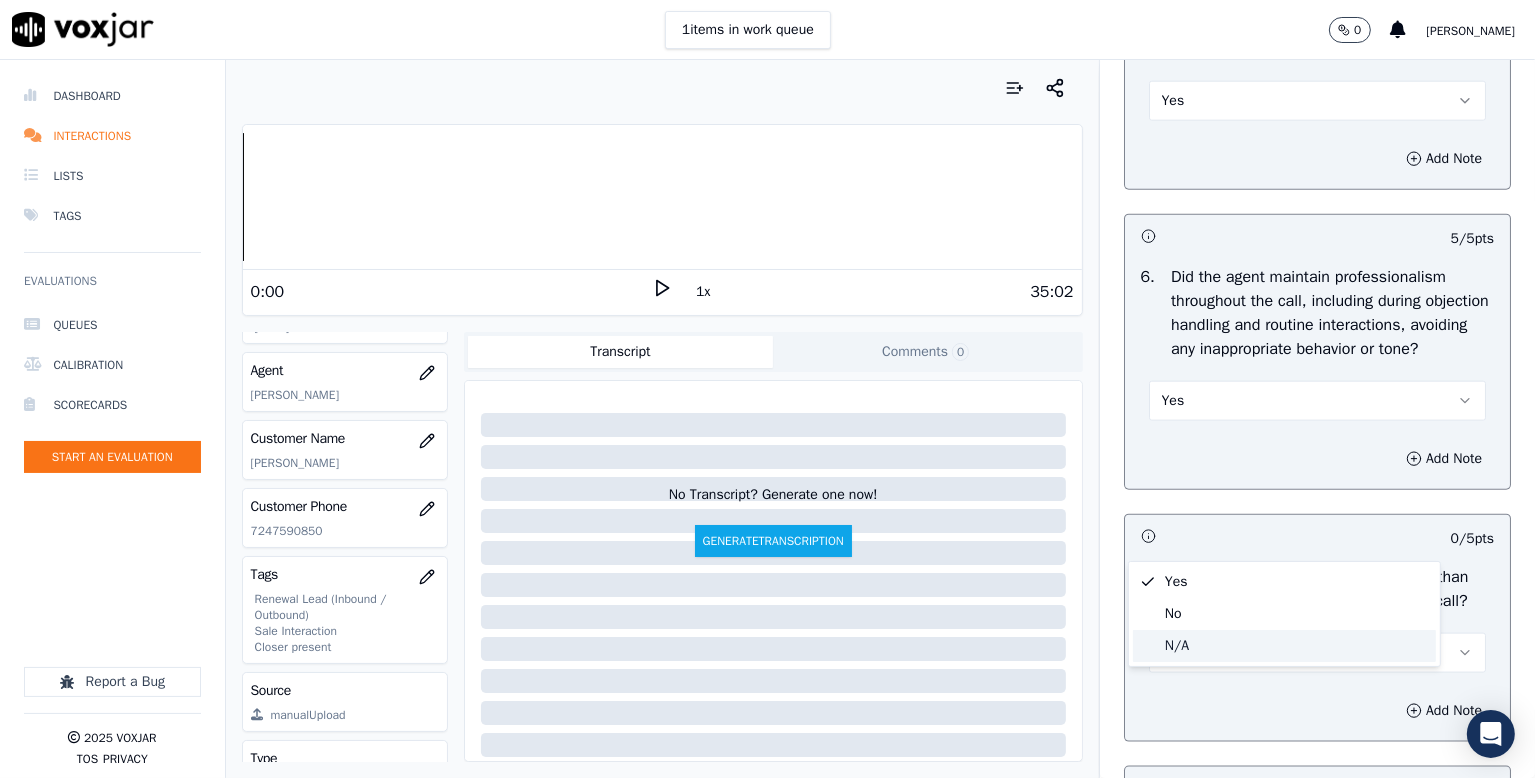 click on "N/A" 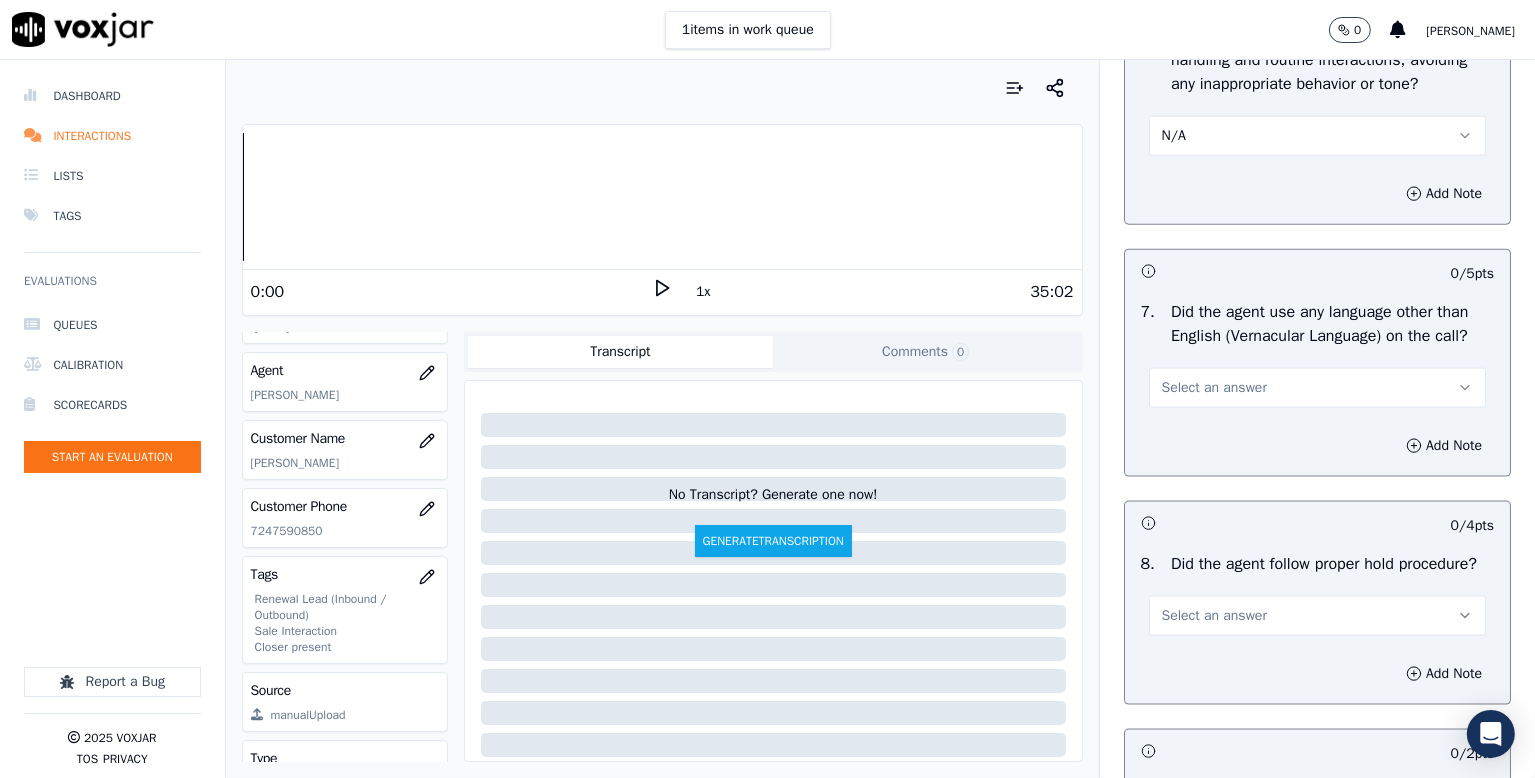 scroll, scrollTop: 2700, scrollLeft: 0, axis: vertical 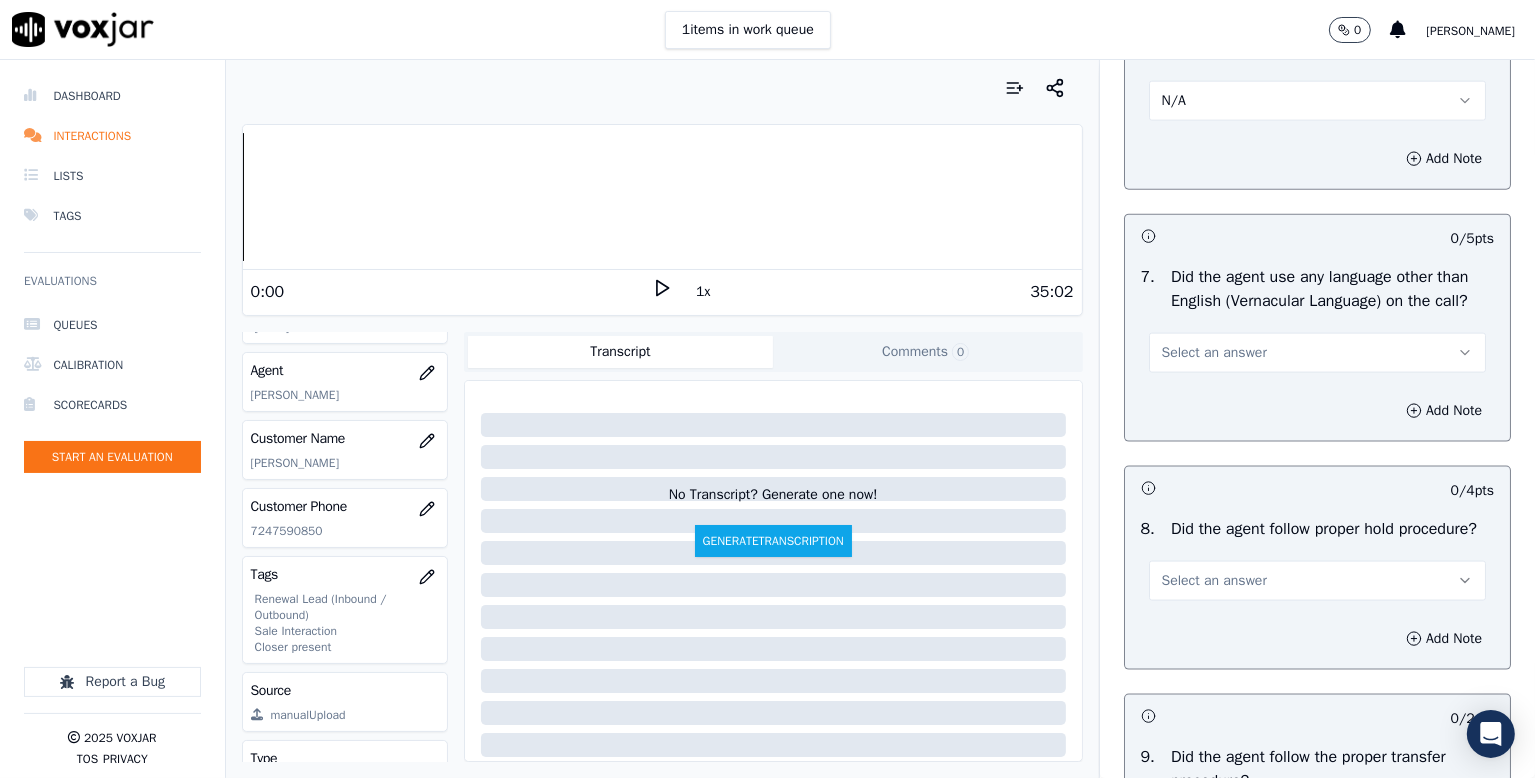click on "Select an answer" at bounding box center [1317, 353] 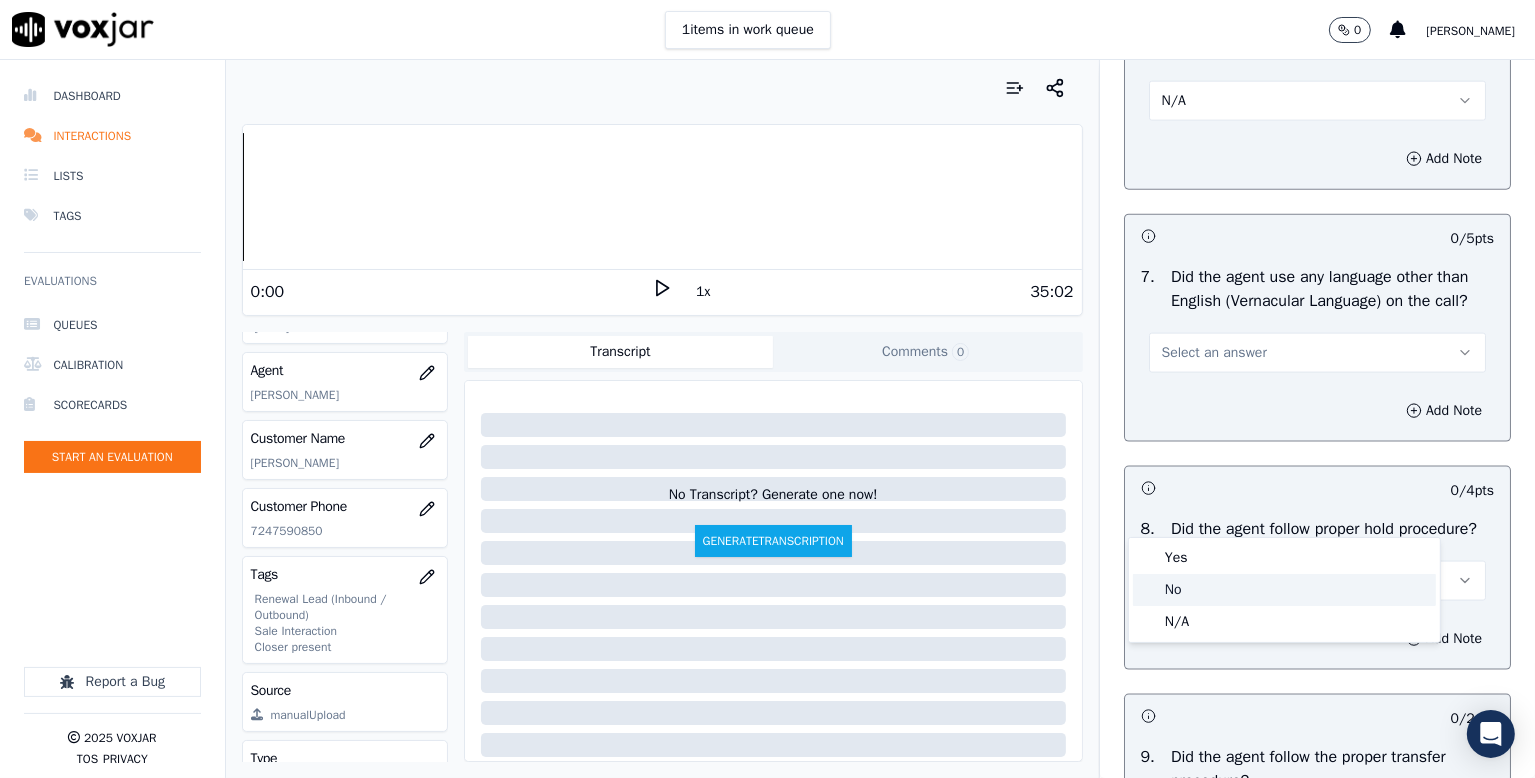 click on "No" 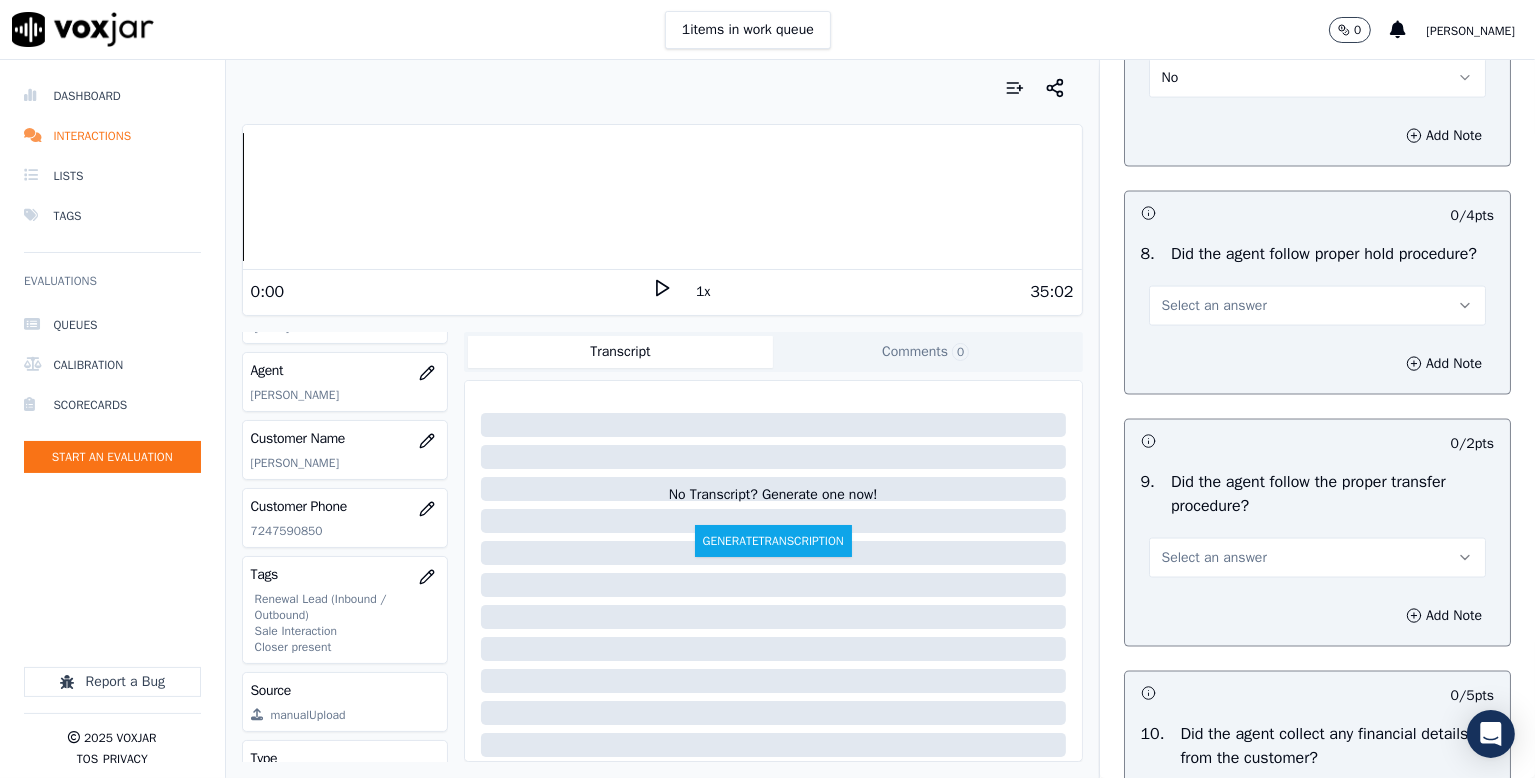 scroll, scrollTop: 3100, scrollLeft: 0, axis: vertical 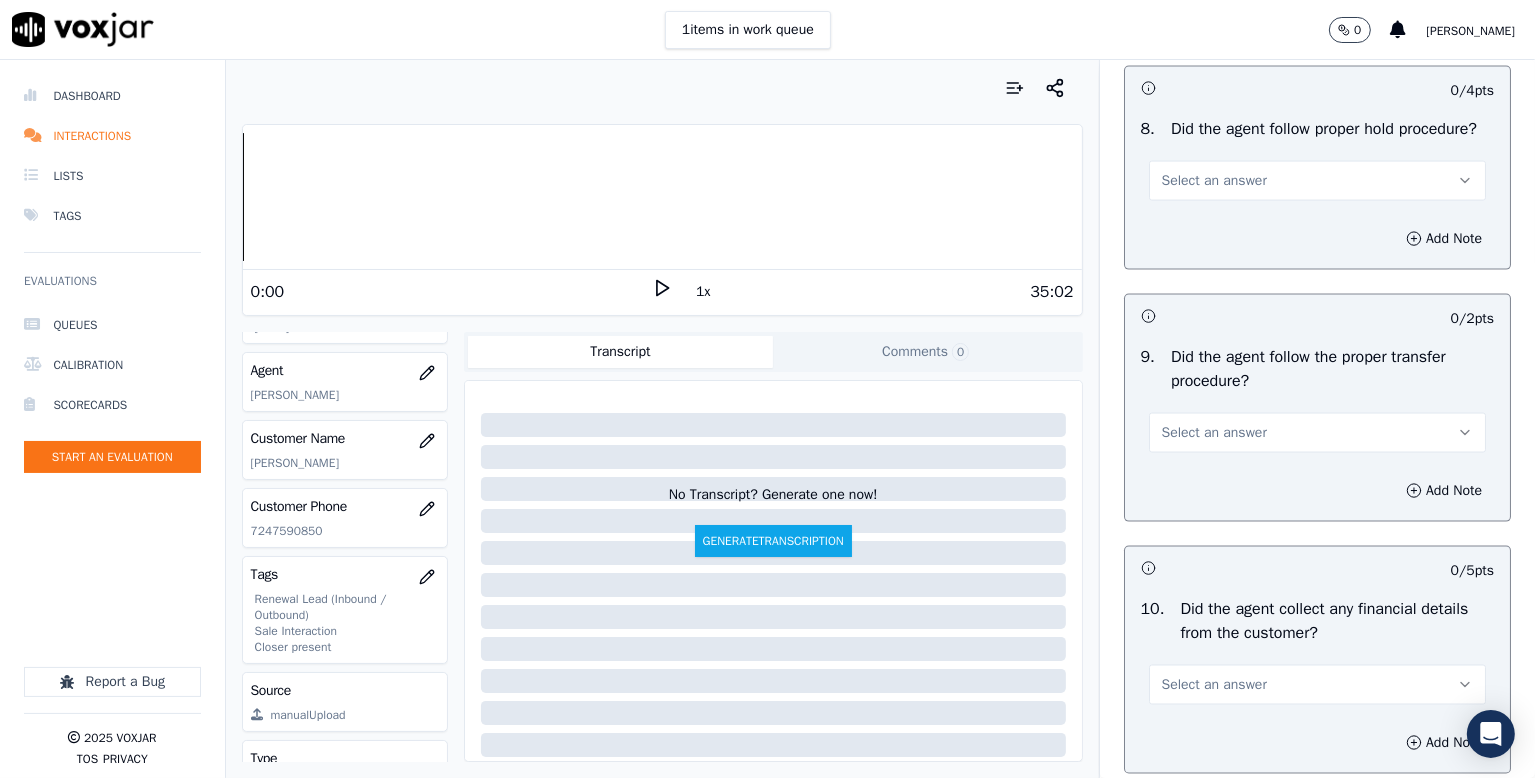 click on "Select an answer" at bounding box center (1214, 181) 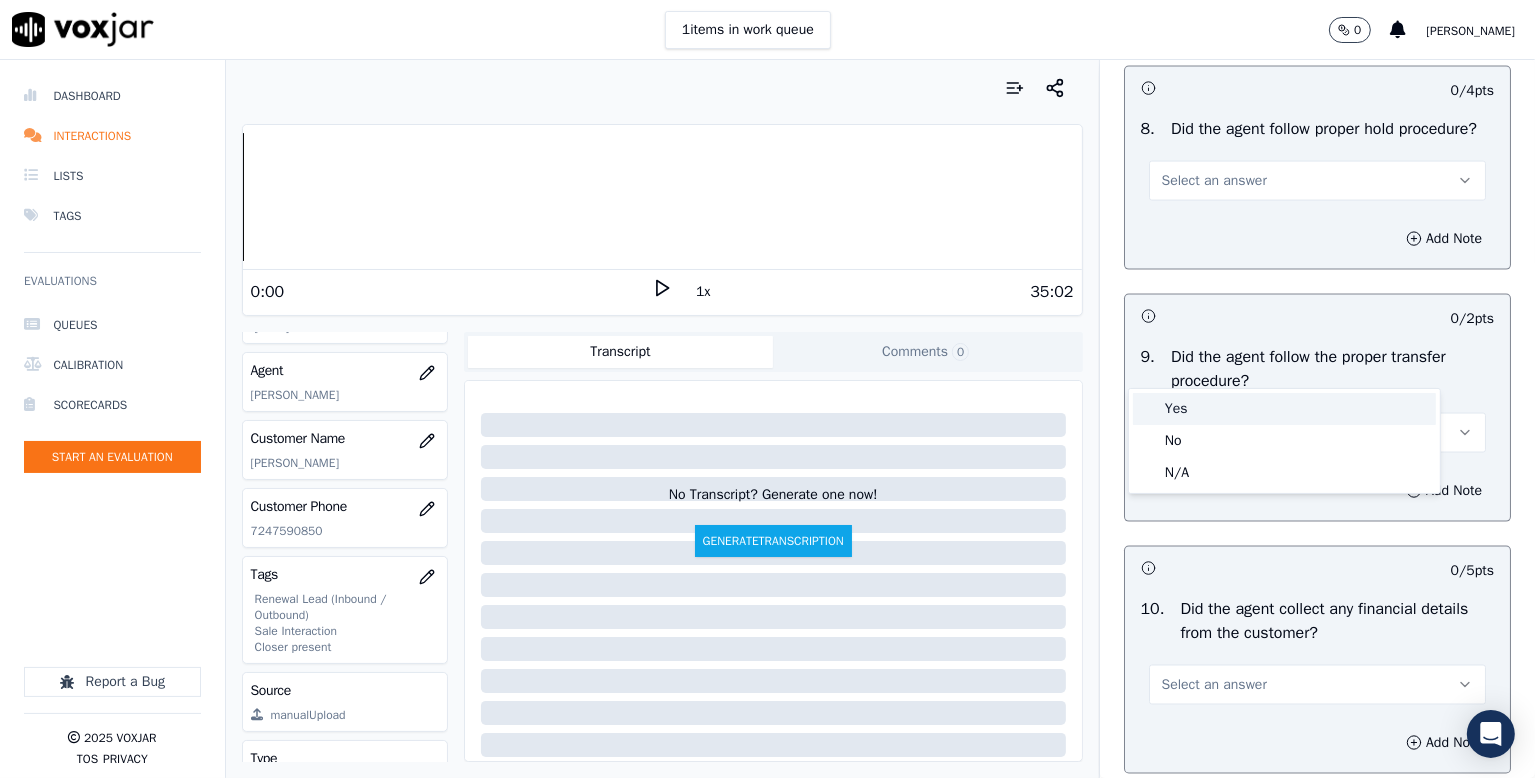 drag, startPoint x: 1189, startPoint y: 406, endPoint x: 1228, endPoint y: 383, distance: 45.276924 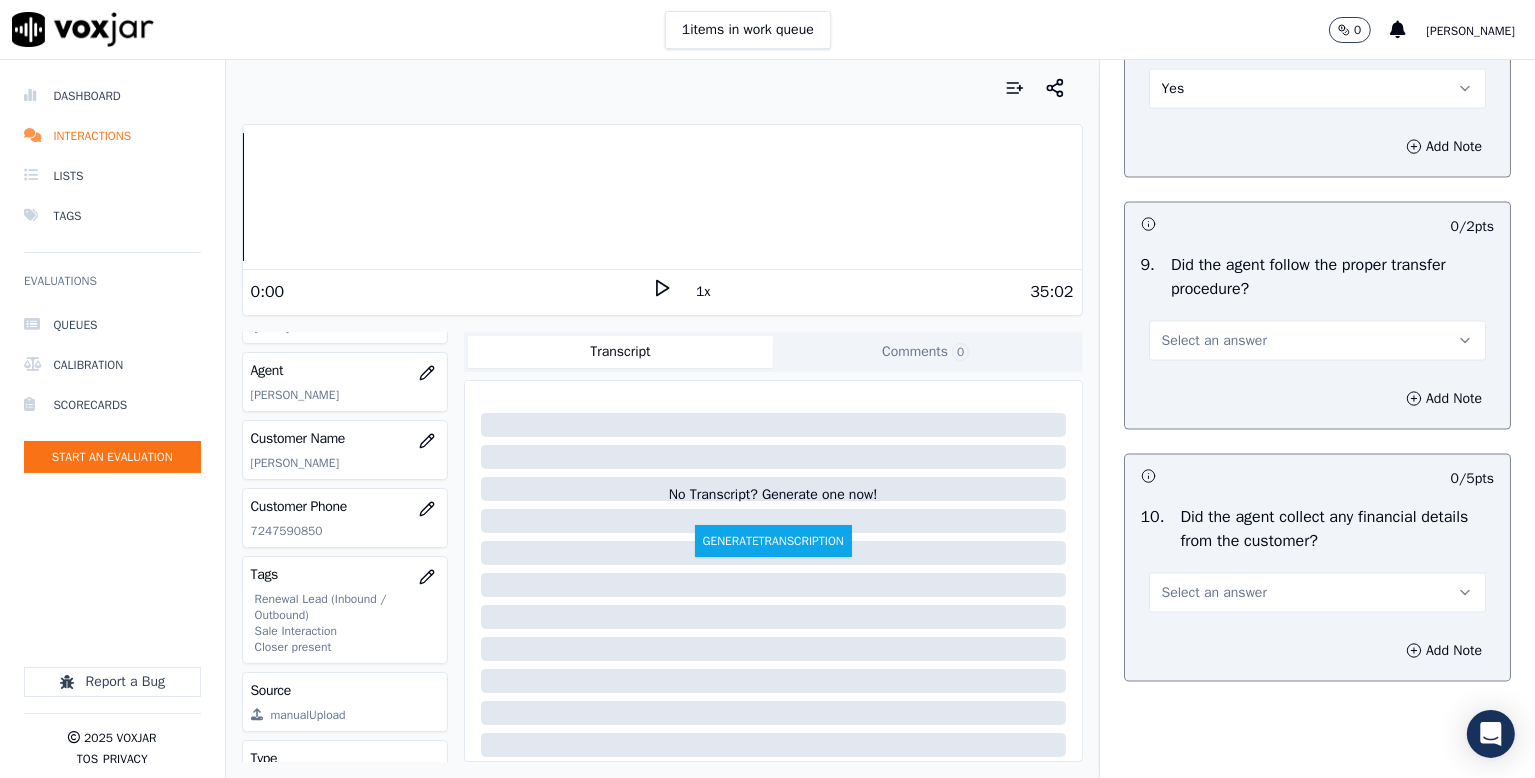 scroll, scrollTop: 3300, scrollLeft: 0, axis: vertical 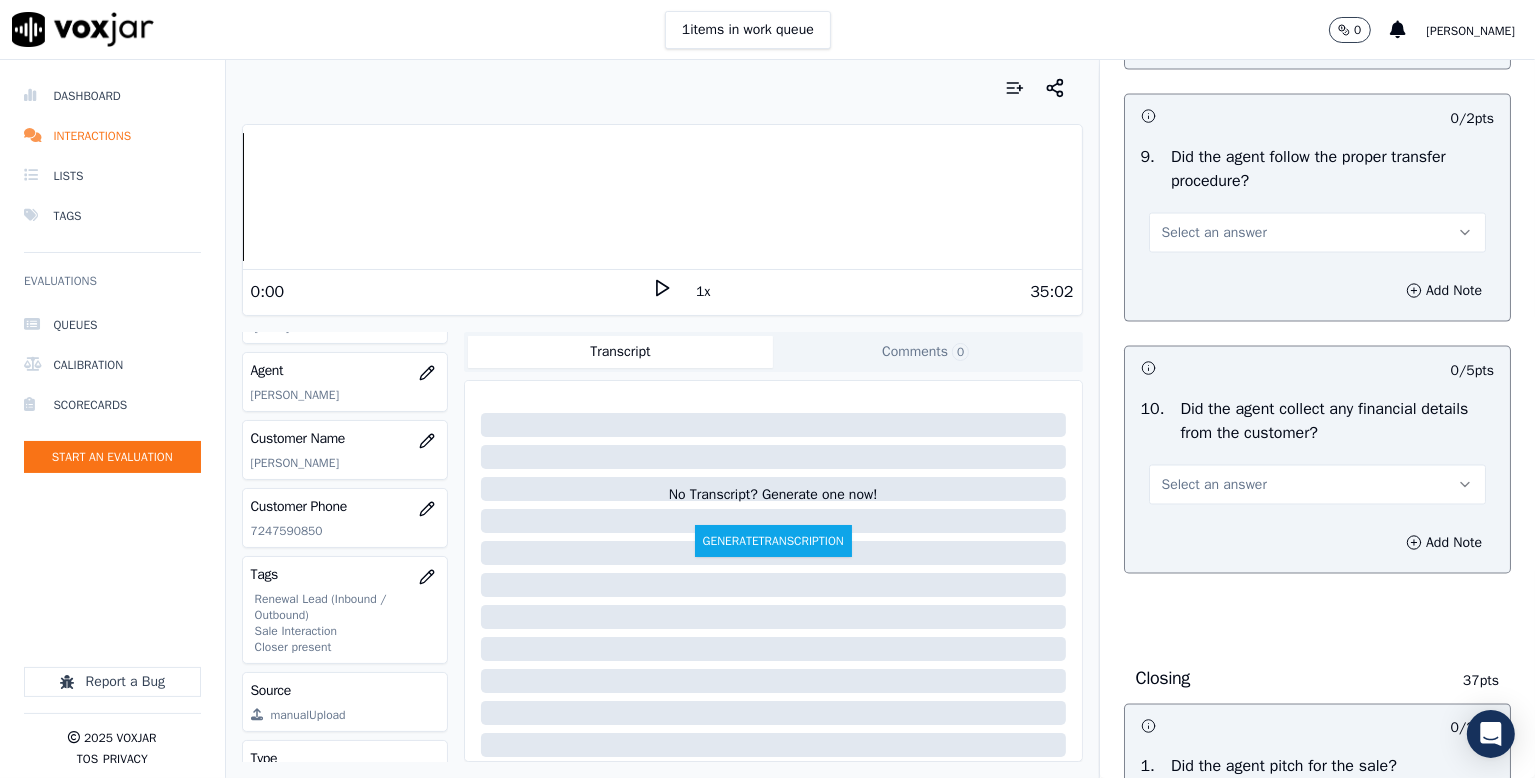 click on "Select an answer" at bounding box center (1214, 233) 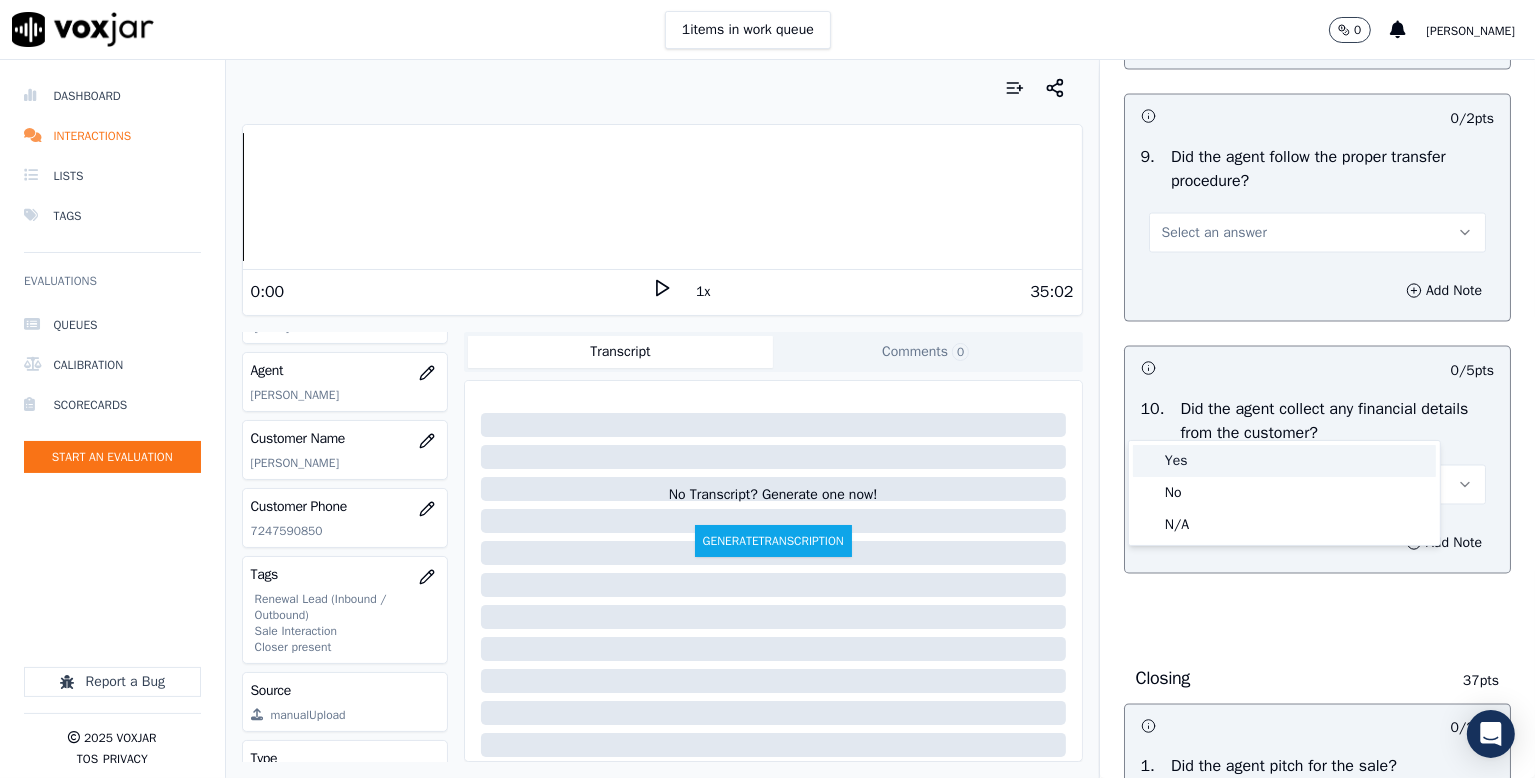 drag, startPoint x: 1184, startPoint y: 459, endPoint x: 1197, endPoint y: 468, distance: 15.811388 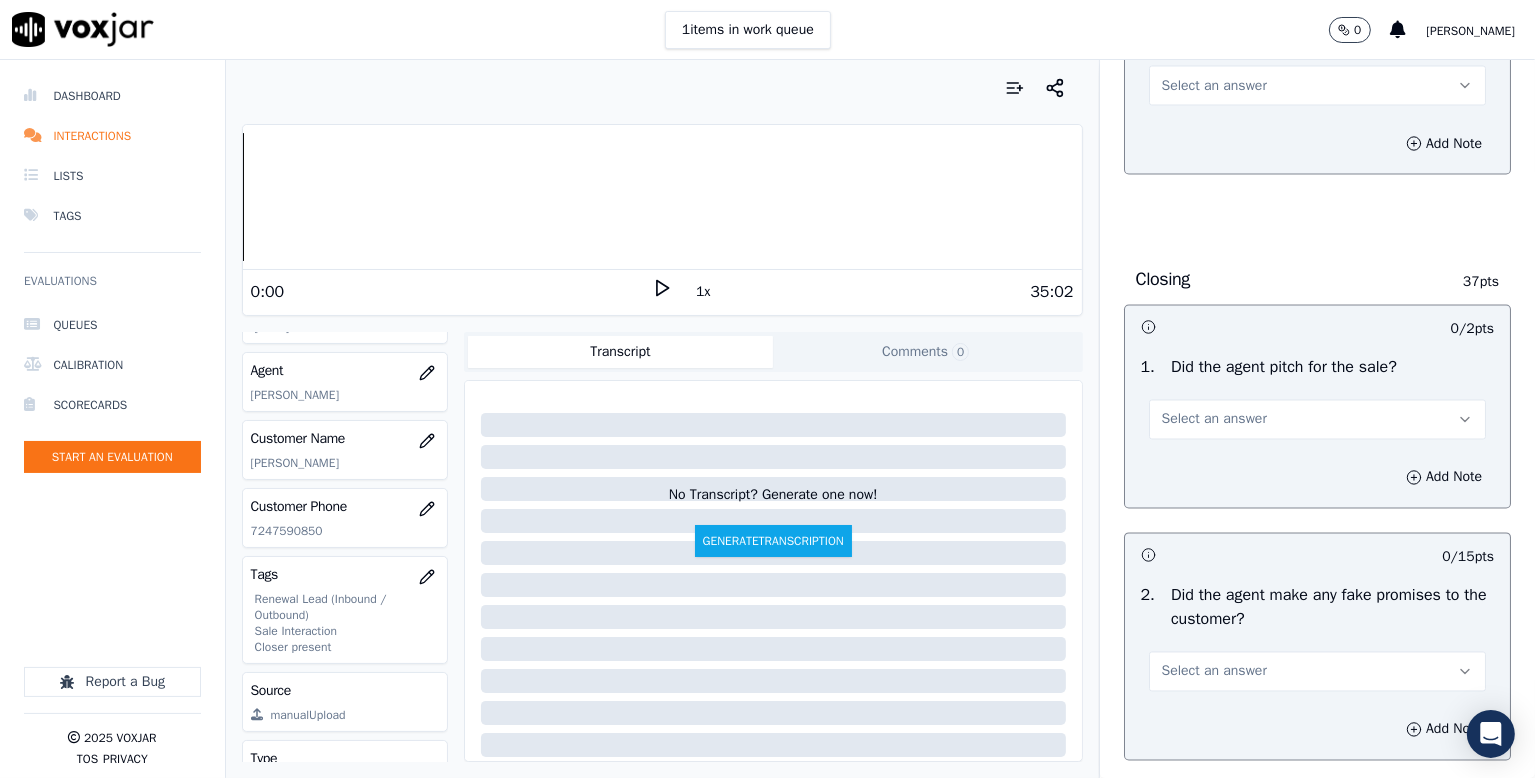 scroll, scrollTop: 3700, scrollLeft: 0, axis: vertical 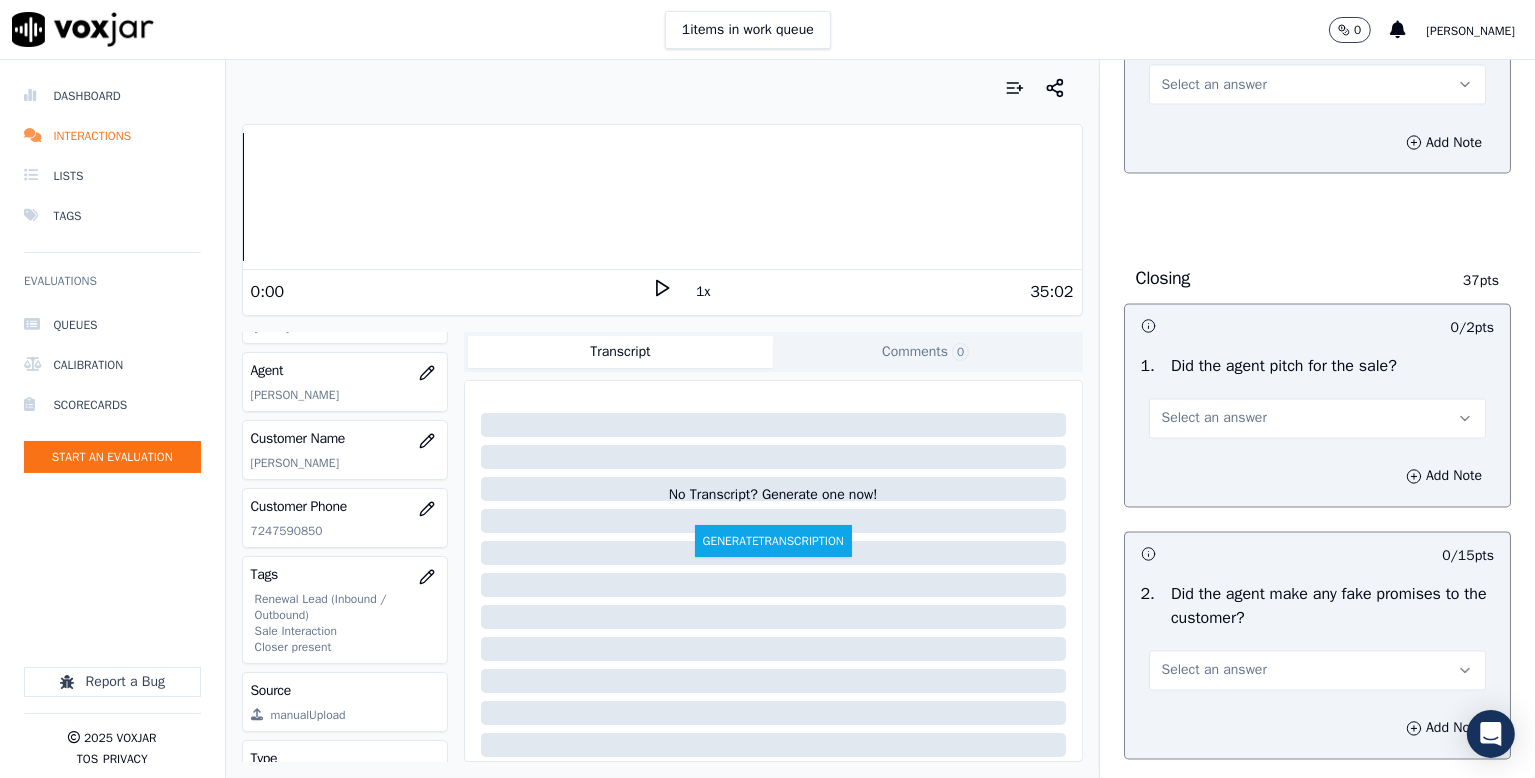 click on "Select an answer" at bounding box center [1214, 85] 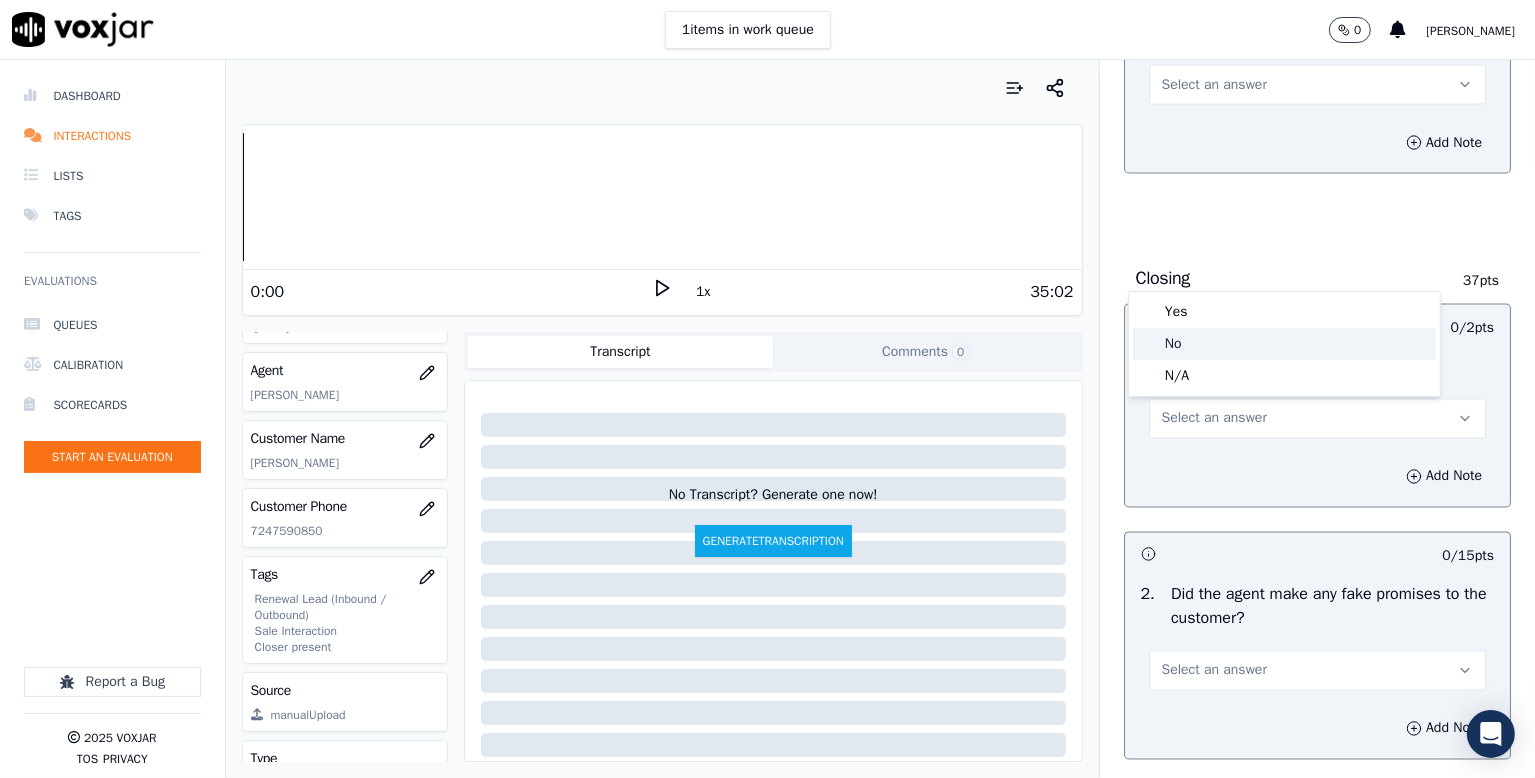 click on "No" 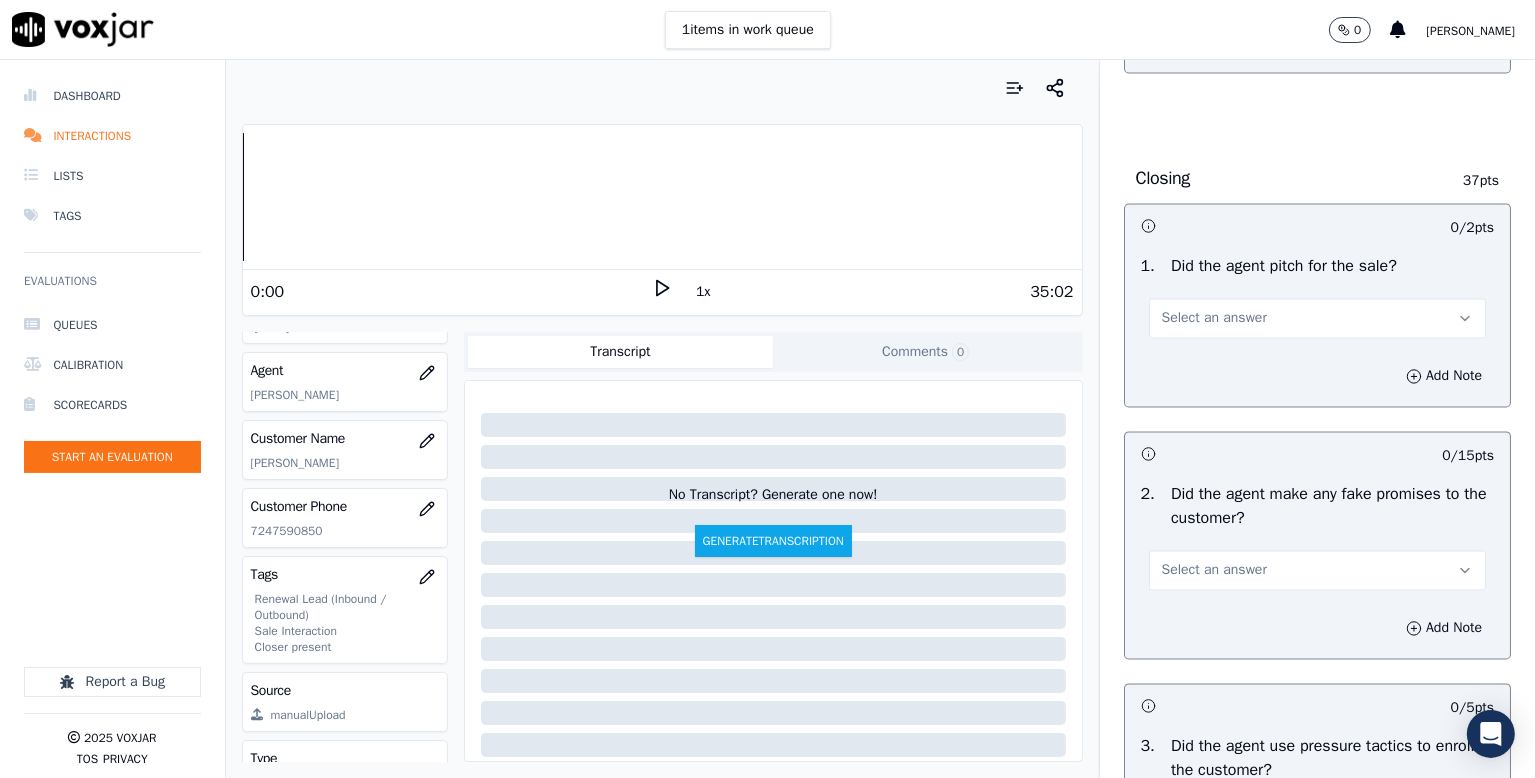 scroll, scrollTop: 4000, scrollLeft: 0, axis: vertical 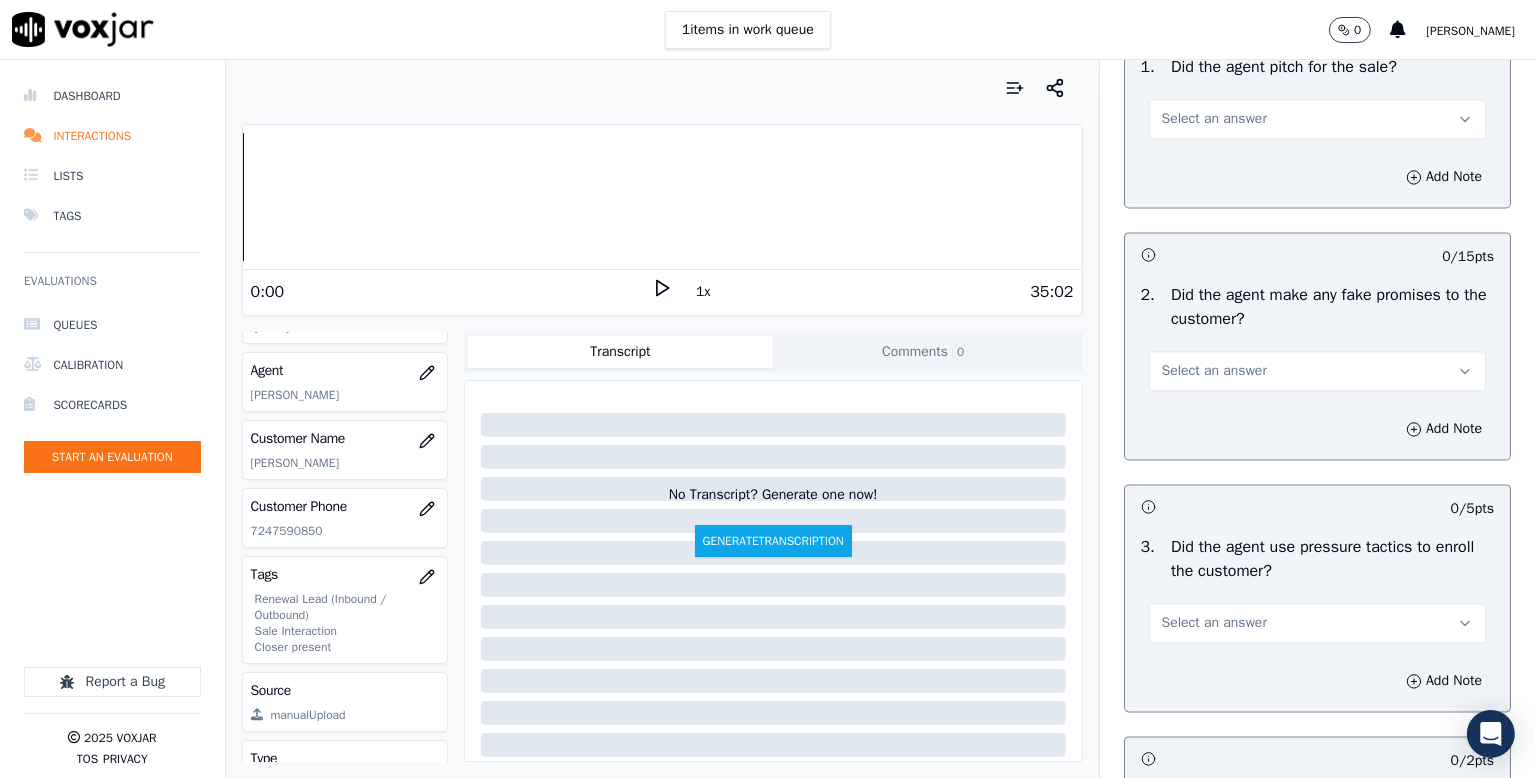 click on "Select an answer" at bounding box center [1214, 119] 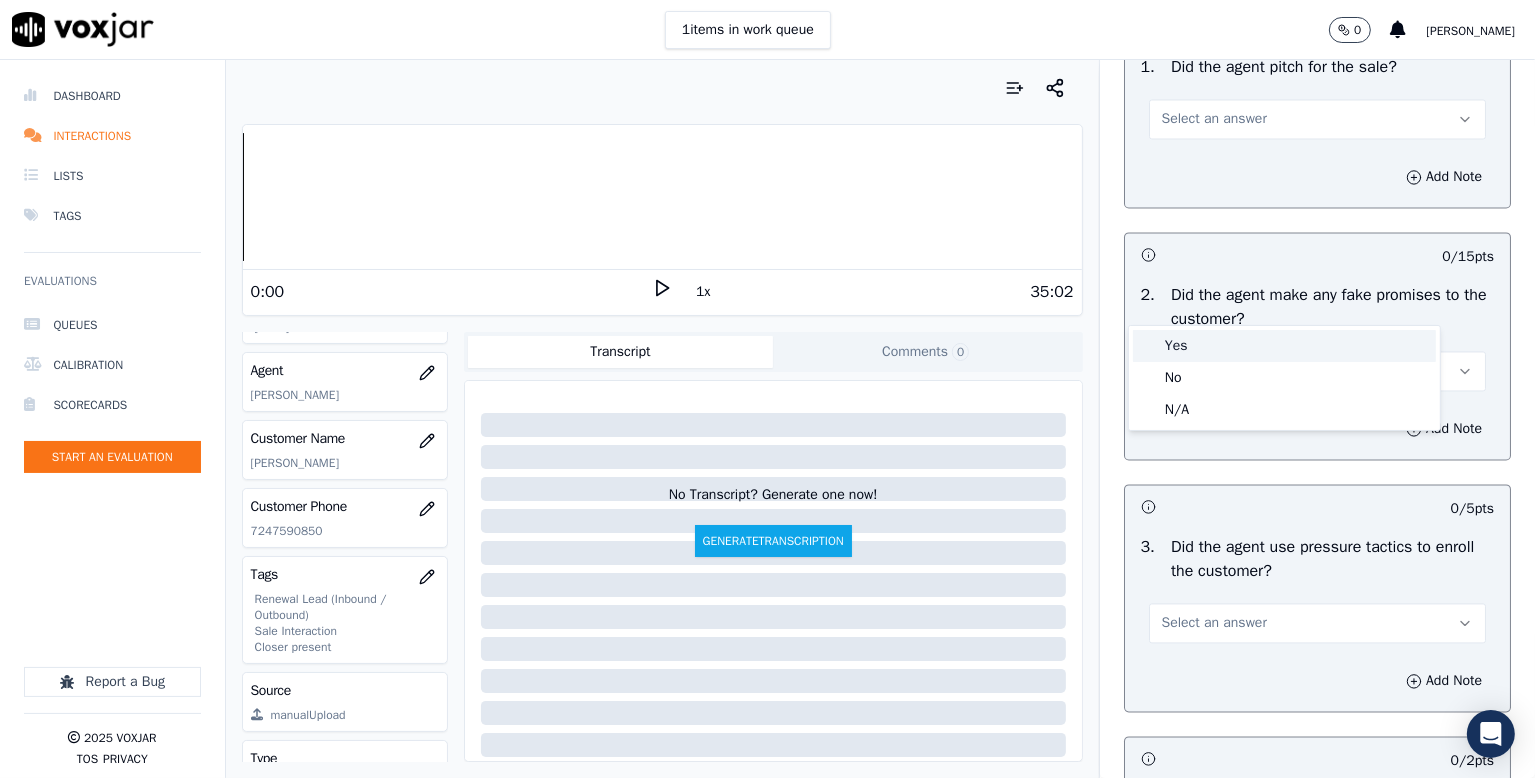 drag, startPoint x: 1195, startPoint y: 340, endPoint x: 1216, endPoint y: 329, distance: 23.70654 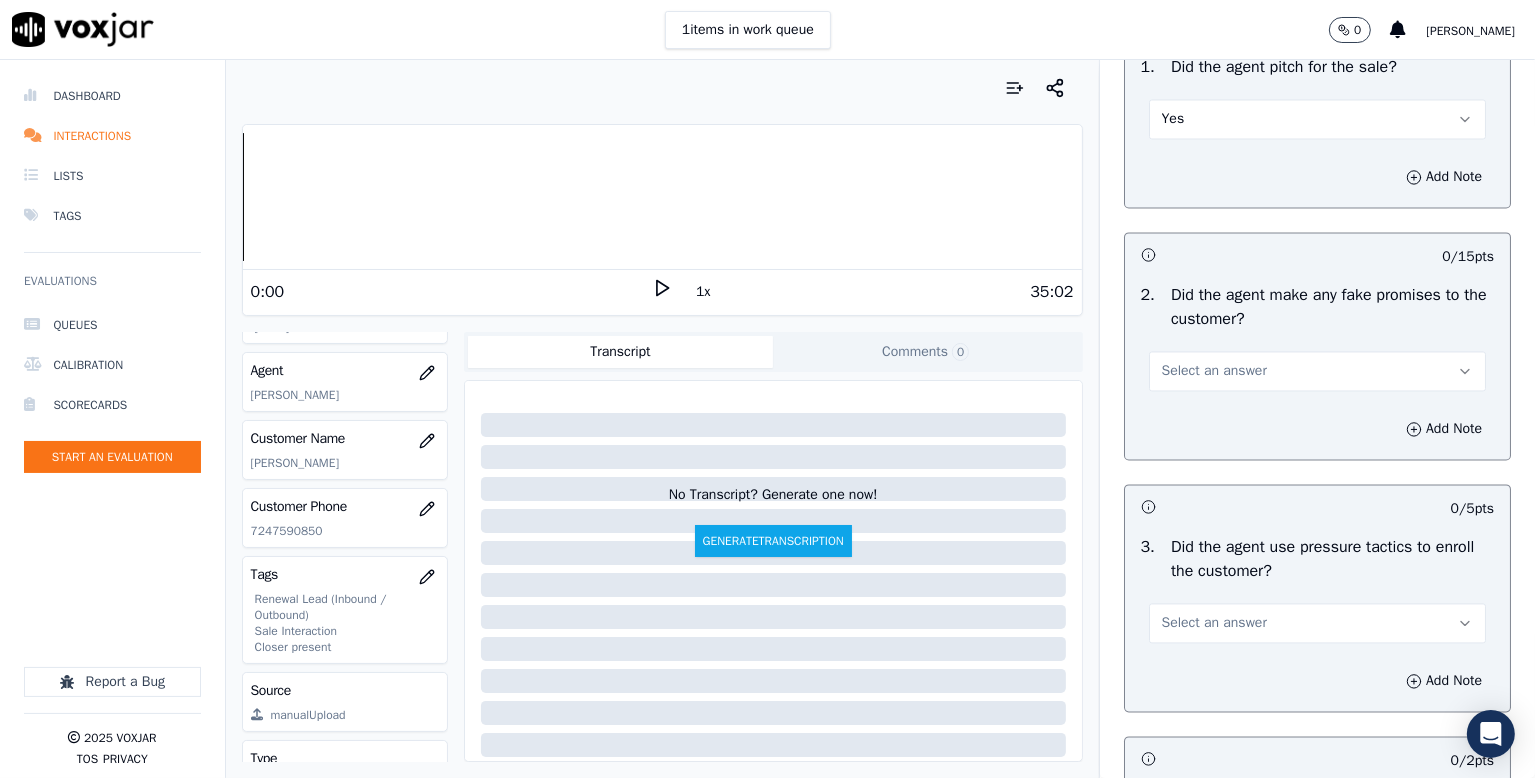 scroll, scrollTop: 4100, scrollLeft: 0, axis: vertical 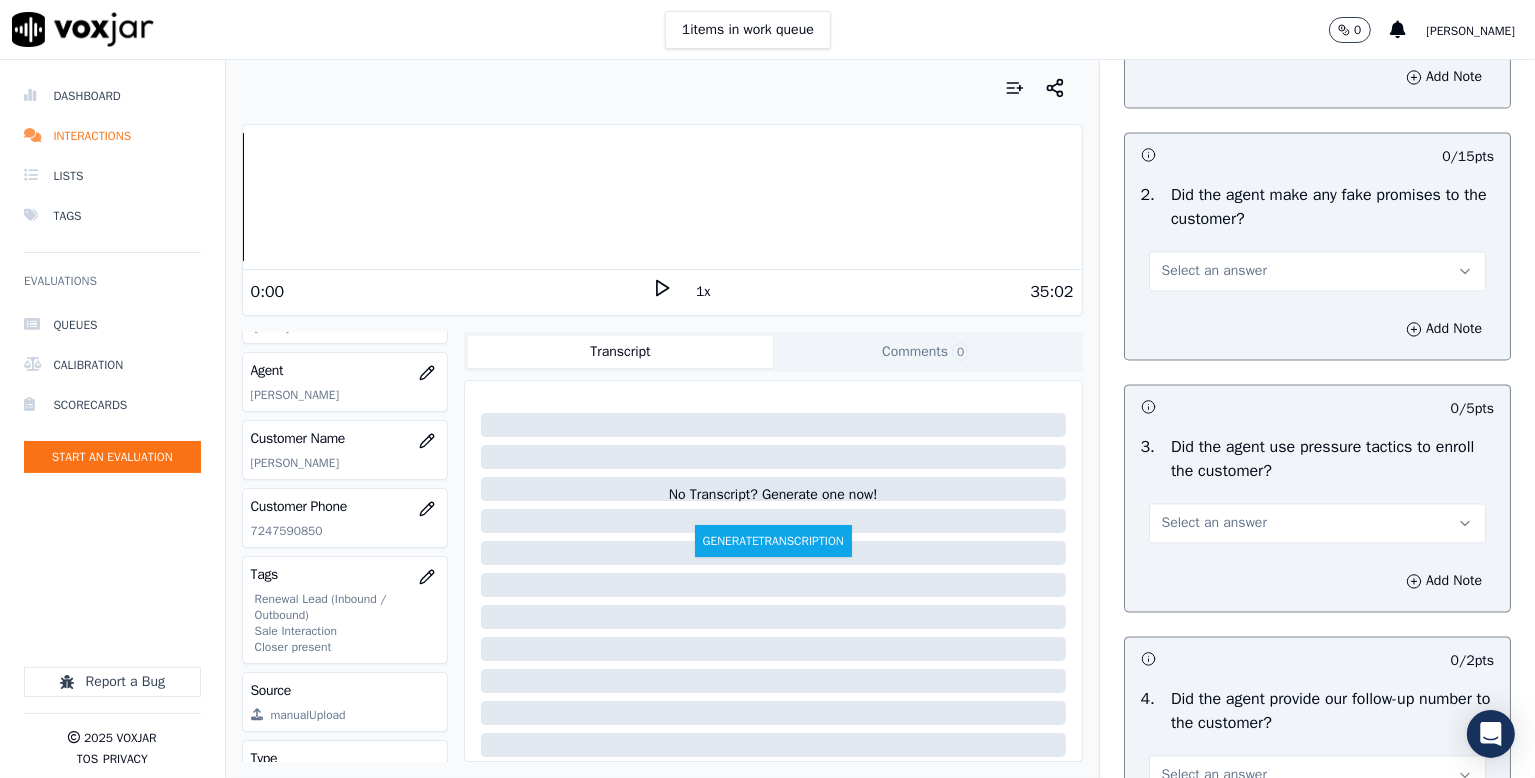 click on "Select an answer" at bounding box center (1214, 271) 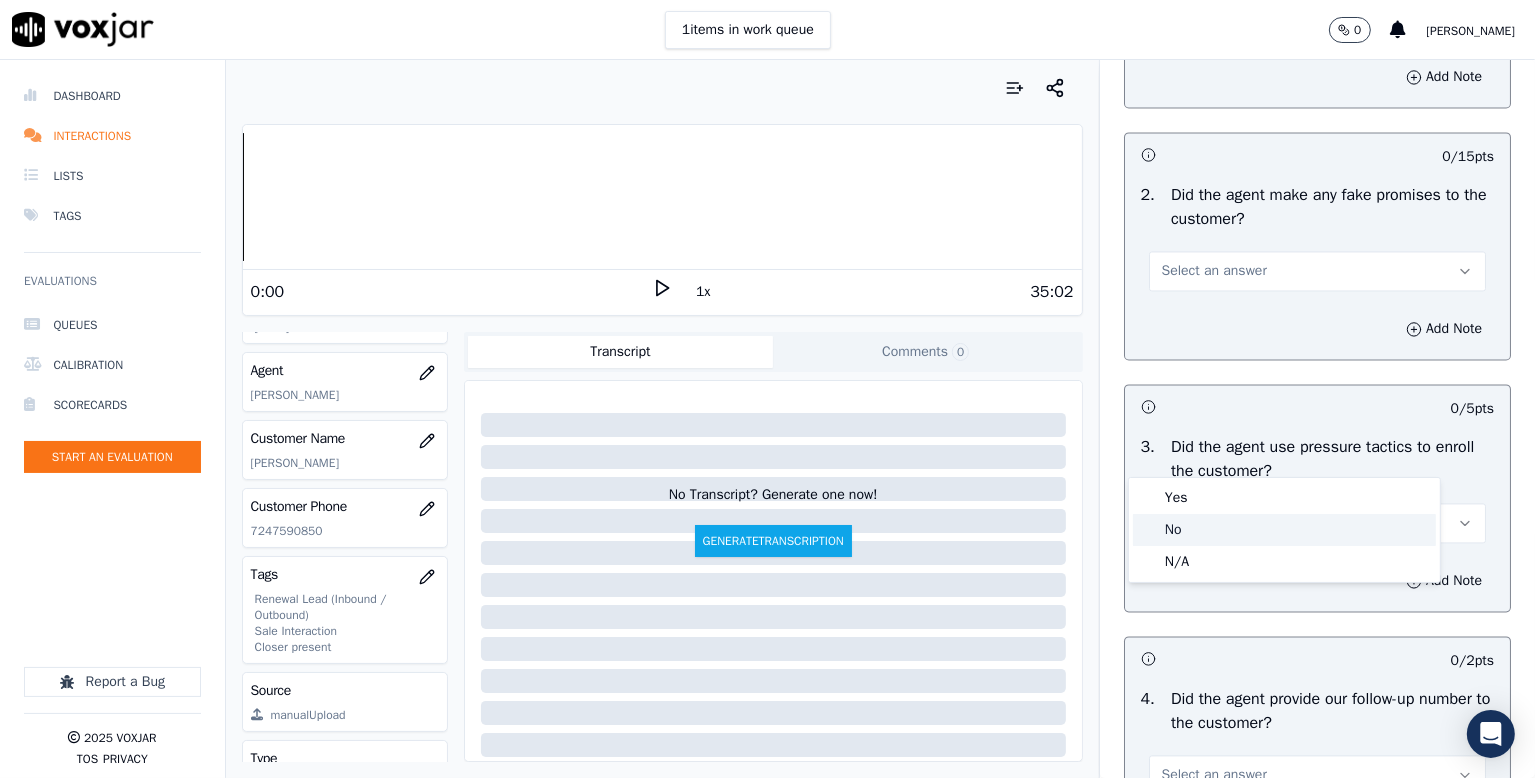 click on "No" 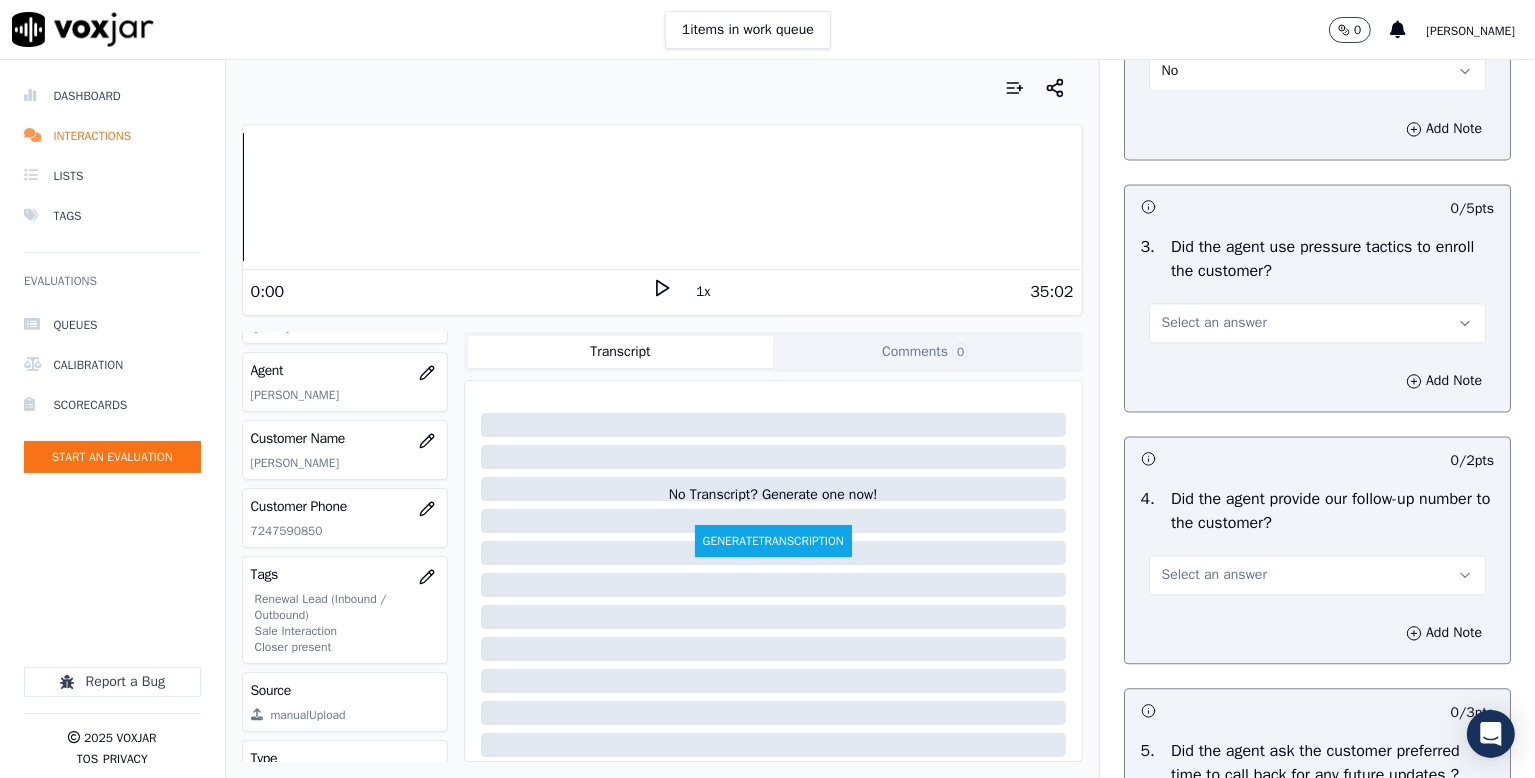scroll, scrollTop: 4500, scrollLeft: 0, axis: vertical 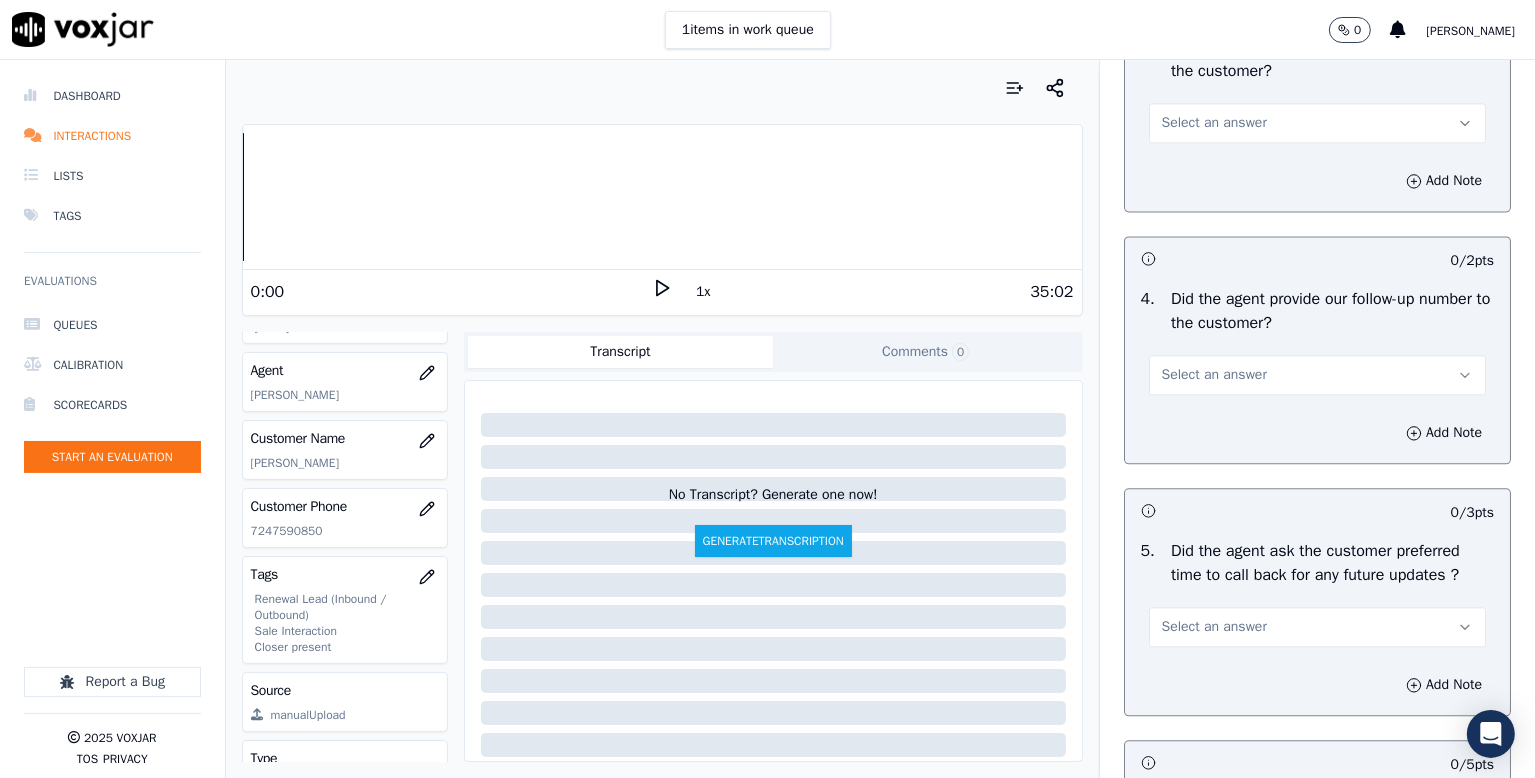 click on "Select an answer" at bounding box center [1214, 123] 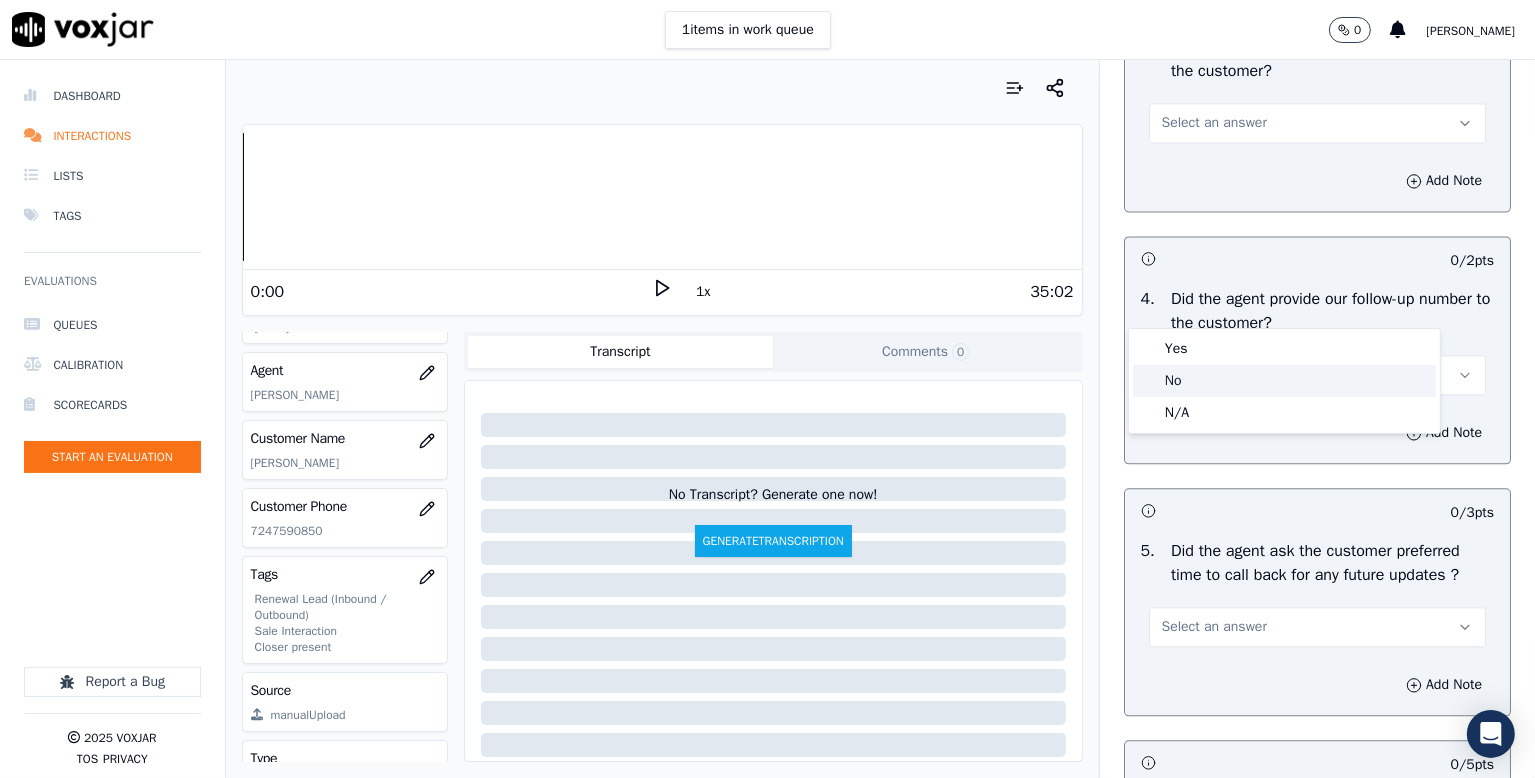 click on "No" 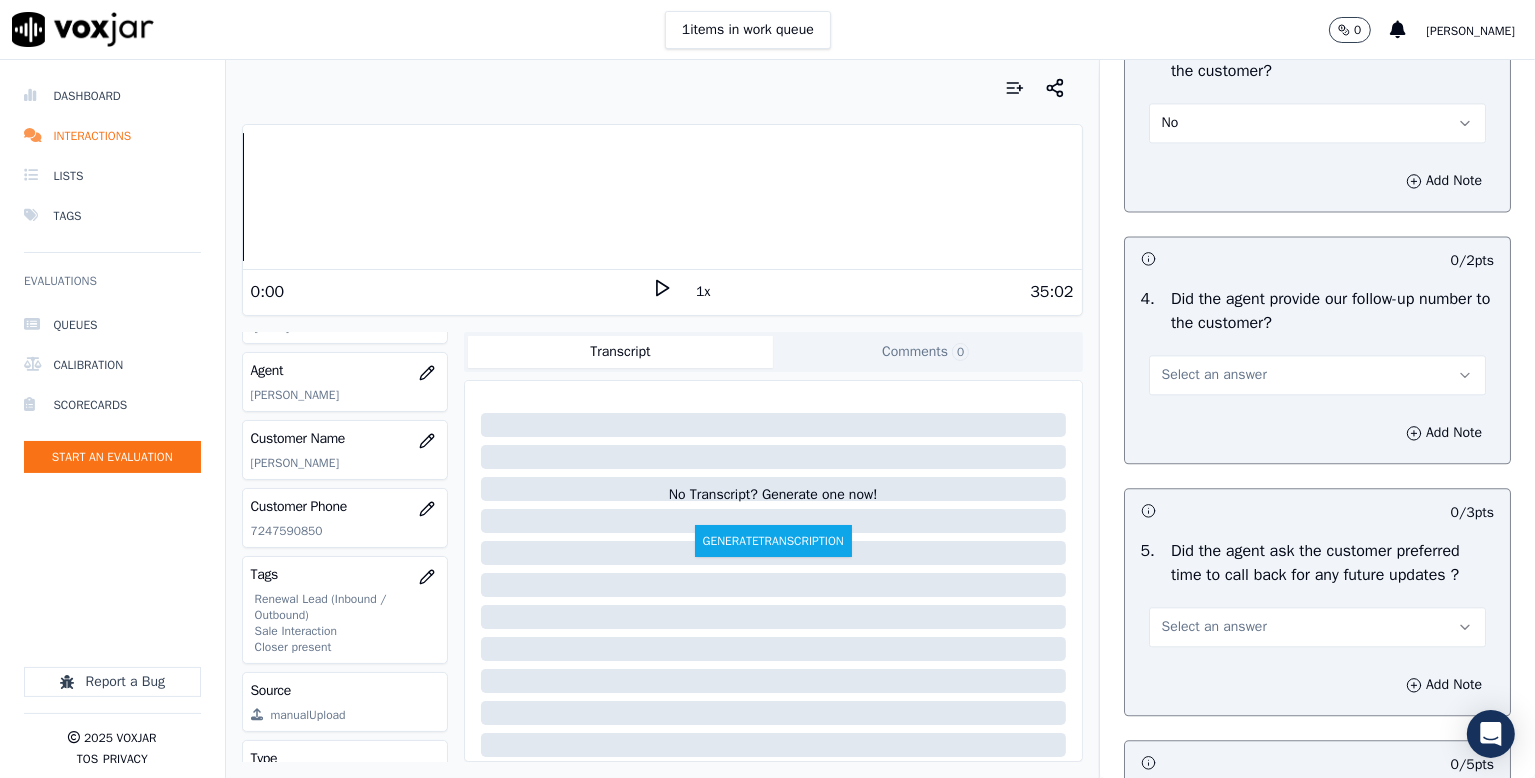 scroll, scrollTop: 4700, scrollLeft: 0, axis: vertical 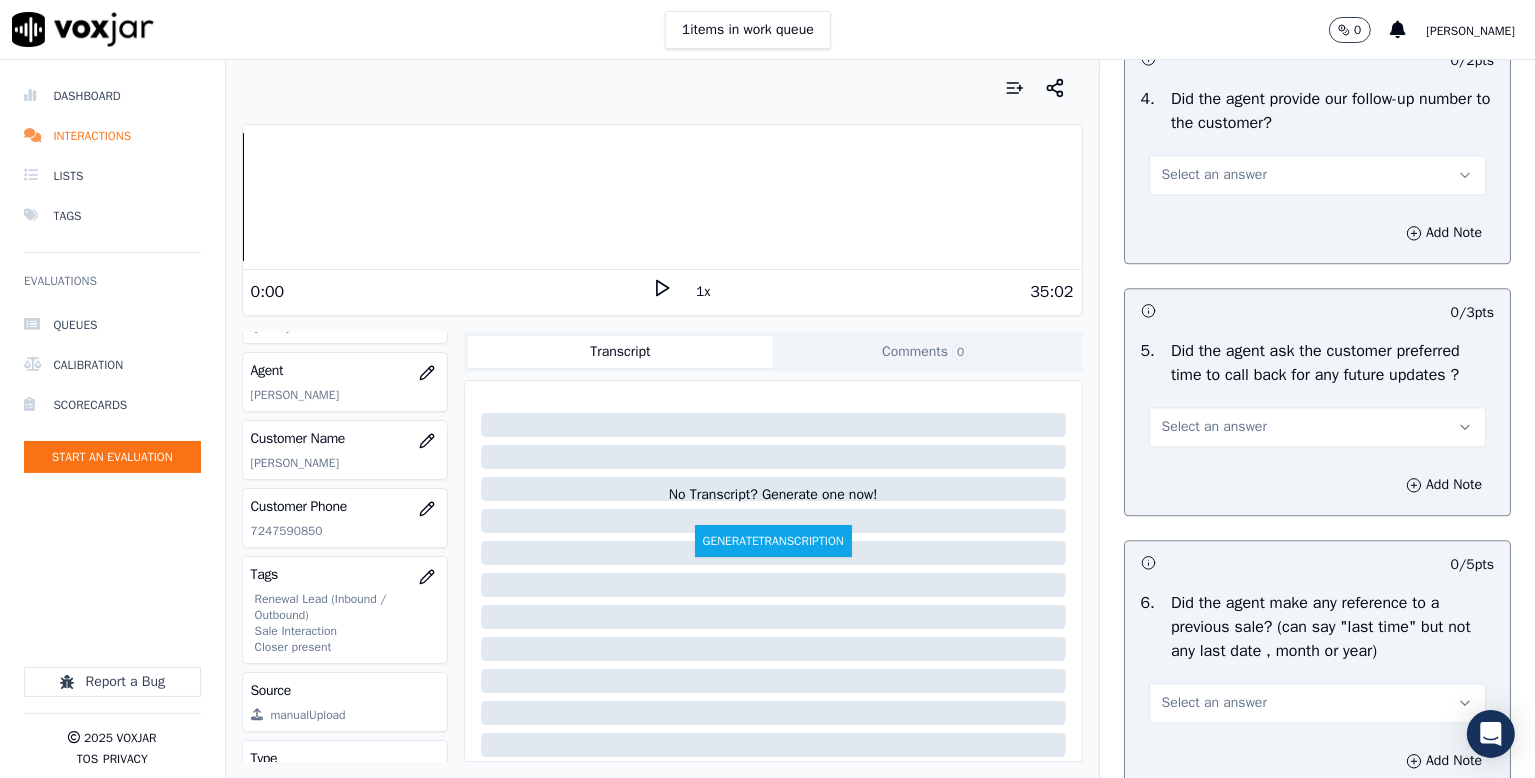 click on "Select an answer" at bounding box center [1214, 175] 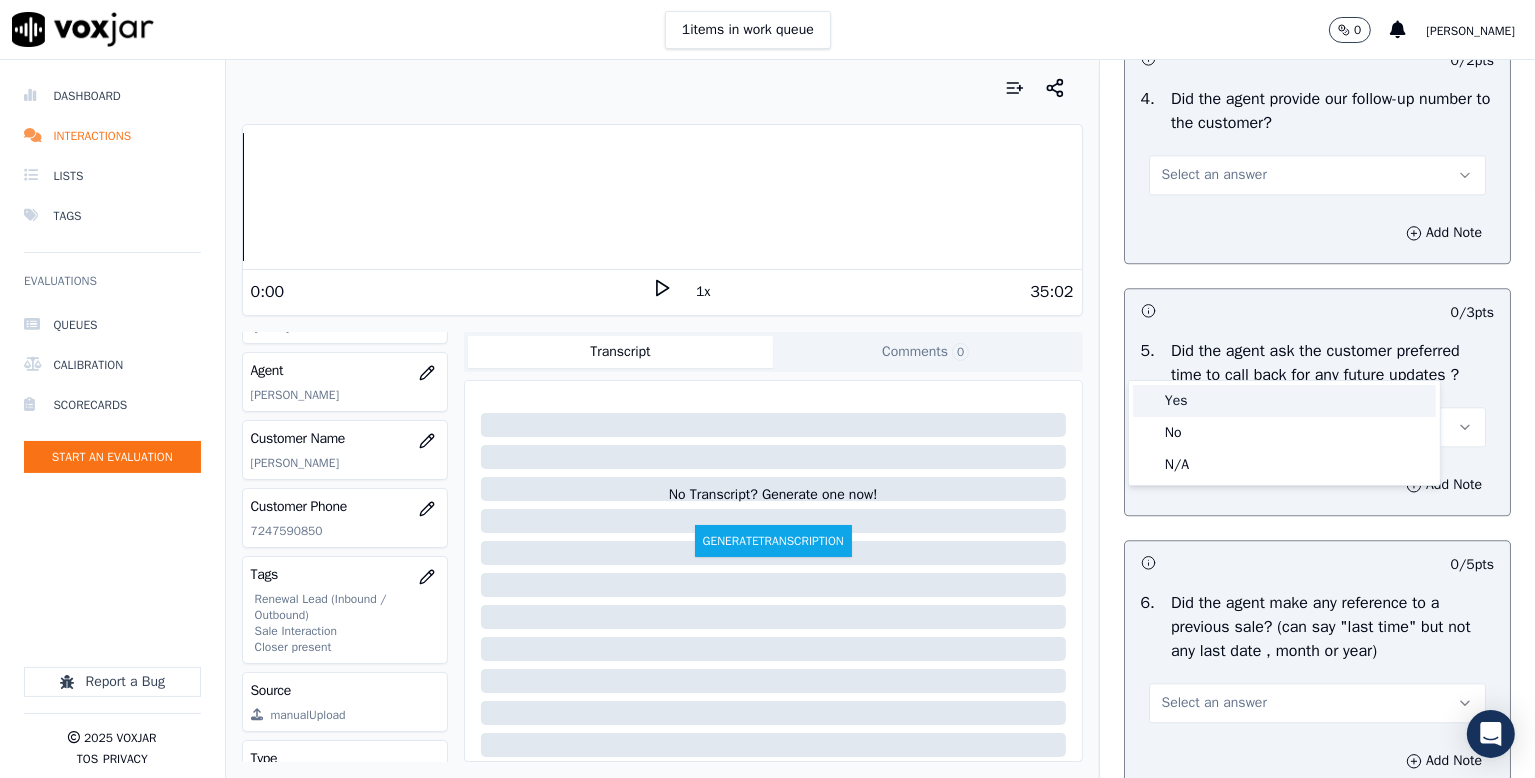 drag, startPoint x: 1188, startPoint y: 406, endPoint x: 1229, endPoint y: 405, distance: 41.01219 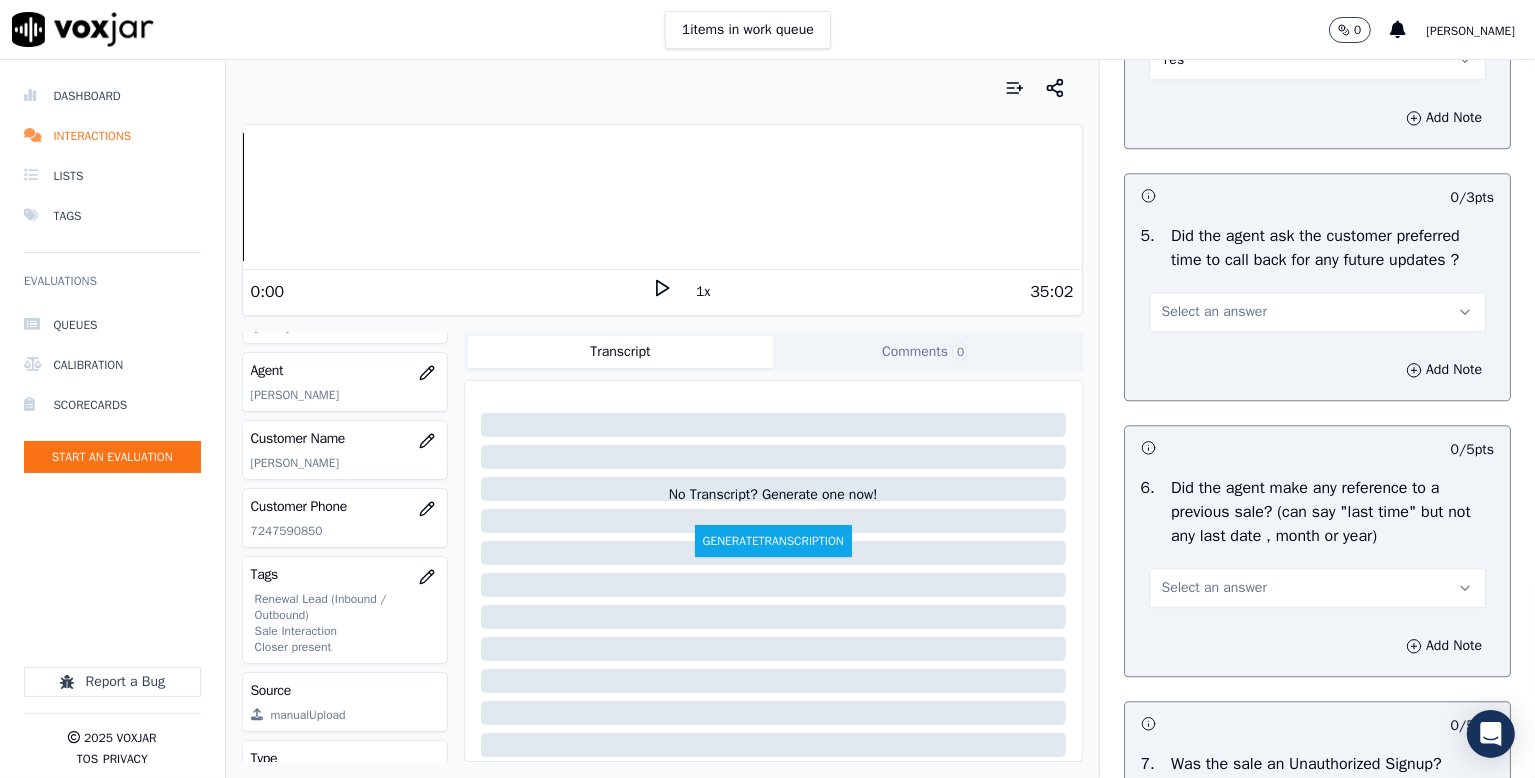 scroll, scrollTop: 4900, scrollLeft: 0, axis: vertical 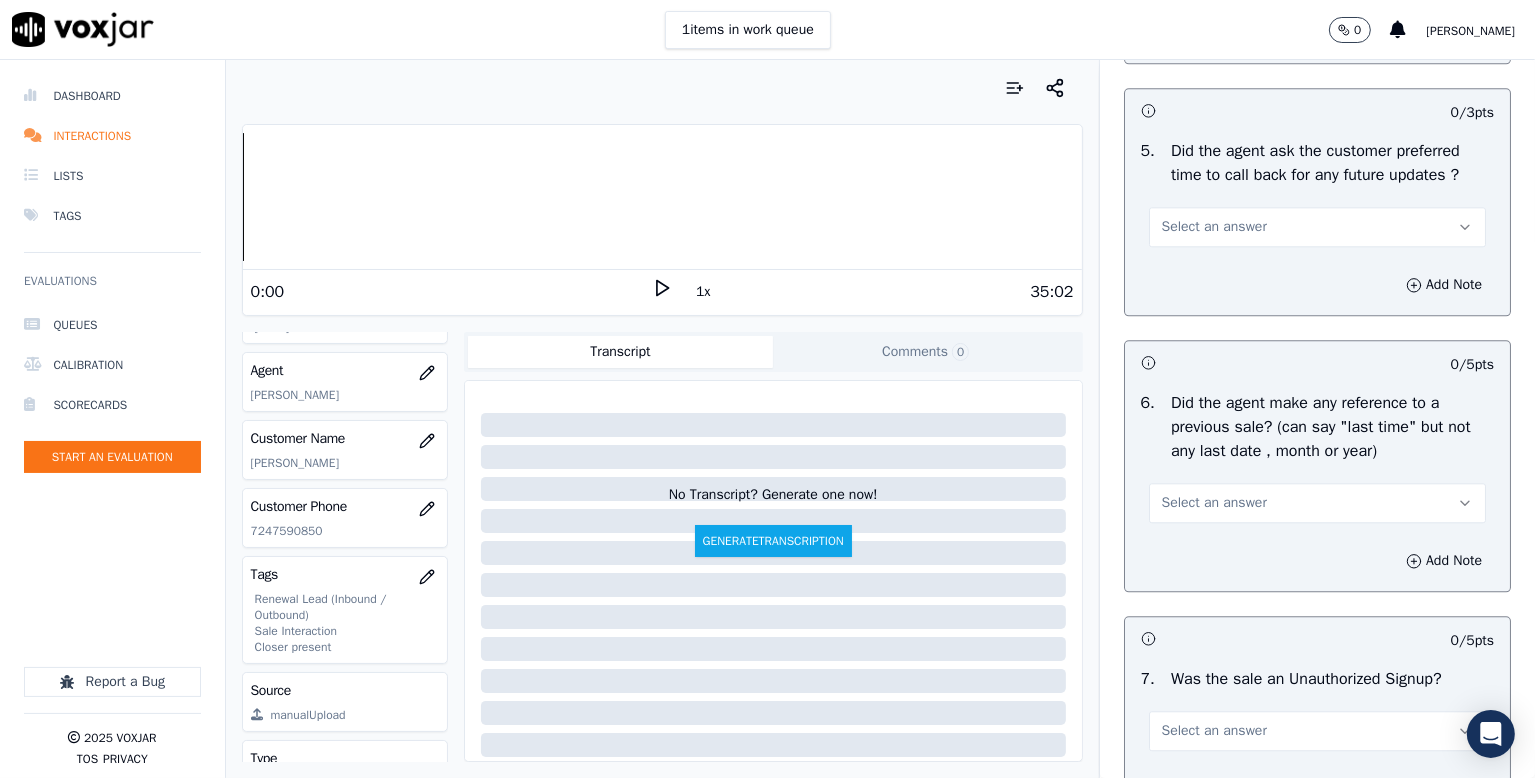 click on "Select an answer" at bounding box center [1214, 227] 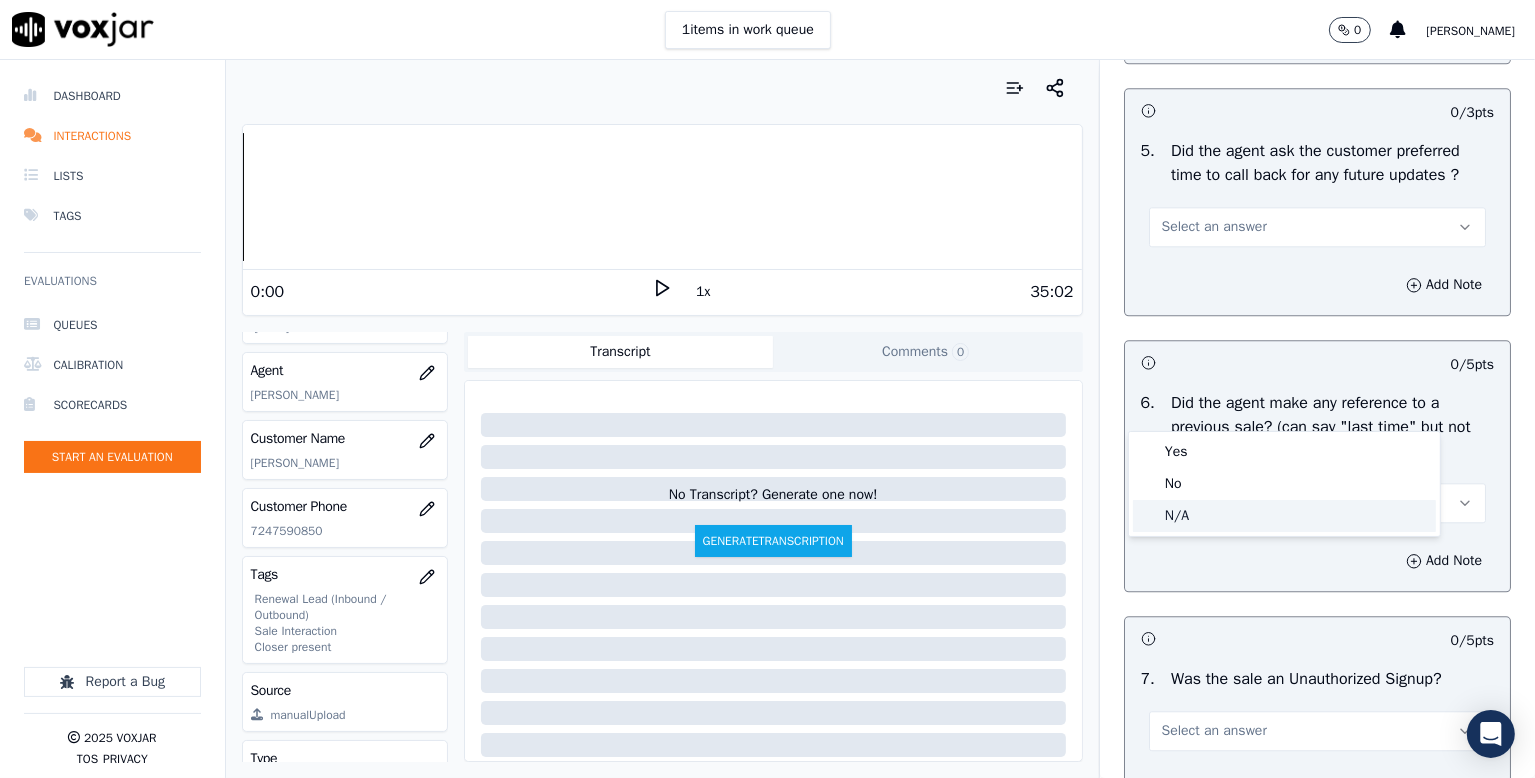 drag, startPoint x: 1176, startPoint y: 507, endPoint x: 1240, endPoint y: 500, distance: 64.381676 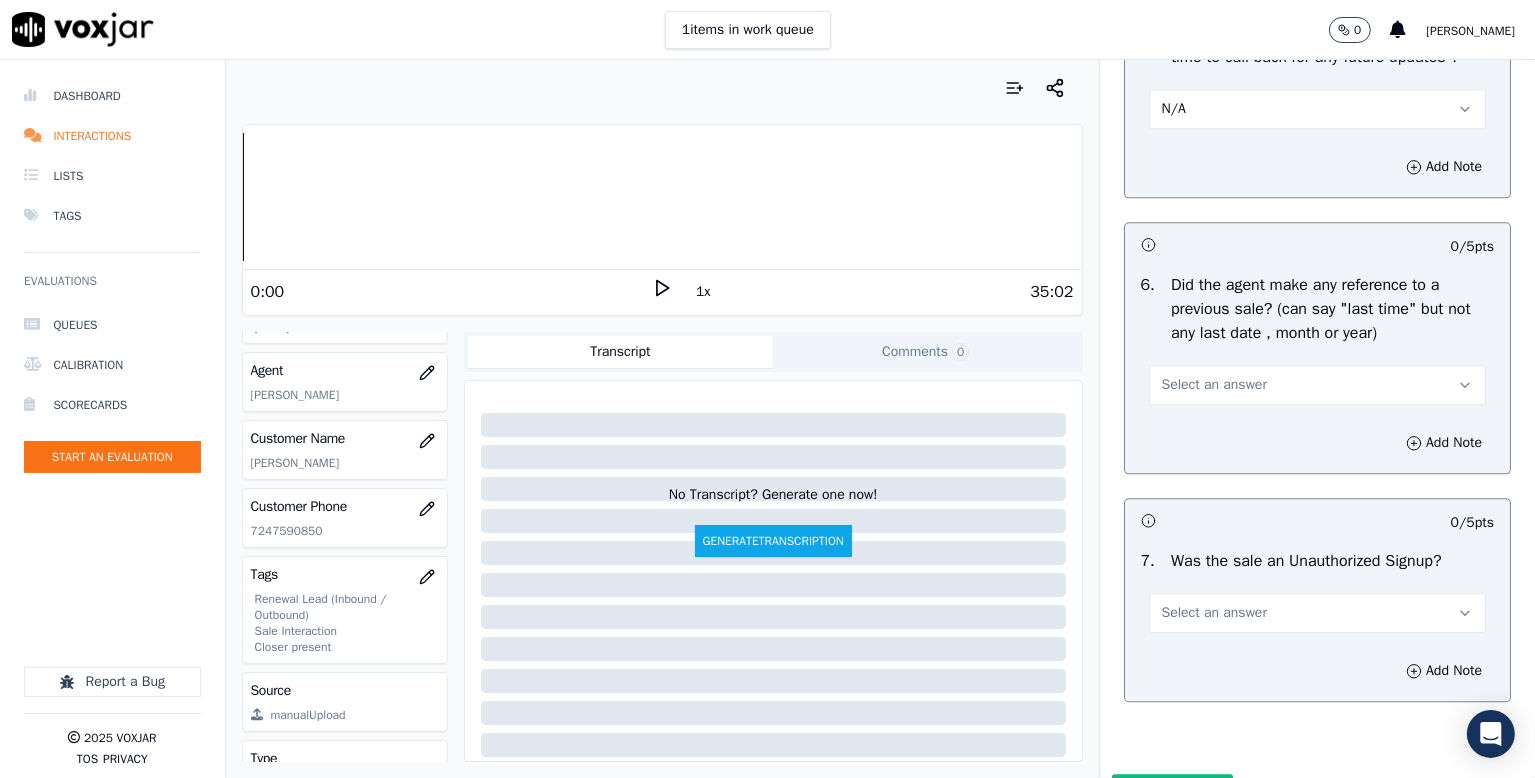 scroll, scrollTop: 5200, scrollLeft: 0, axis: vertical 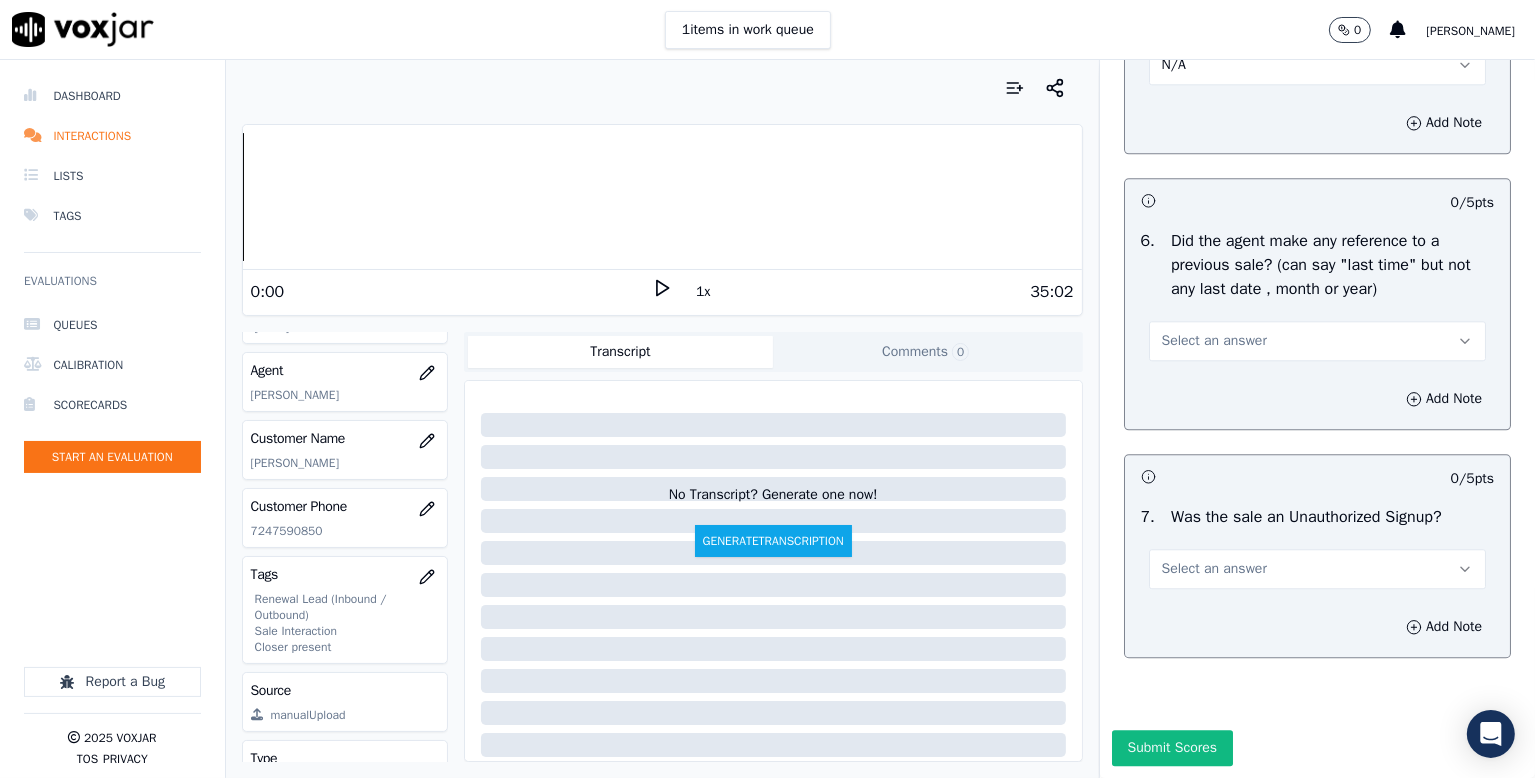 click on "Select an answer" at bounding box center [1214, 341] 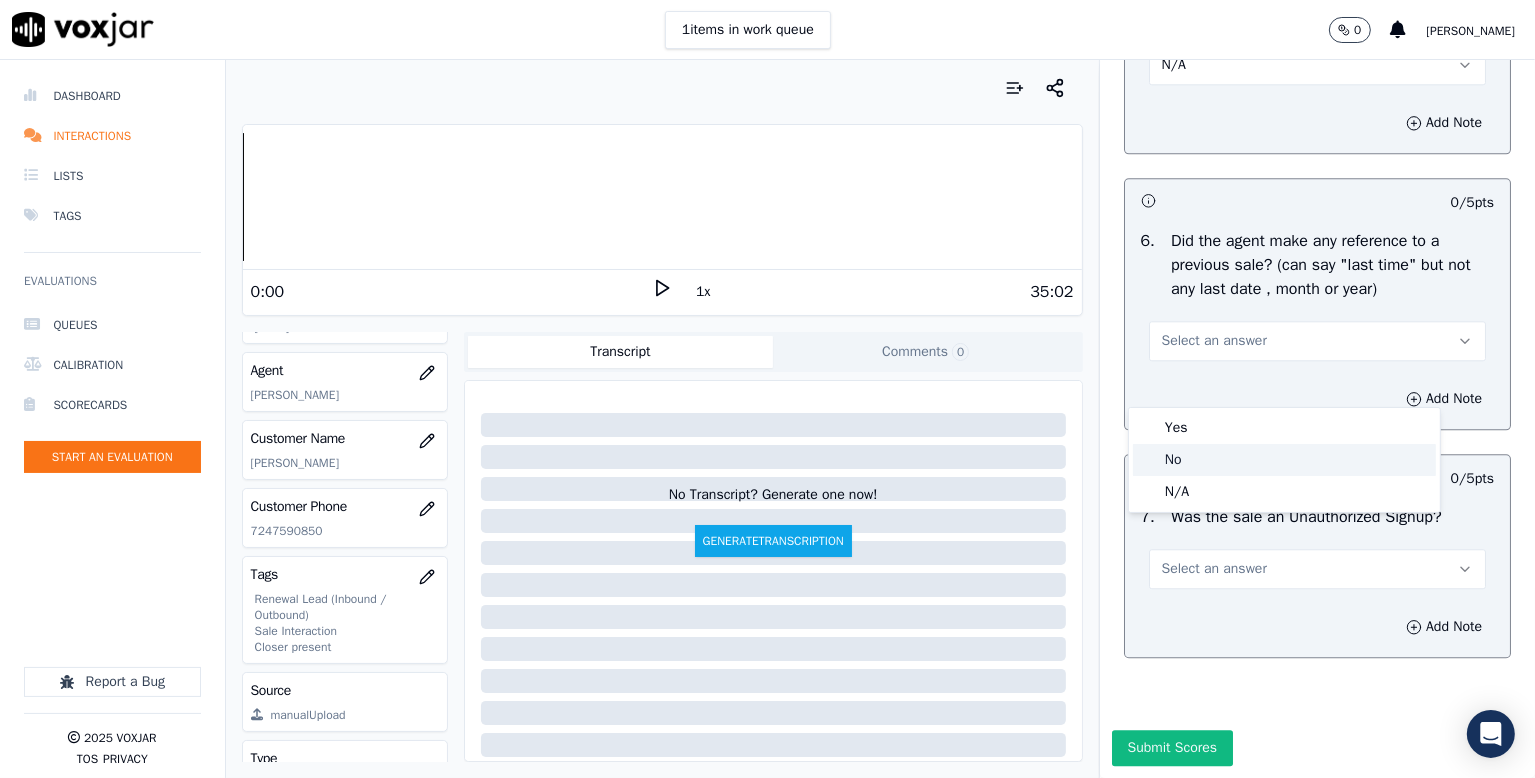 click on "No" 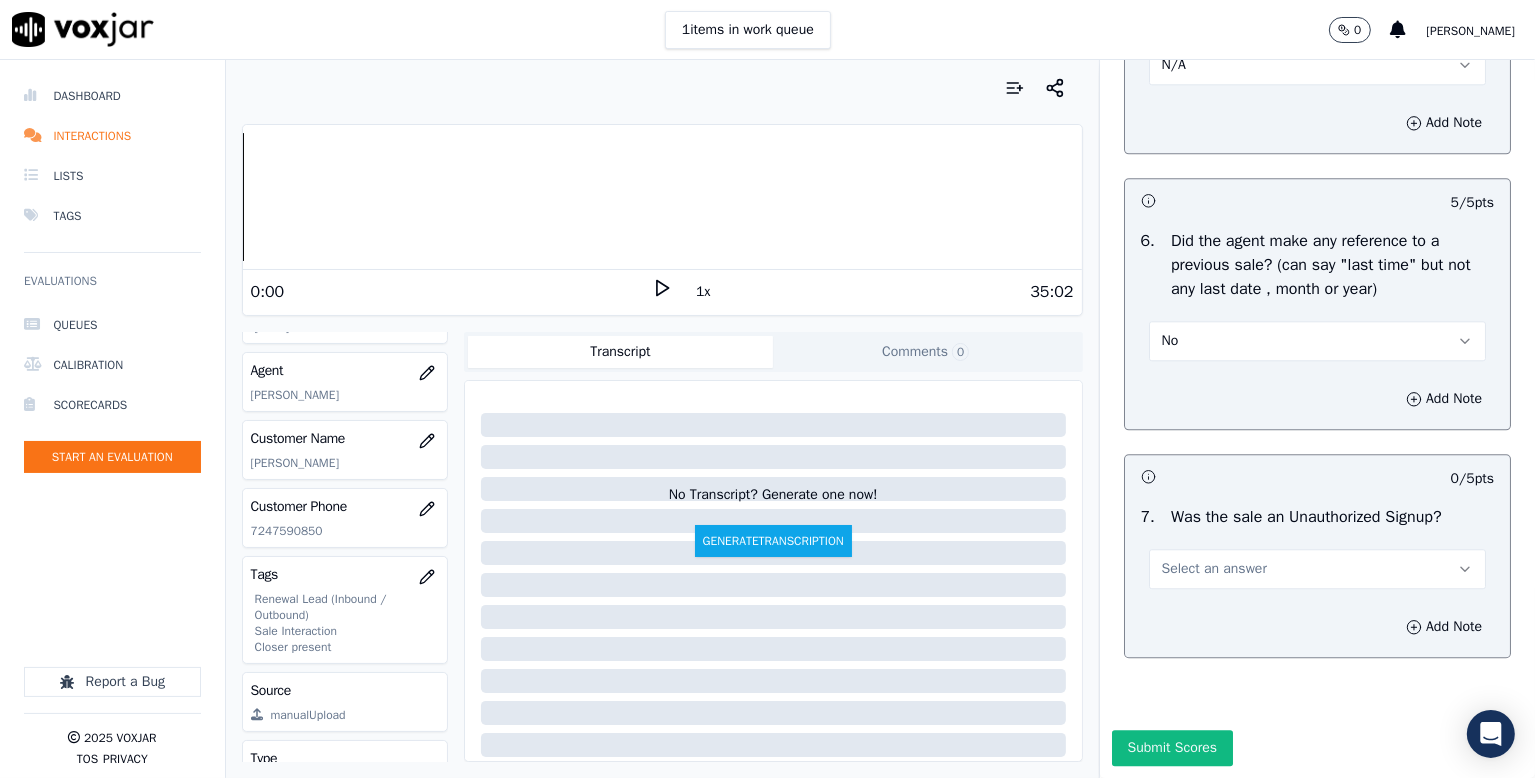 scroll, scrollTop: 5287, scrollLeft: 0, axis: vertical 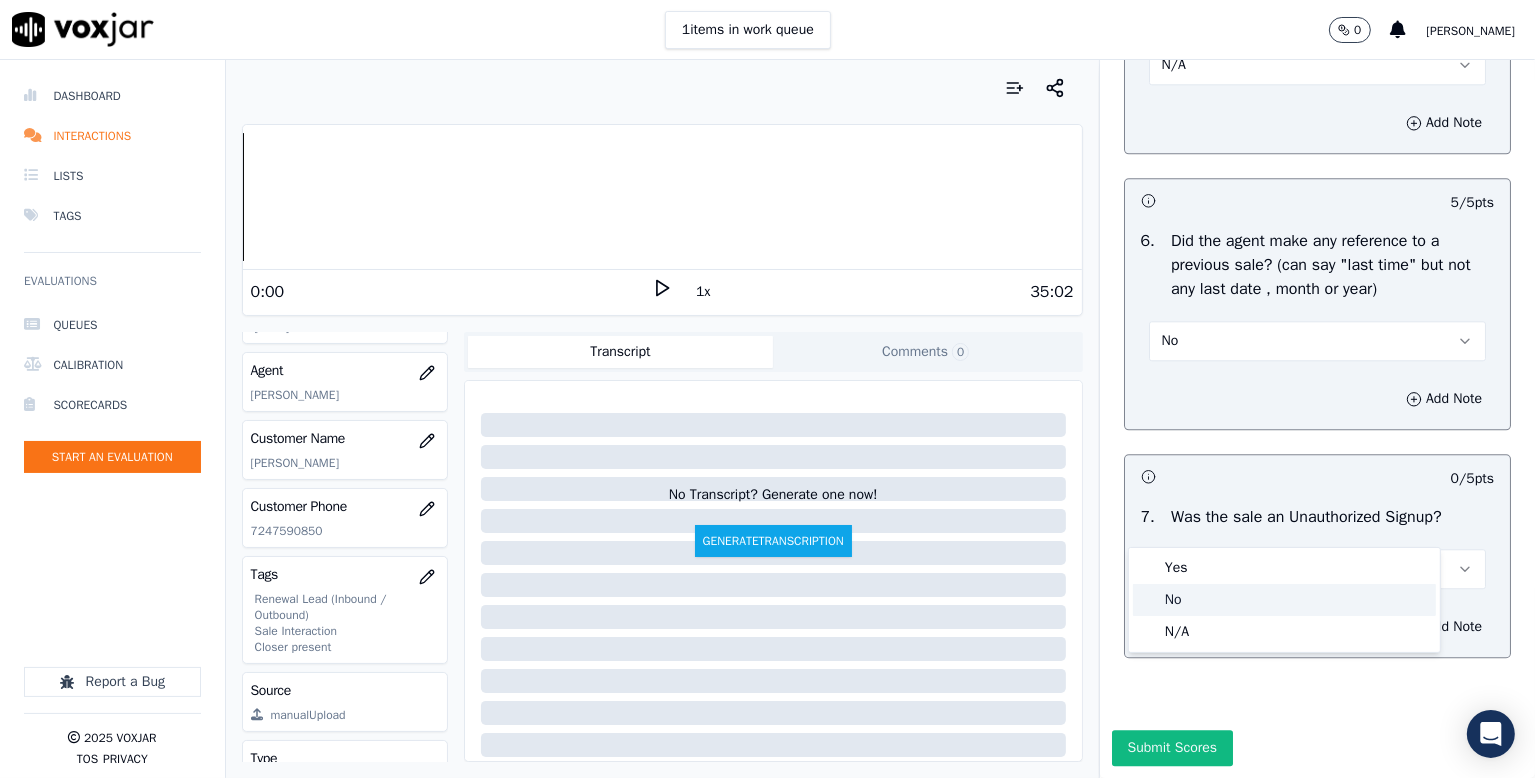 click on "No" 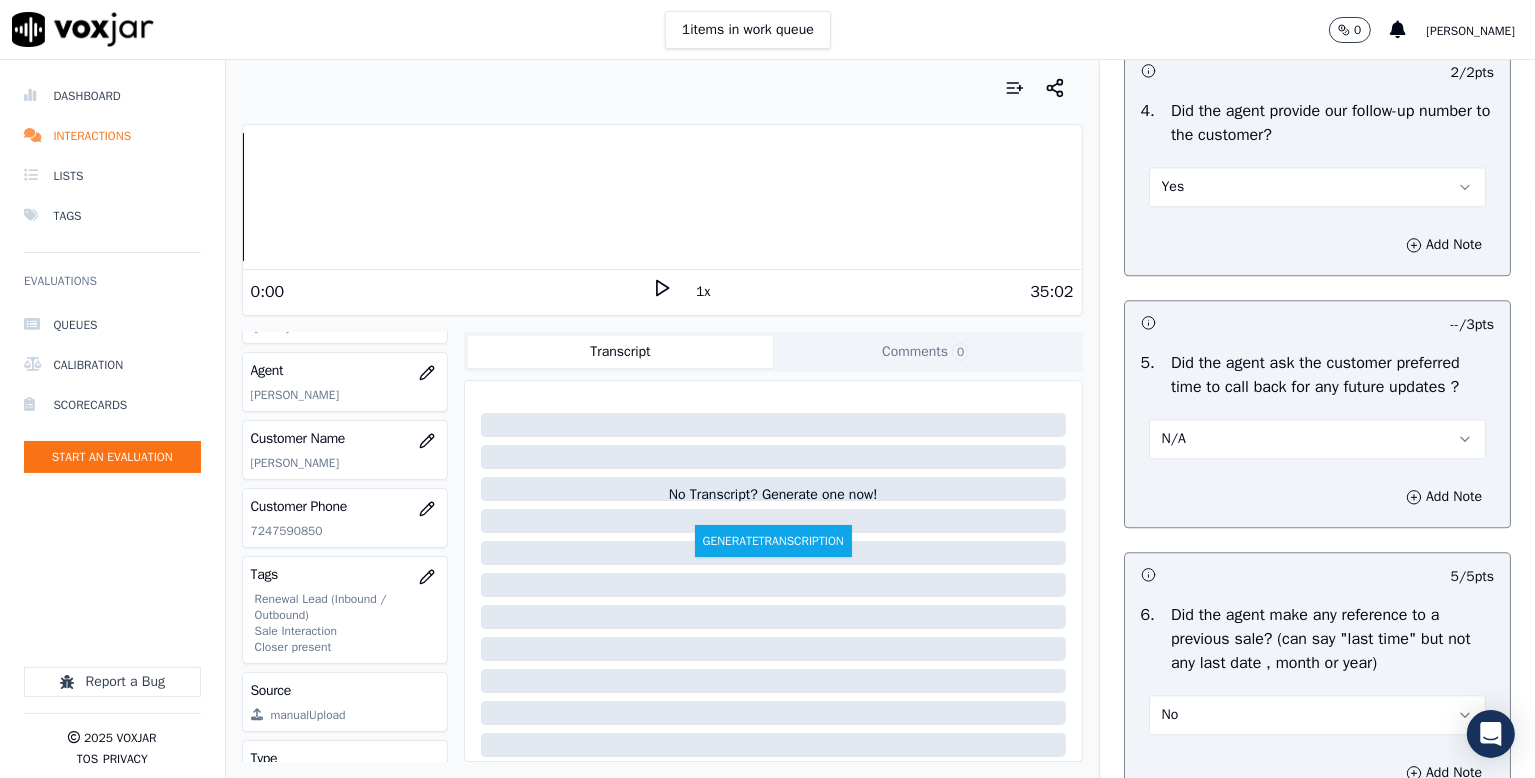 scroll, scrollTop: 4687, scrollLeft: 0, axis: vertical 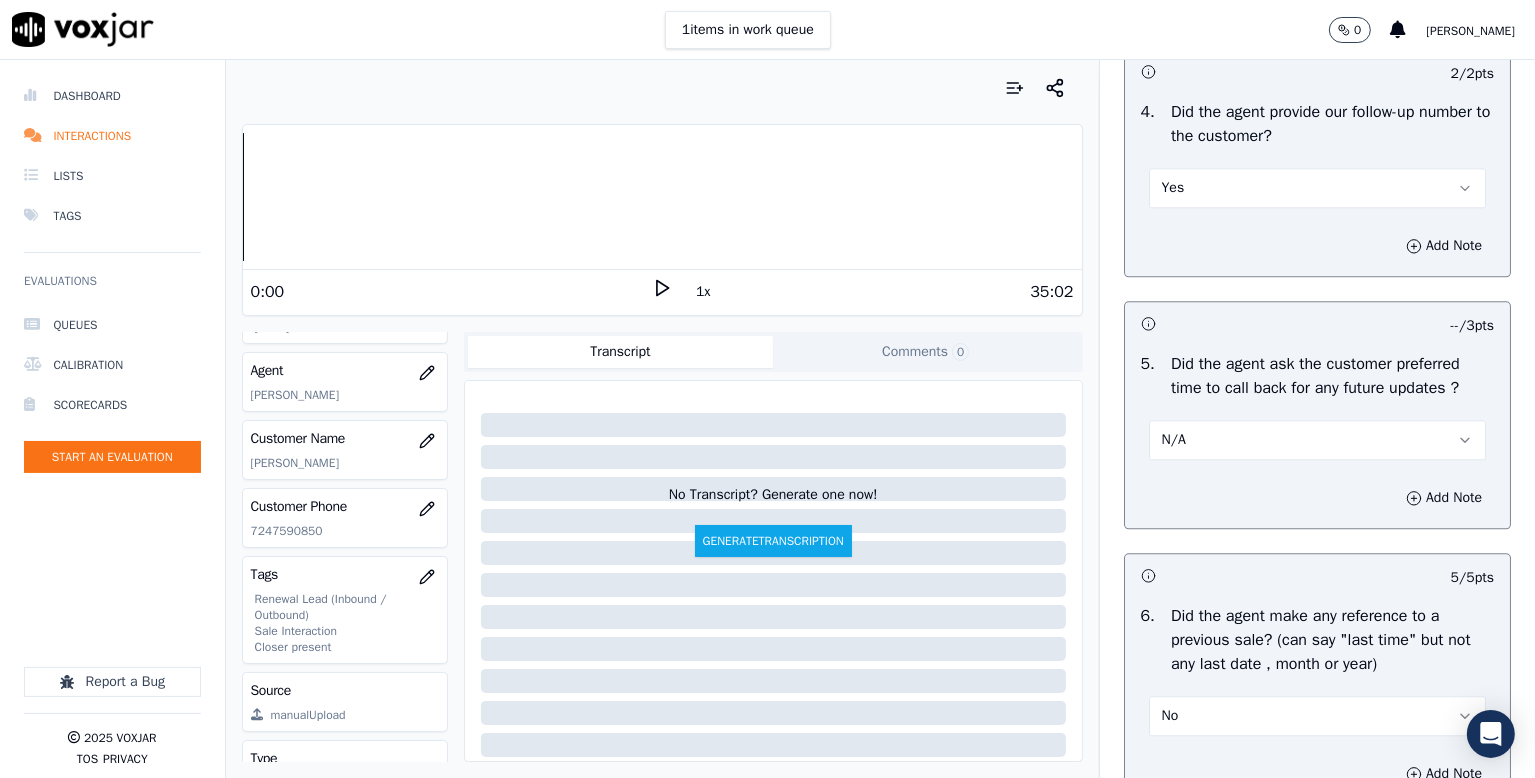 click on "2 / 2  pts     1 .   Did the agent pitch for the sale?   Yes          Add Note                           15 / 15  pts     2 .   Did the agent make any fake promises to the customer?   No          Add Note                           5 / 5  pts     3 .   Did the agent use pressure tactics to enroll the customer?   No          Add Note                           2 / 2  pts     4 .   Did the agent provide our follow-up number to the customer?   Yes          Add Note                           -- / 3  pts     5 .   Did the agent ask the customer preferred time to call back for any future updates ?   N/A          Add Note                           5 / 5  pts     6 .   Did the agent make any reference to a previous sale? (can say "last time" but not any last date , month or year)   No          Add Note                           5 / 5  pts     7 .   Was the sale an Unauthorized Signup?   No          Add Note" at bounding box center [1317, 175] 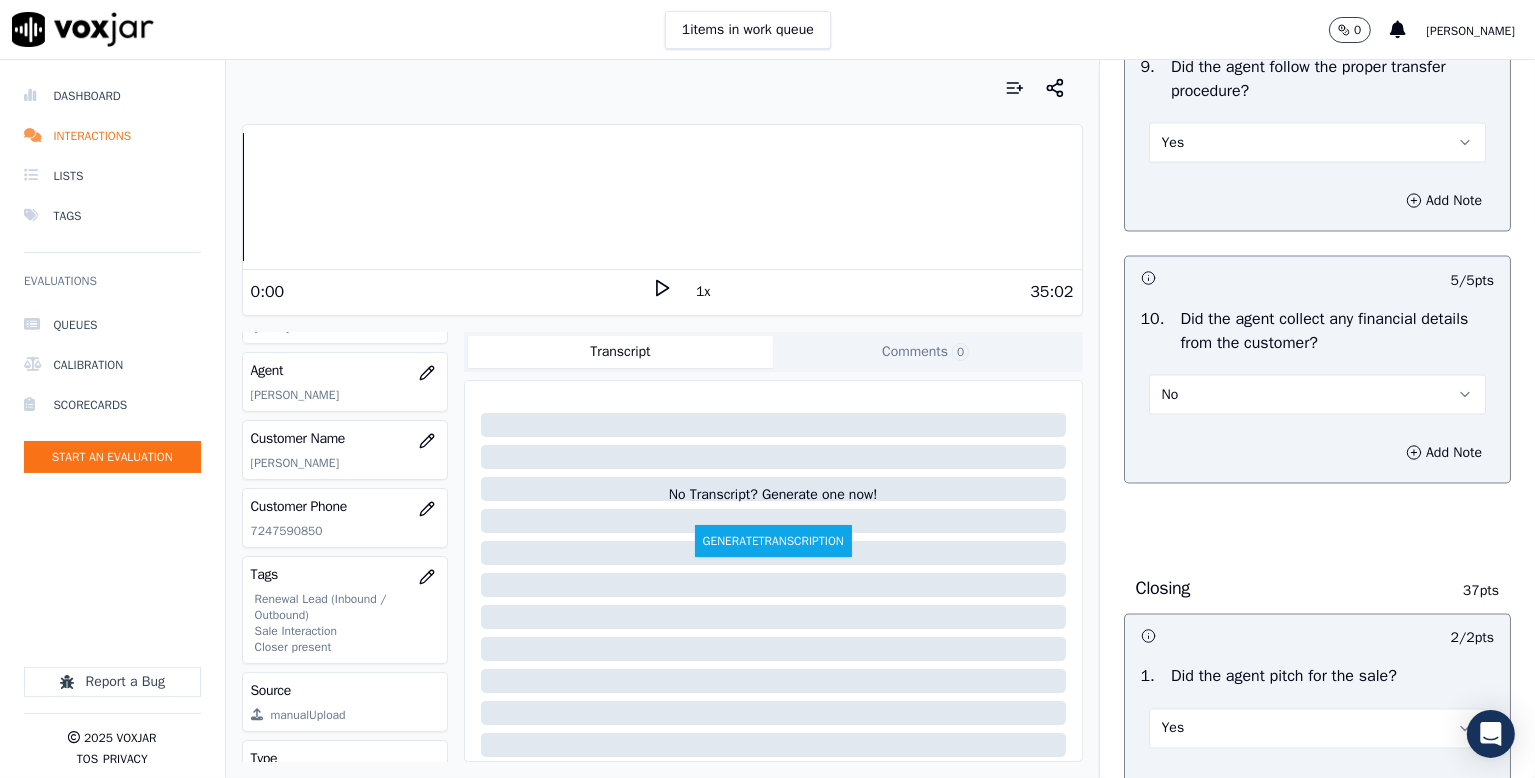scroll, scrollTop: 3387, scrollLeft: 0, axis: vertical 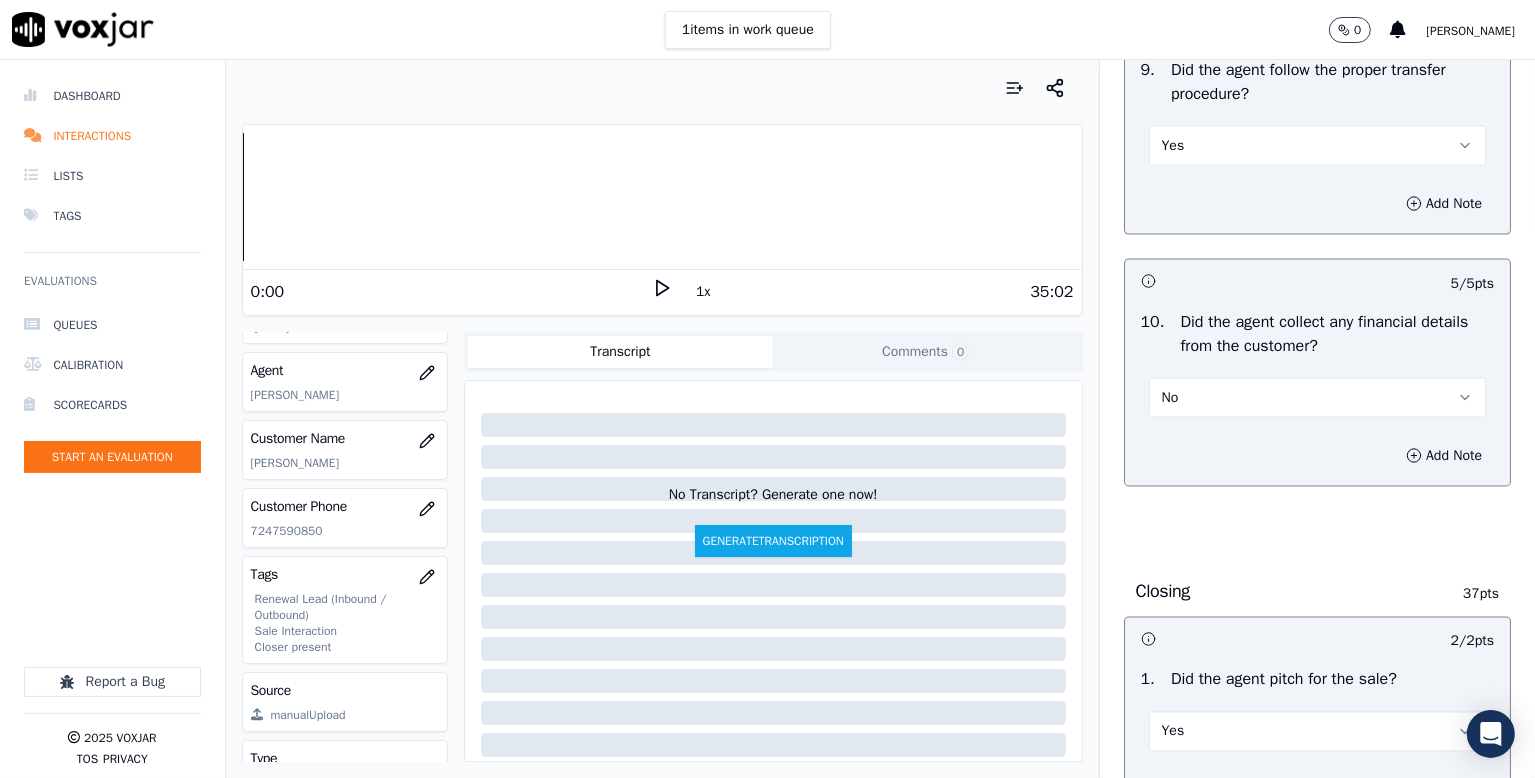 click on "Yes" at bounding box center (1317, 146) 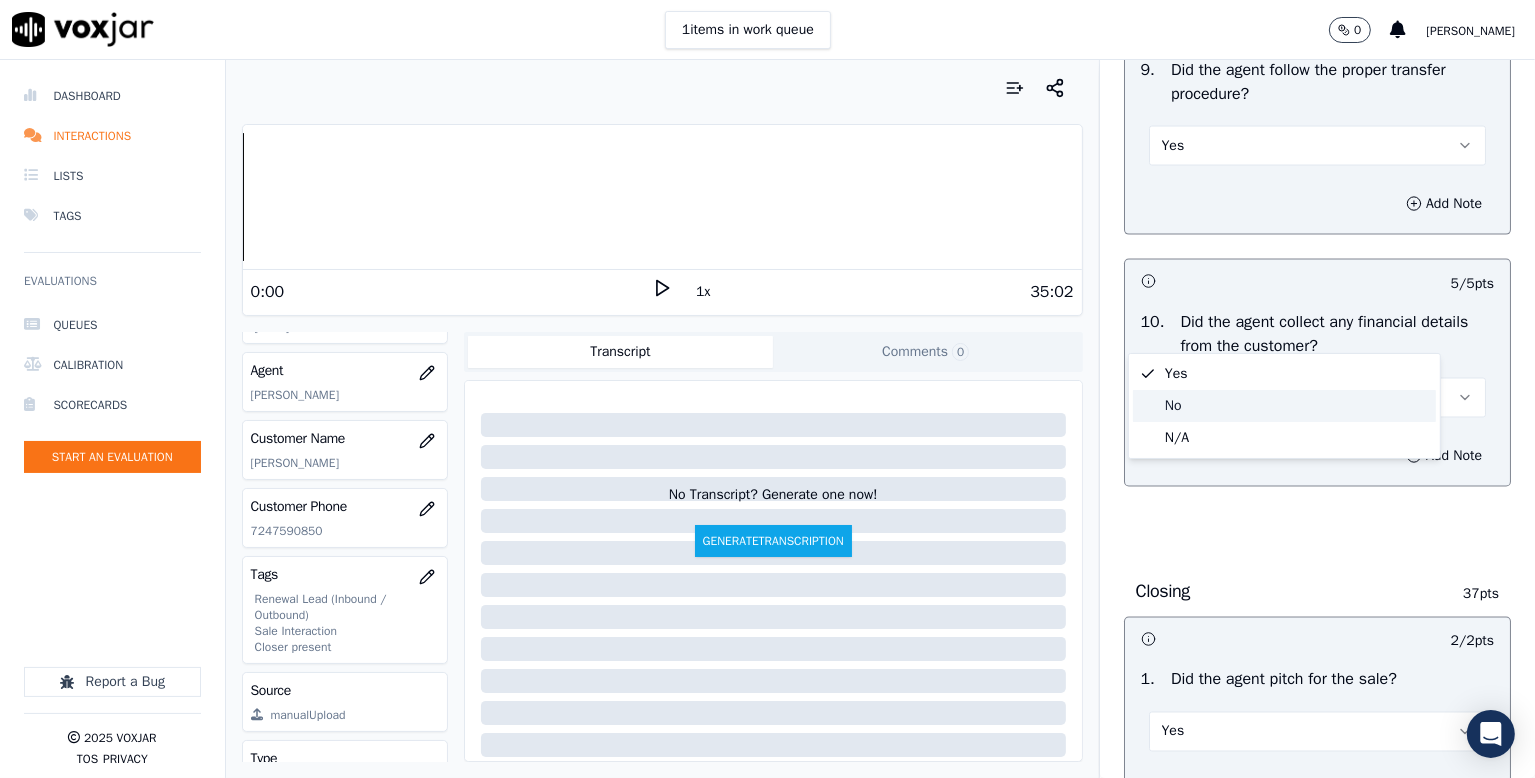 click on "No" 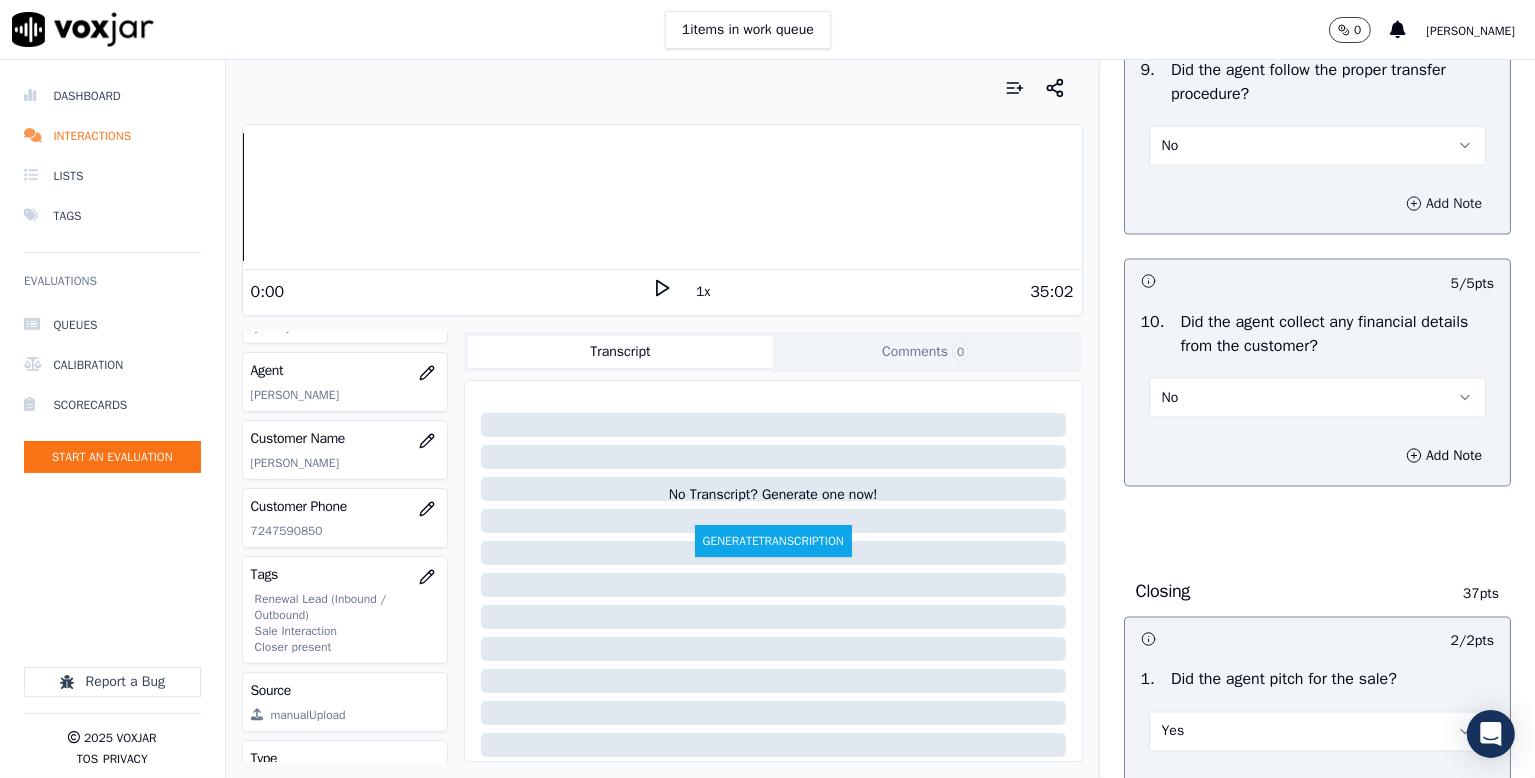 click on "Add Note" at bounding box center (1444, 204) 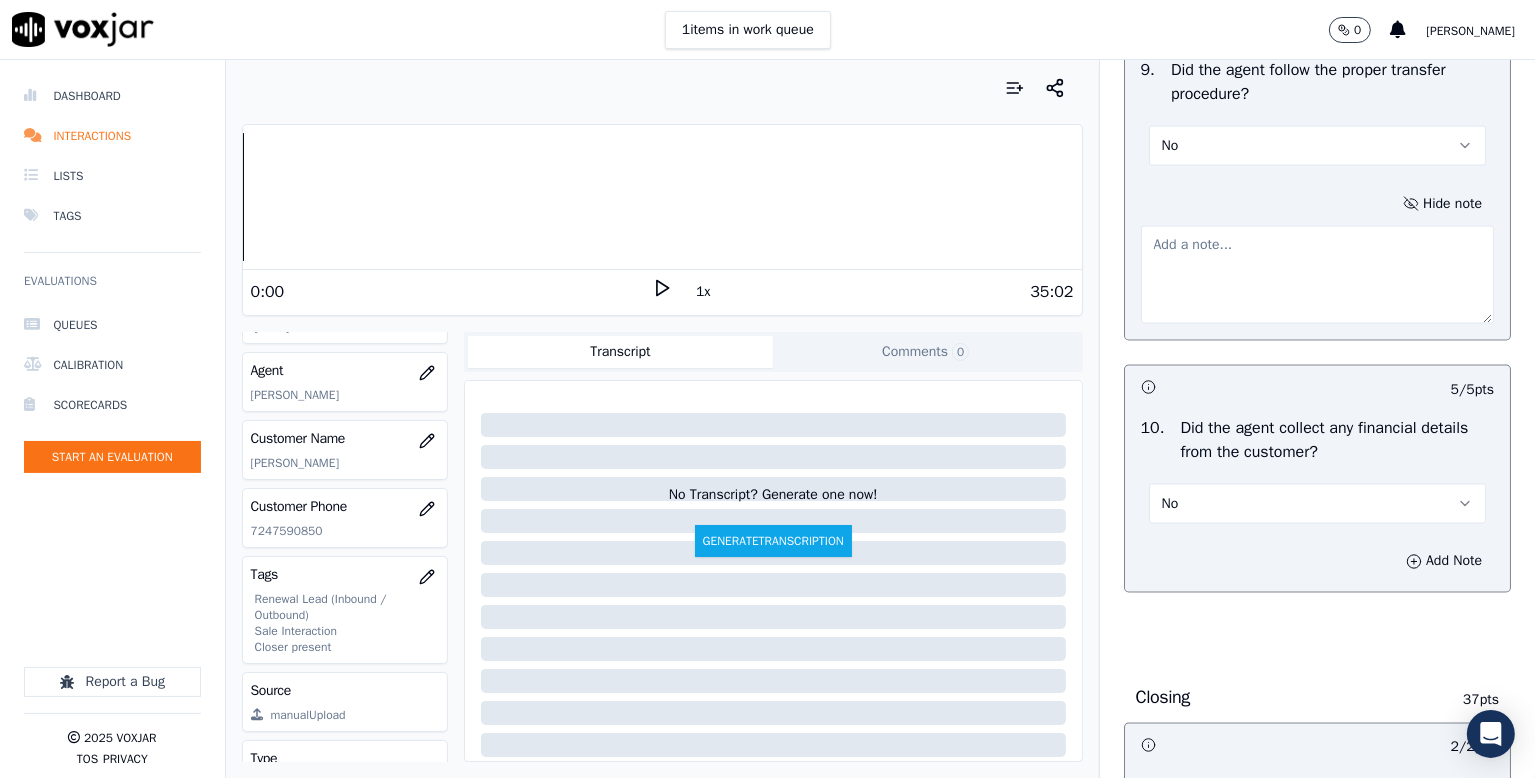 click at bounding box center [1317, 275] 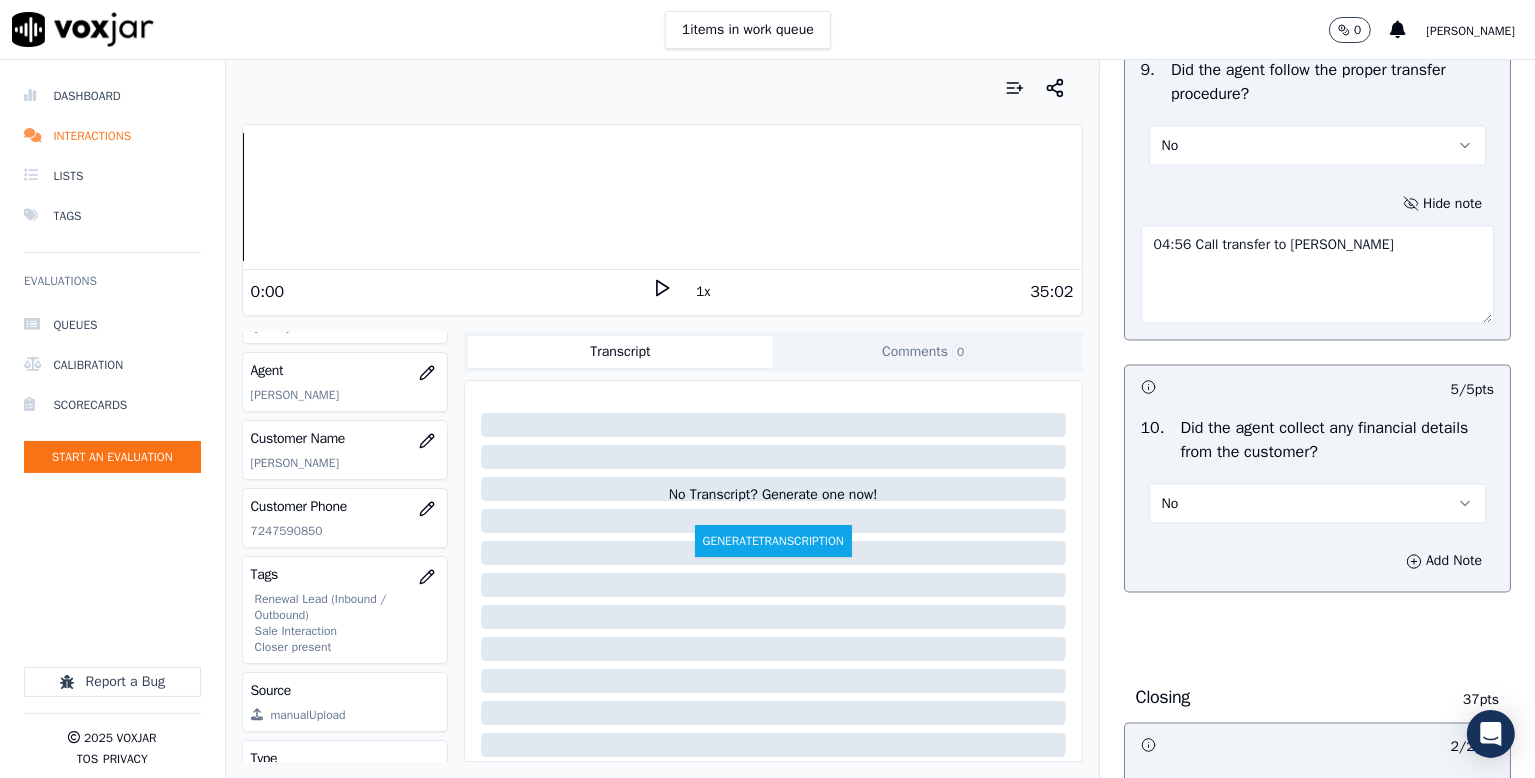 click on "04:56 Call transfer to james" at bounding box center [1317, 275] 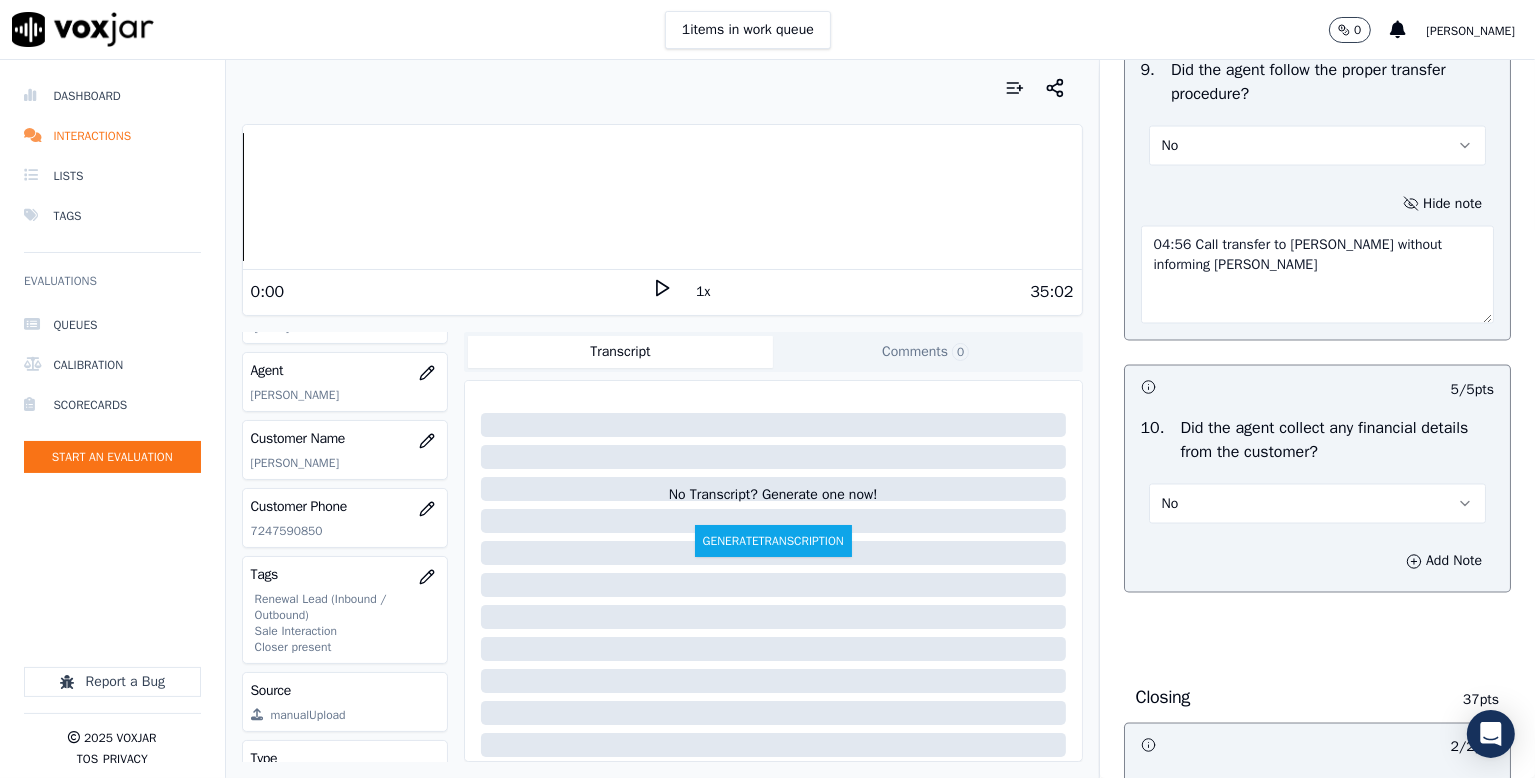 drag, startPoint x: 1166, startPoint y: 450, endPoint x: 1120, endPoint y: 432, distance: 49.396355 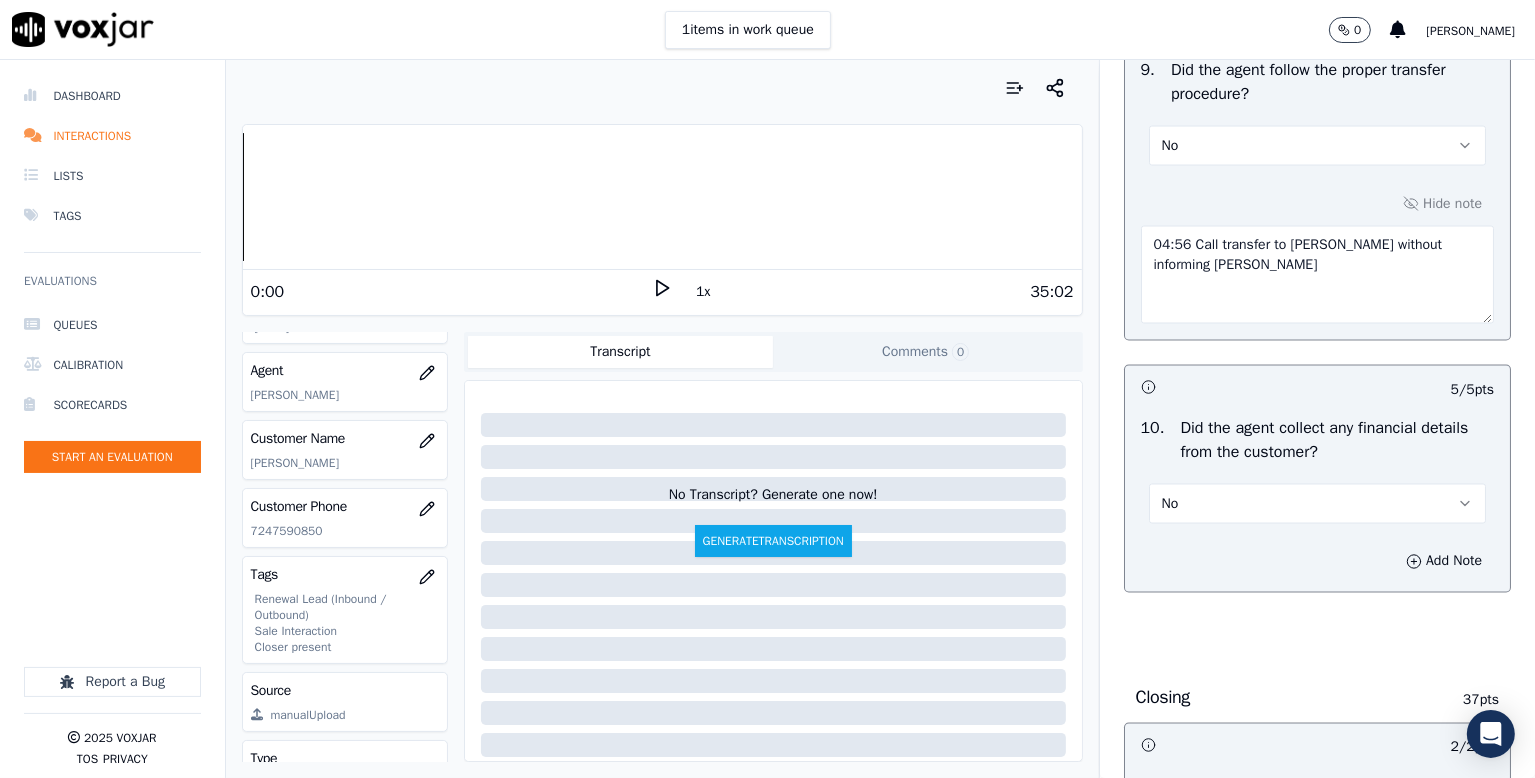 click on "Hide note   04:56 Call transfer to Allen without informing Allen" at bounding box center (1317, 257) 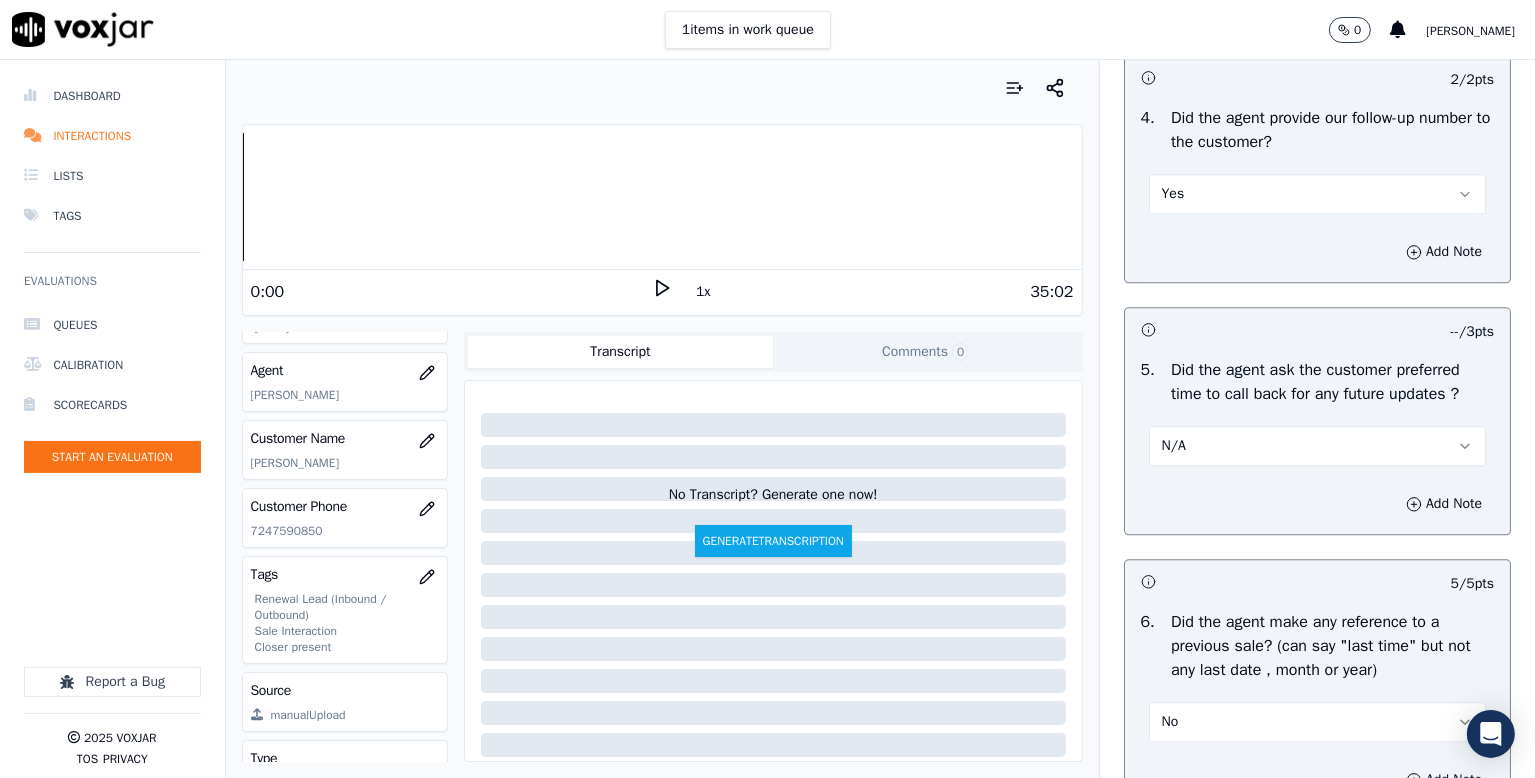 scroll, scrollTop: 4887, scrollLeft: 0, axis: vertical 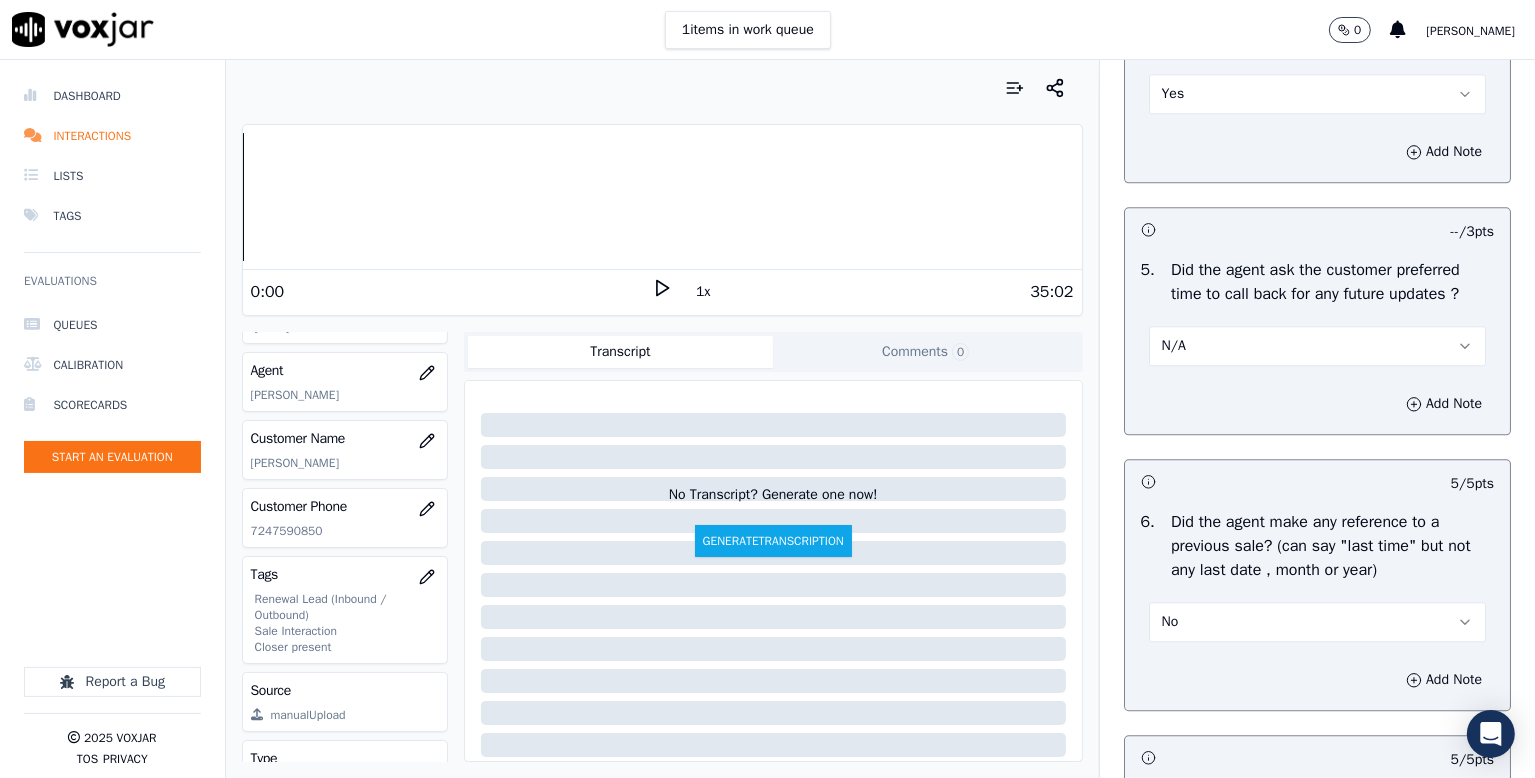 click on "Yes" at bounding box center [1317, 94] 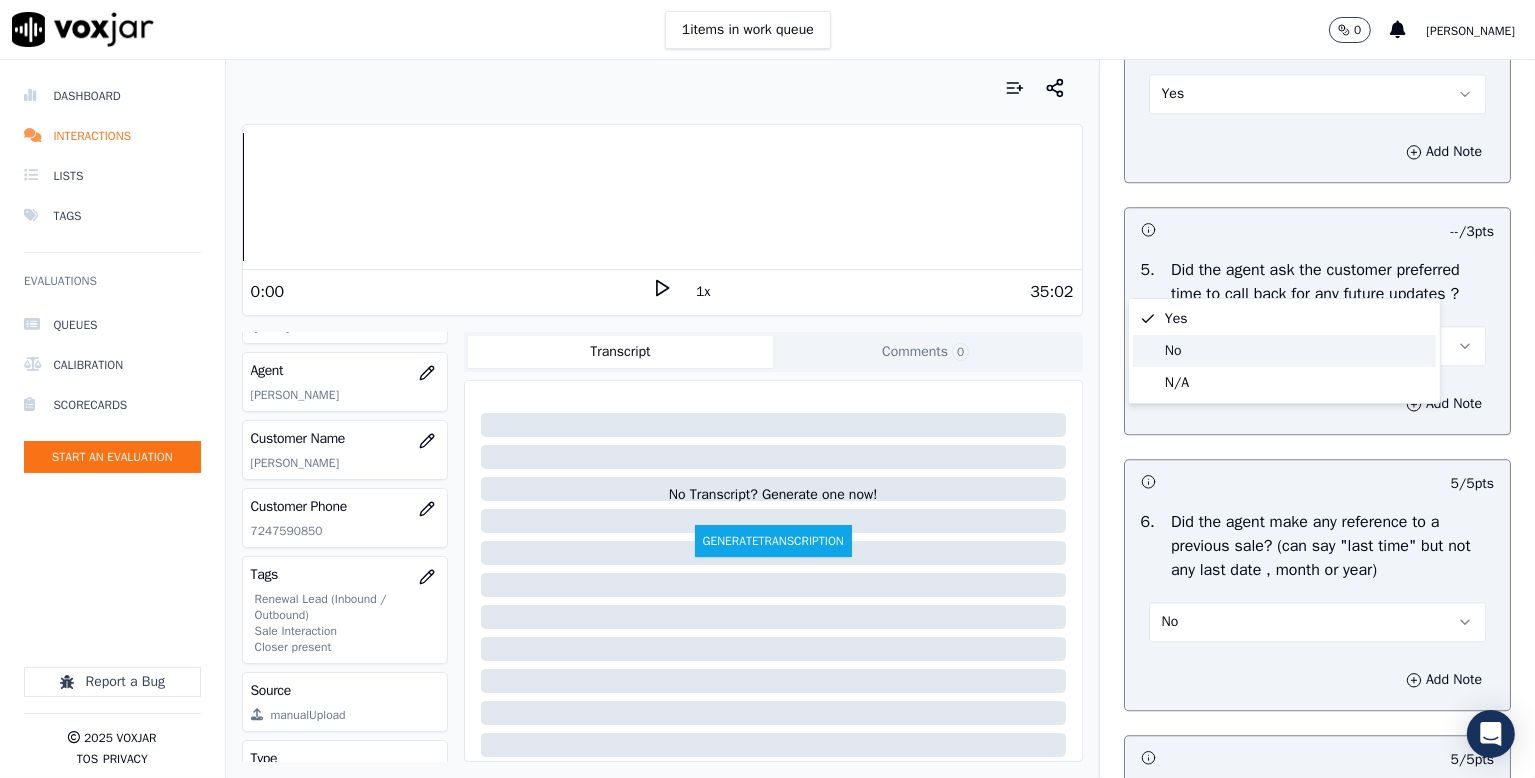 click on "No" 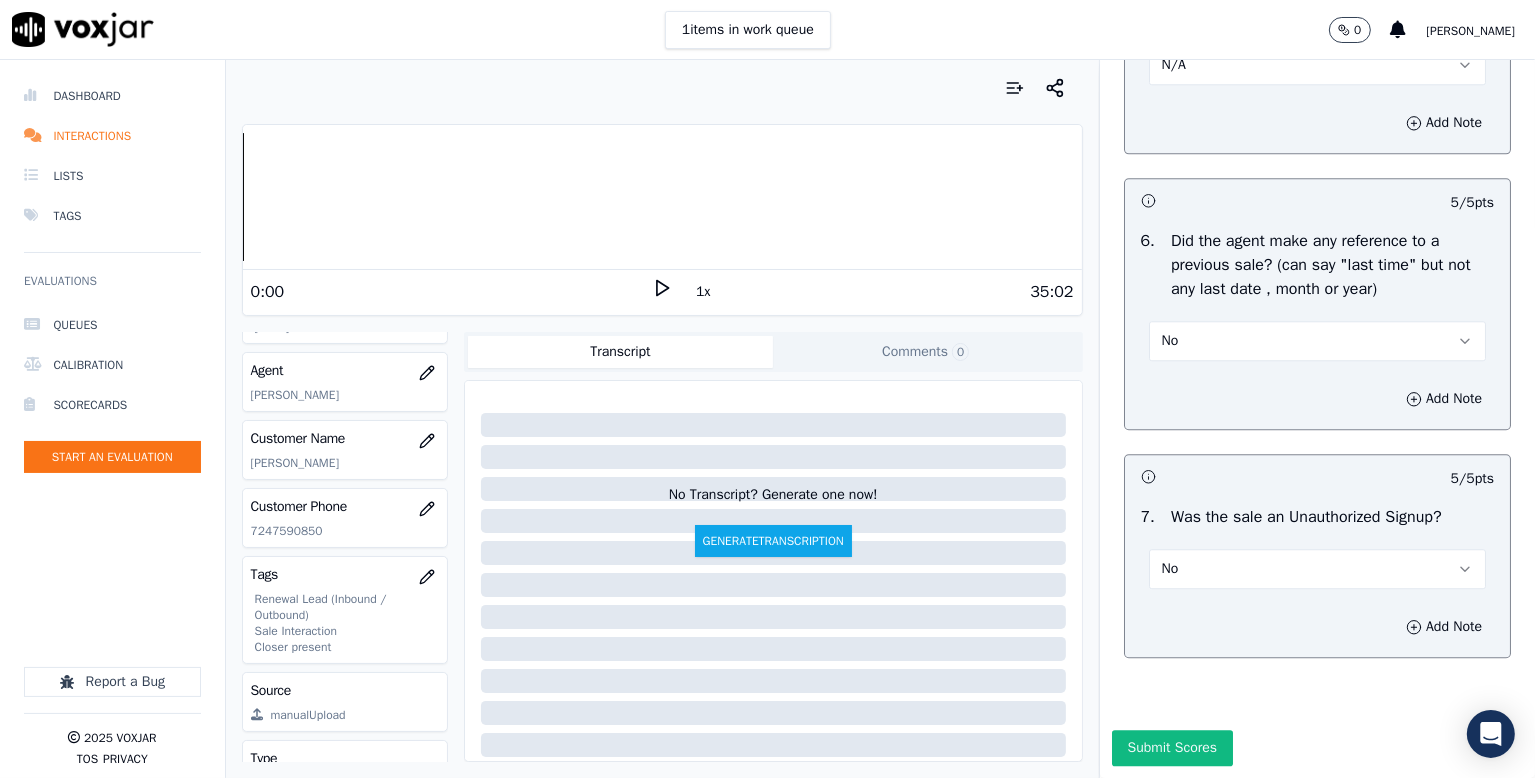 scroll, scrollTop: 5392, scrollLeft: 0, axis: vertical 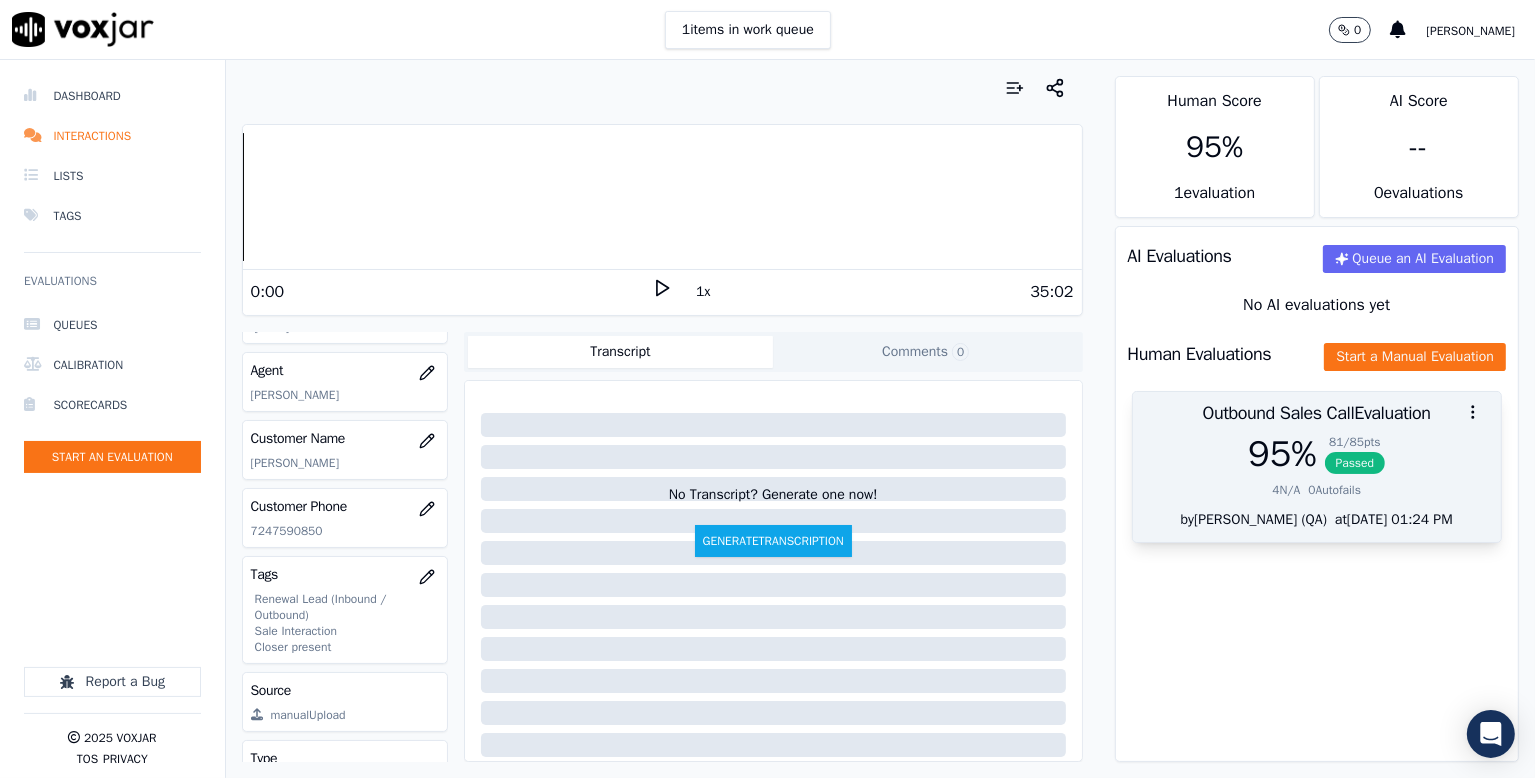 click on "Passed" at bounding box center [1355, 463] 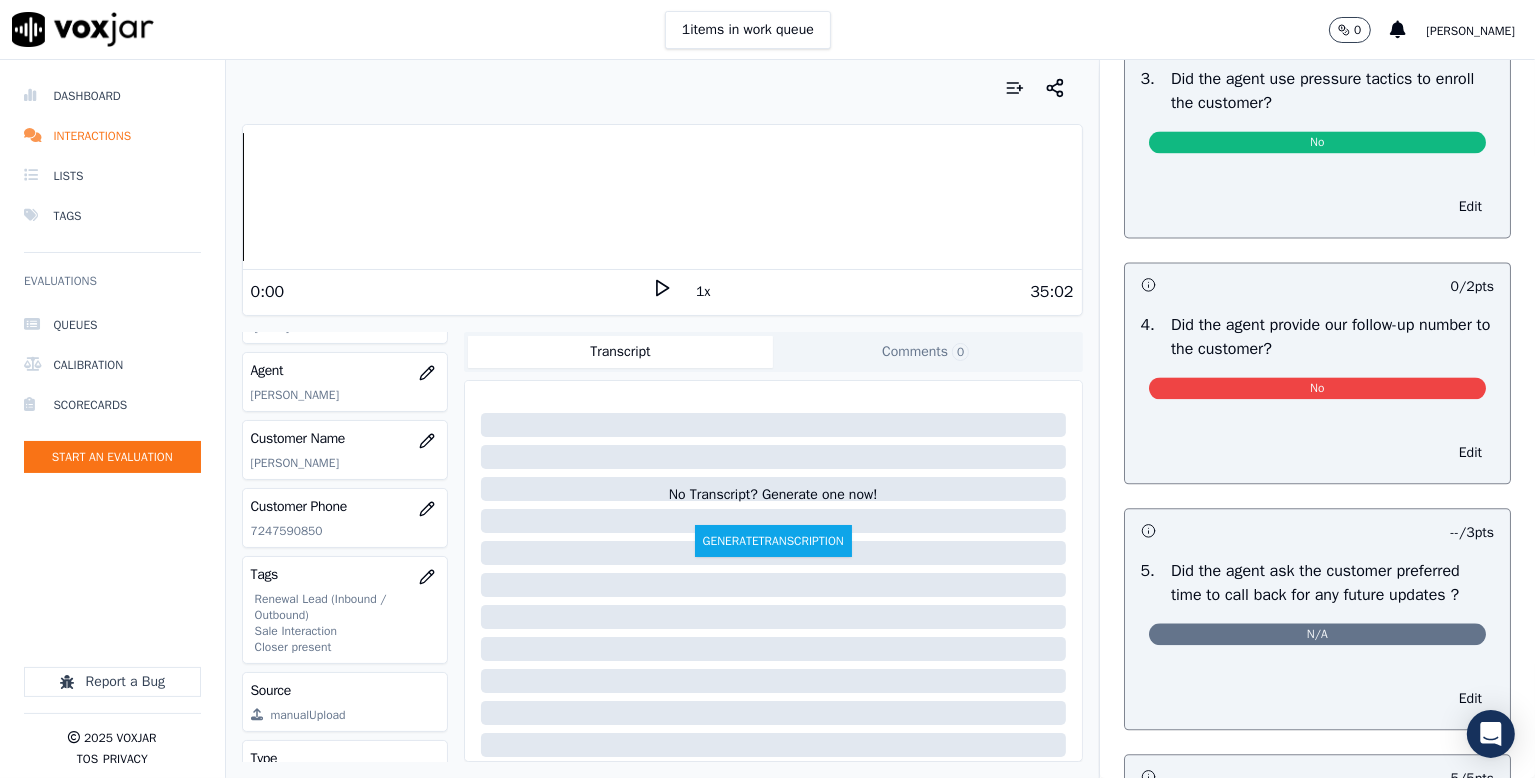 scroll, scrollTop: 4600, scrollLeft: 0, axis: vertical 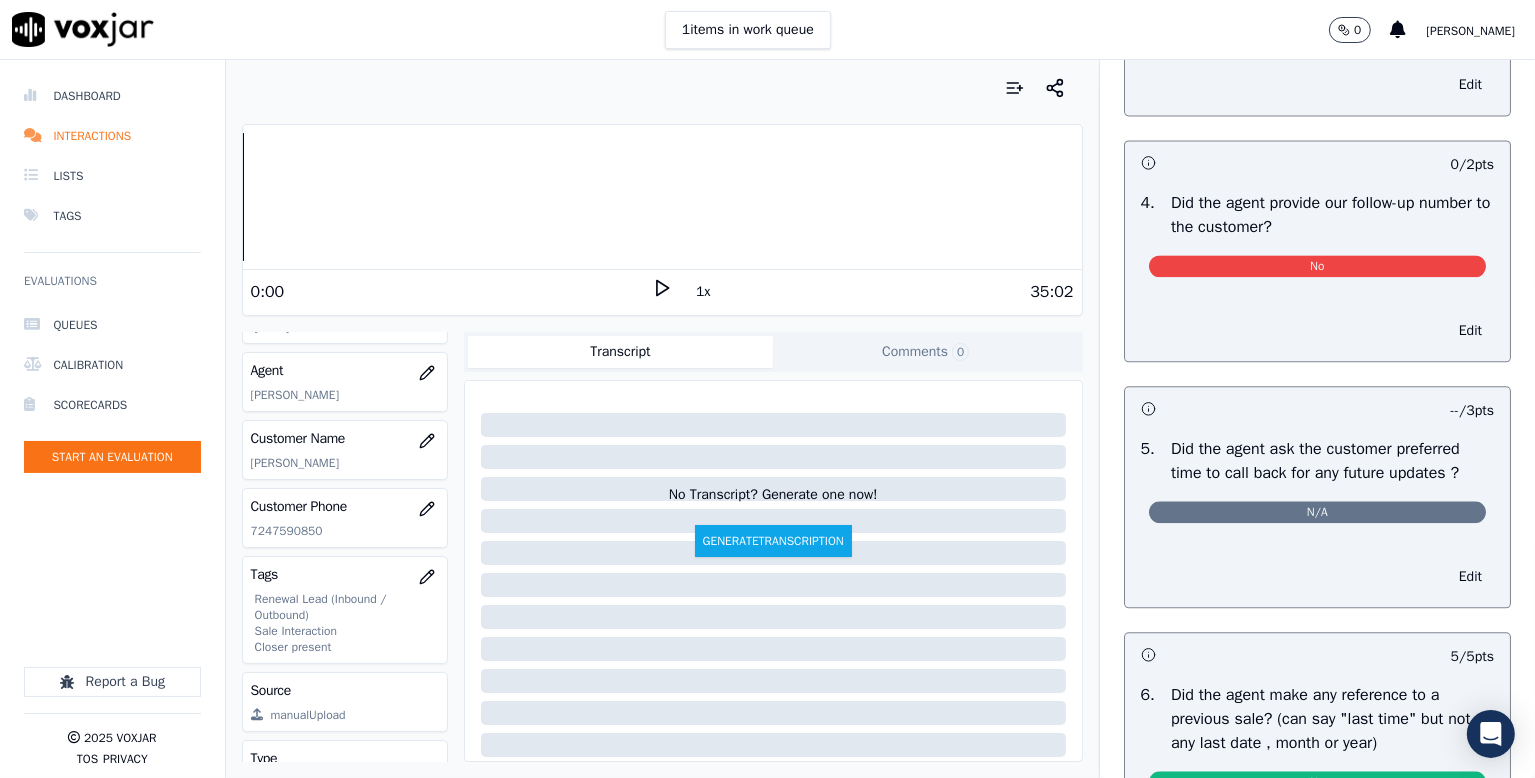 drag, startPoint x: 1420, startPoint y: 501, endPoint x: 1365, endPoint y: 489, distance: 56.293873 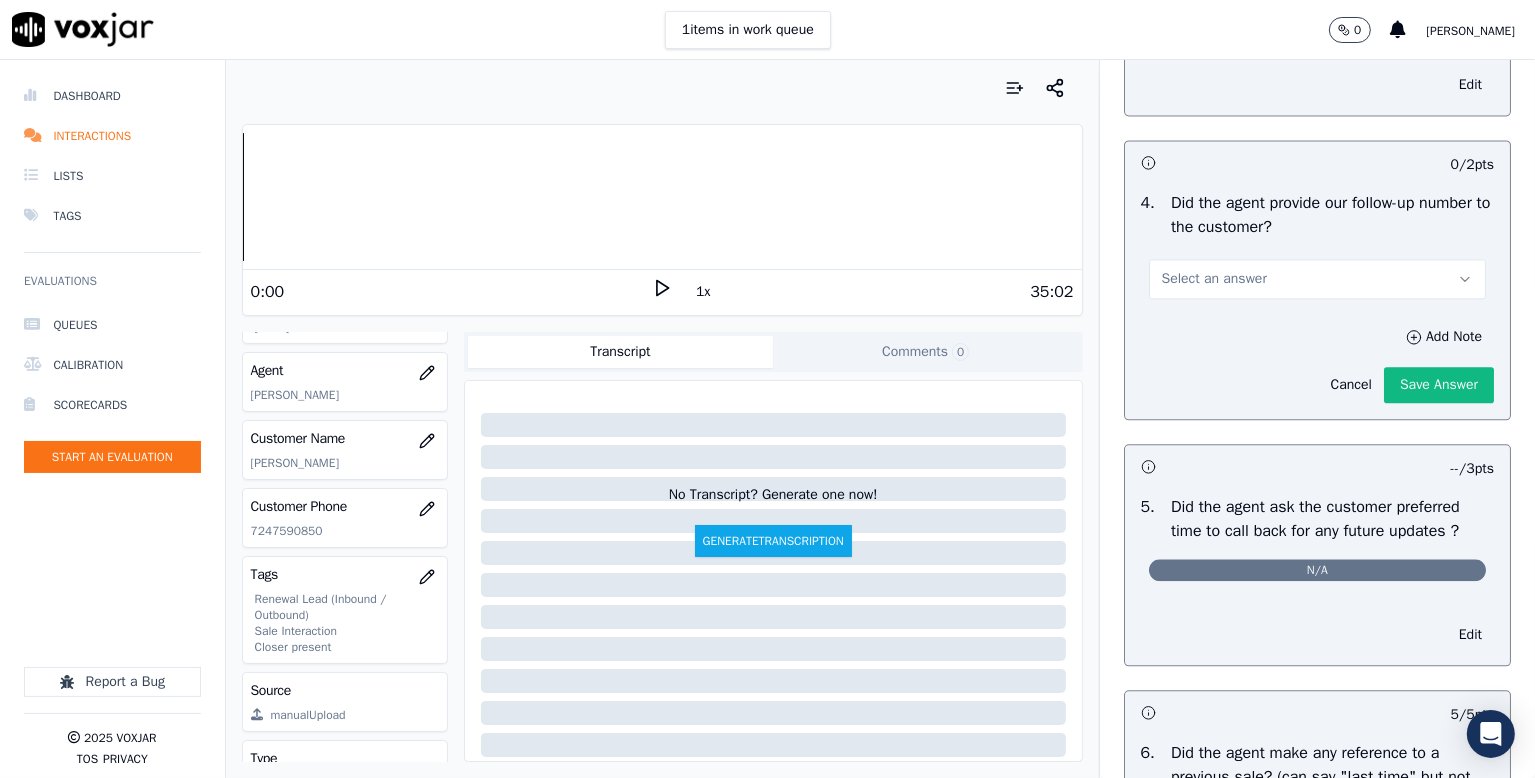 click on "Select an answer" at bounding box center [1214, 279] 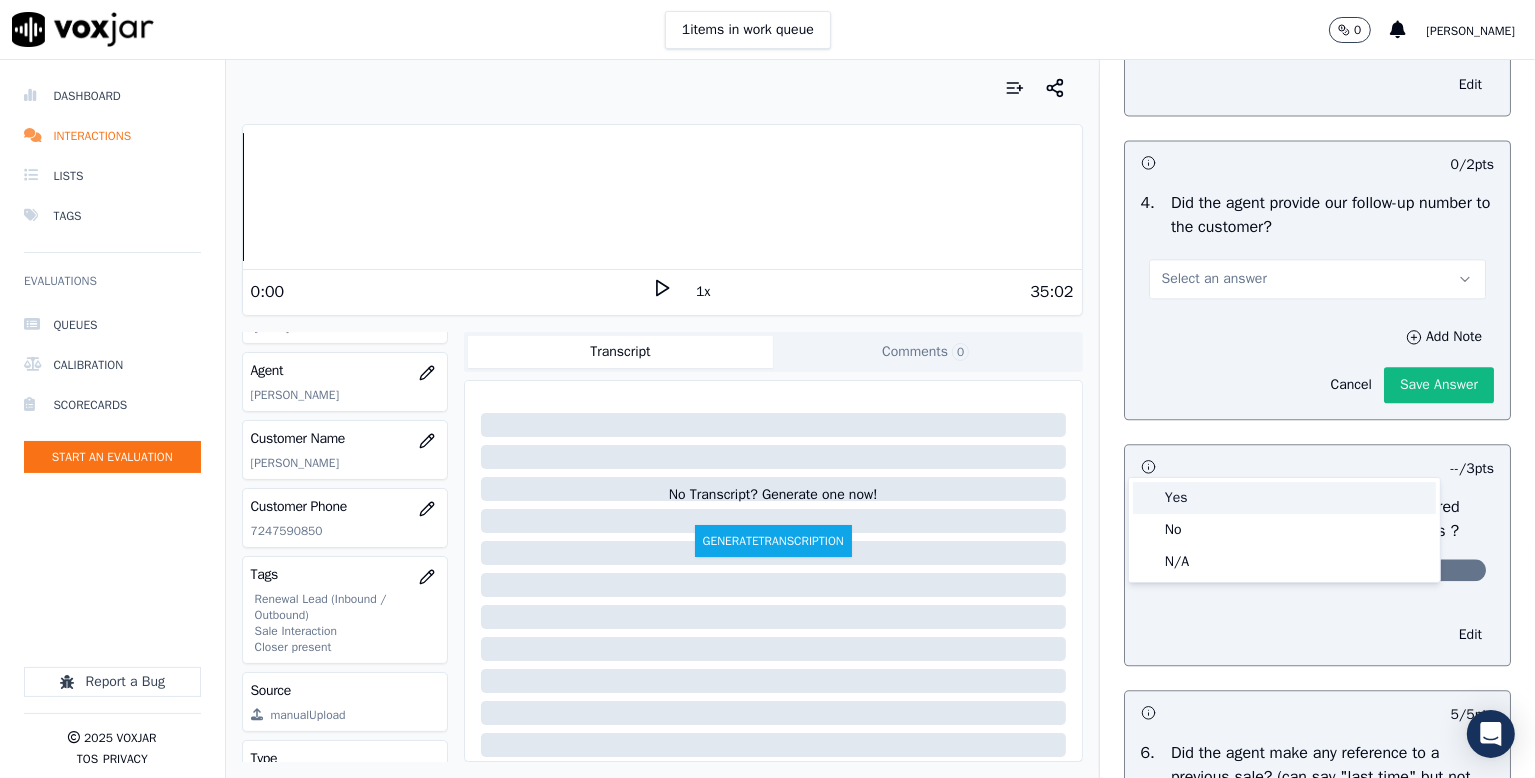 click on "Yes" at bounding box center [1284, 498] 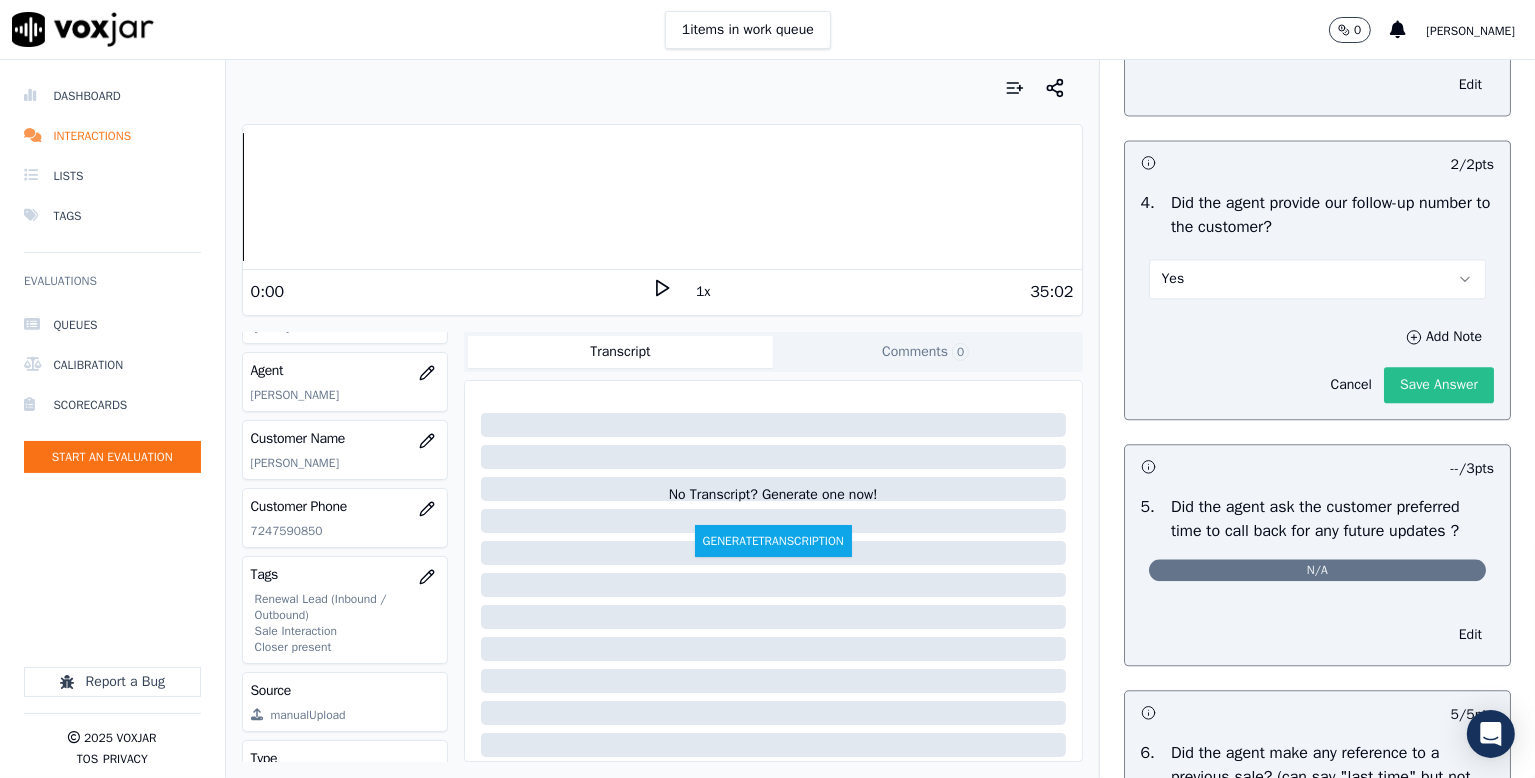 click on "Save Answer" 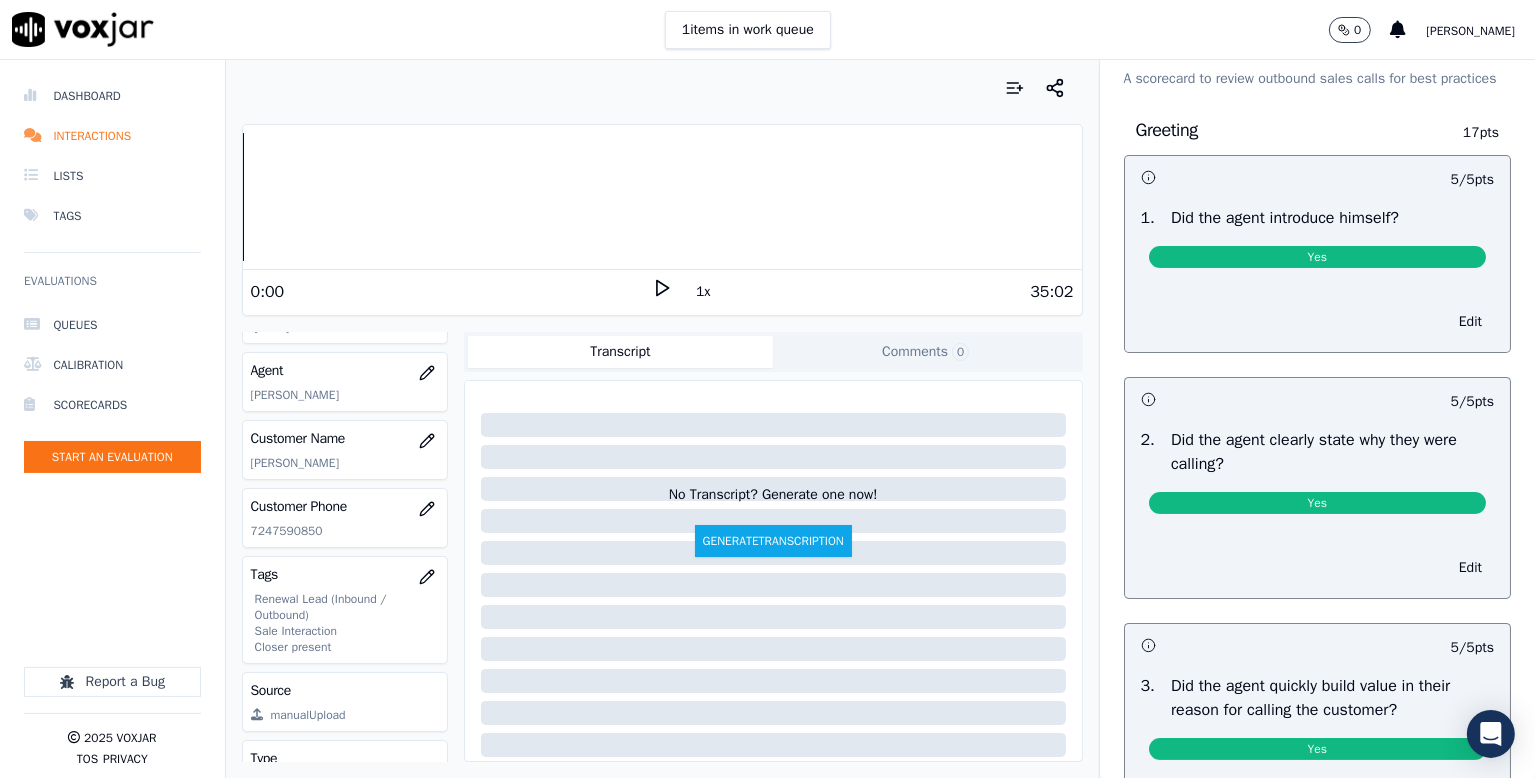 scroll, scrollTop: 0, scrollLeft: 0, axis: both 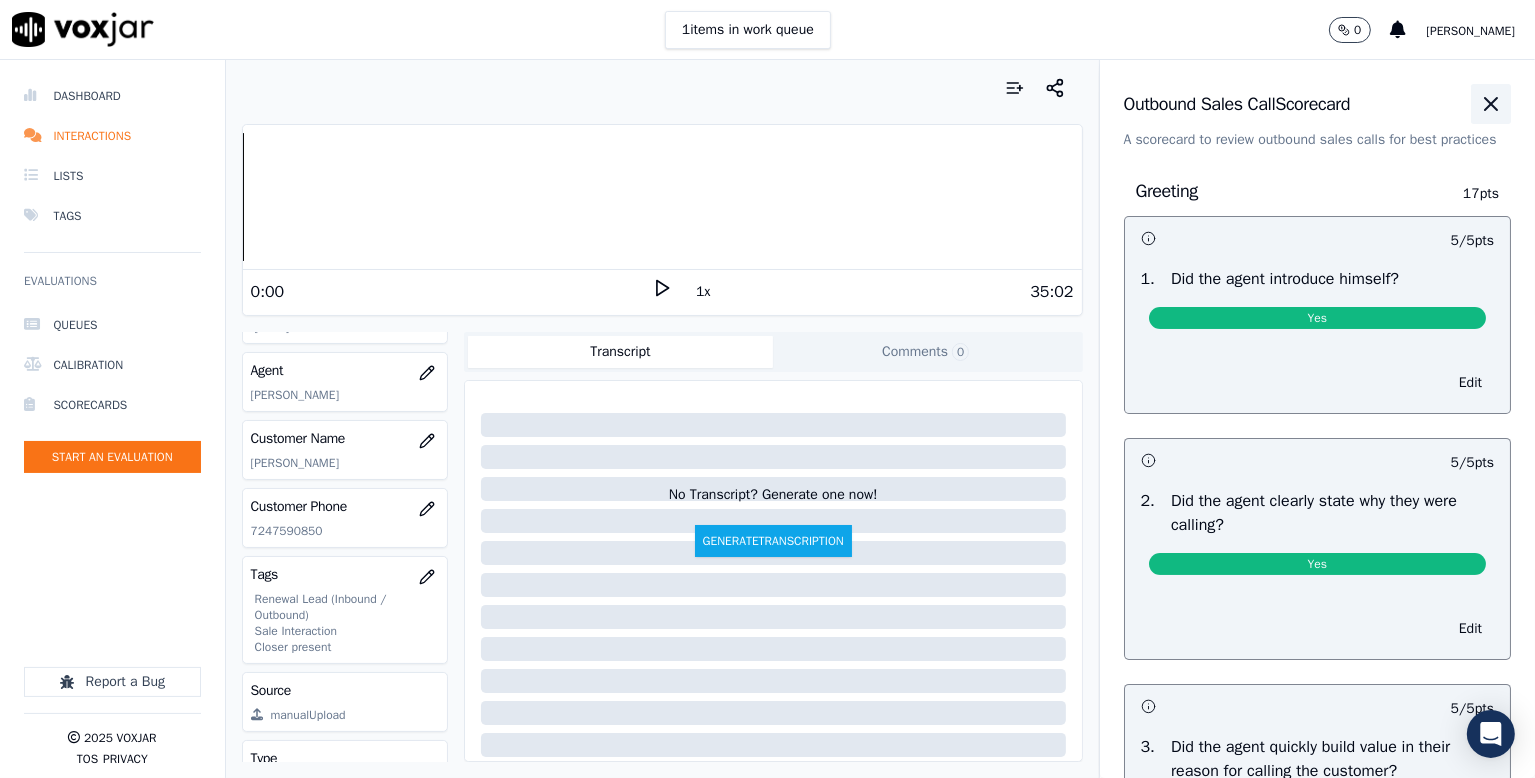 click 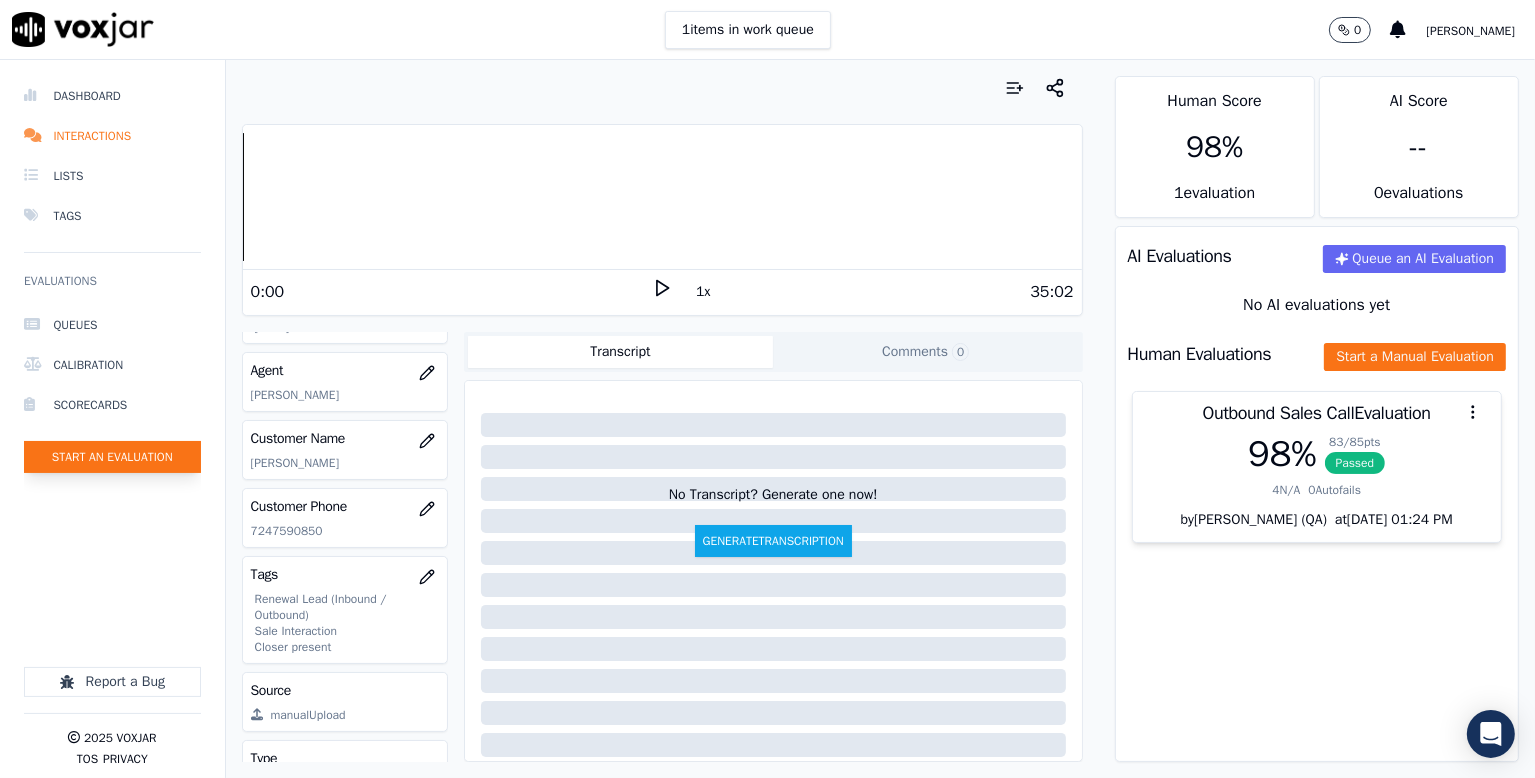click on "Start an Evaluation" 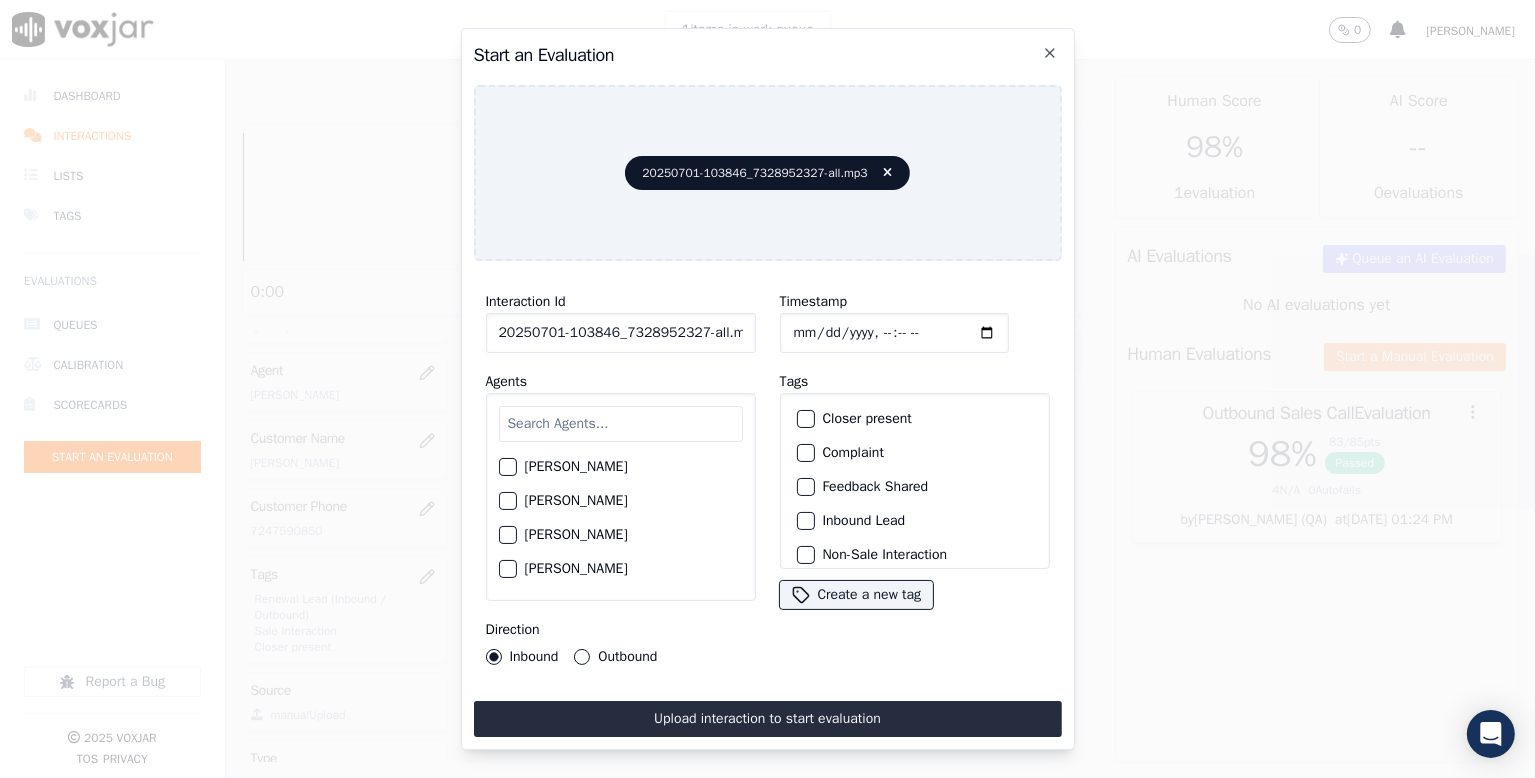 scroll, scrollTop: 0, scrollLeft: 6, axis: horizontal 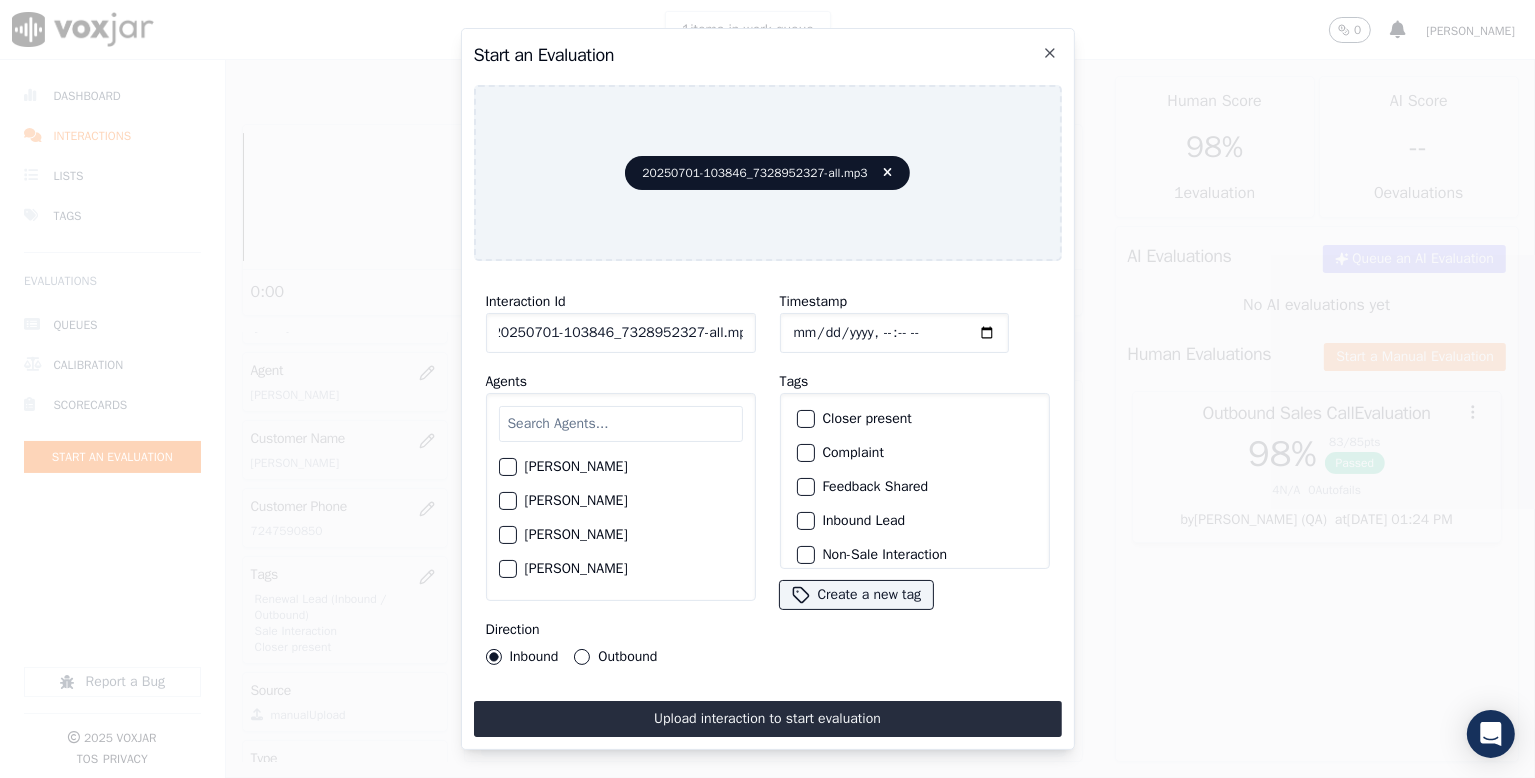 drag, startPoint x: 688, startPoint y: 320, endPoint x: 840, endPoint y: 321, distance: 152.0033 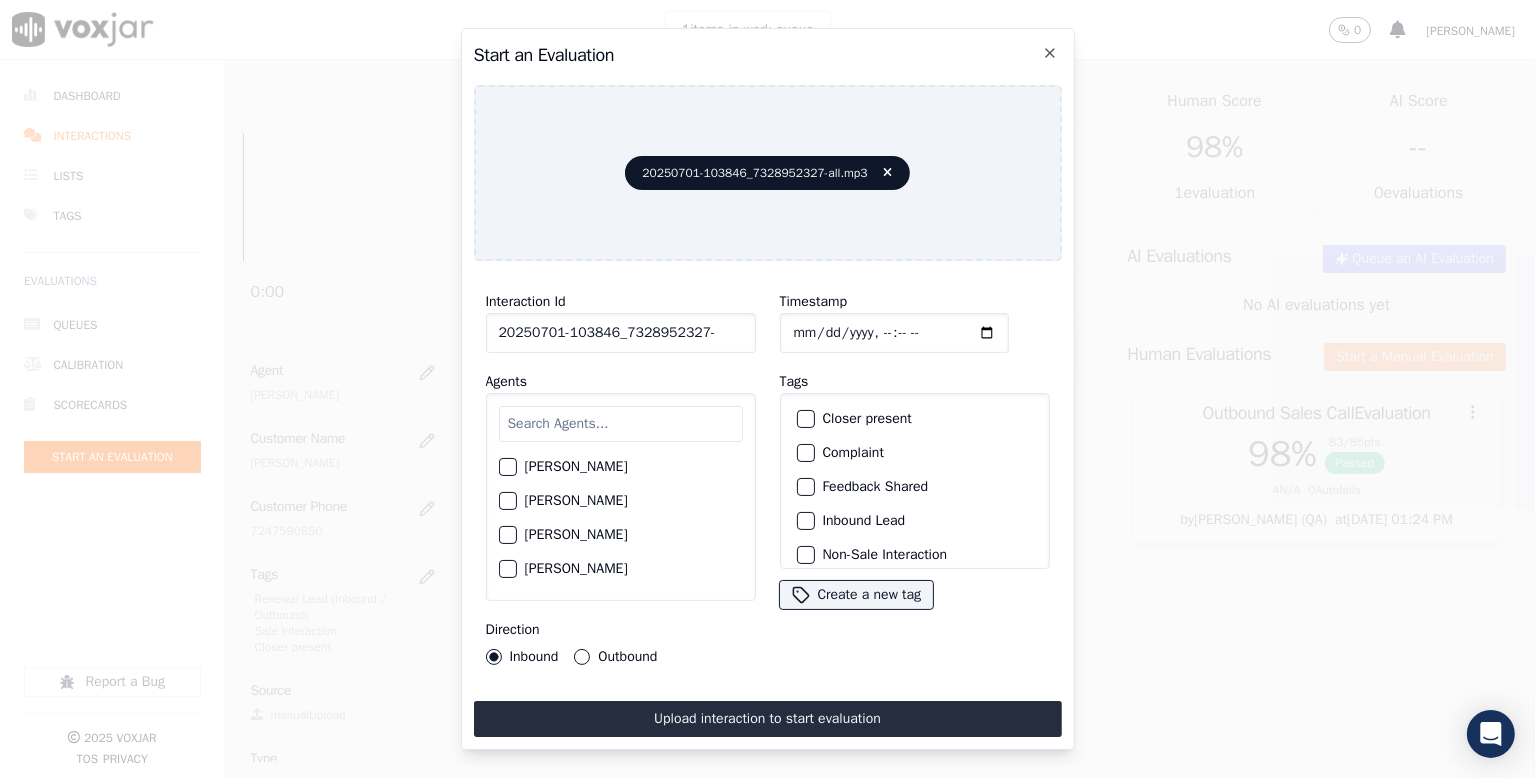 scroll, scrollTop: 0, scrollLeft: 0, axis: both 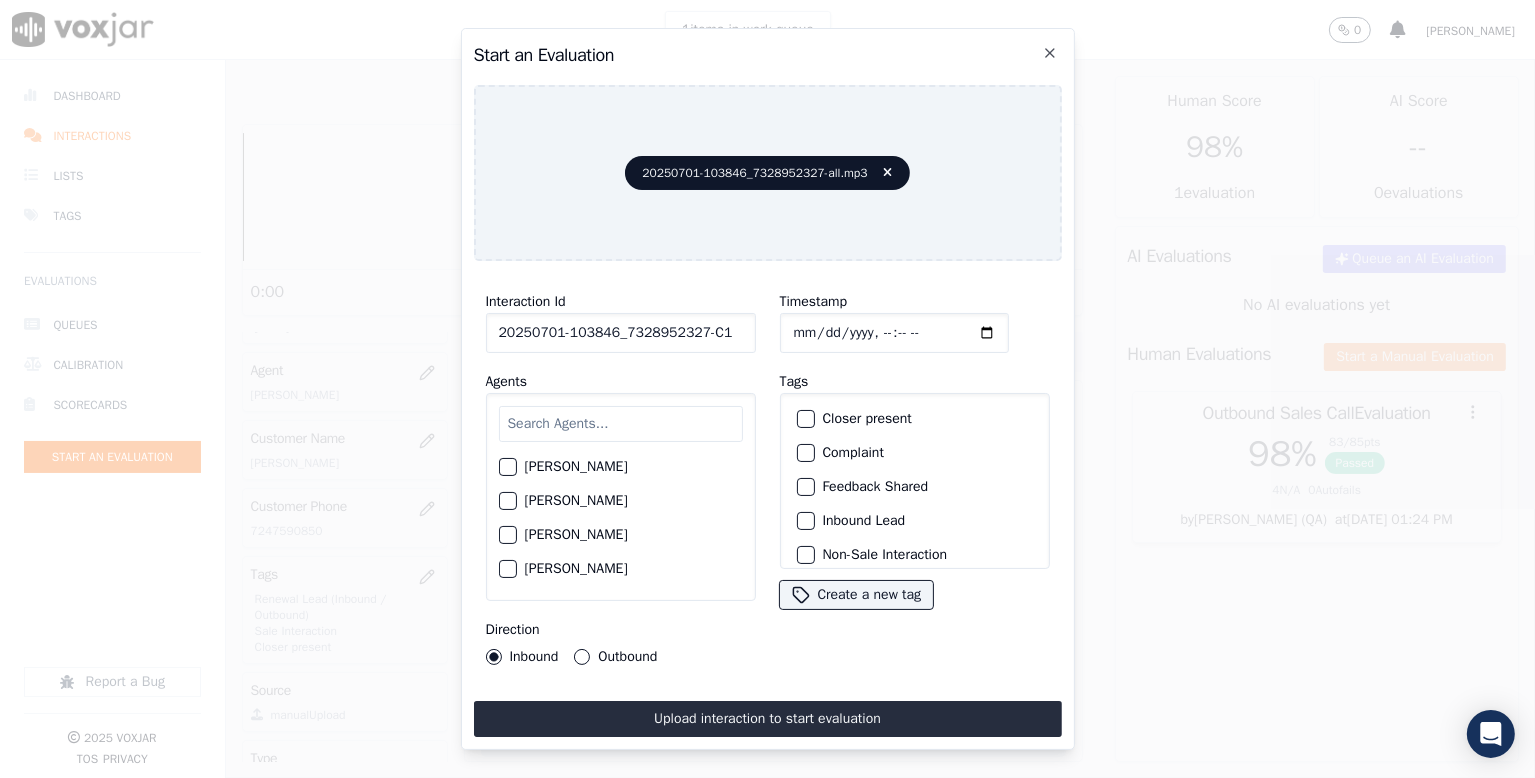type on "20250701-103846_7328952327-C1" 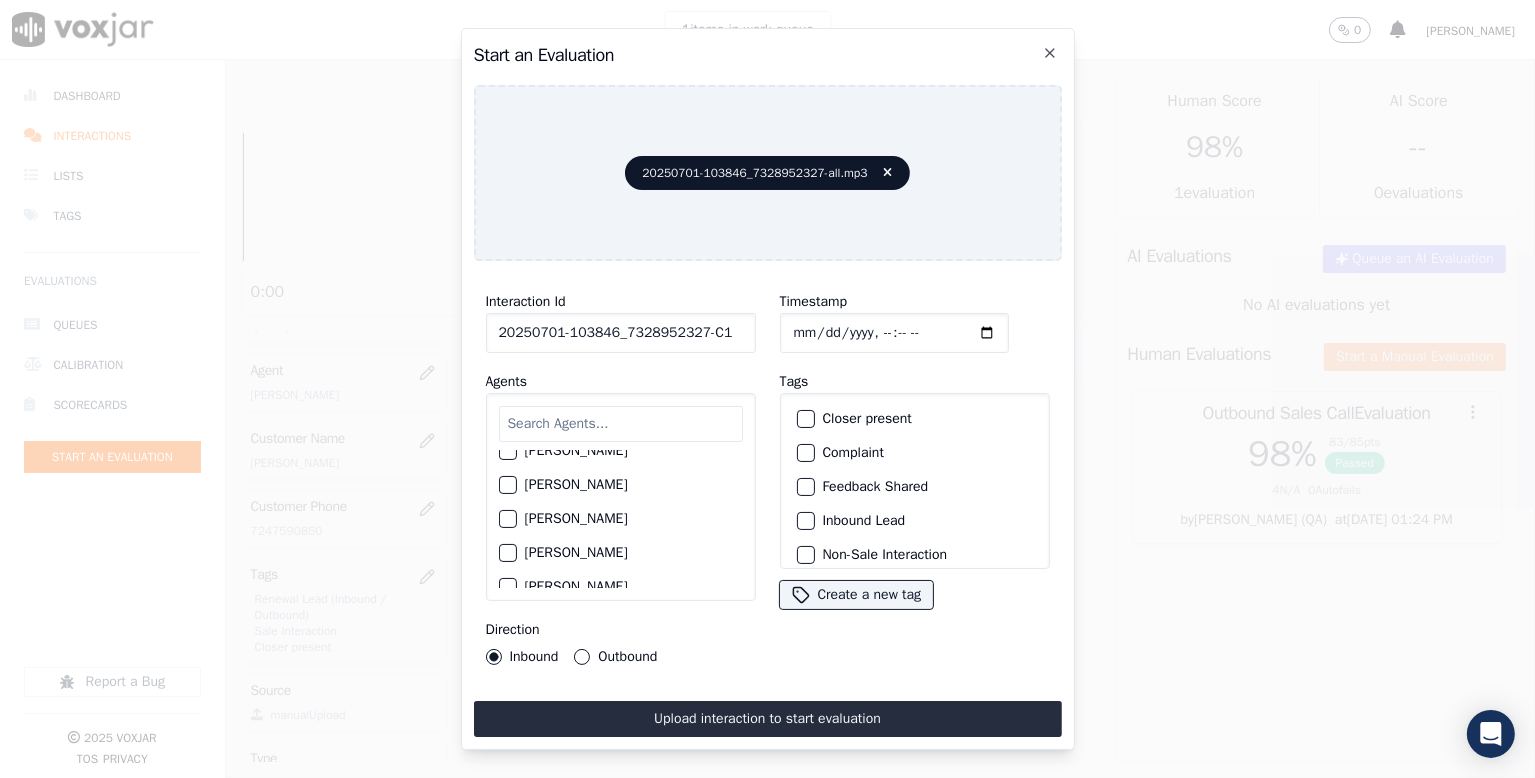 scroll, scrollTop: 800, scrollLeft: 0, axis: vertical 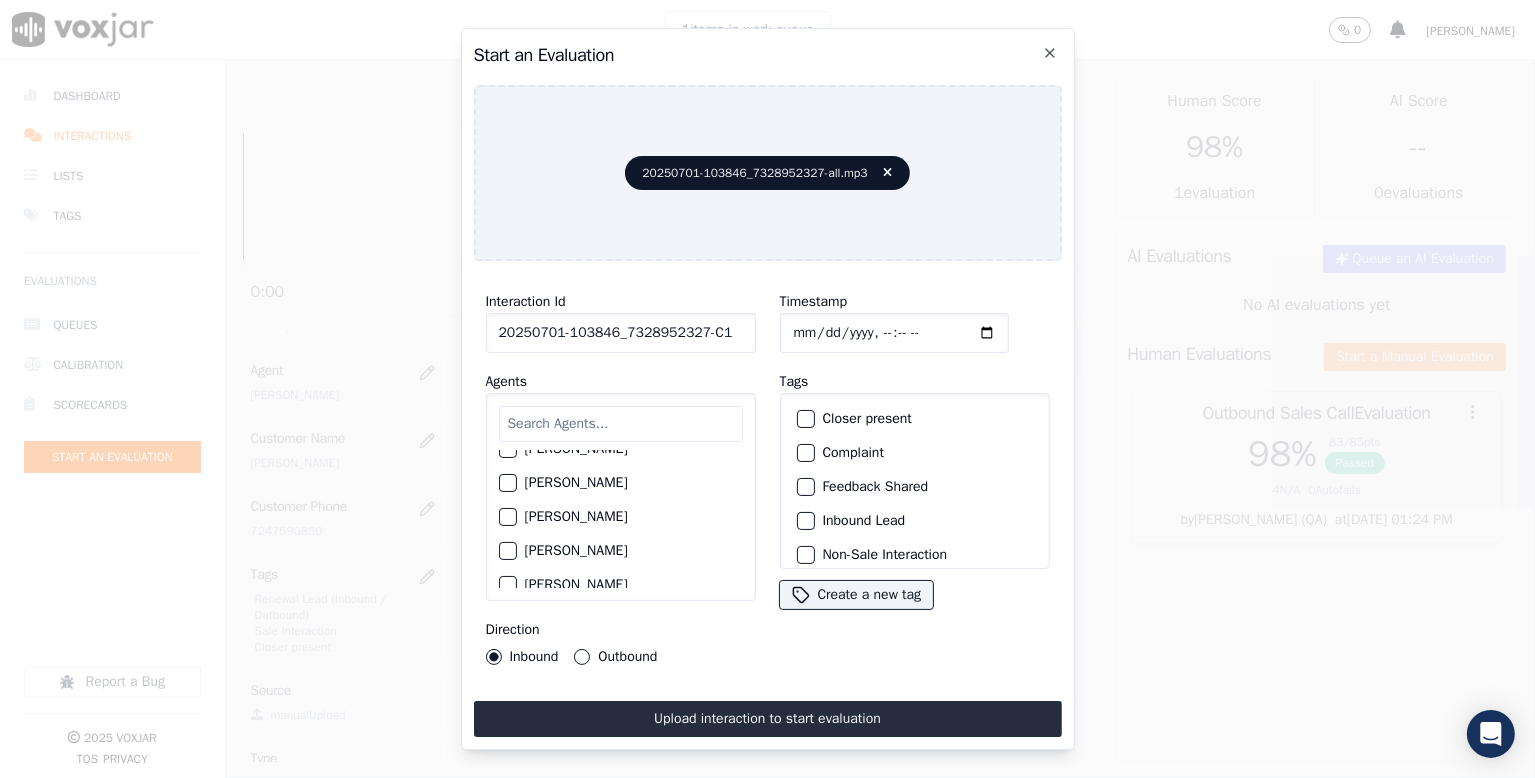 click on "Jake Saha" 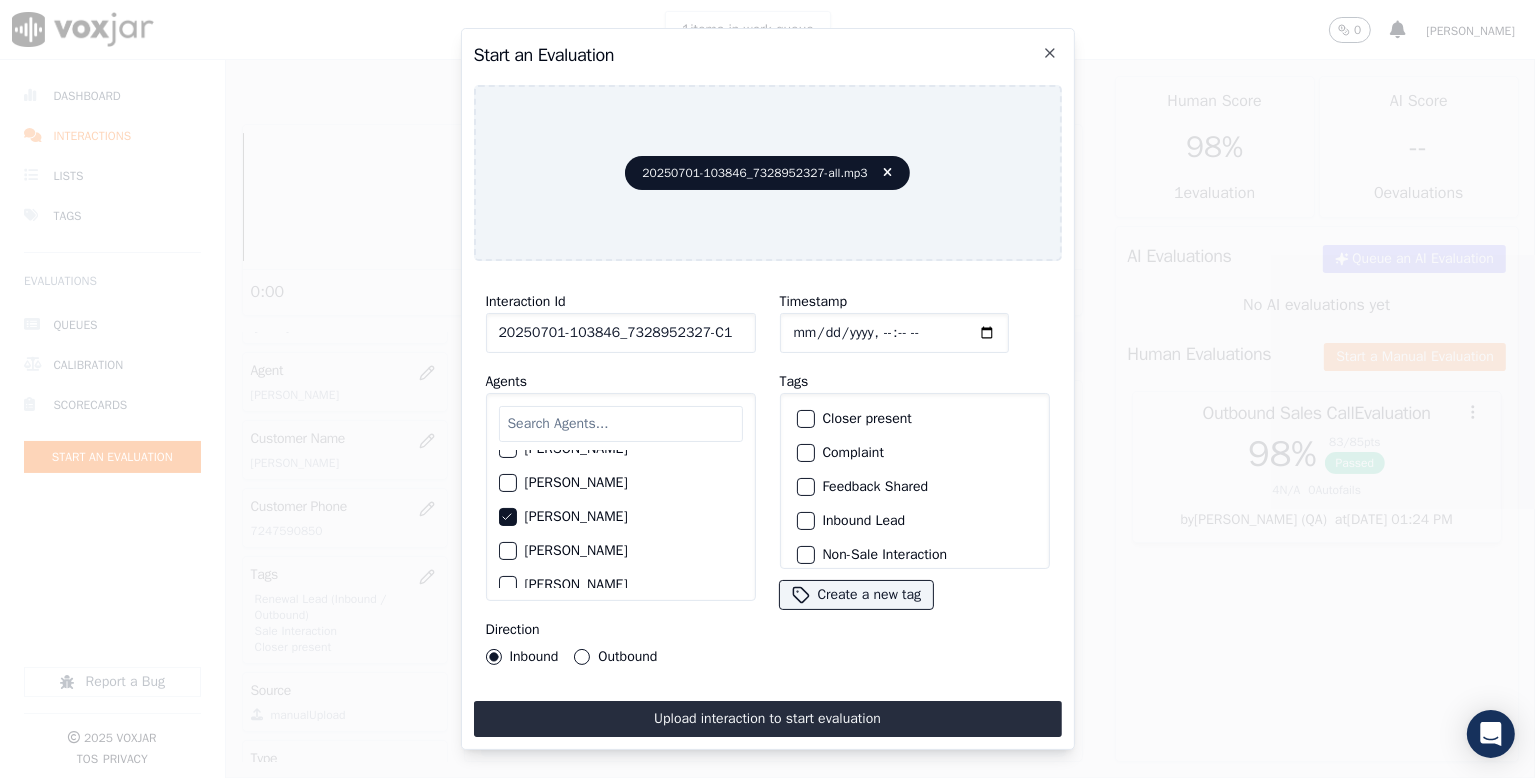 click on "Outbound" at bounding box center (582, 657) 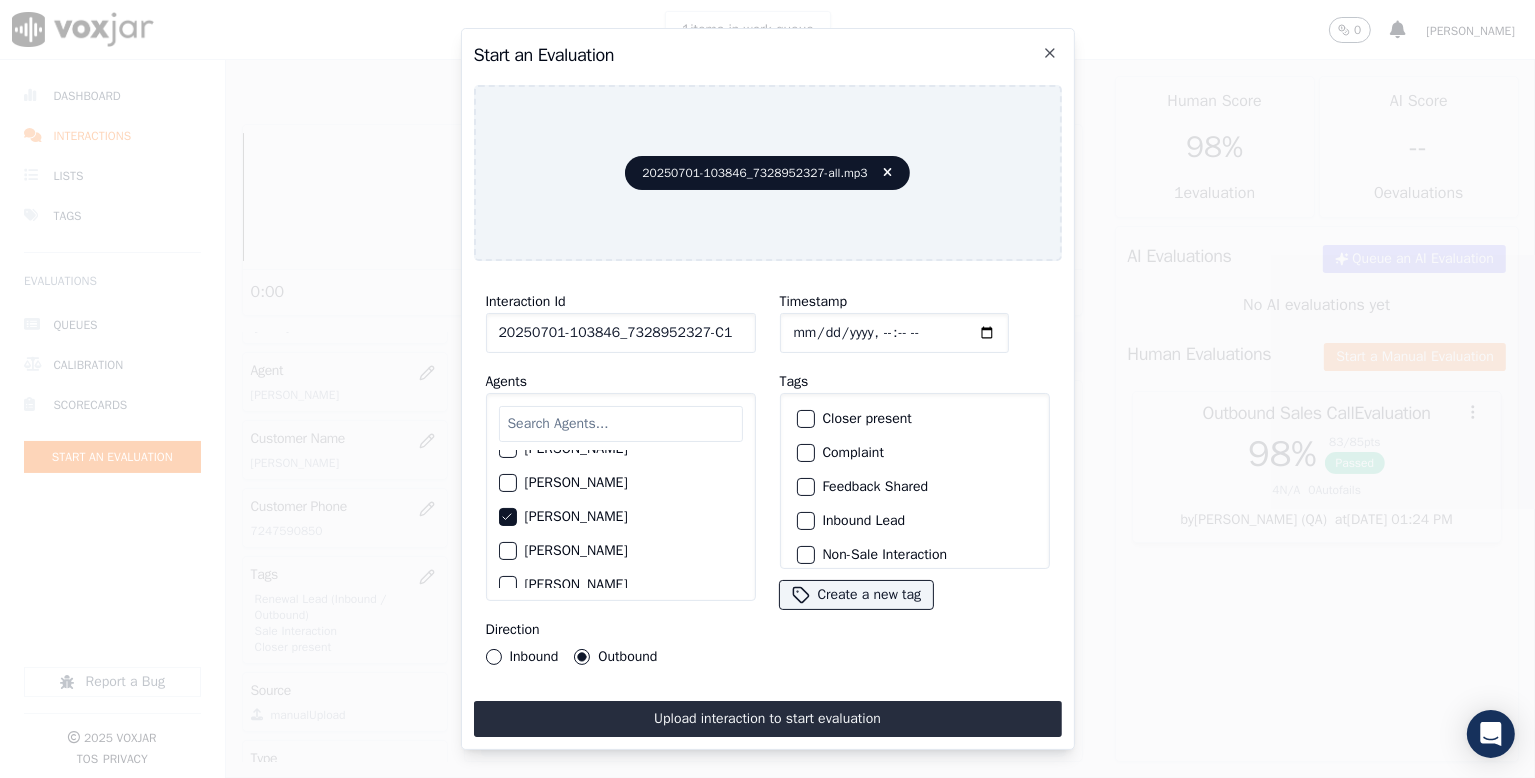 click at bounding box center [805, 419] 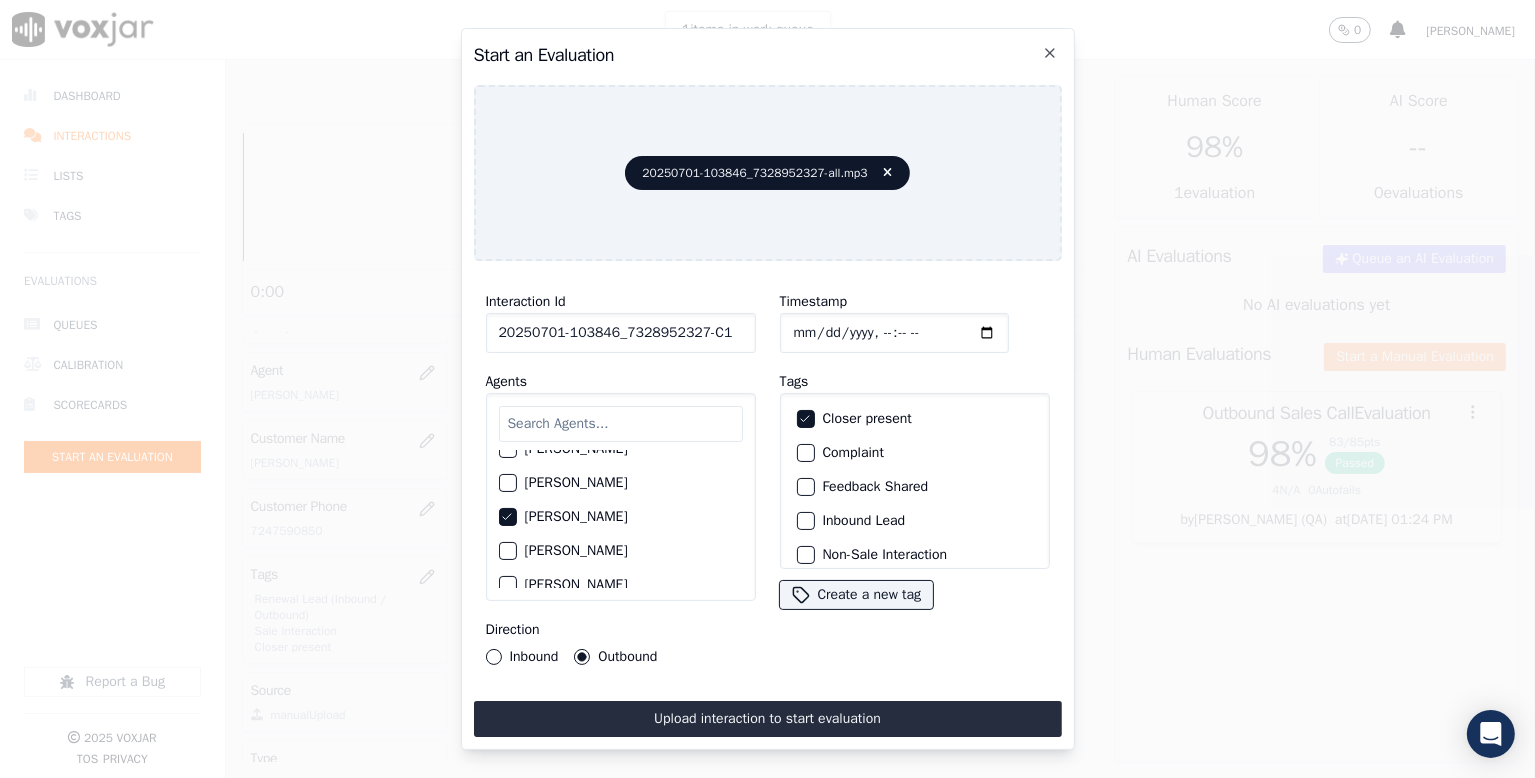click on "Inbound" at bounding box center [494, 657] 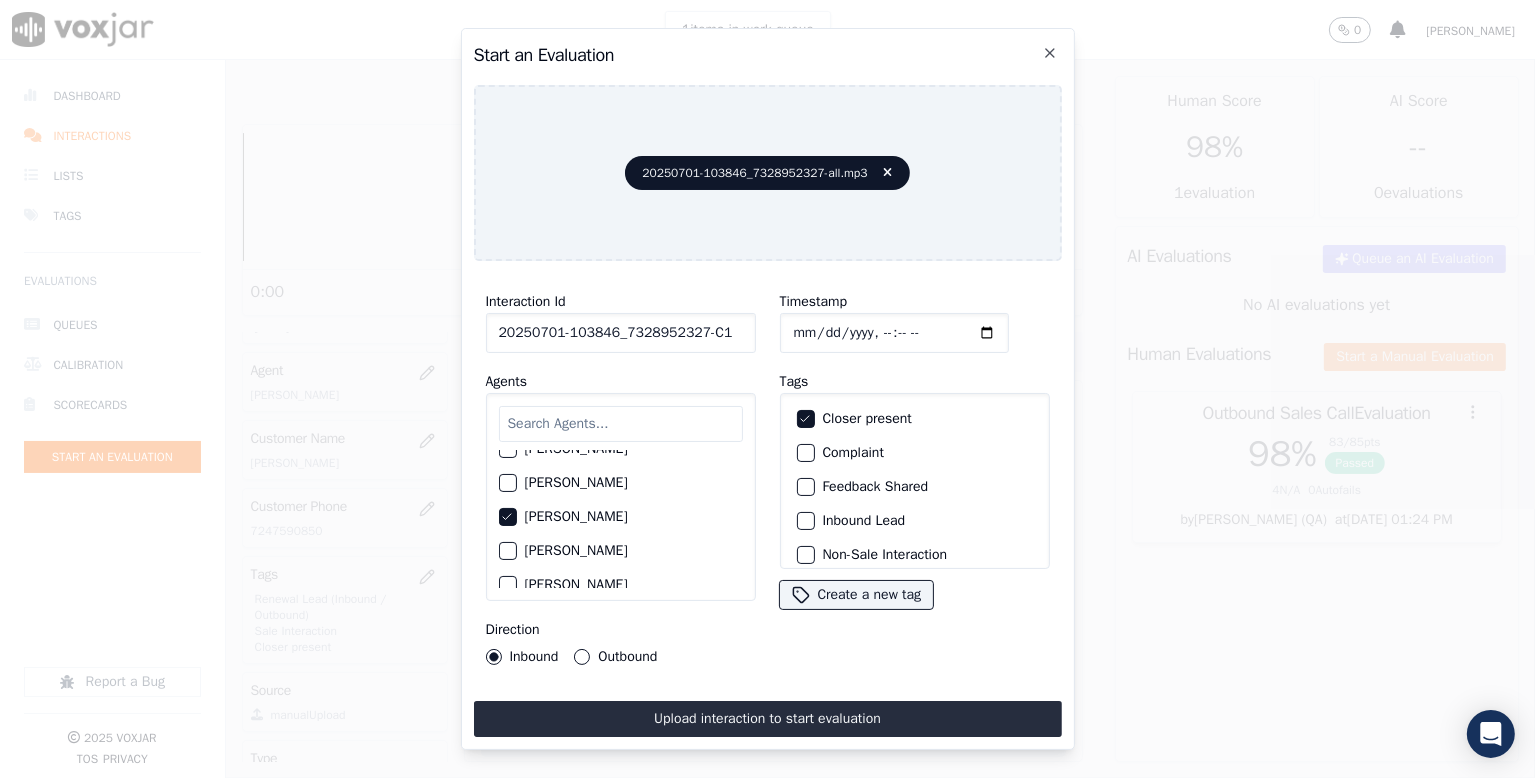 scroll, scrollTop: 169, scrollLeft: 0, axis: vertical 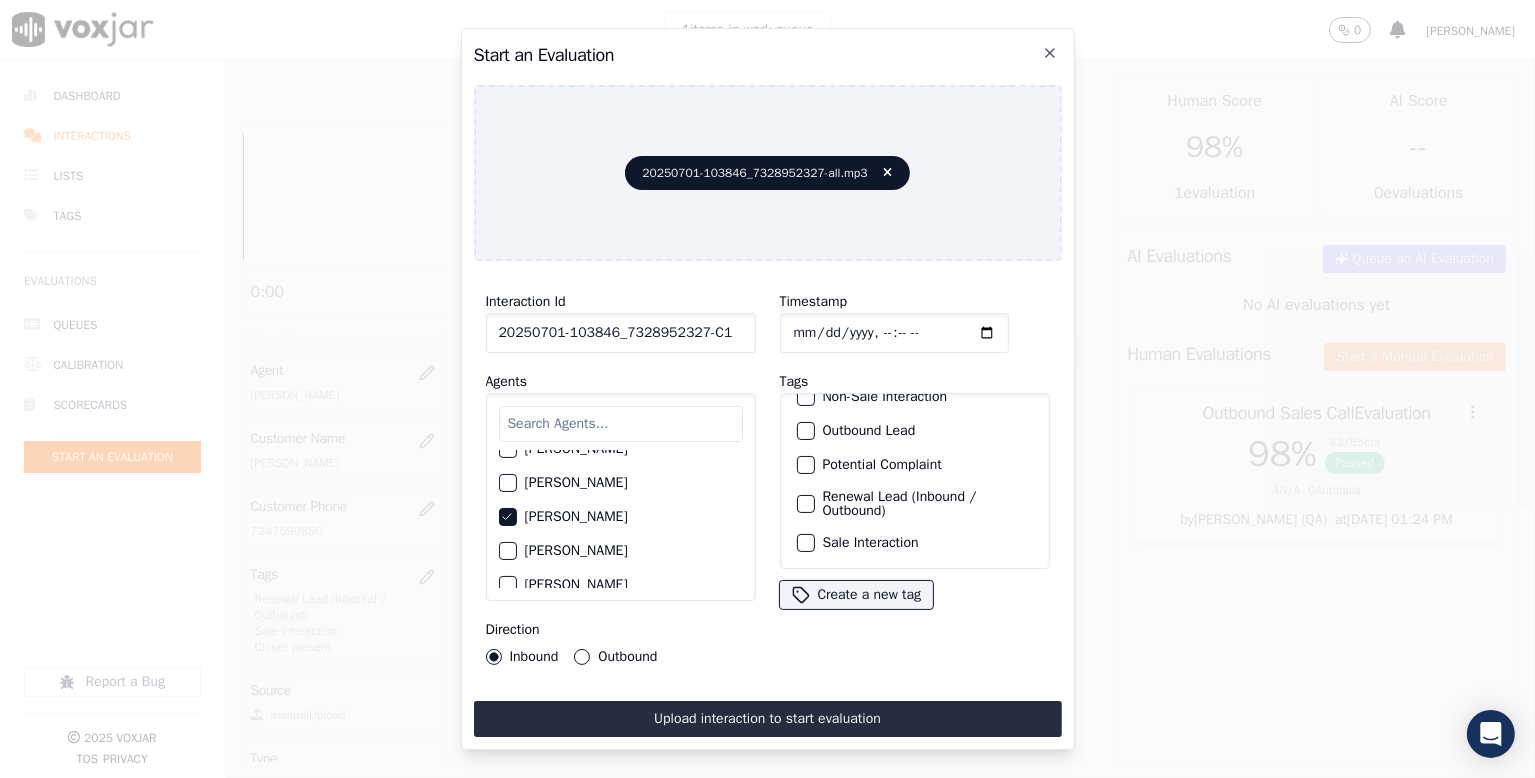 click on "Renewal Lead (Inbound / Outbound)" 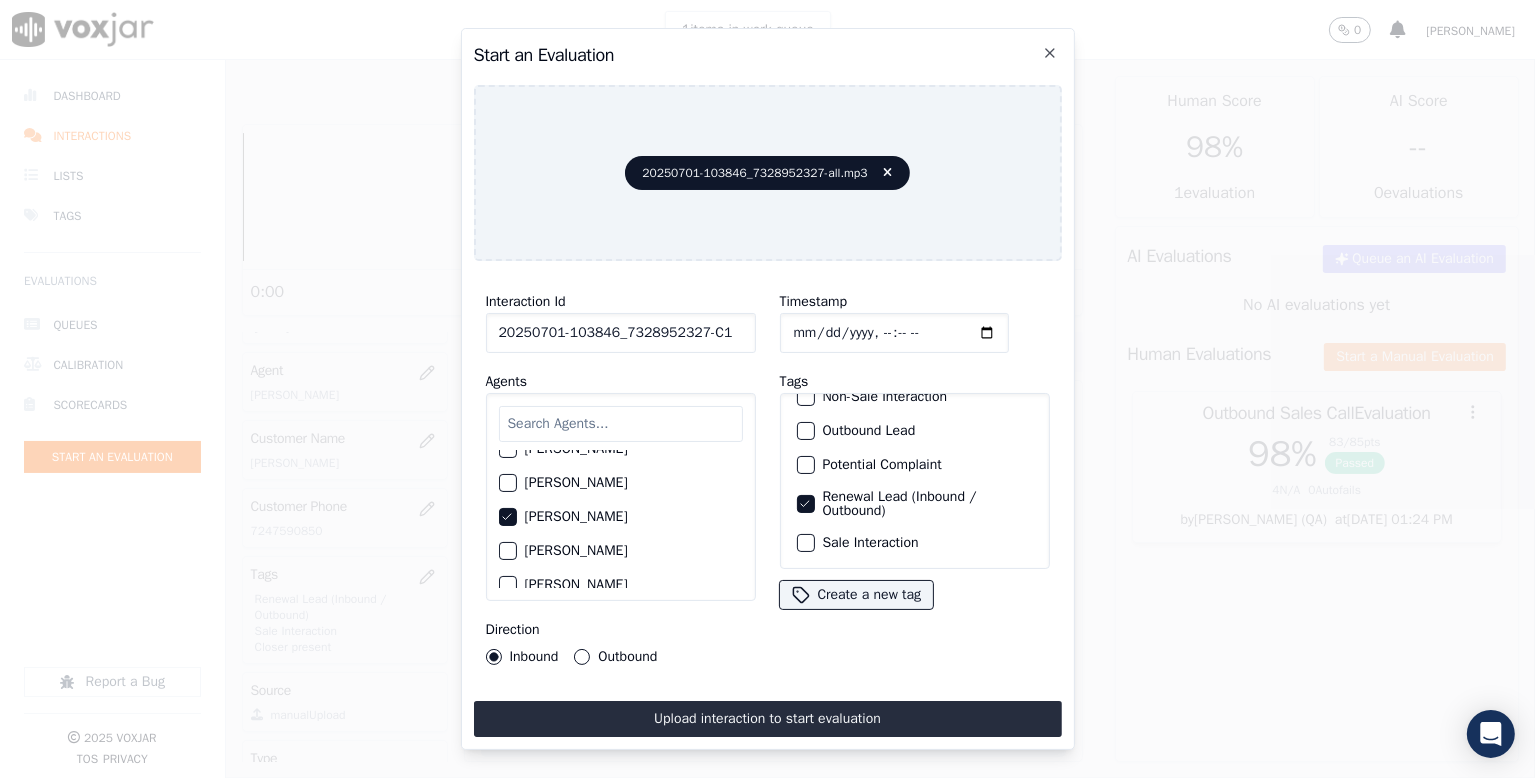click on "Sale Interaction" at bounding box center [915, 543] 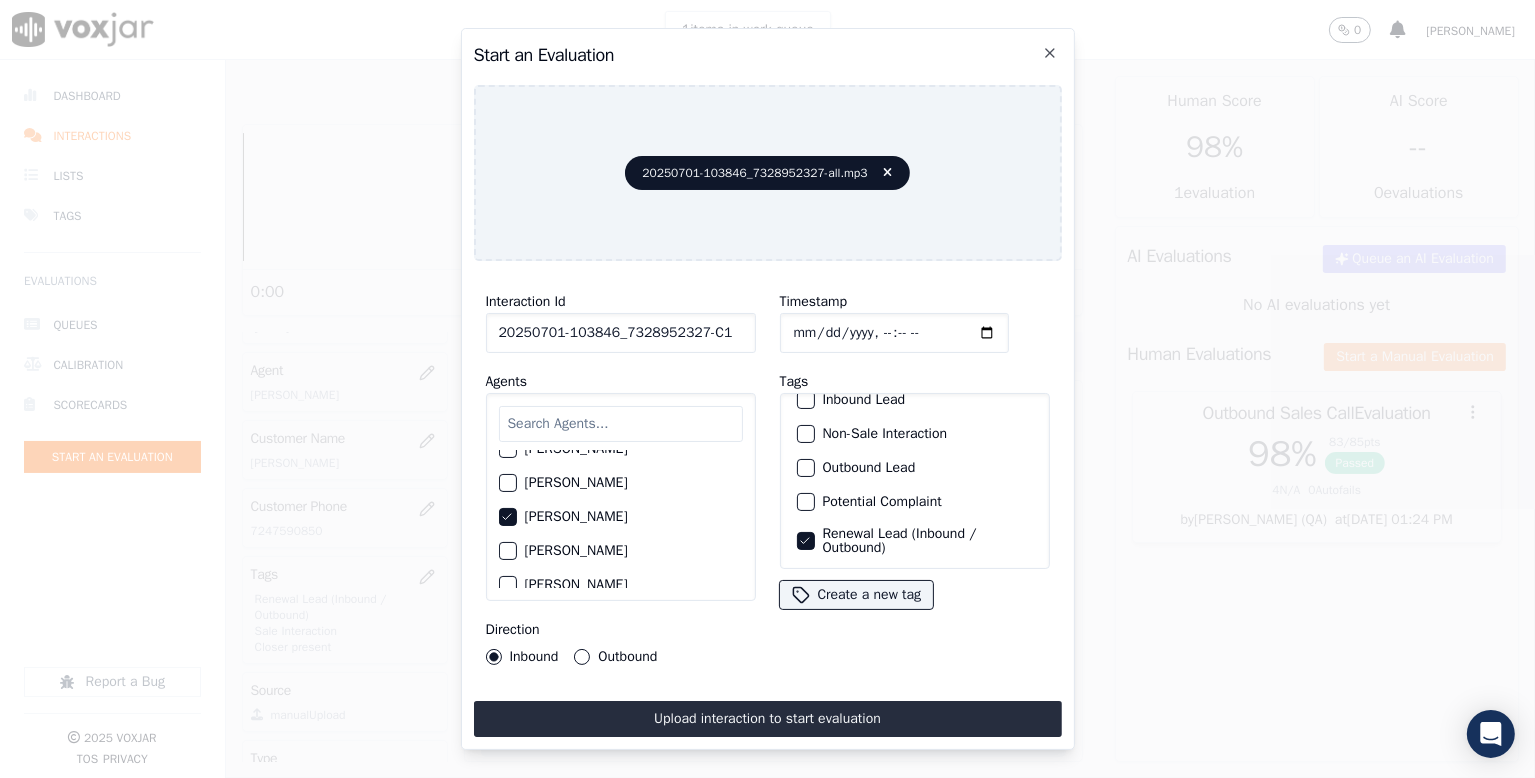 scroll, scrollTop: 169, scrollLeft: 0, axis: vertical 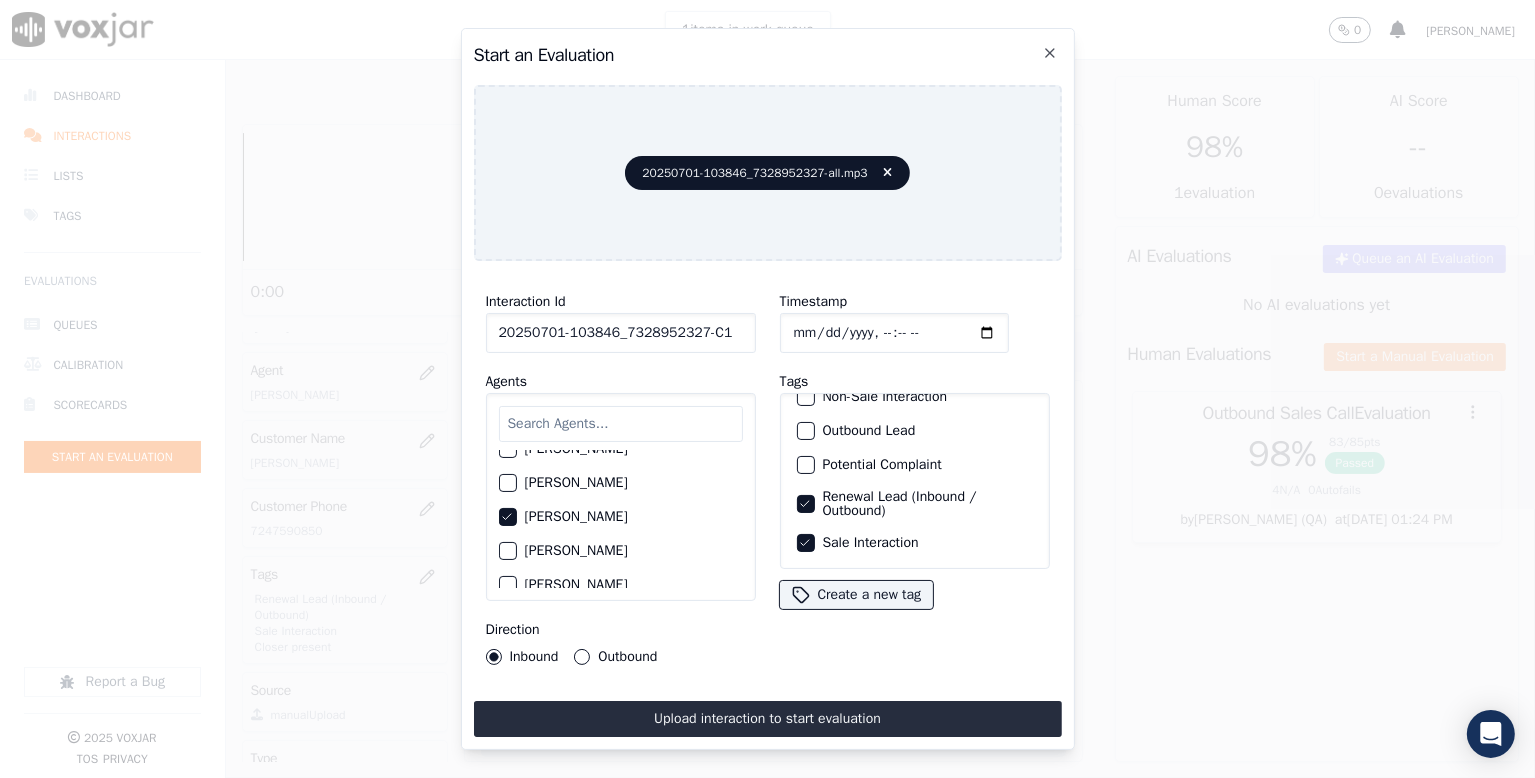 click on "Renewal Lead (Inbound / Outbound)" 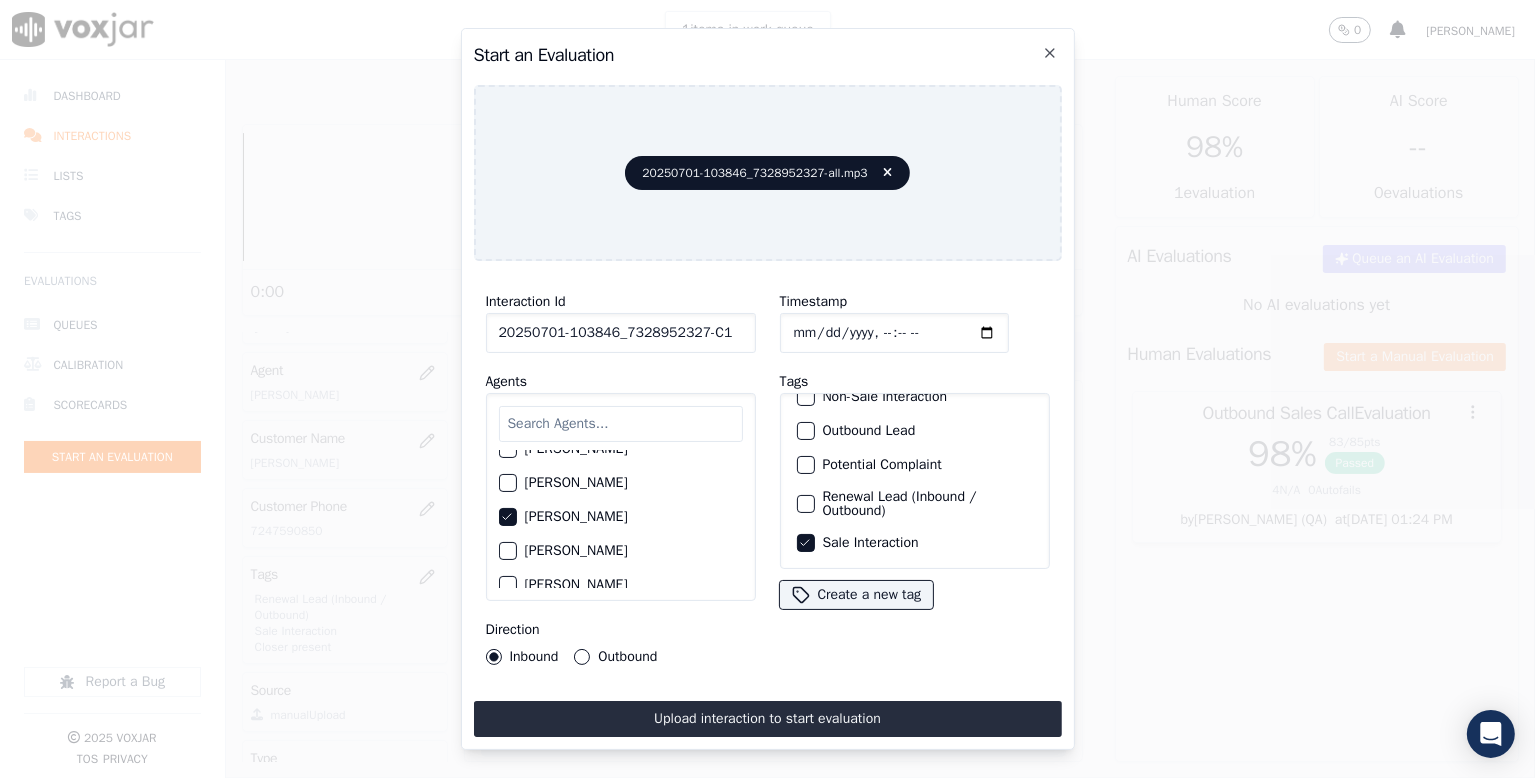 scroll, scrollTop: 0, scrollLeft: 0, axis: both 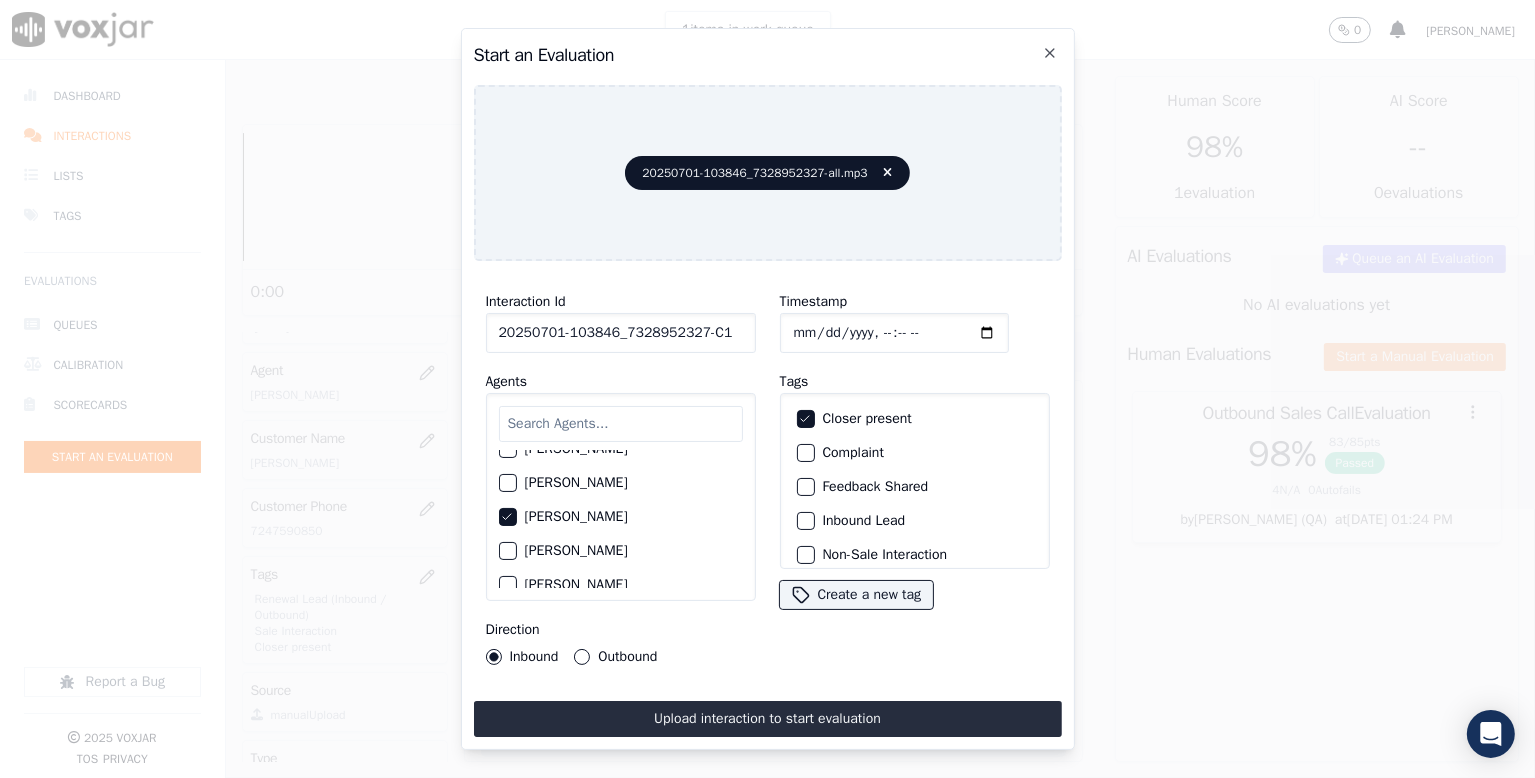click on "Inbound Lead" 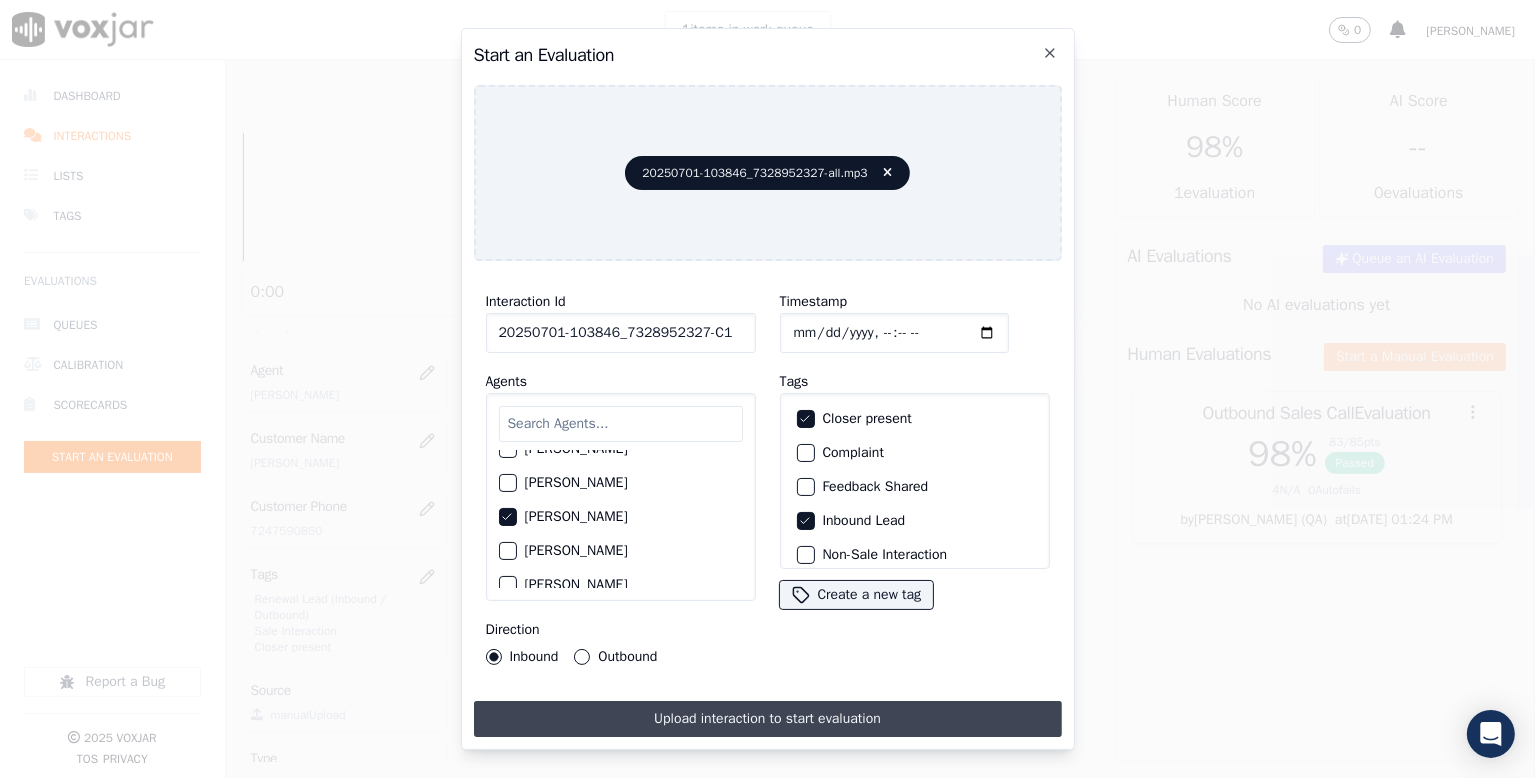 click on "Upload interaction to start evaluation" at bounding box center [768, 719] 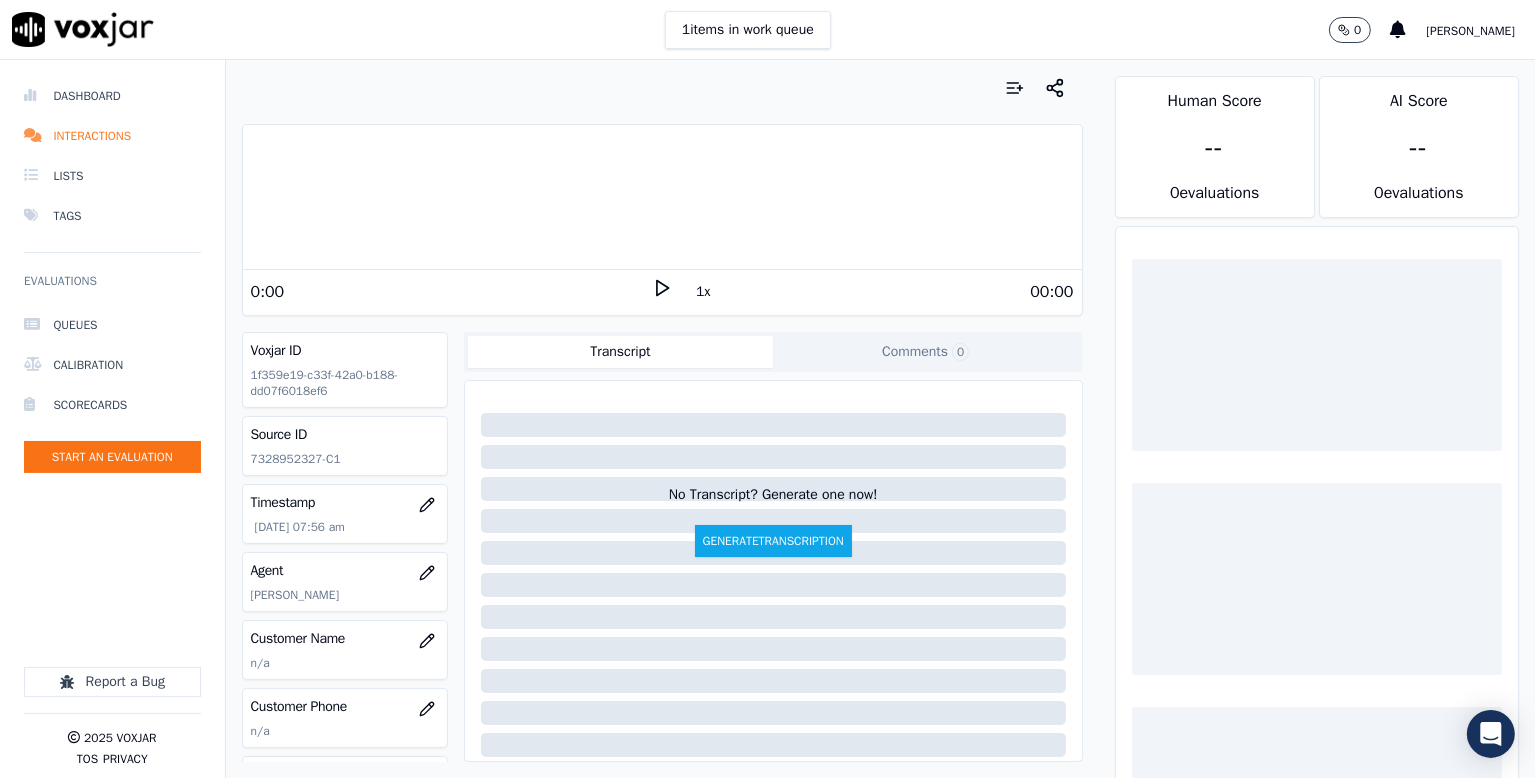 scroll, scrollTop: 200, scrollLeft: 0, axis: vertical 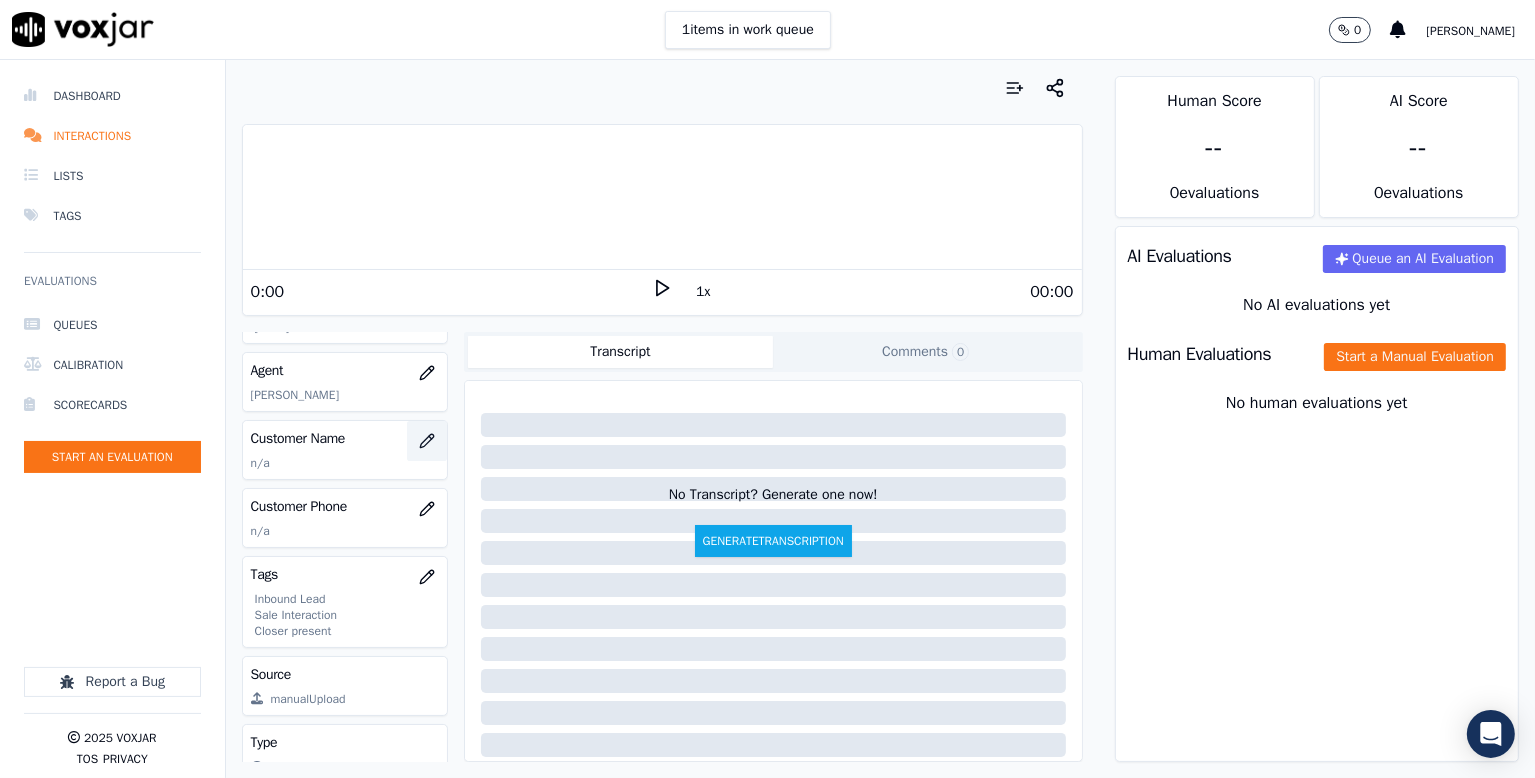 click 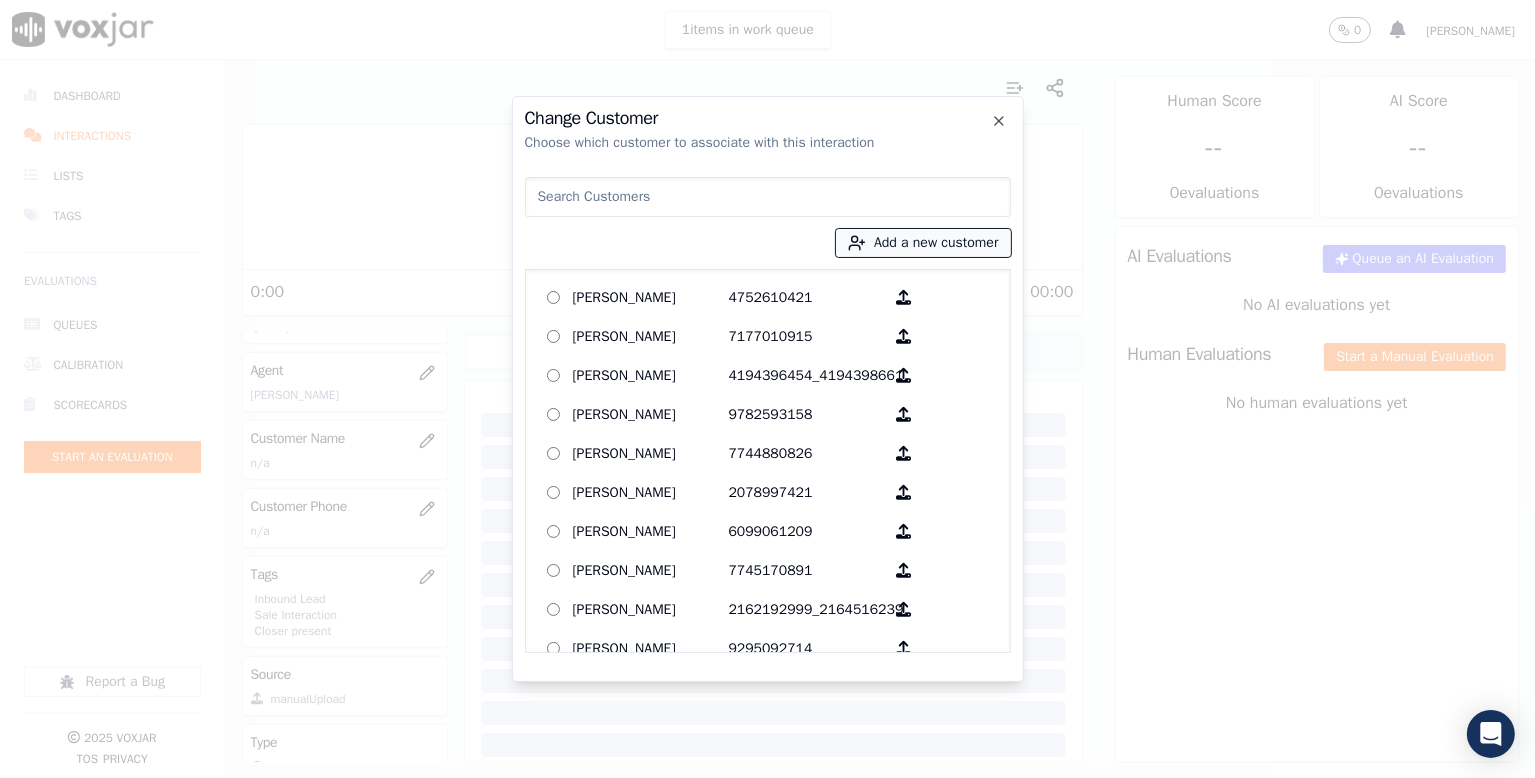click on "Add a new customer" at bounding box center (923, 243) 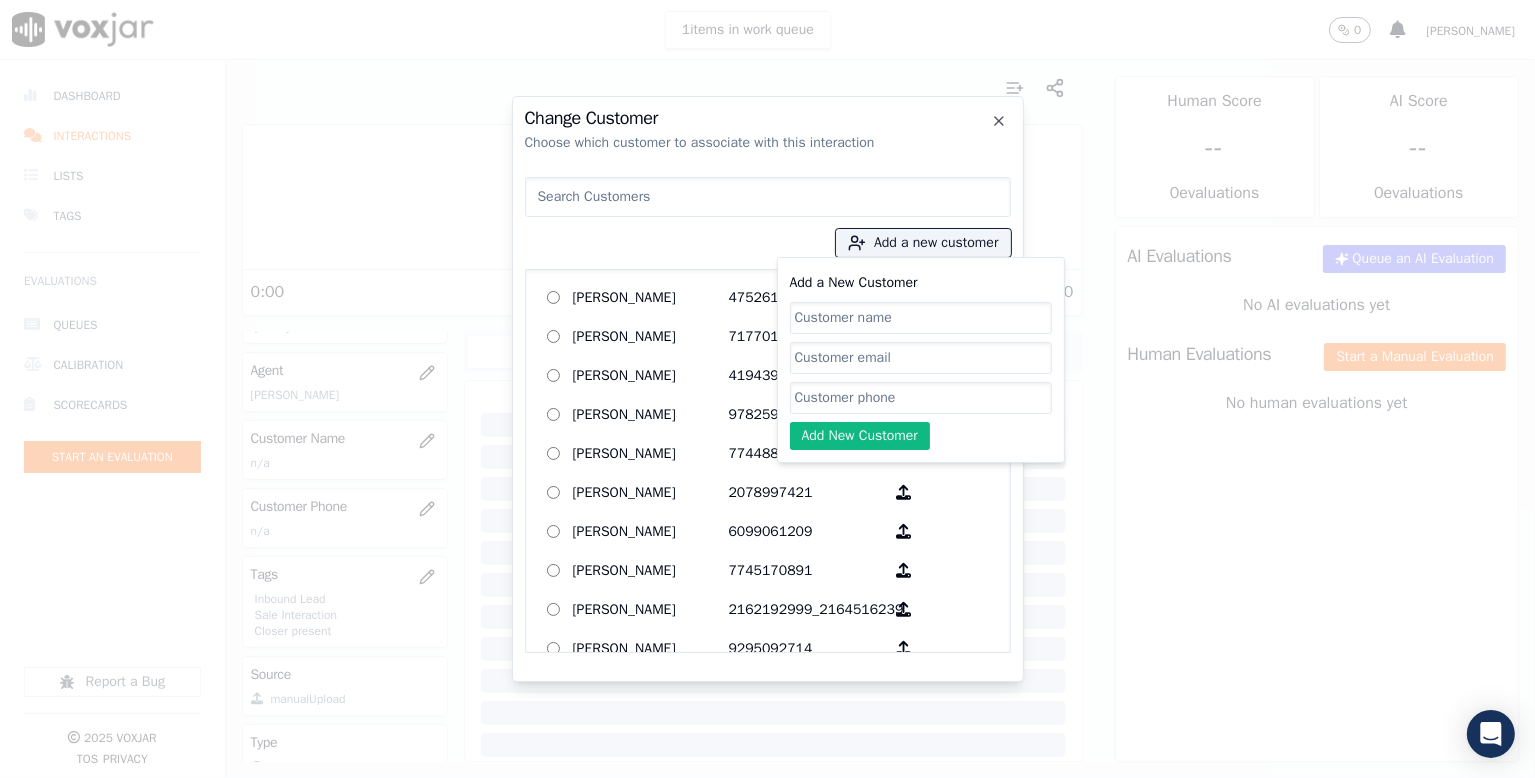 click on "Add a New Customer" 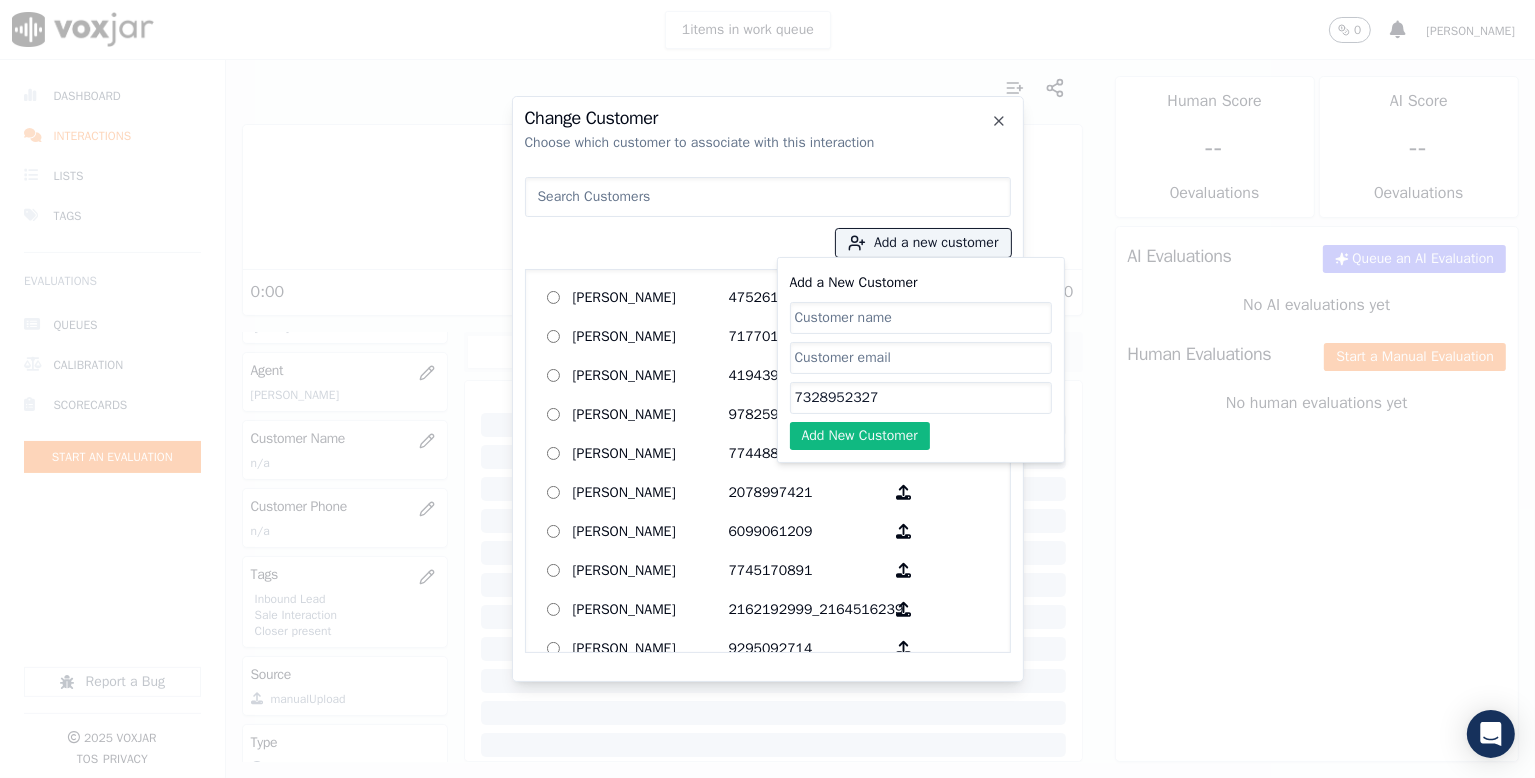 type on "7328952327" 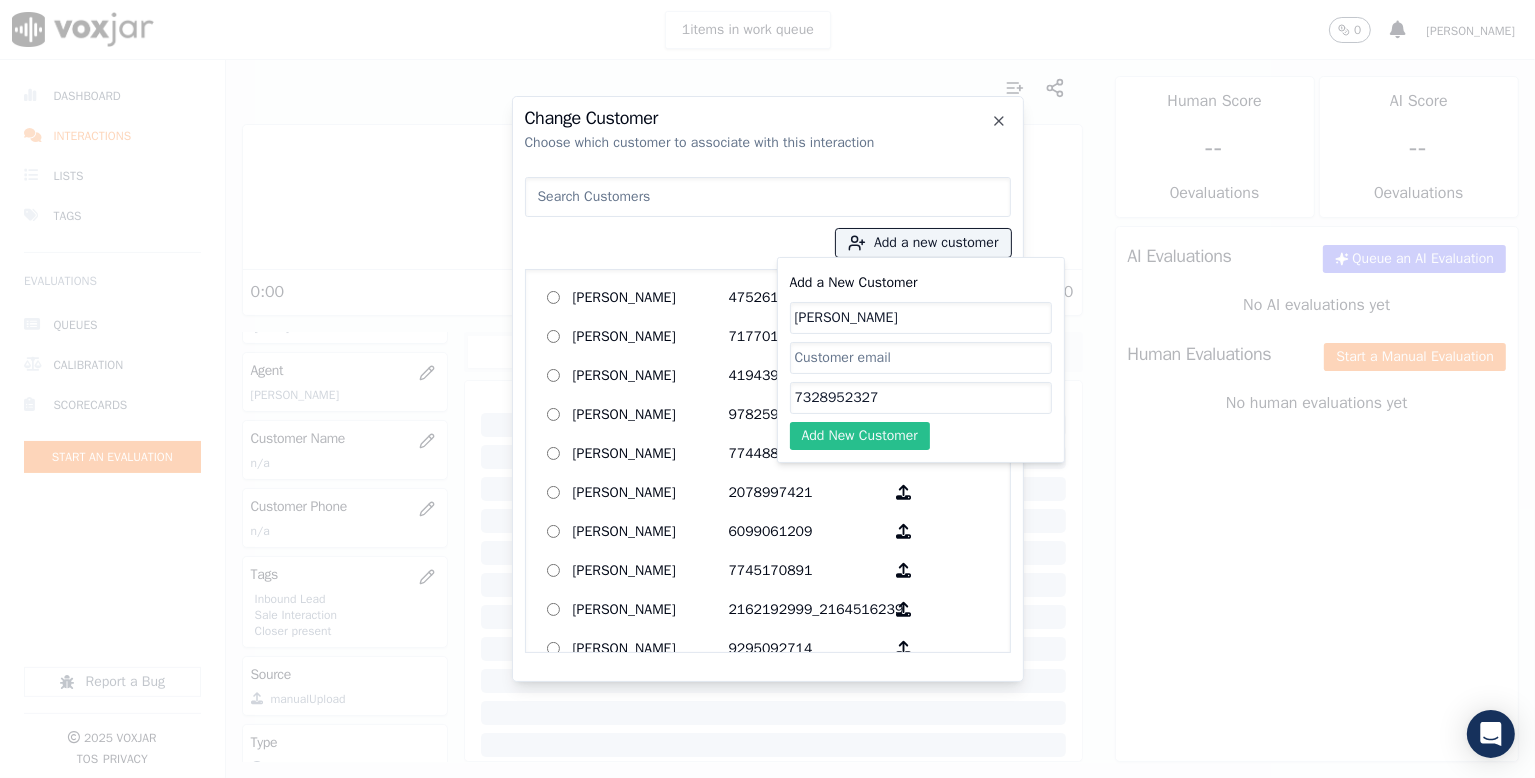 type on "Mary Taylor" 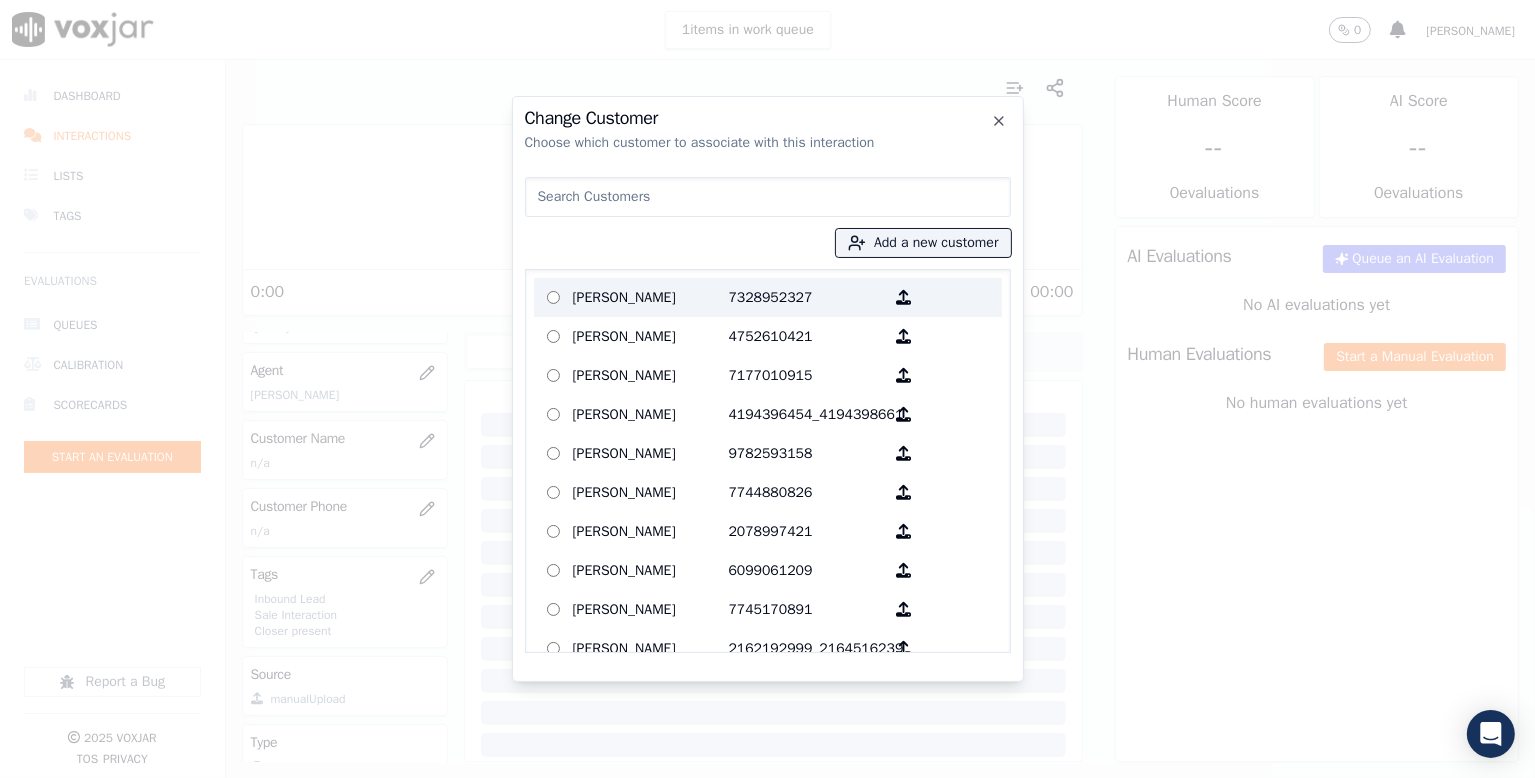 click on "Mary Taylor" at bounding box center (651, 297) 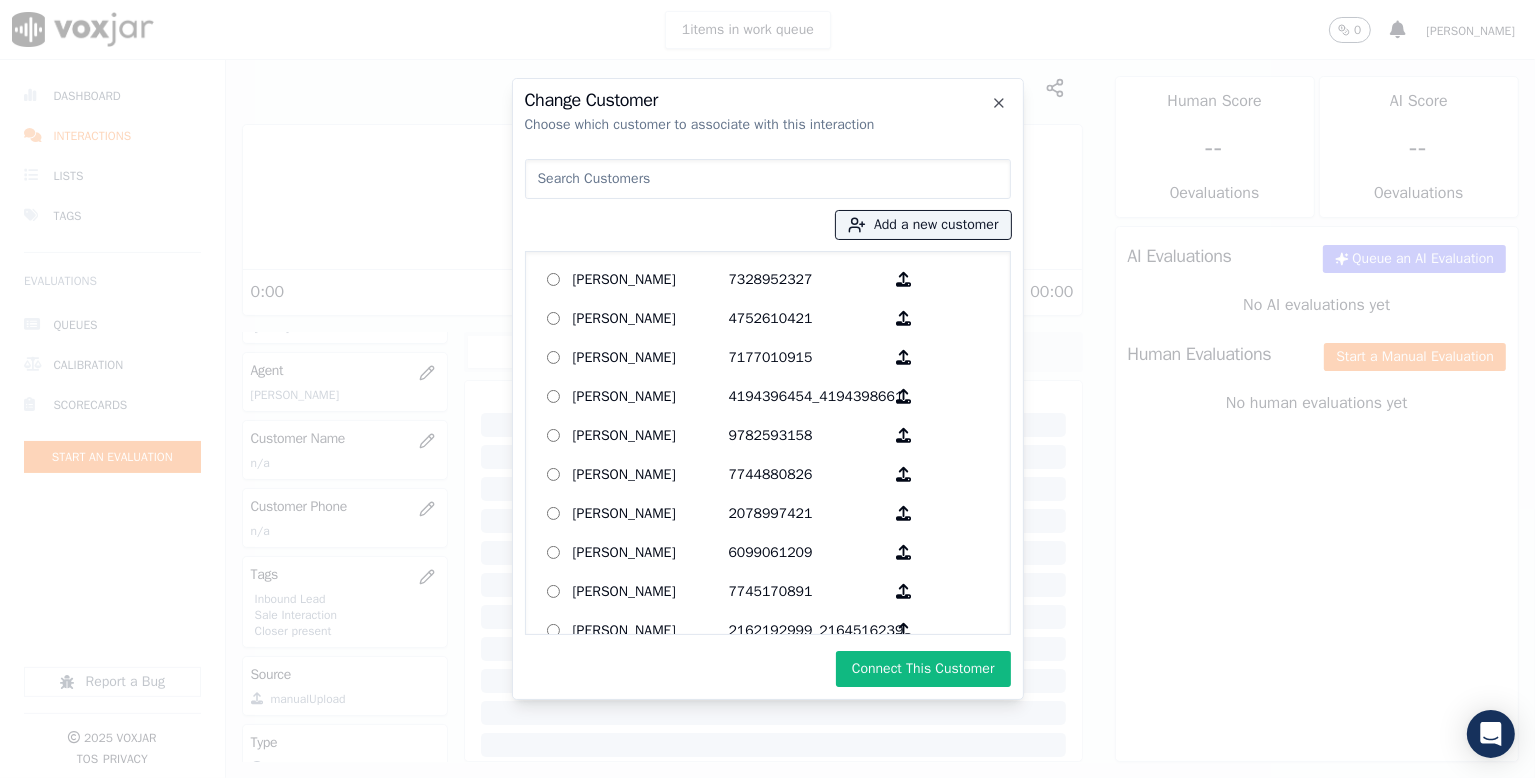 click on "Connect This Customer" at bounding box center (923, 669) 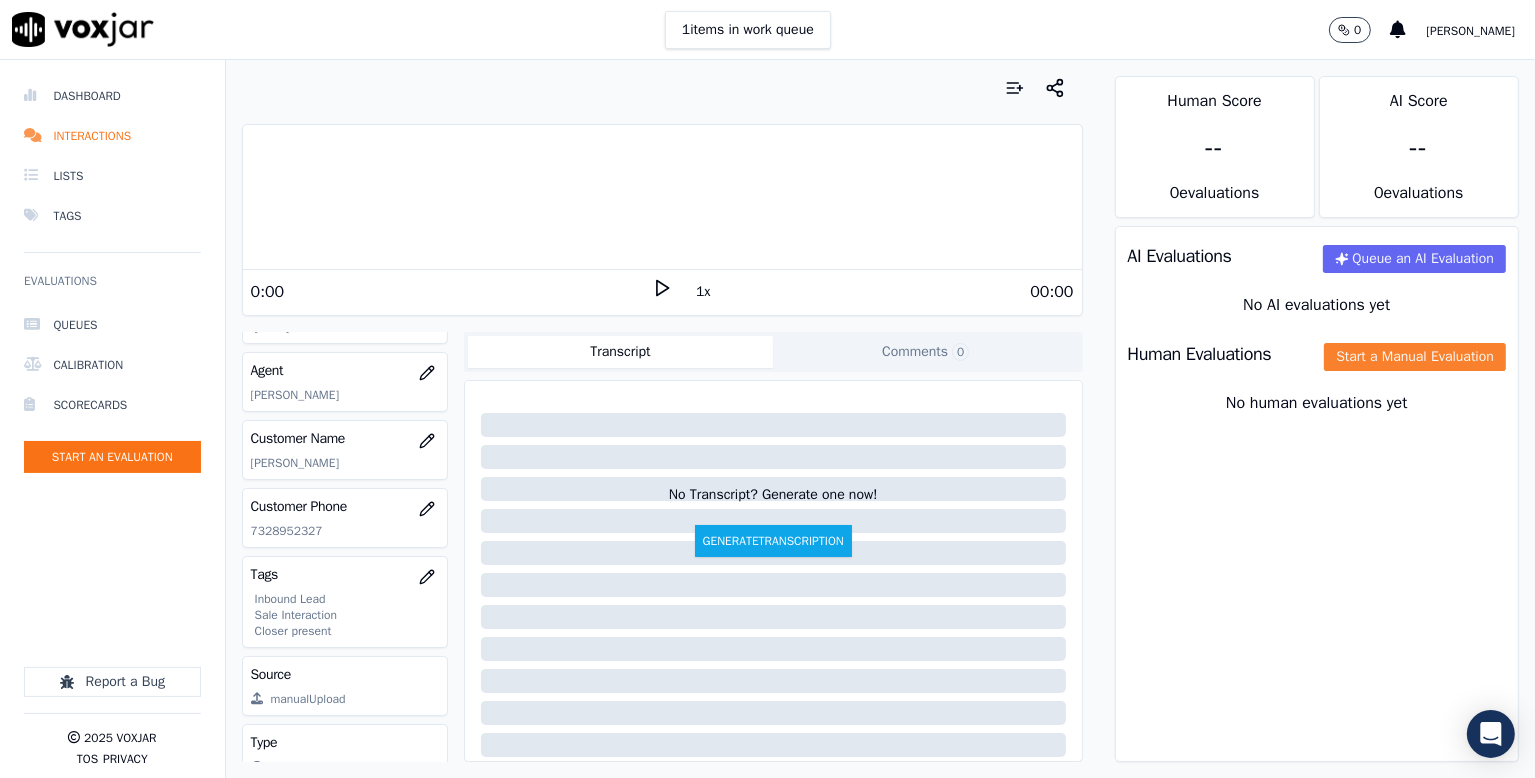 click on "Start a Manual Evaluation" 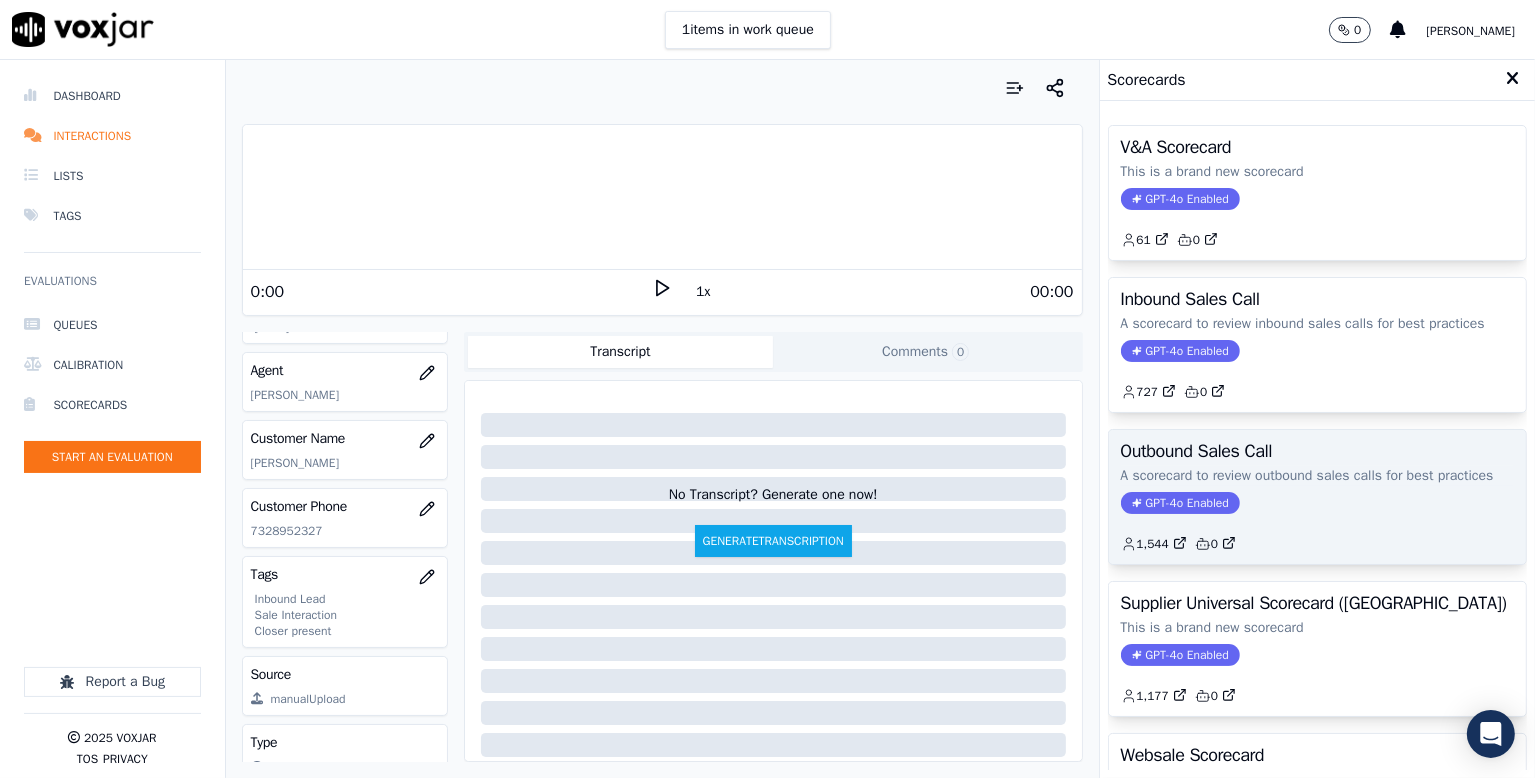 click on "A scorecard to review outbound sales calls for best practices" 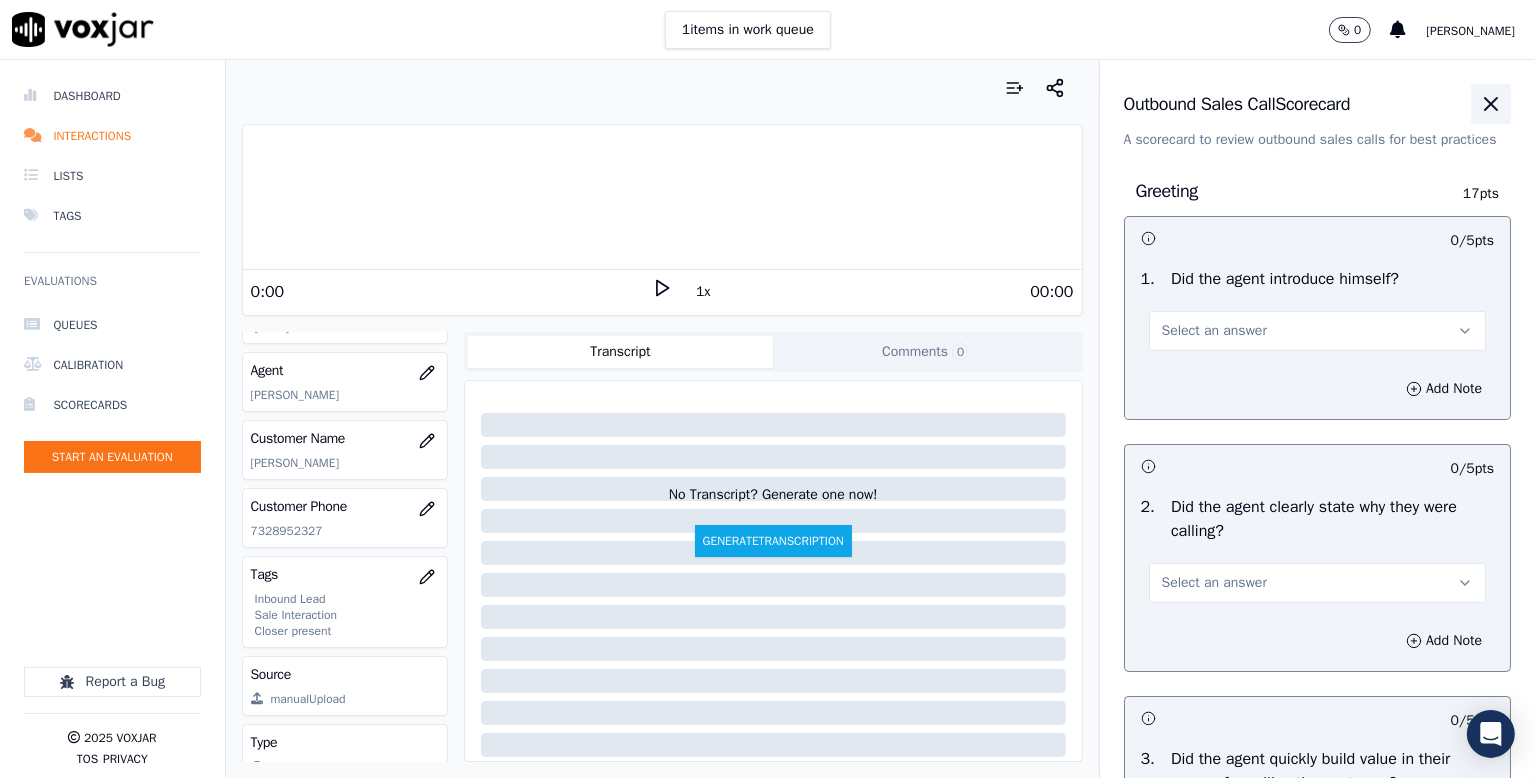 click 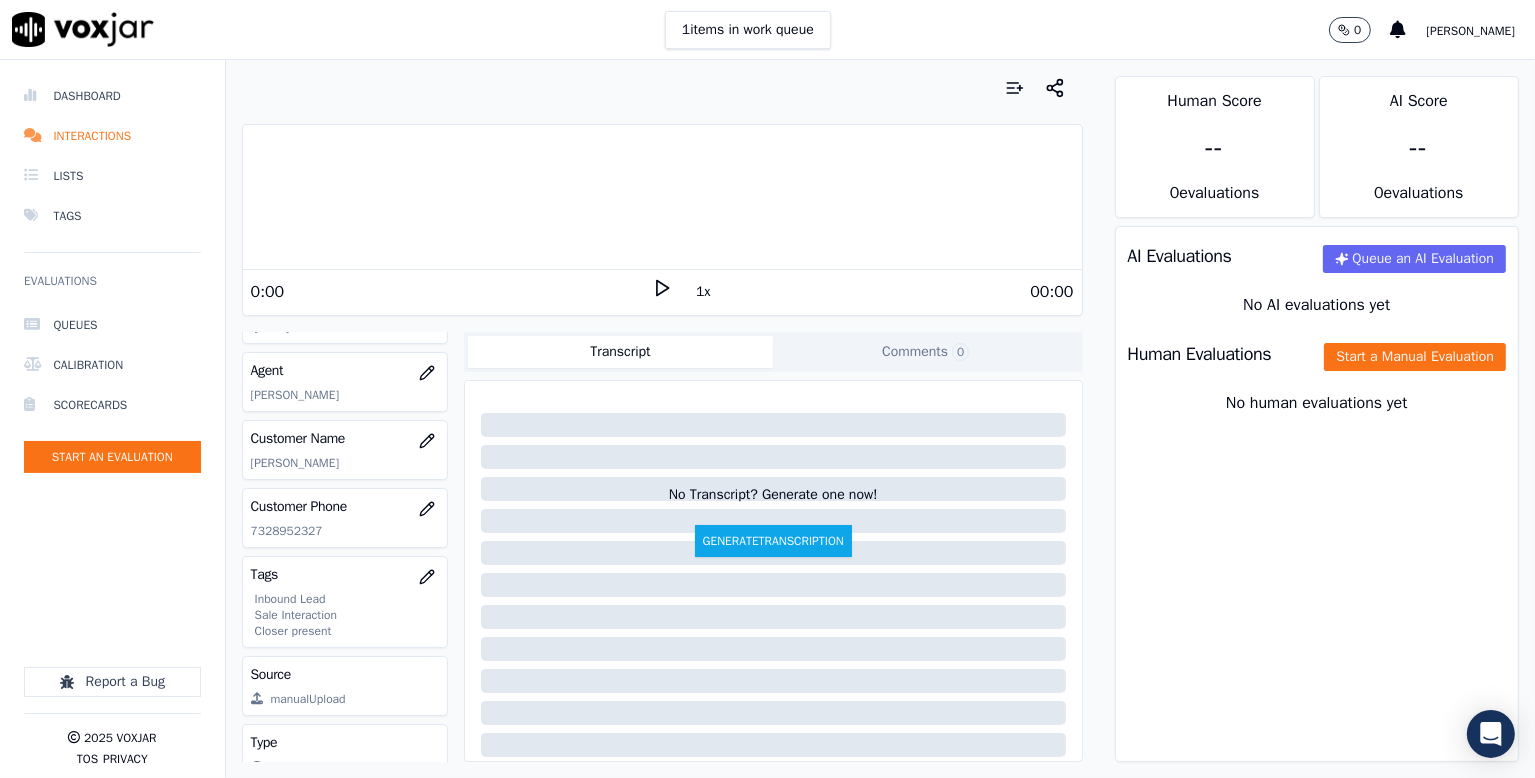 drag, startPoint x: 1319, startPoint y: 349, endPoint x: 1296, endPoint y: 372, distance: 32.526913 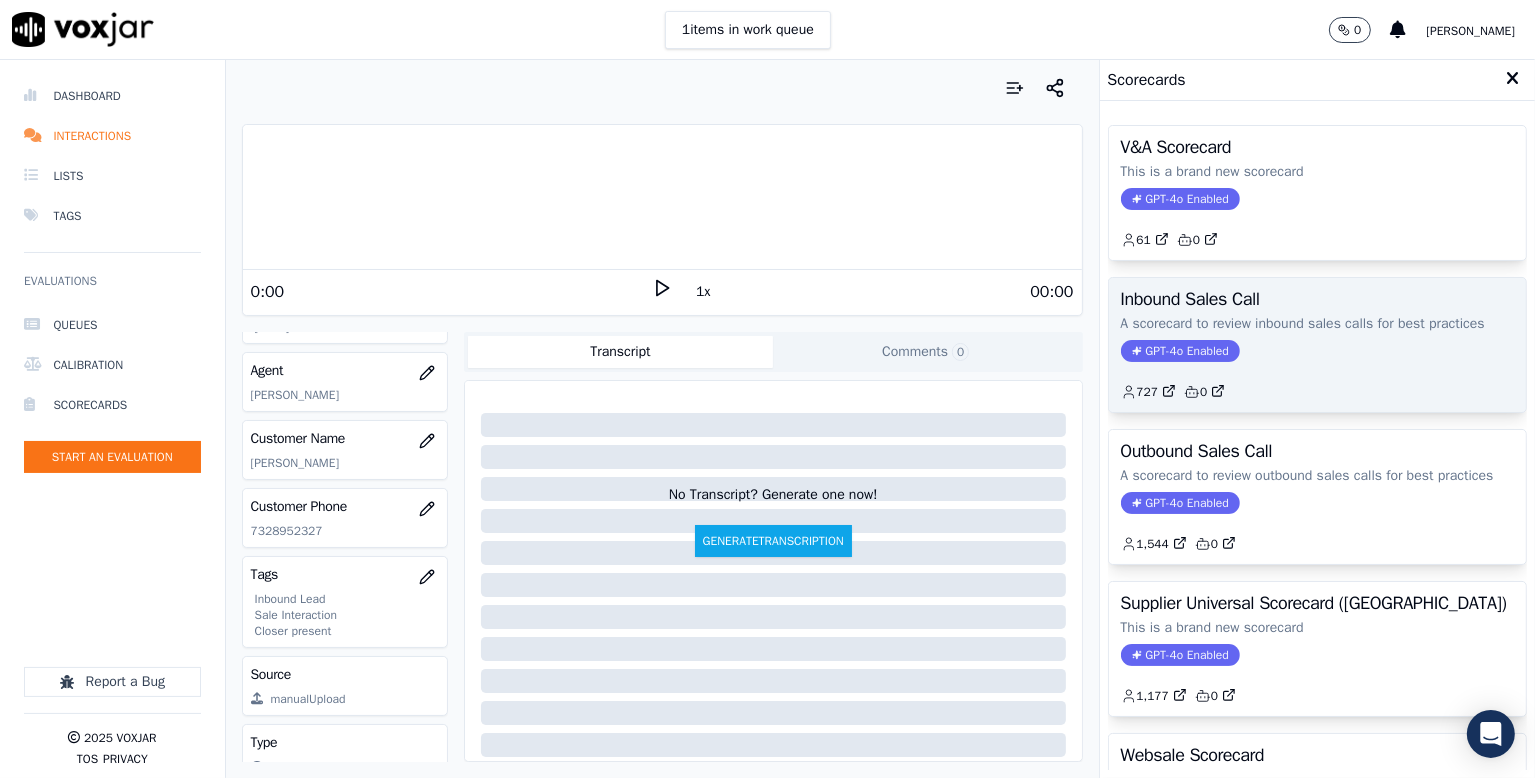 click on "GPT-4o Enabled" 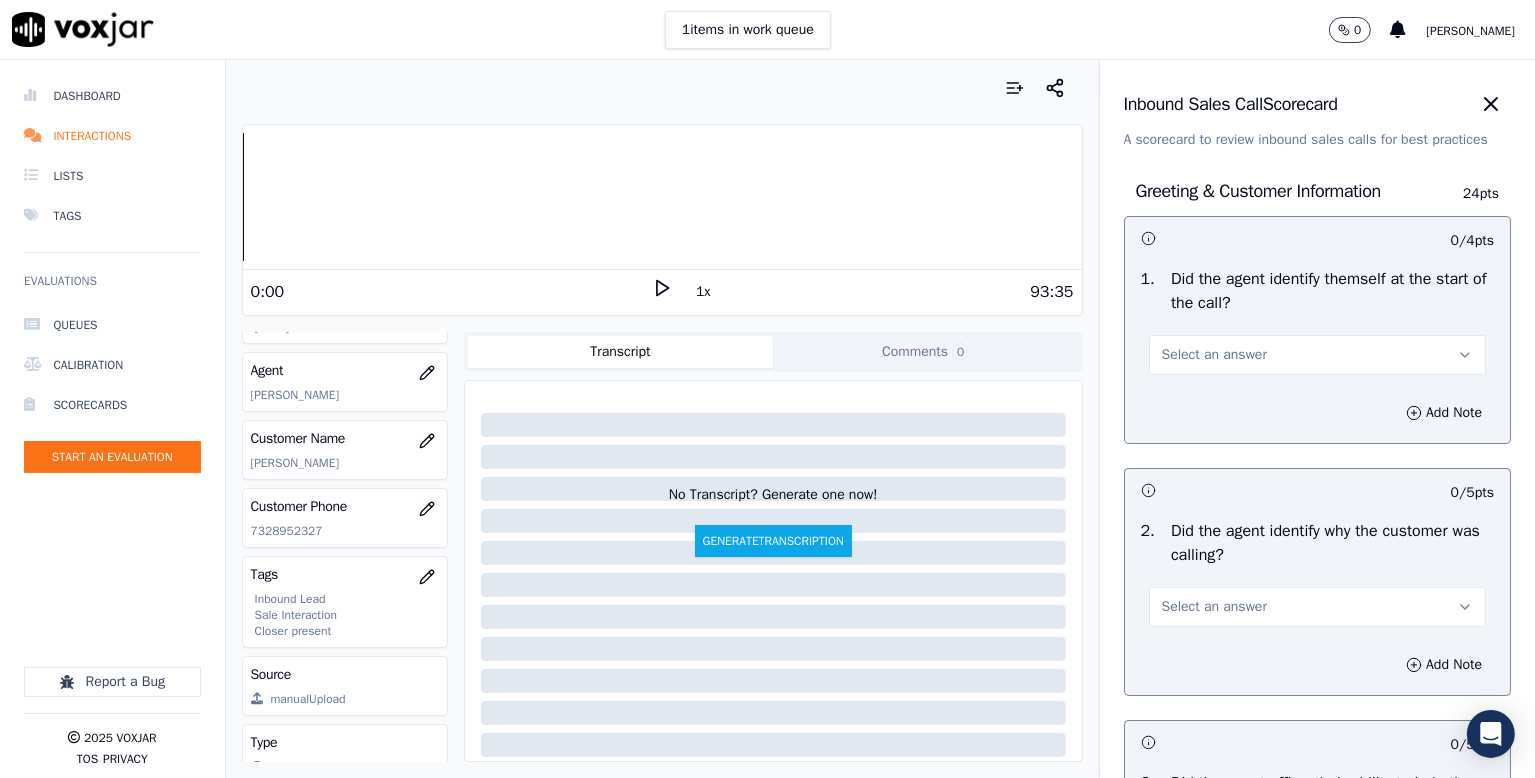 click on "Select an answer" at bounding box center [1214, 355] 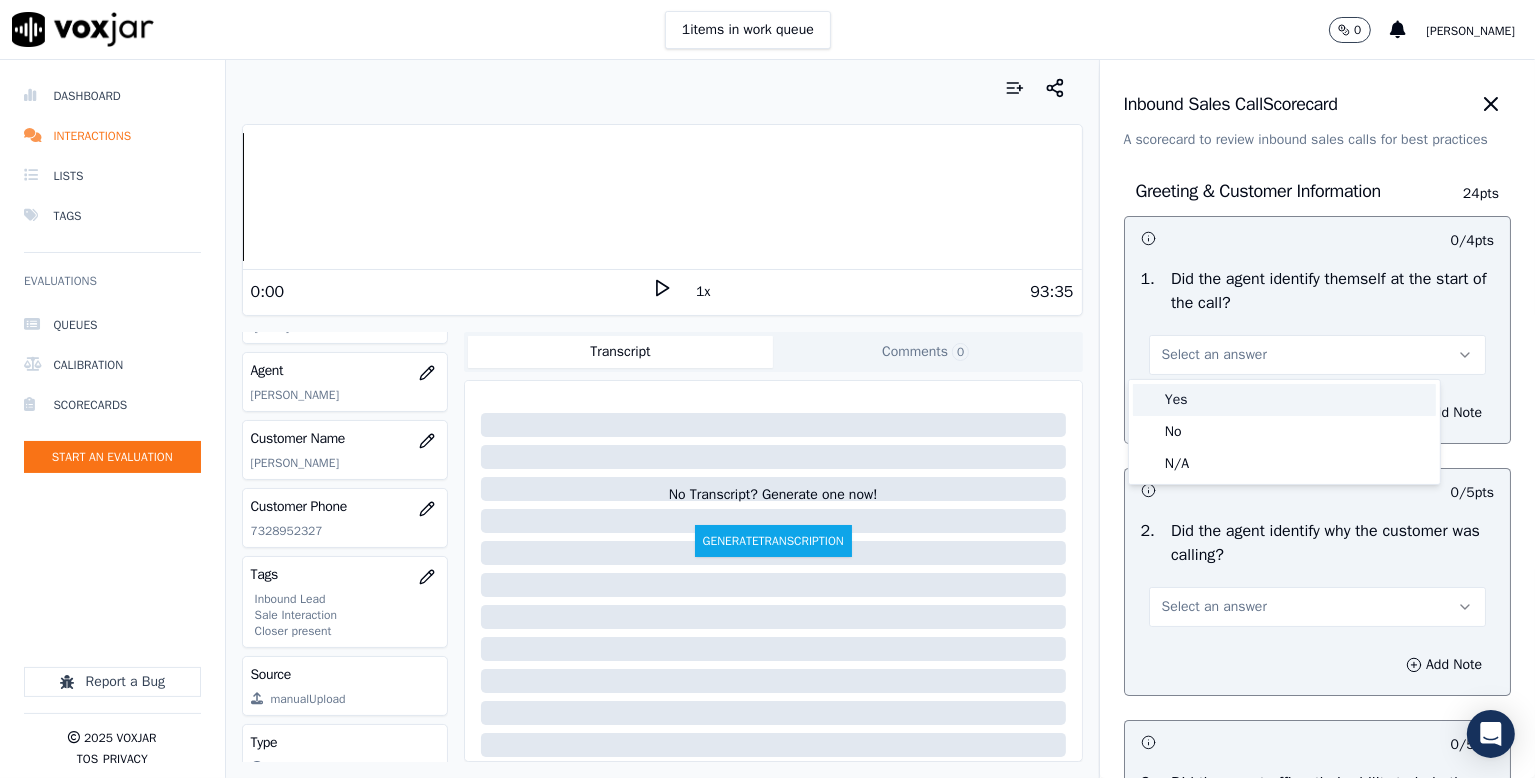 click on "Yes" at bounding box center (1284, 400) 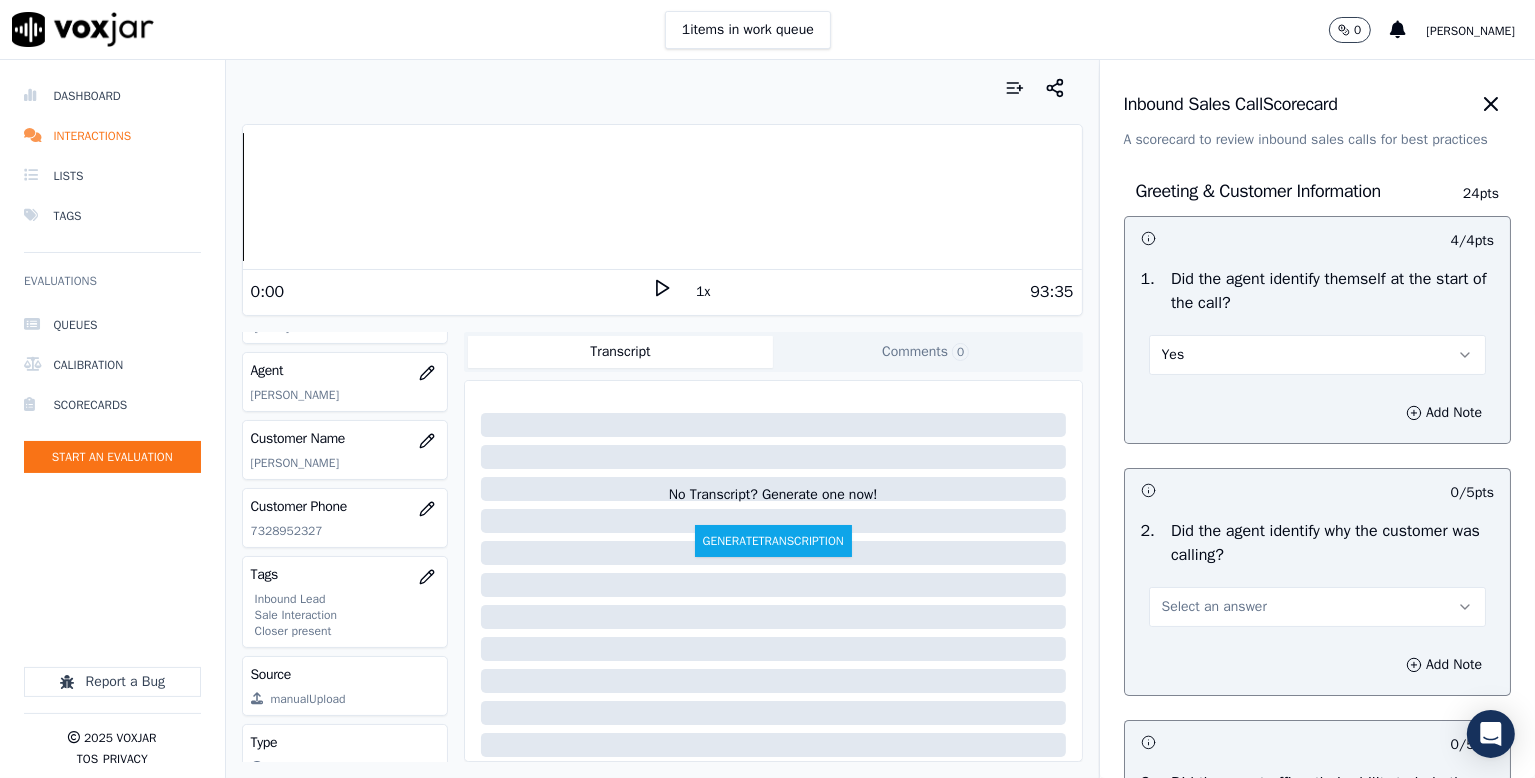 scroll, scrollTop: 200, scrollLeft: 0, axis: vertical 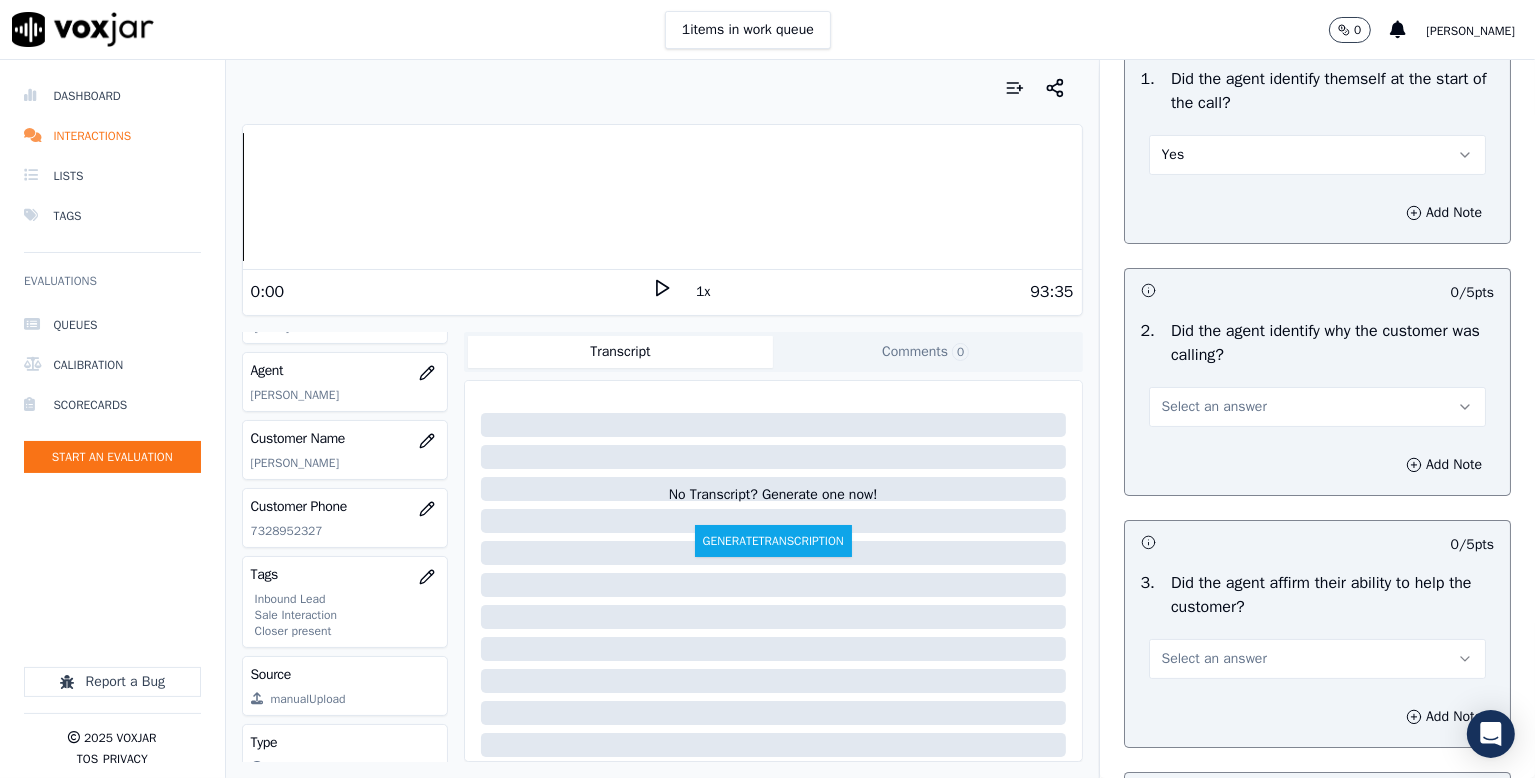 click on "Select an answer" at bounding box center (1214, 407) 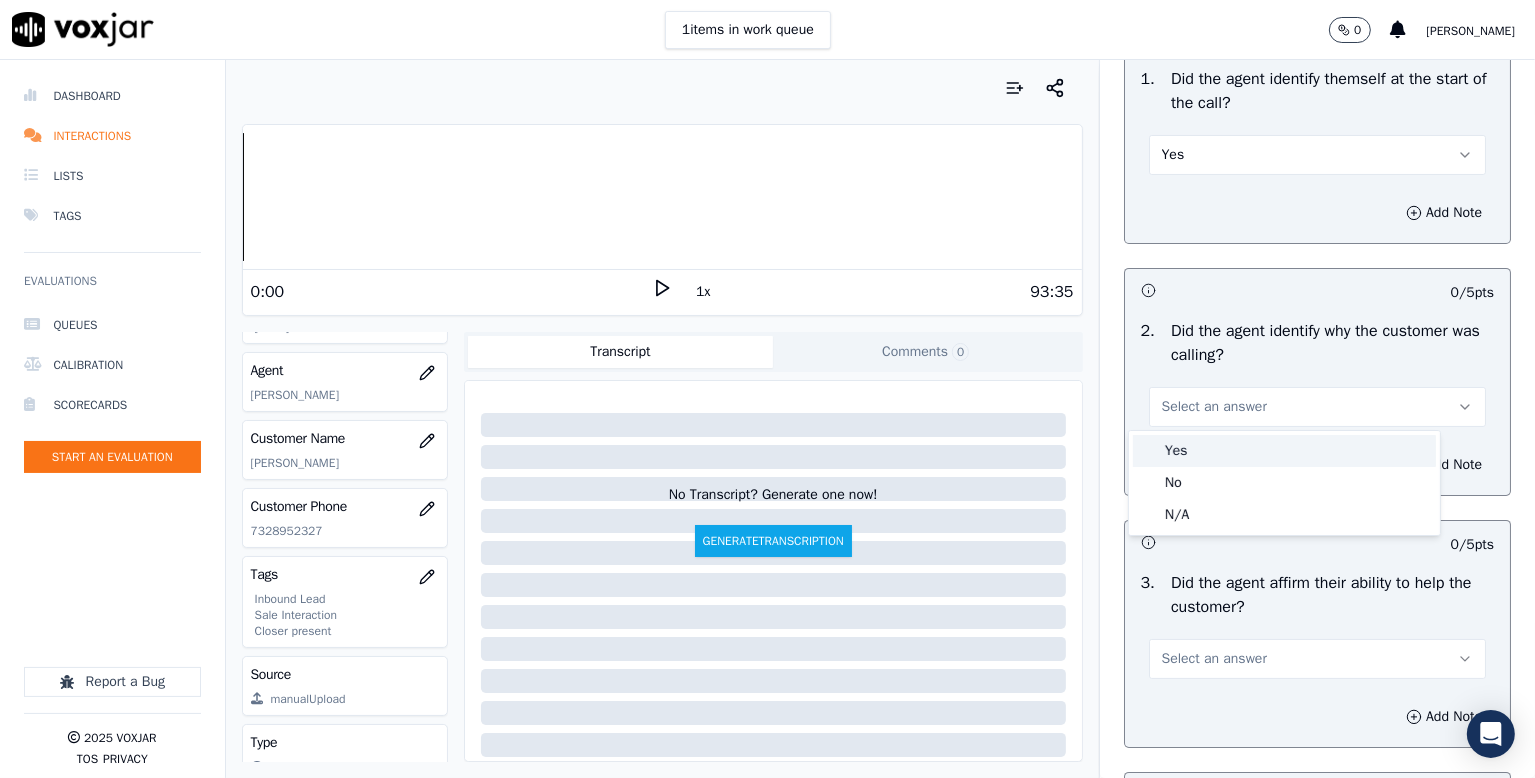 drag, startPoint x: 1184, startPoint y: 413, endPoint x: 1193, endPoint y: 463, distance: 50.803543 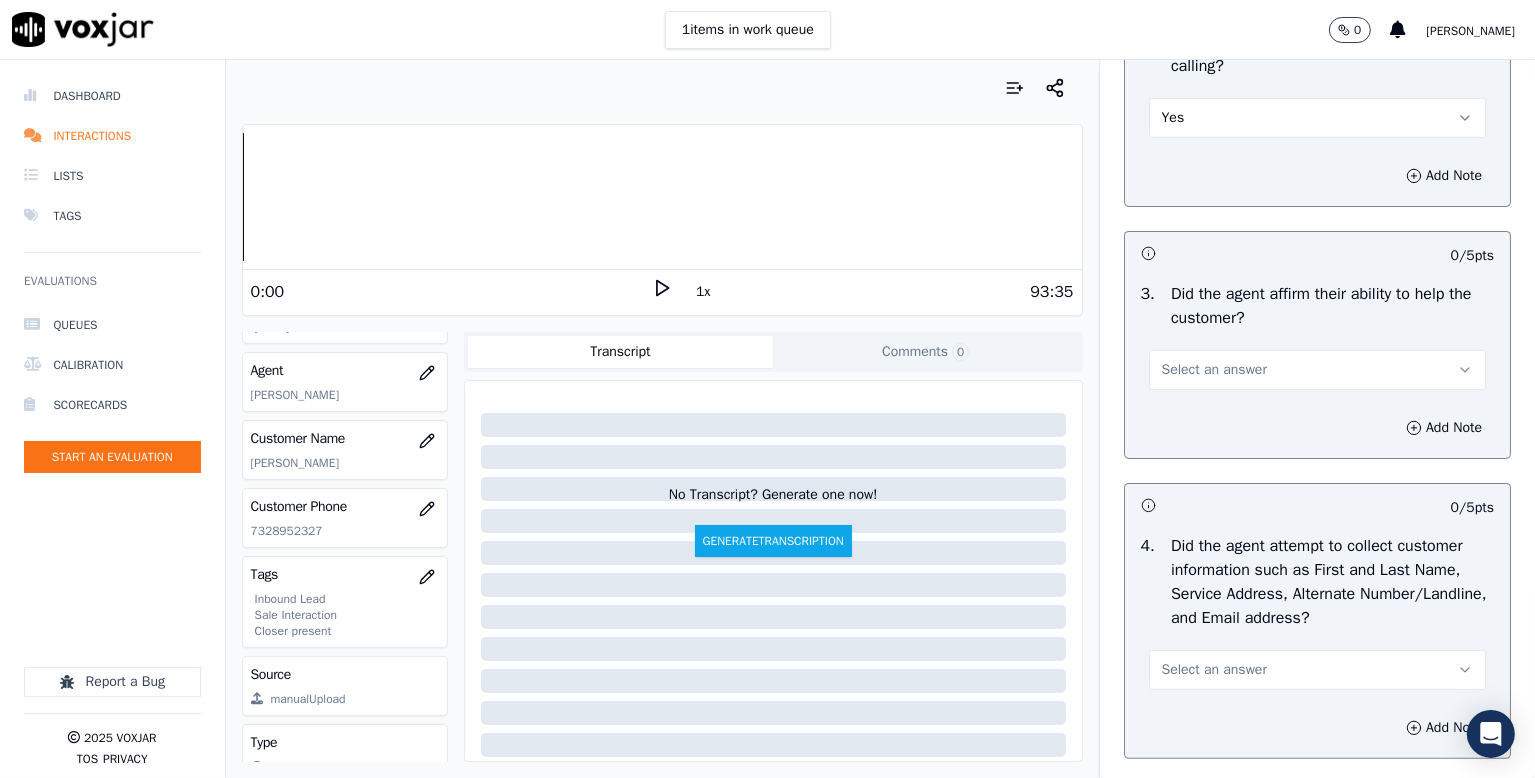 scroll, scrollTop: 500, scrollLeft: 0, axis: vertical 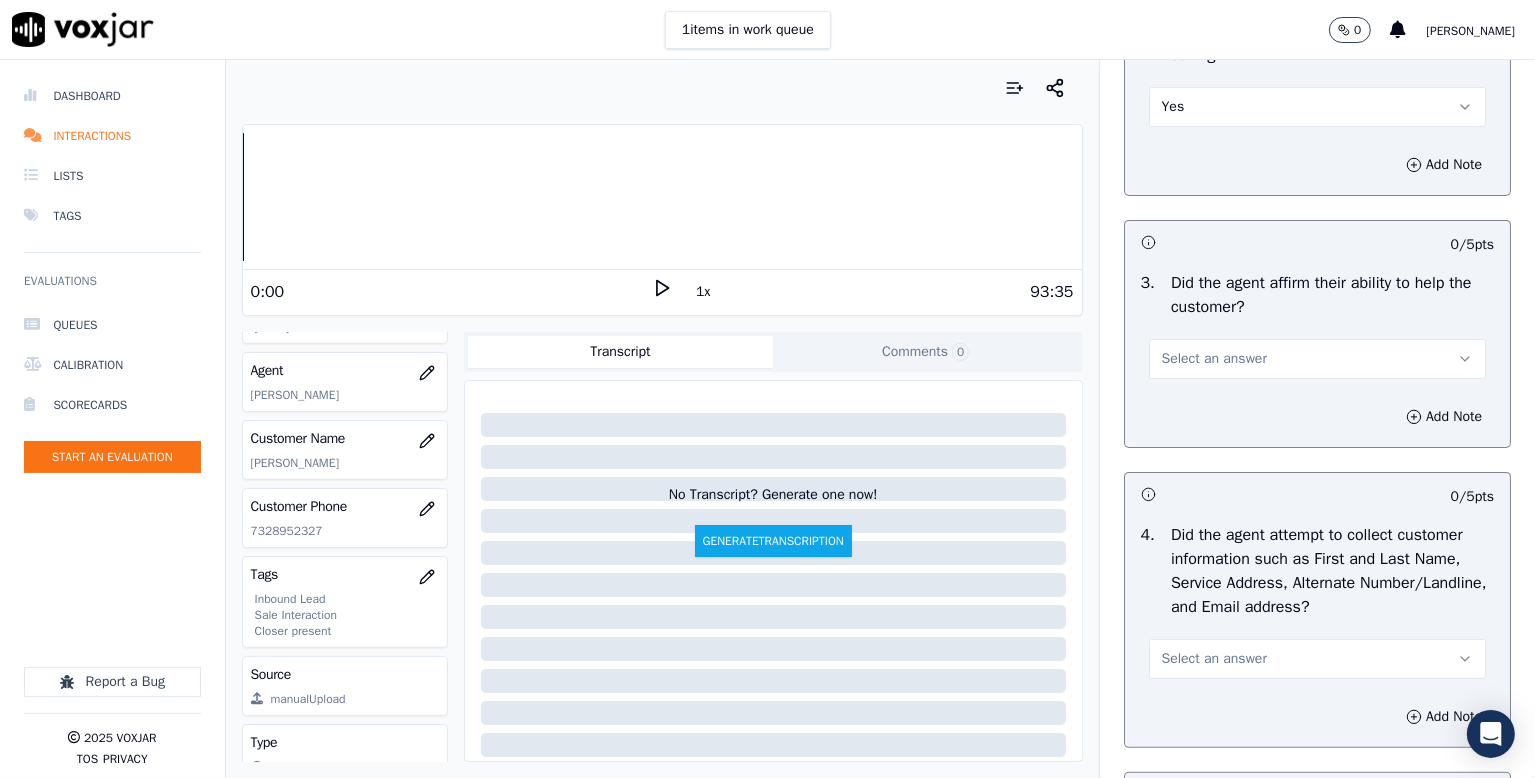 click on "Select an answer" at bounding box center (1214, 359) 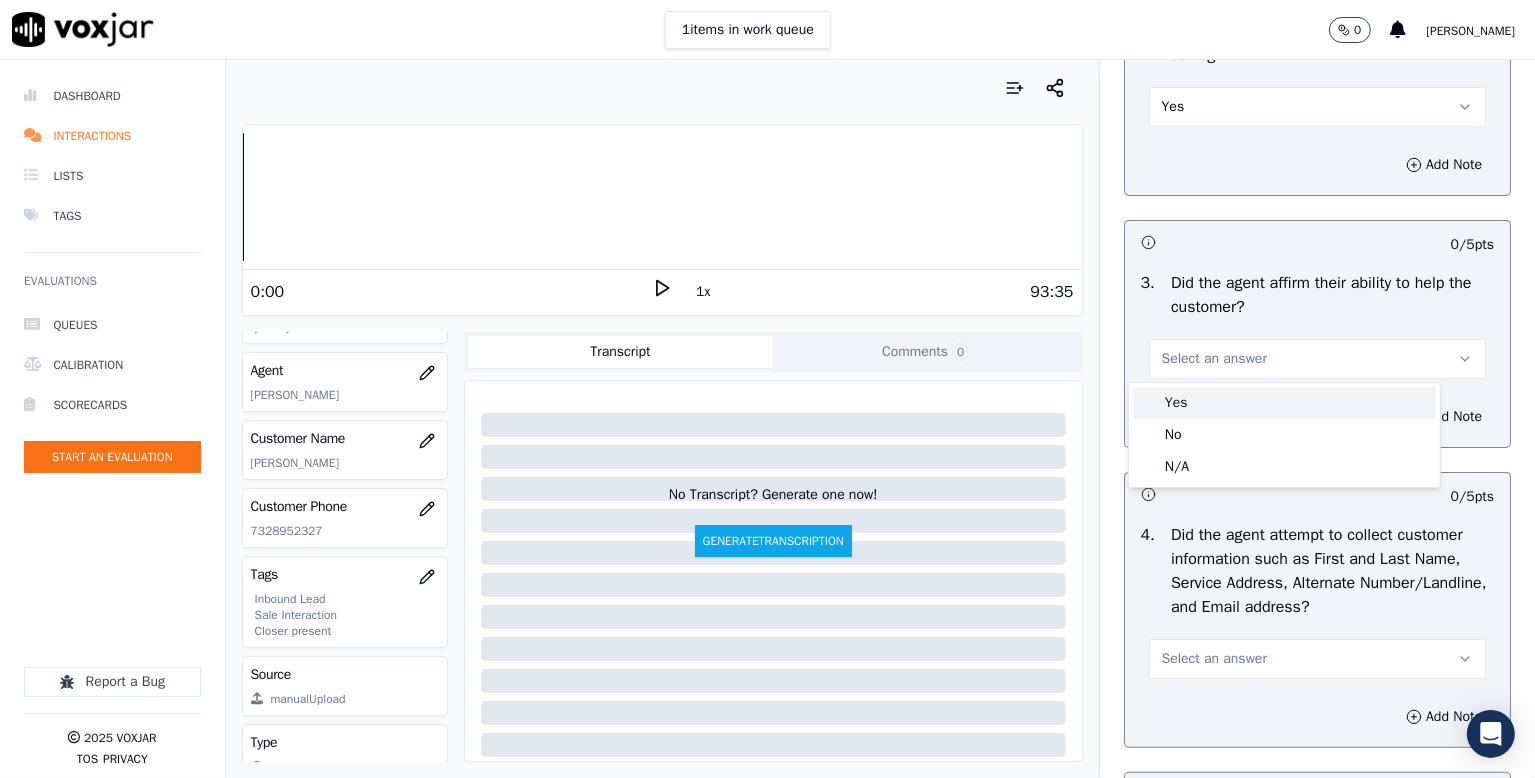 drag, startPoint x: 1181, startPoint y: 400, endPoint x: 1223, endPoint y: 365, distance: 54.67175 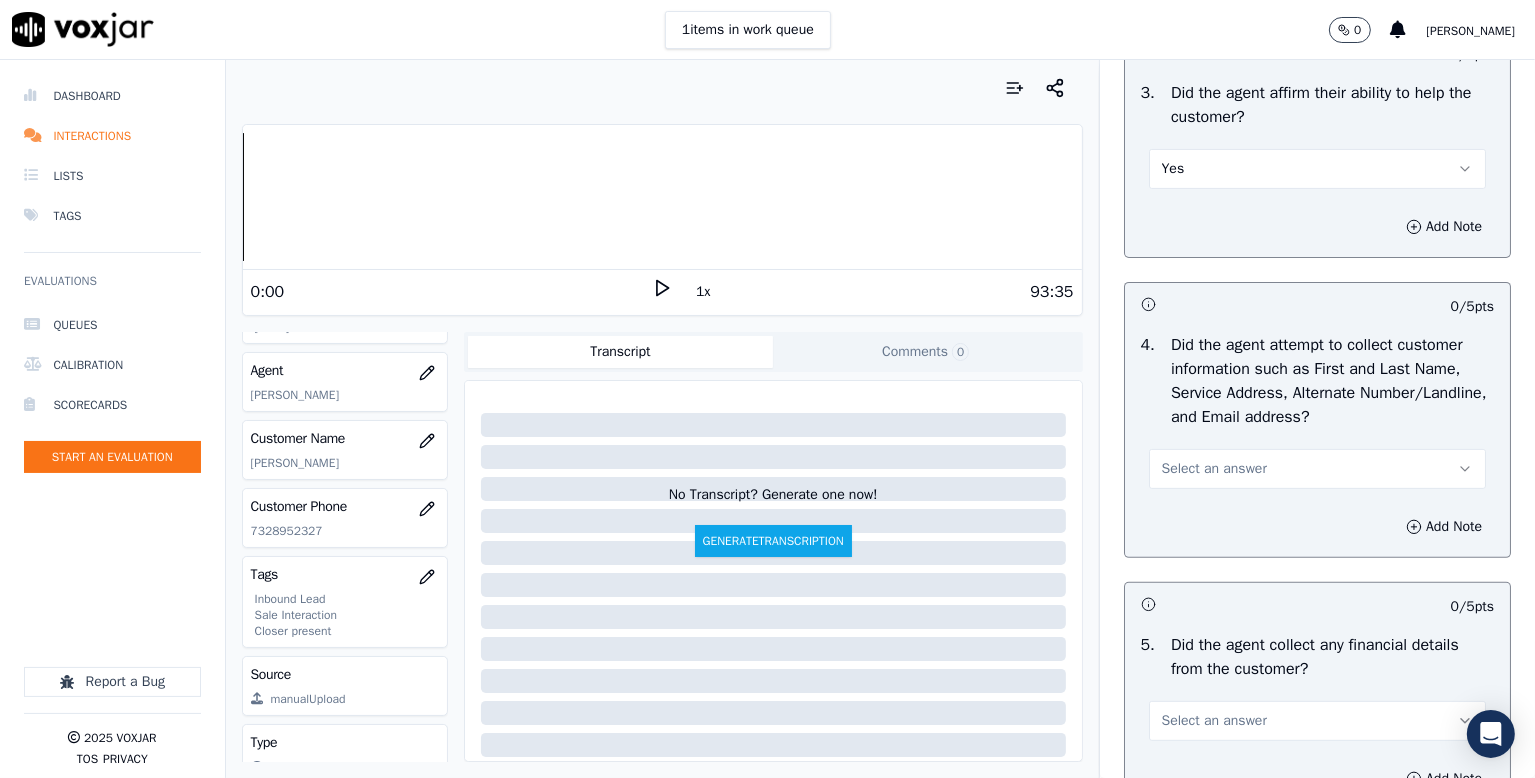 scroll, scrollTop: 700, scrollLeft: 0, axis: vertical 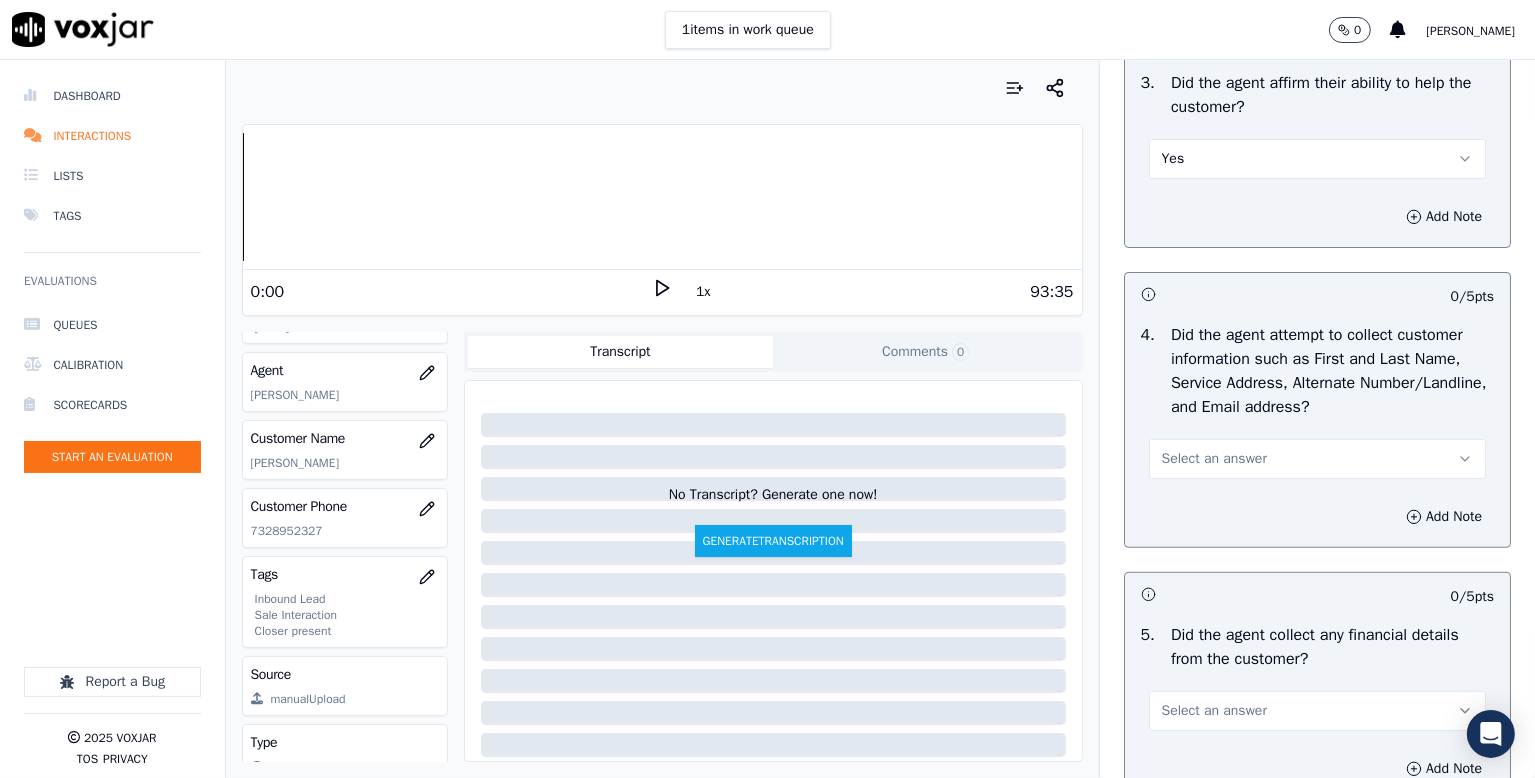 drag, startPoint x: 1181, startPoint y: 453, endPoint x: 1184, endPoint y: 477, distance: 24.186773 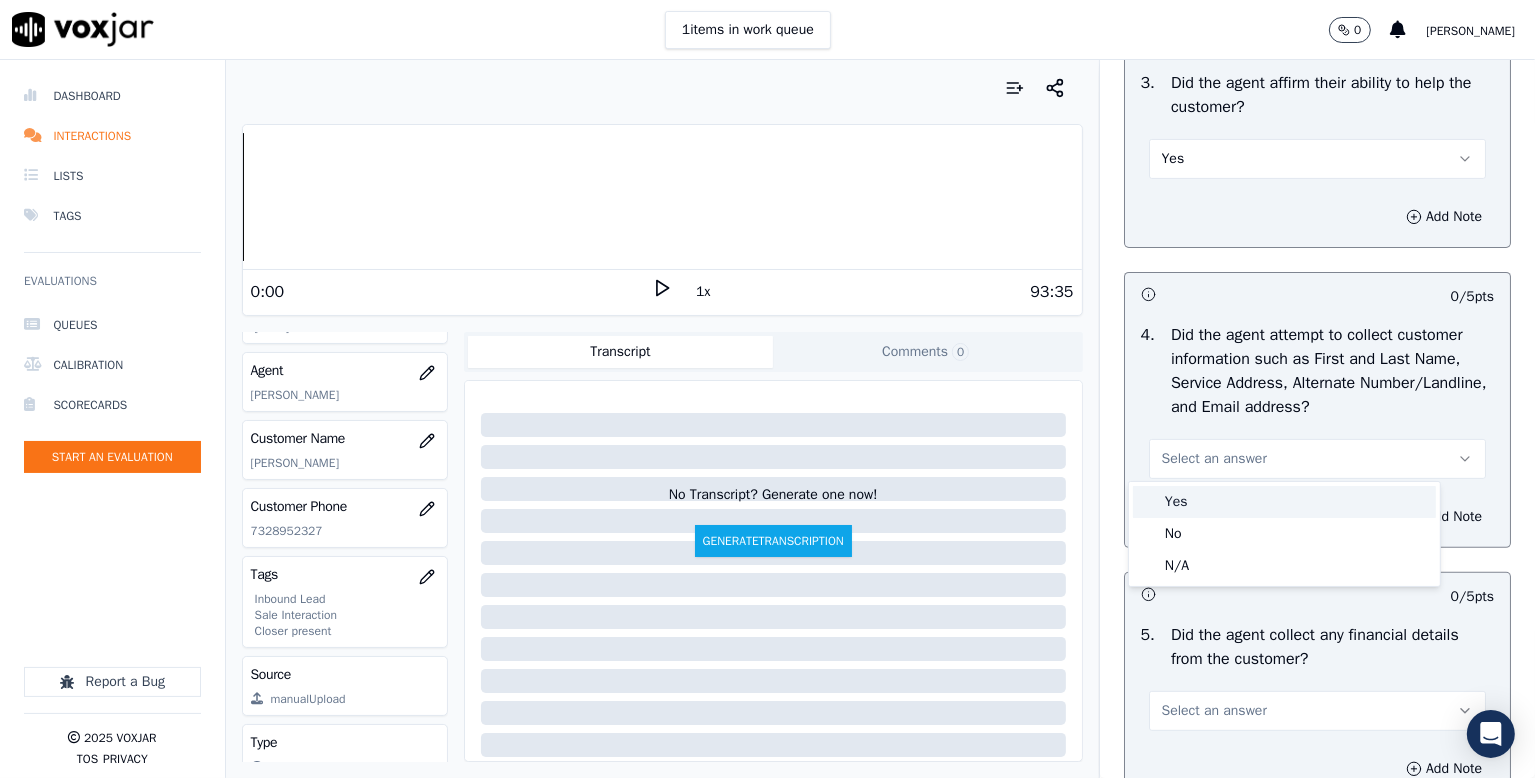 click on "Yes" at bounding box center [1284, 502] 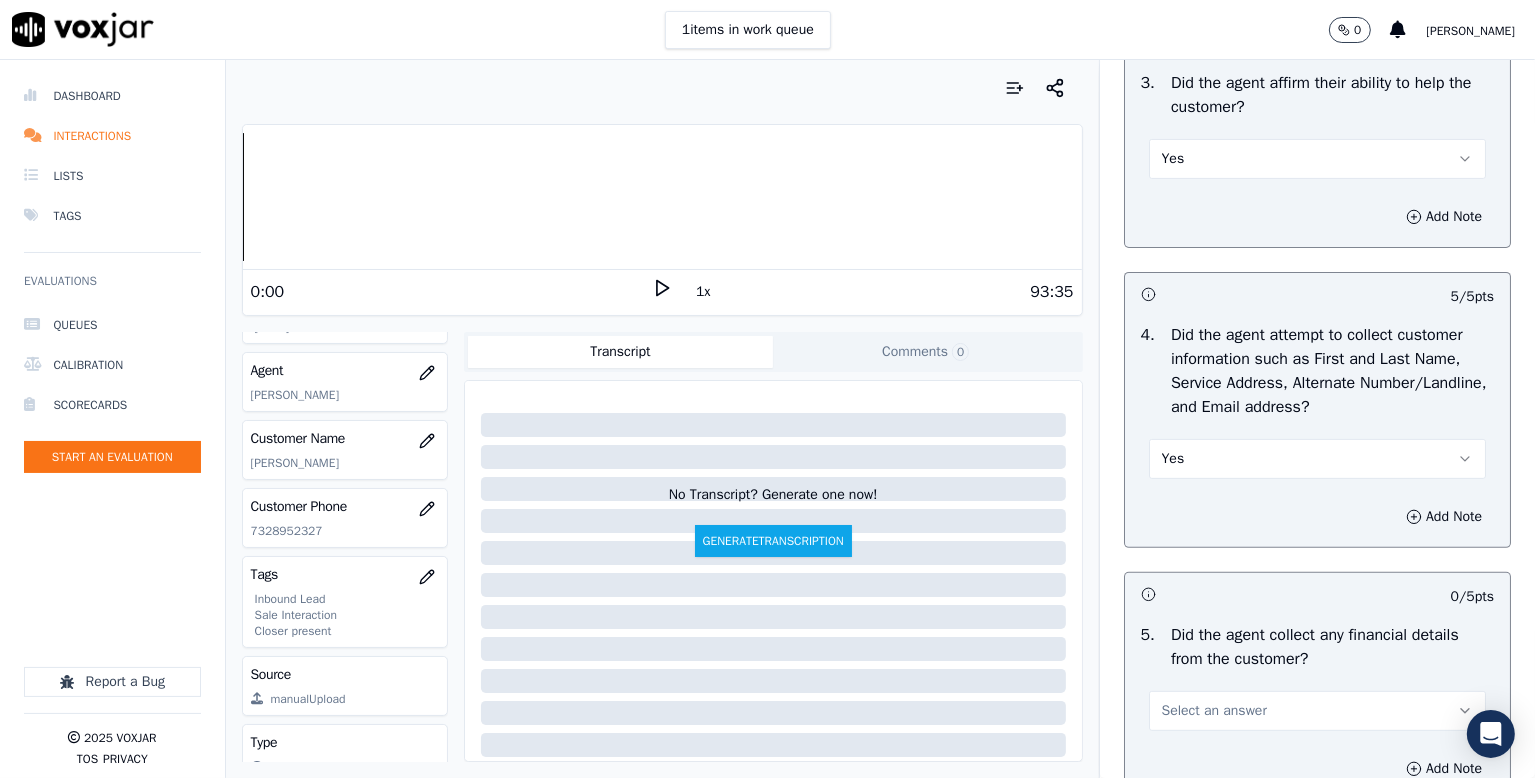 scroll, scrollTop: 1000, scrollLeft: 0, axis: vertical 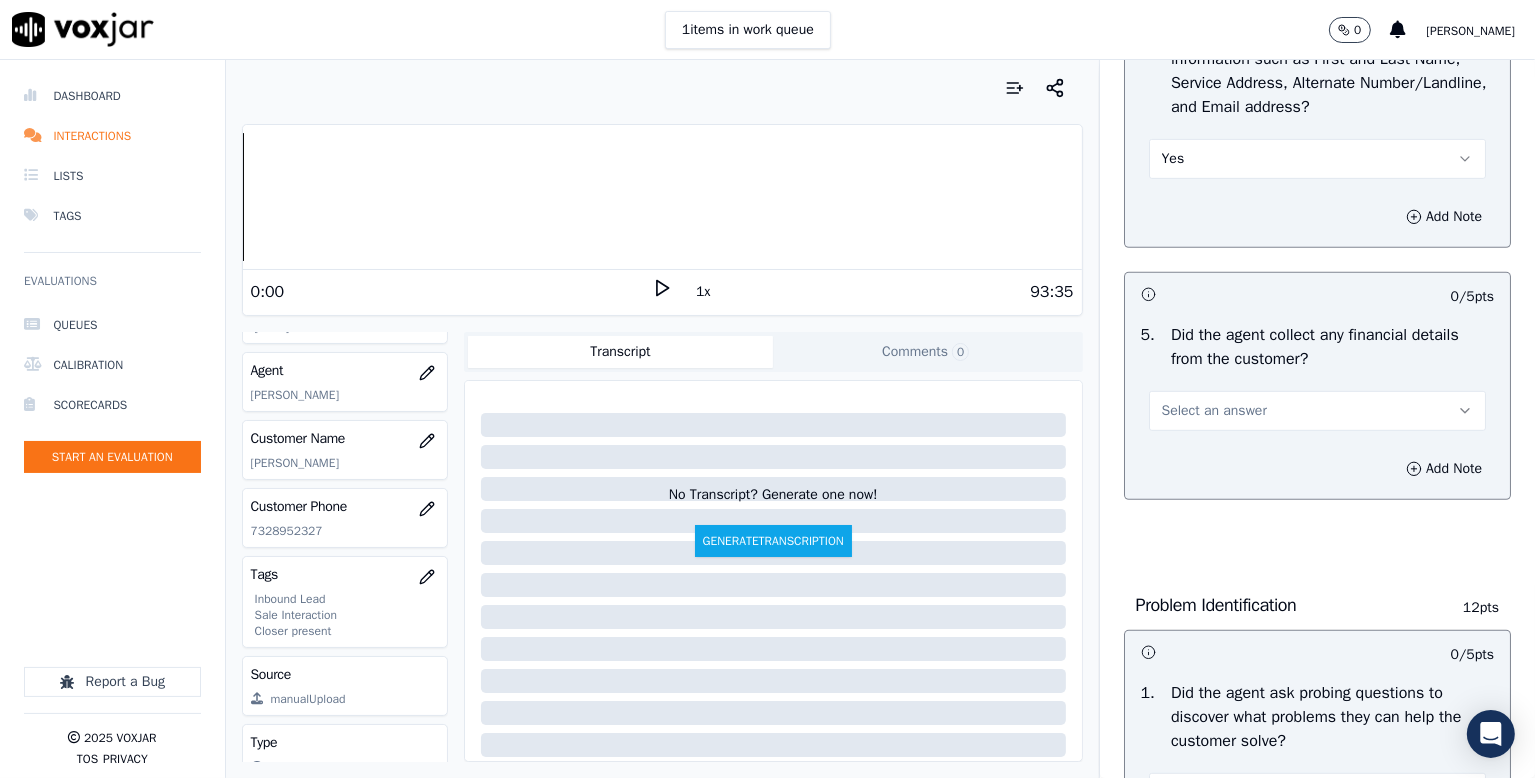 click on "Select an answer" at bounding box center [1214, 411] 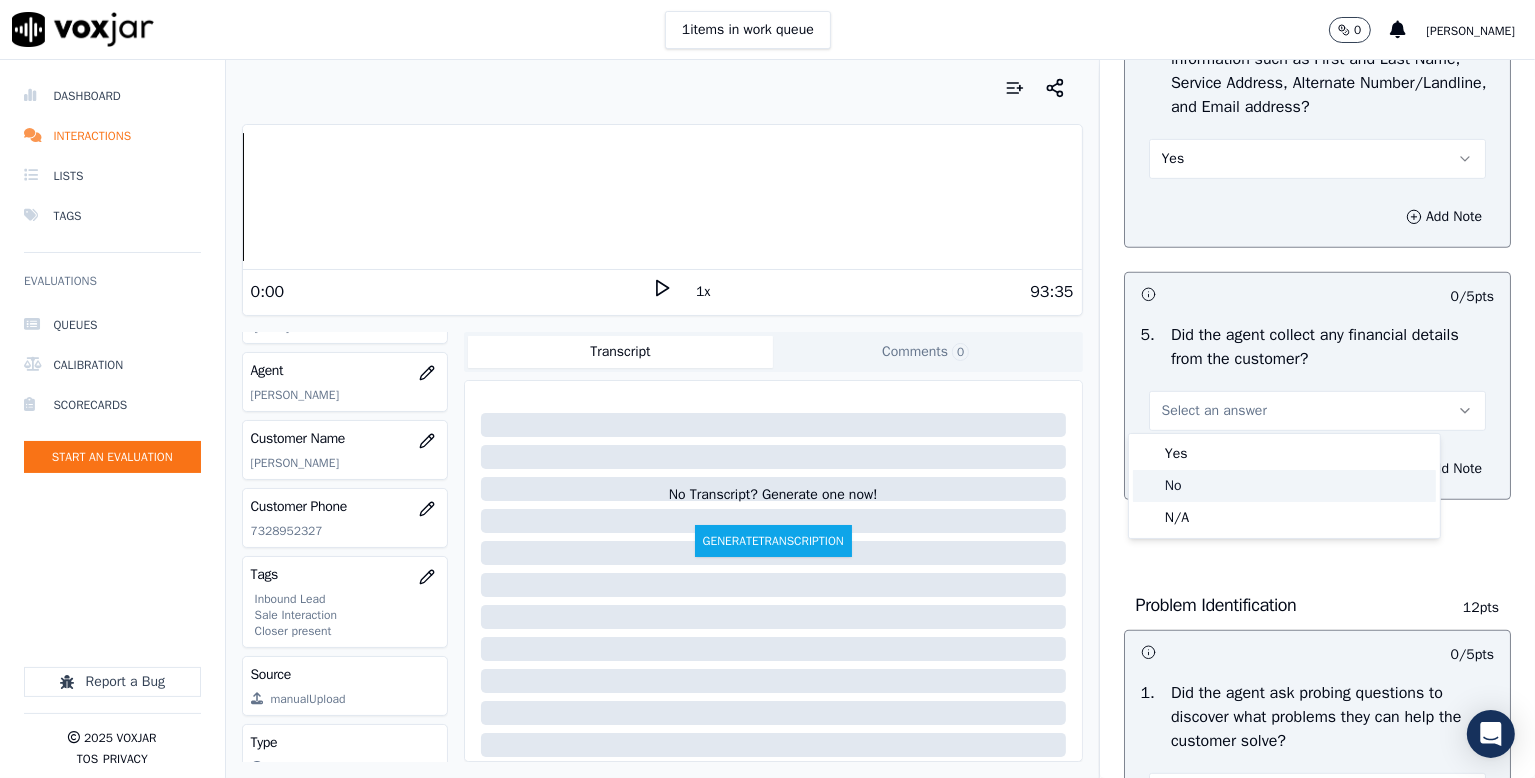 click on "No" 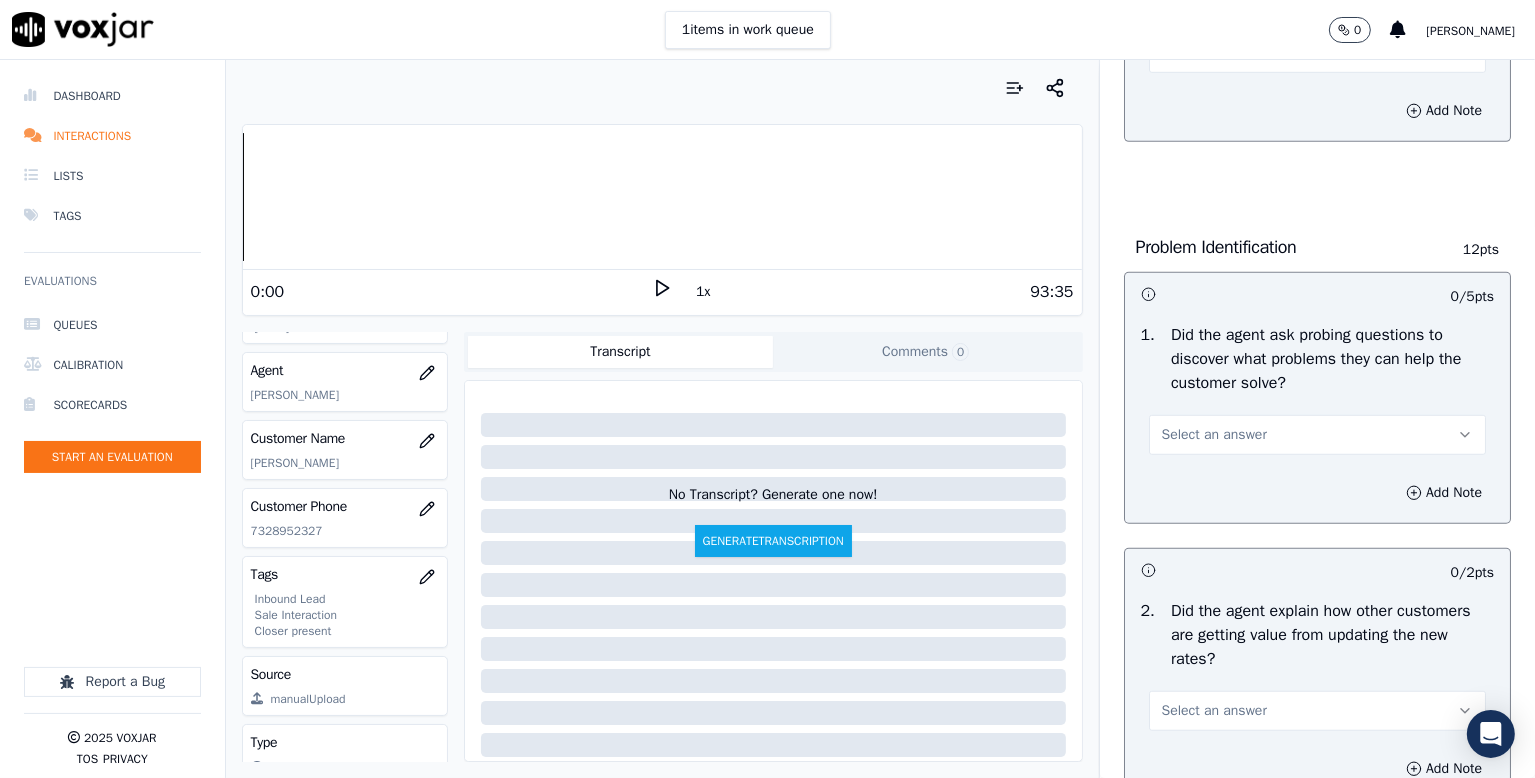 scroll, scrollTop: 1400, scrollLeft: 0, axis: vertical 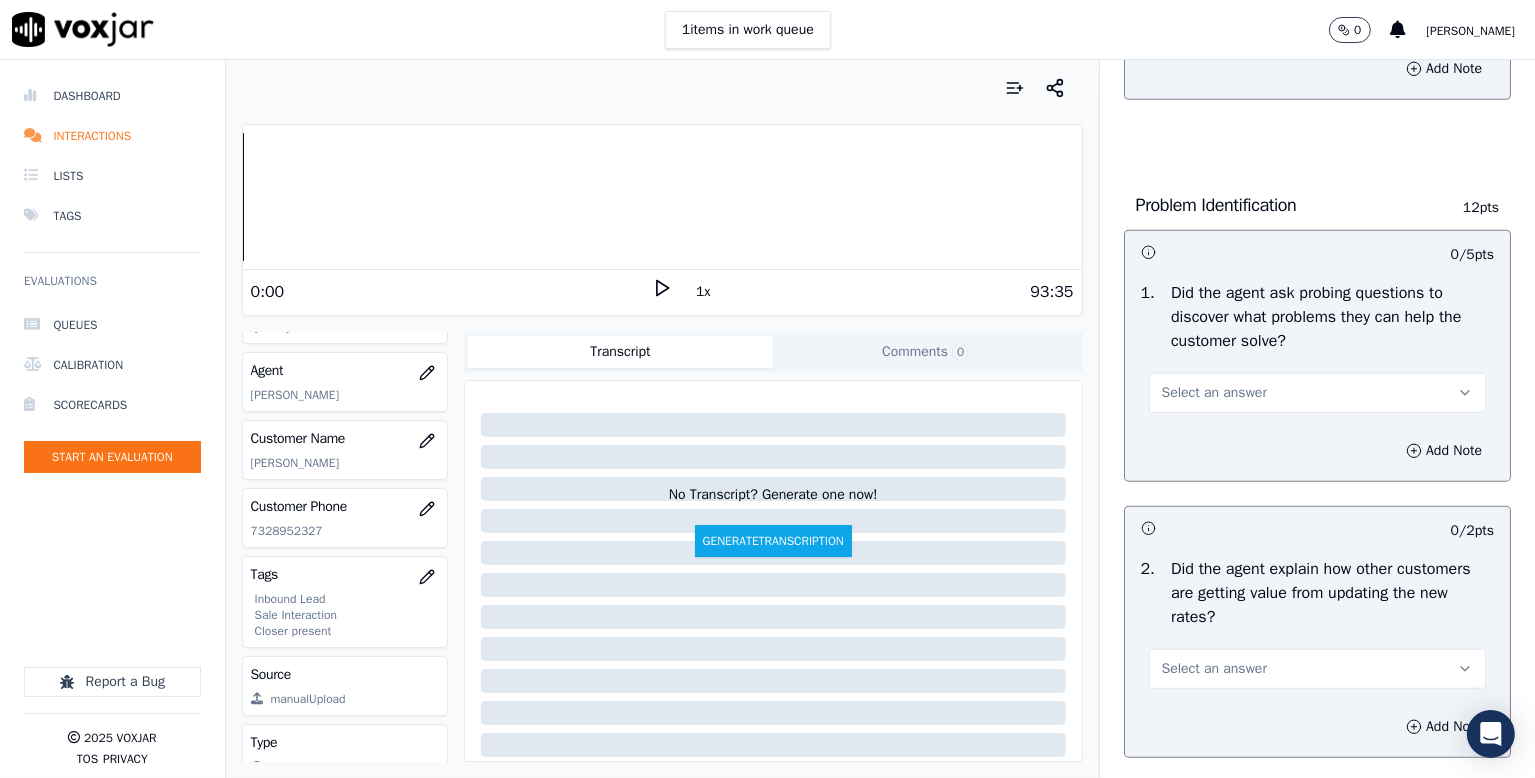 click on "Select an answer" at bounding box center (1214, 393) 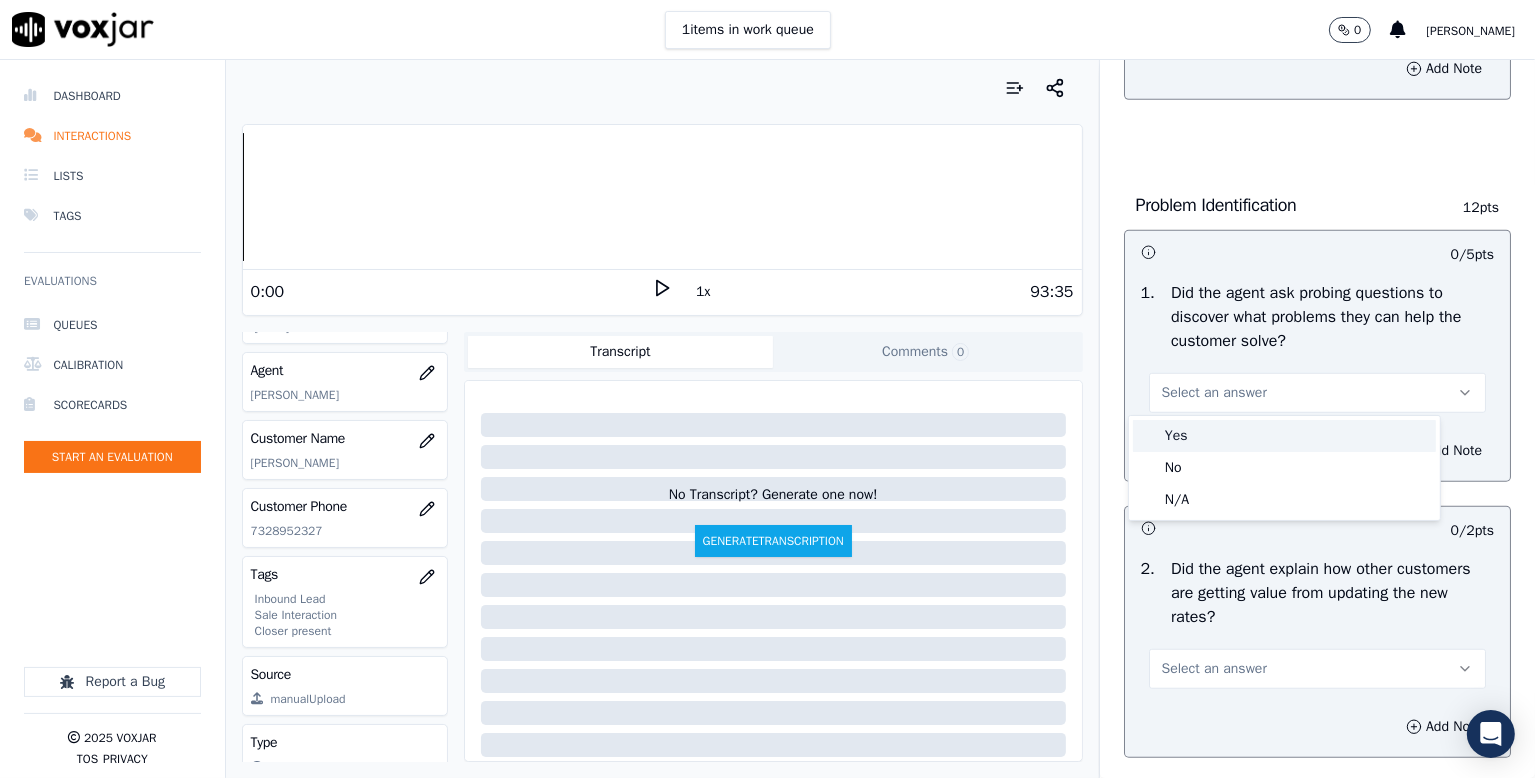 drag, startPoint x: 1183, startPoint y: 438, endPoint x: 1219, endPoint y: 408, distance: 46.8615 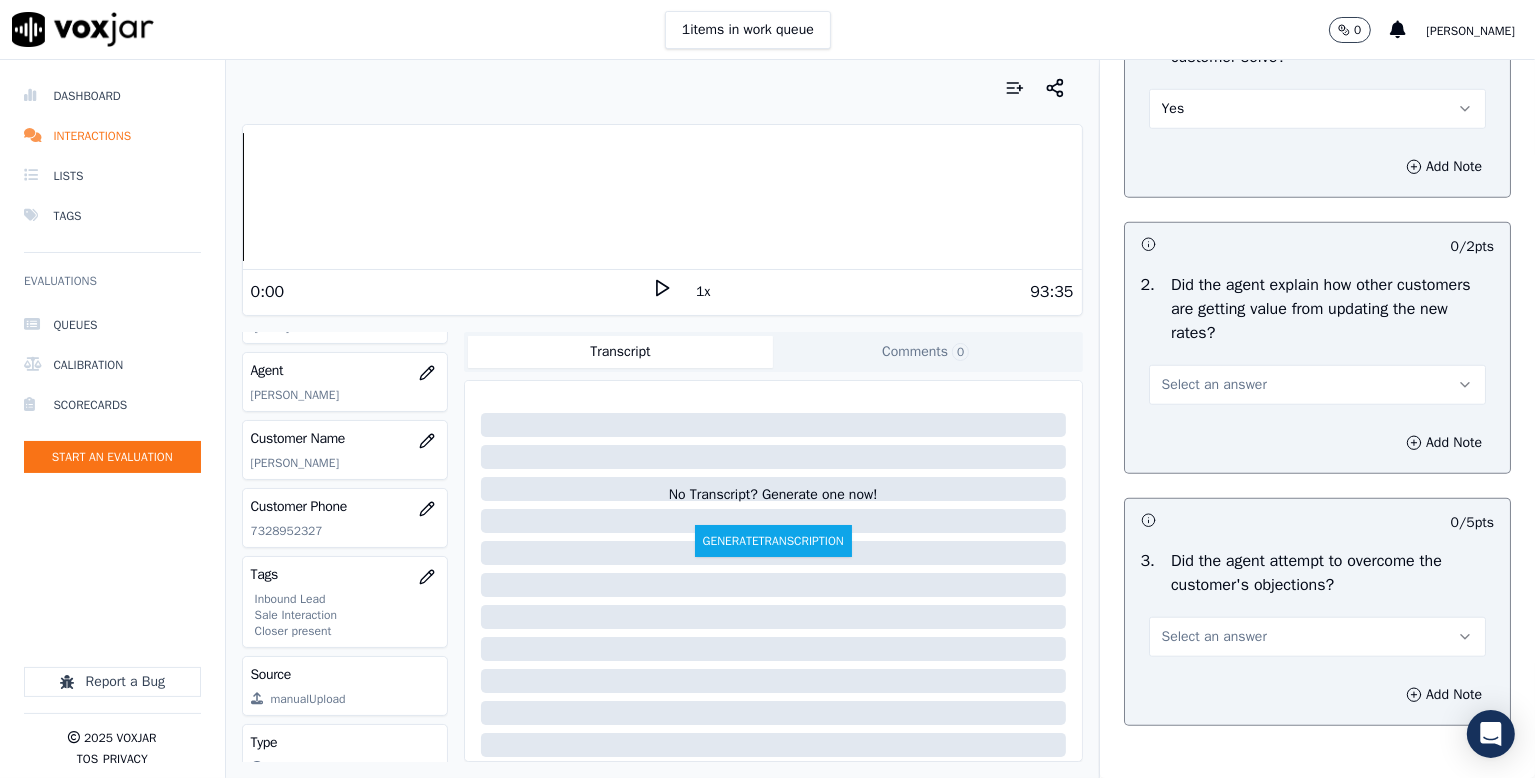 scroll, scrollTop: 1700, scrollLeft: 0, axis: vertical 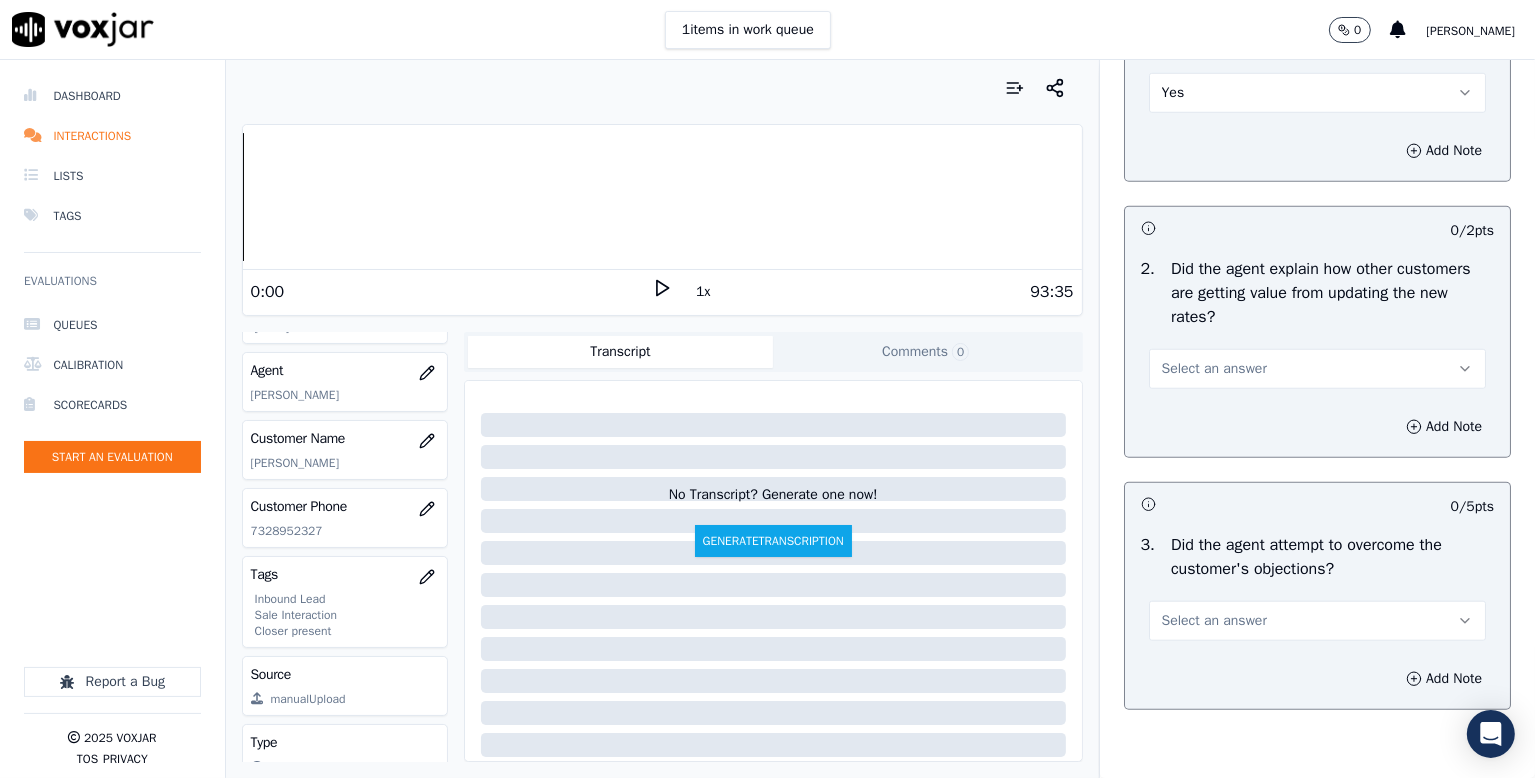 click on "Select an answer" at bounding box center [1214, 369] 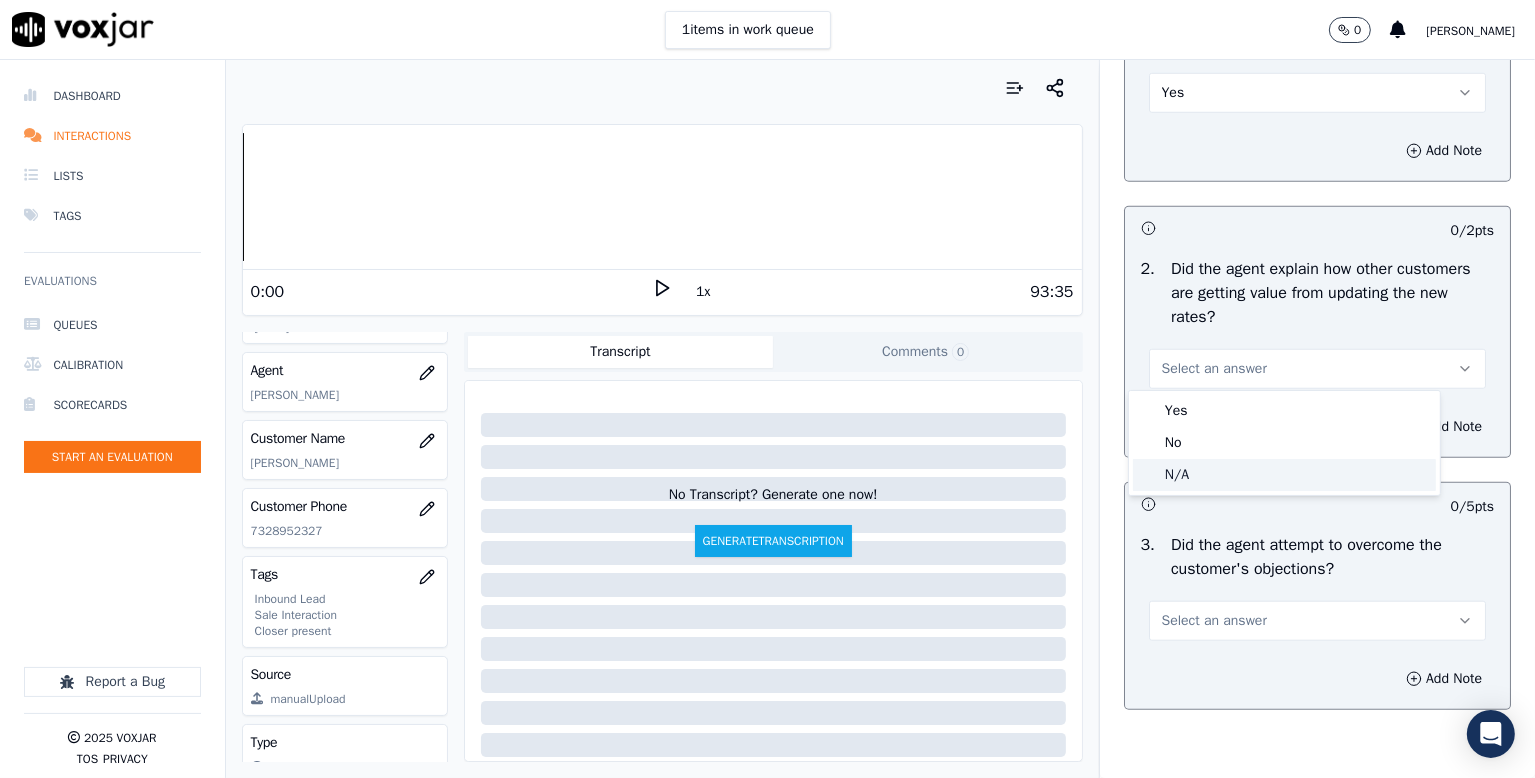 click on "N/A" 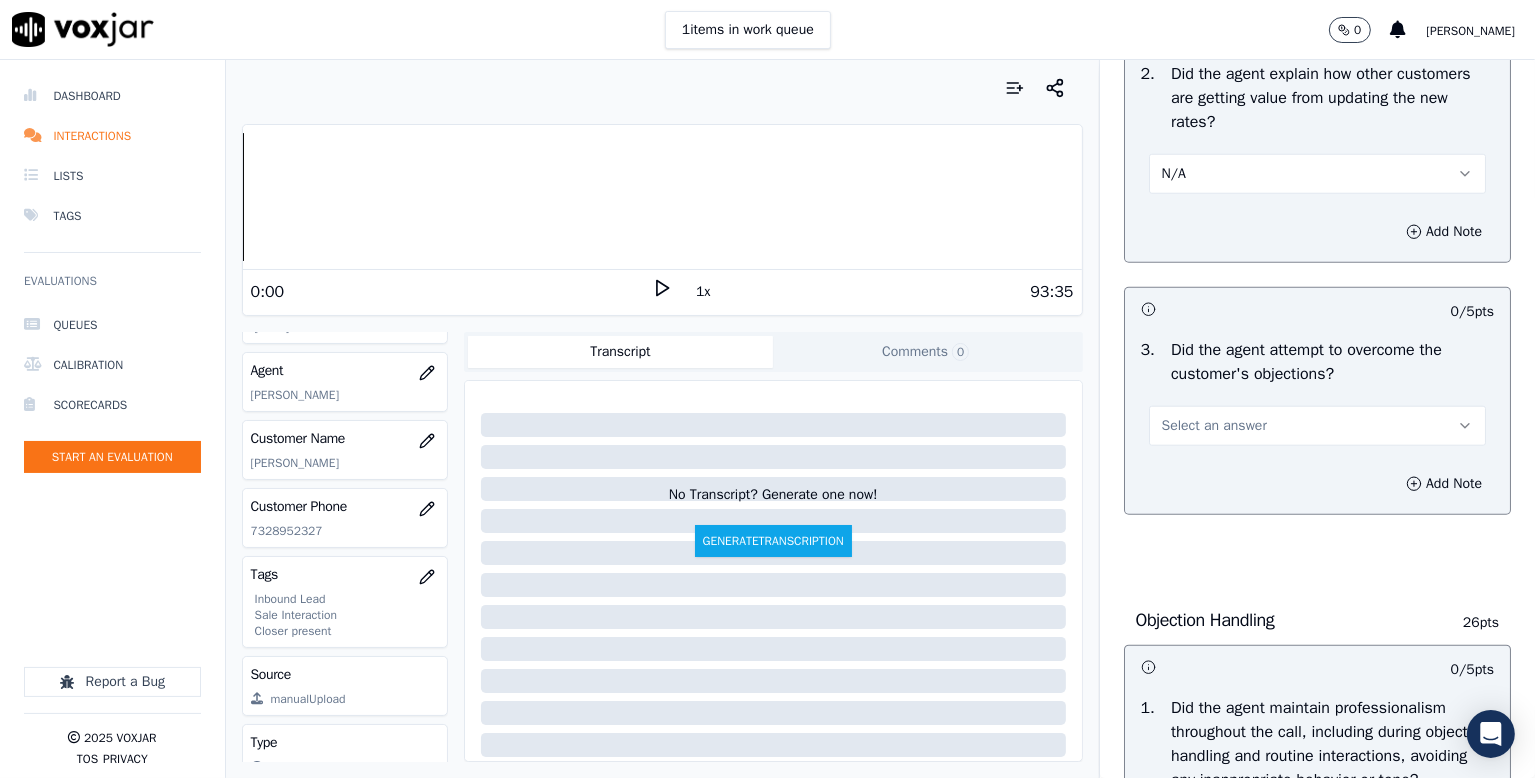 scroll, scrollTop: 1900, scrollLeft: 0, axis: vertical 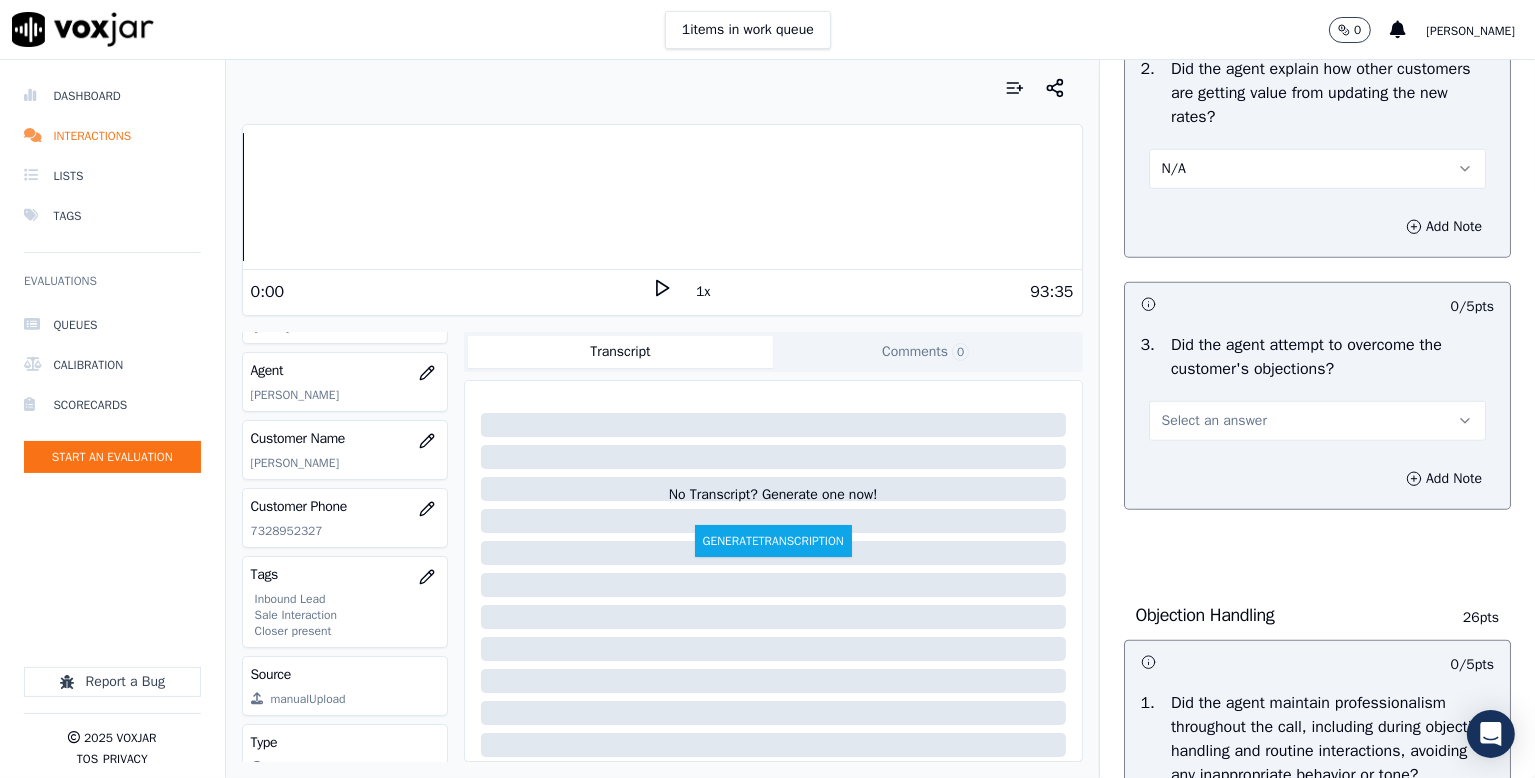 click on "Select an answer" at bounding box center (1214, 421) 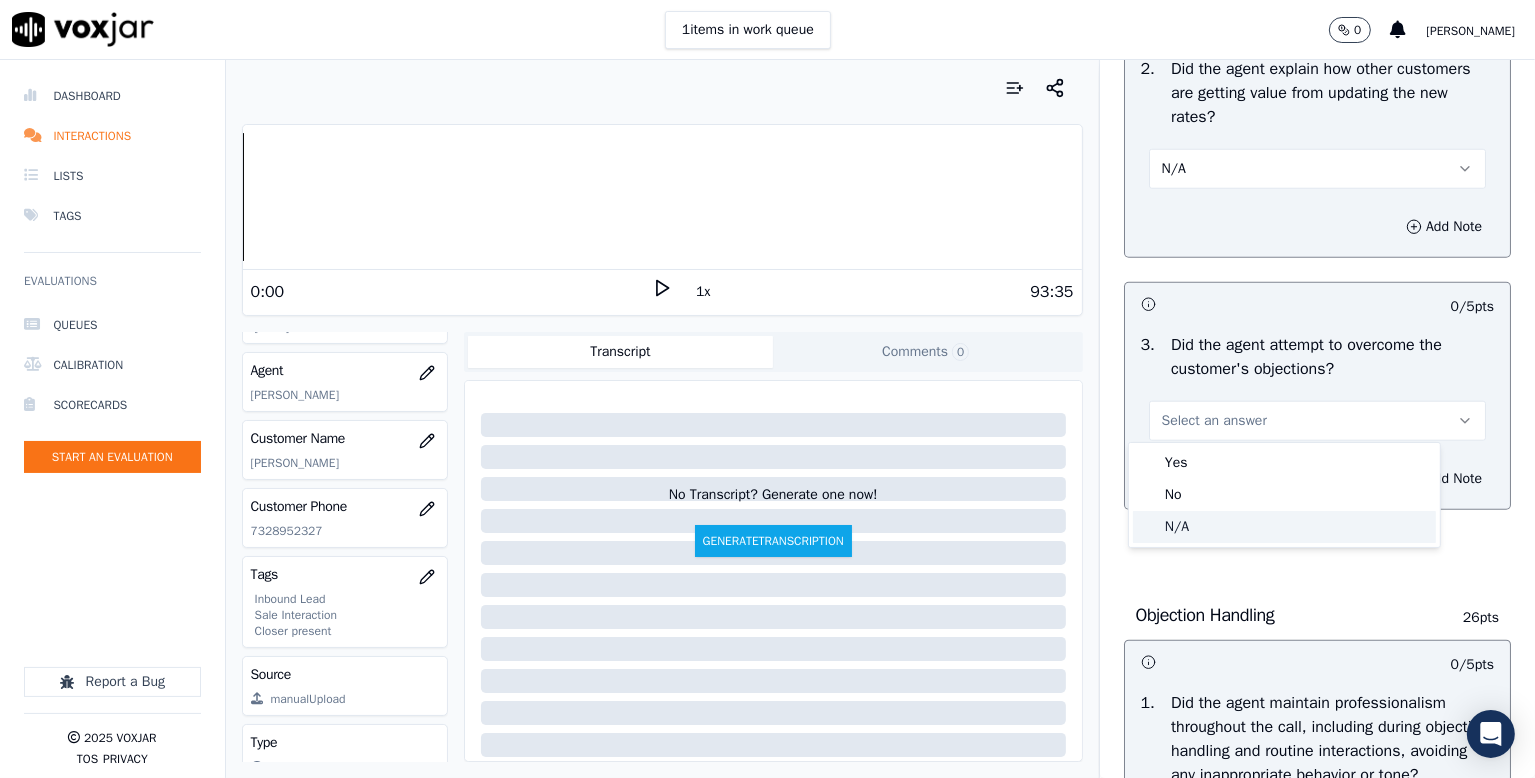drag, startPoint x: 1183, startPoint y: 533, endPoint x: 1216, endPoint y: 514, distance: 38.078865 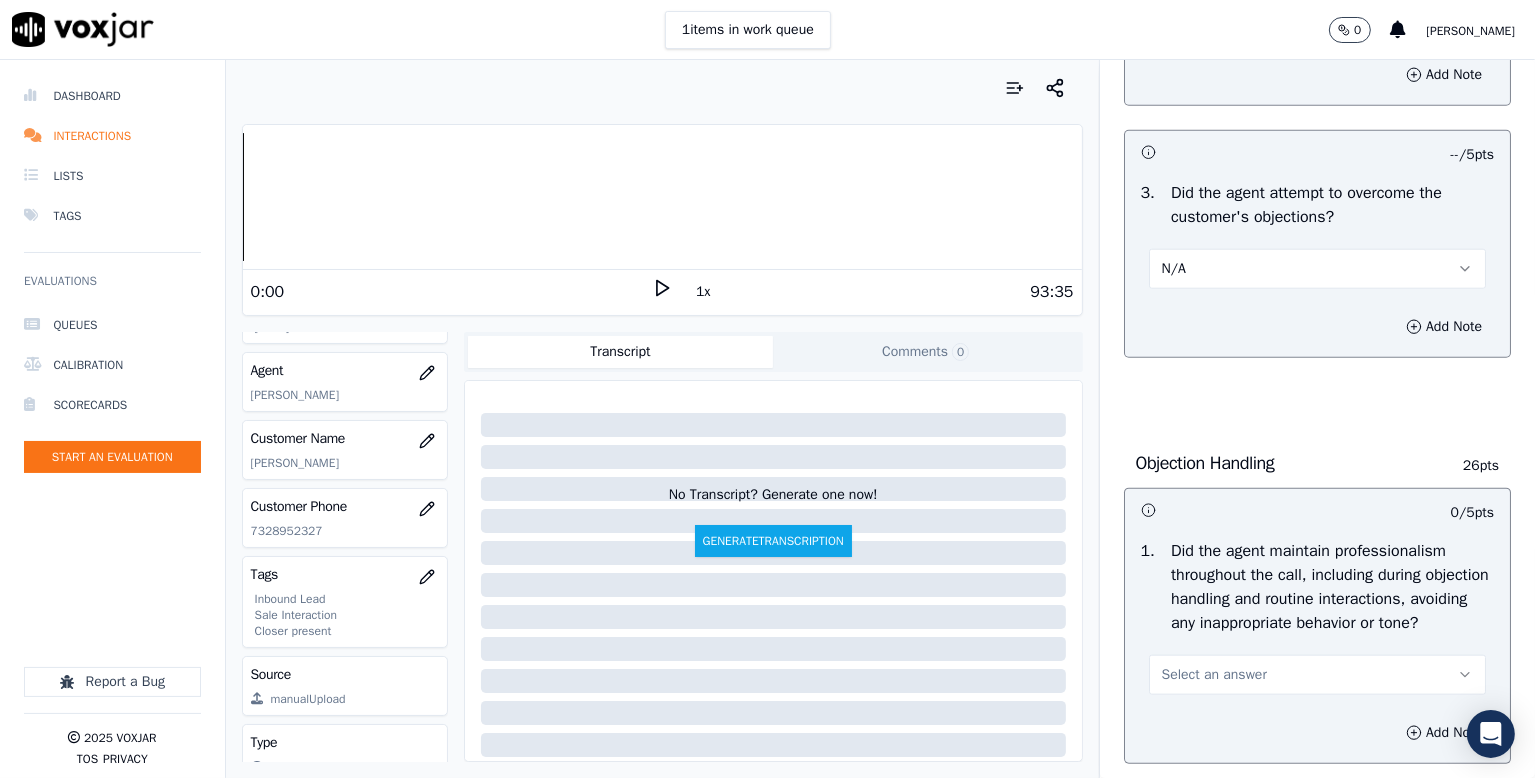 scroll, scrollTop: 2200, scrollLeft: 0, axis: vertical 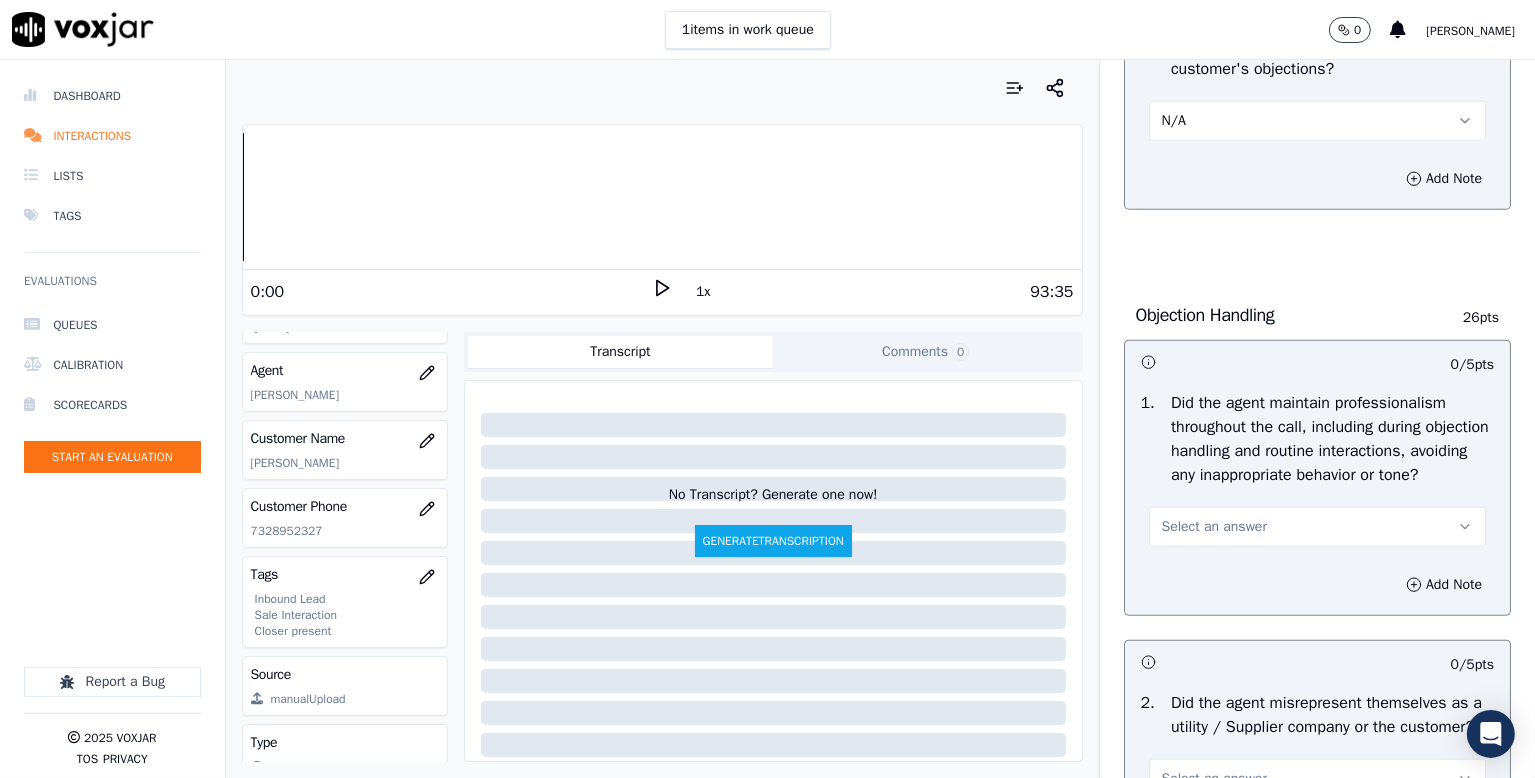 click on "Select an answer" at bounding box center [1214, 527] 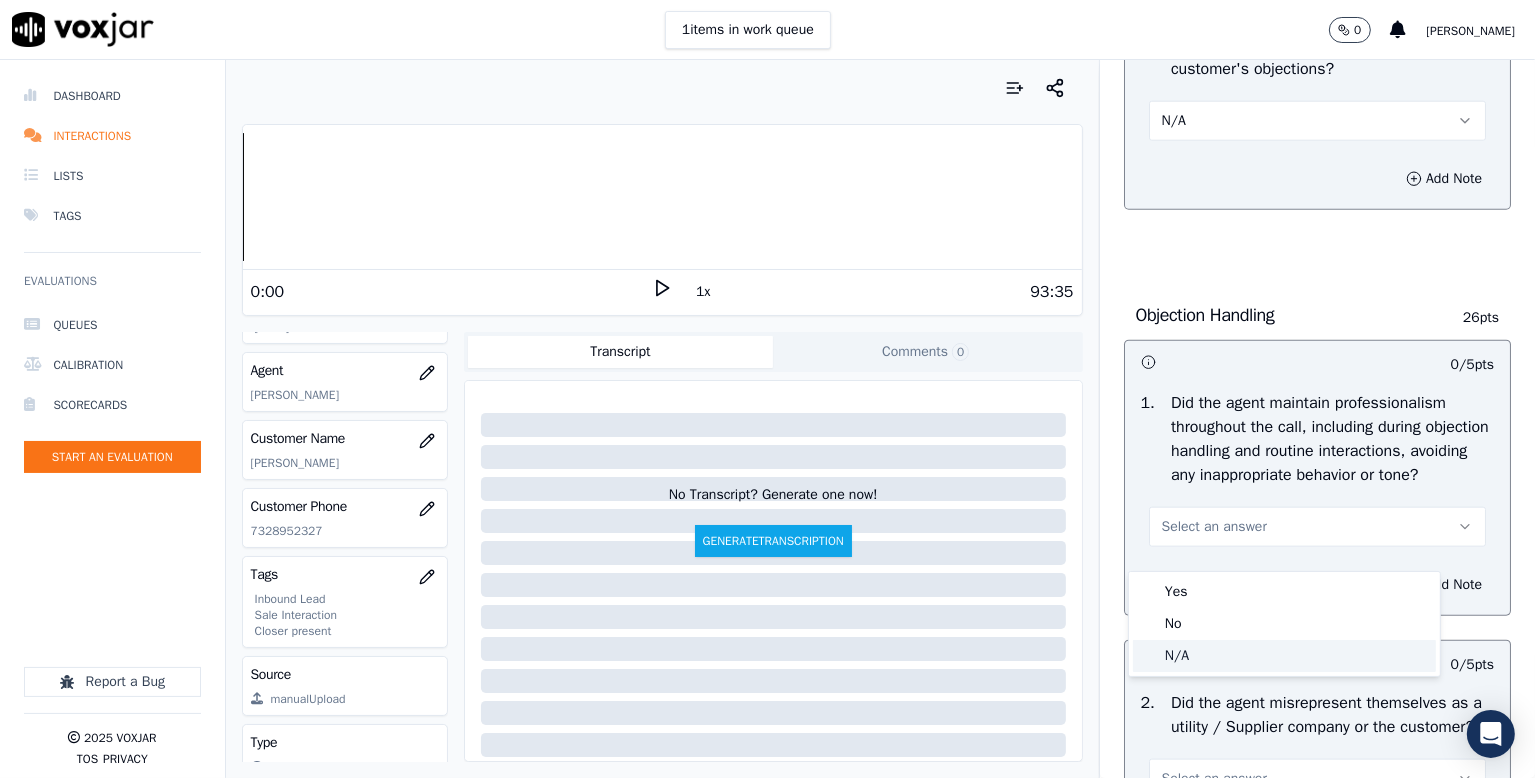 click on "N/A" 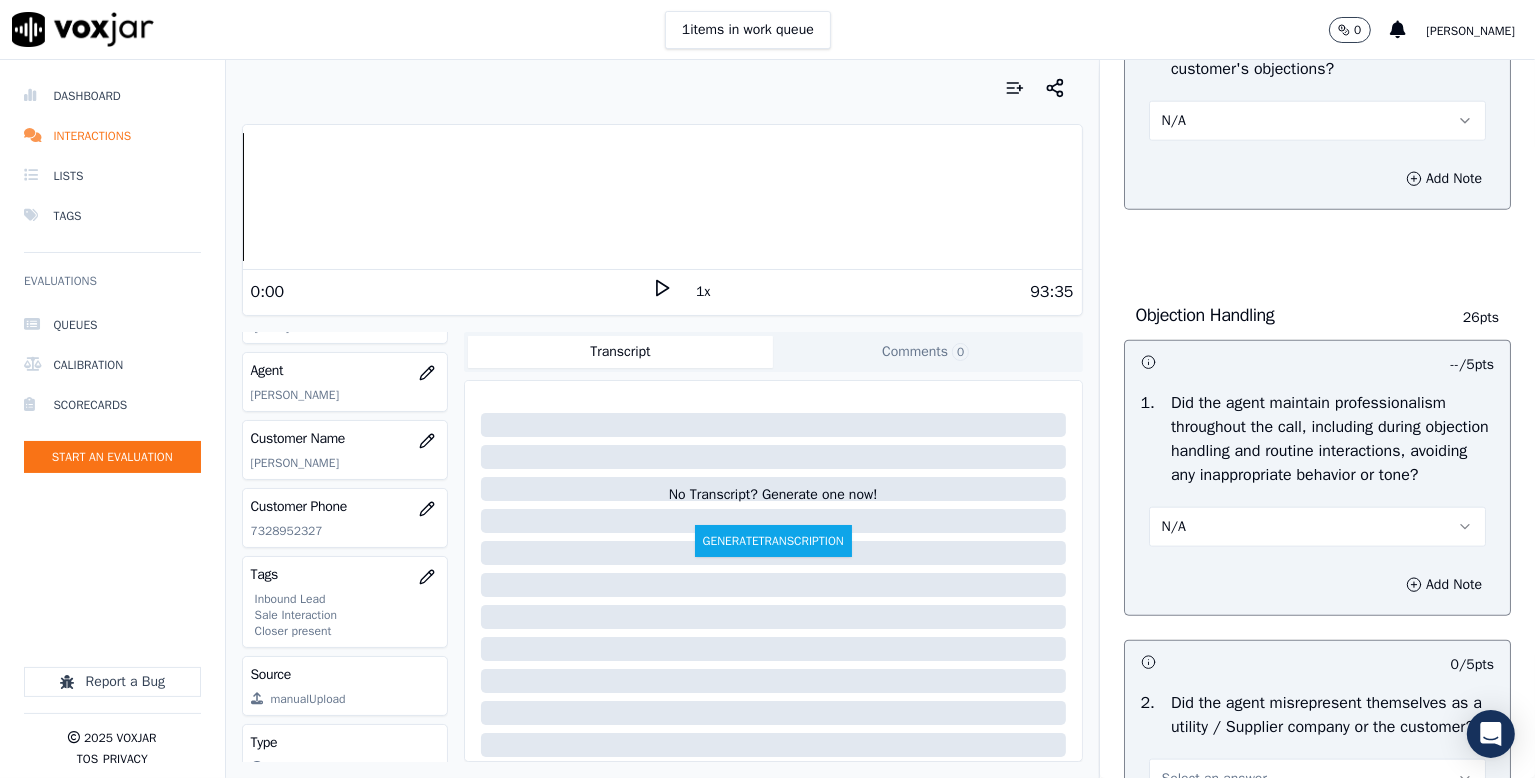 scroll, scrollTop: 2600, scrollLeft: 0, axis: vertical 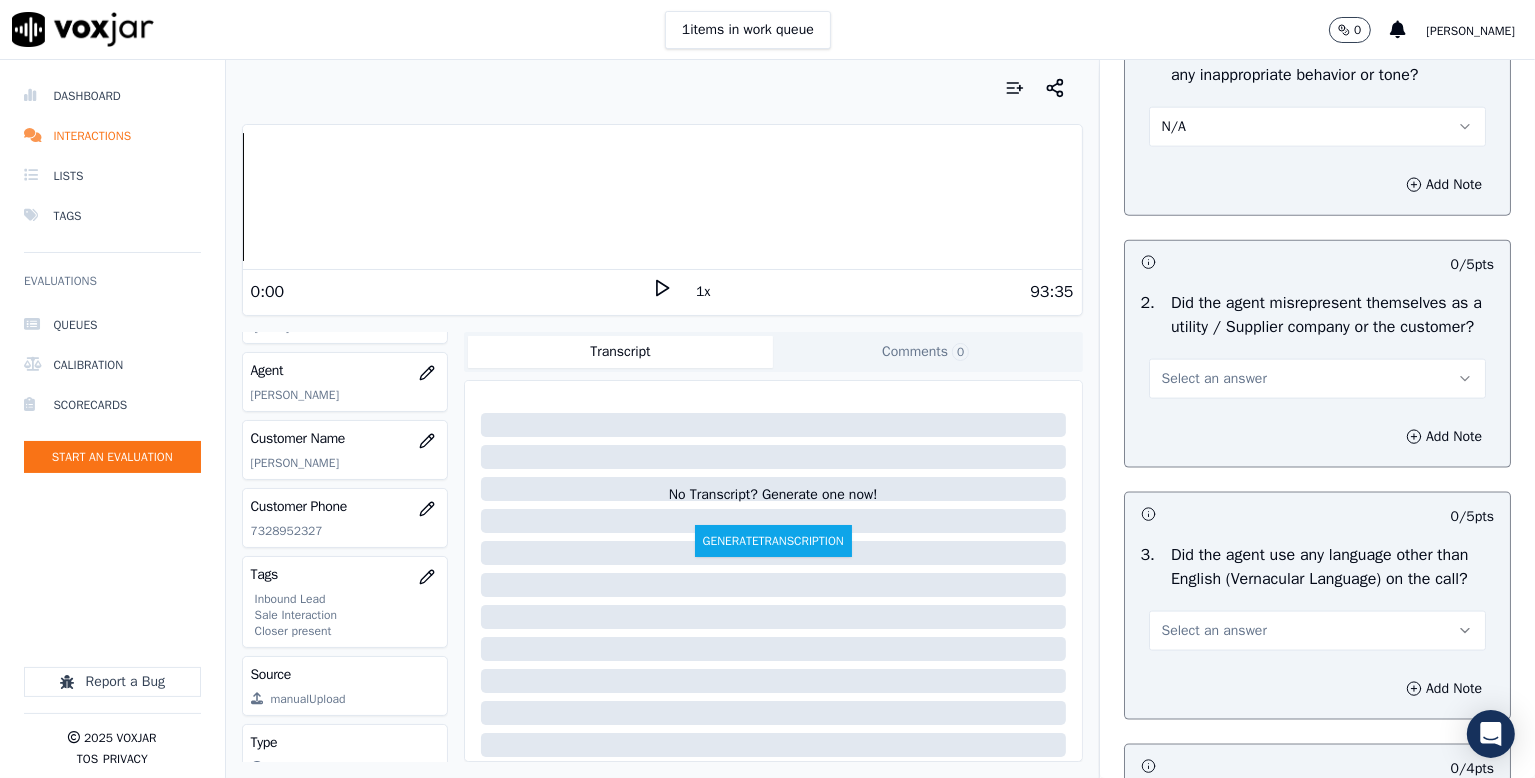click on "Select an answer" at bounding box center [1214, 379] 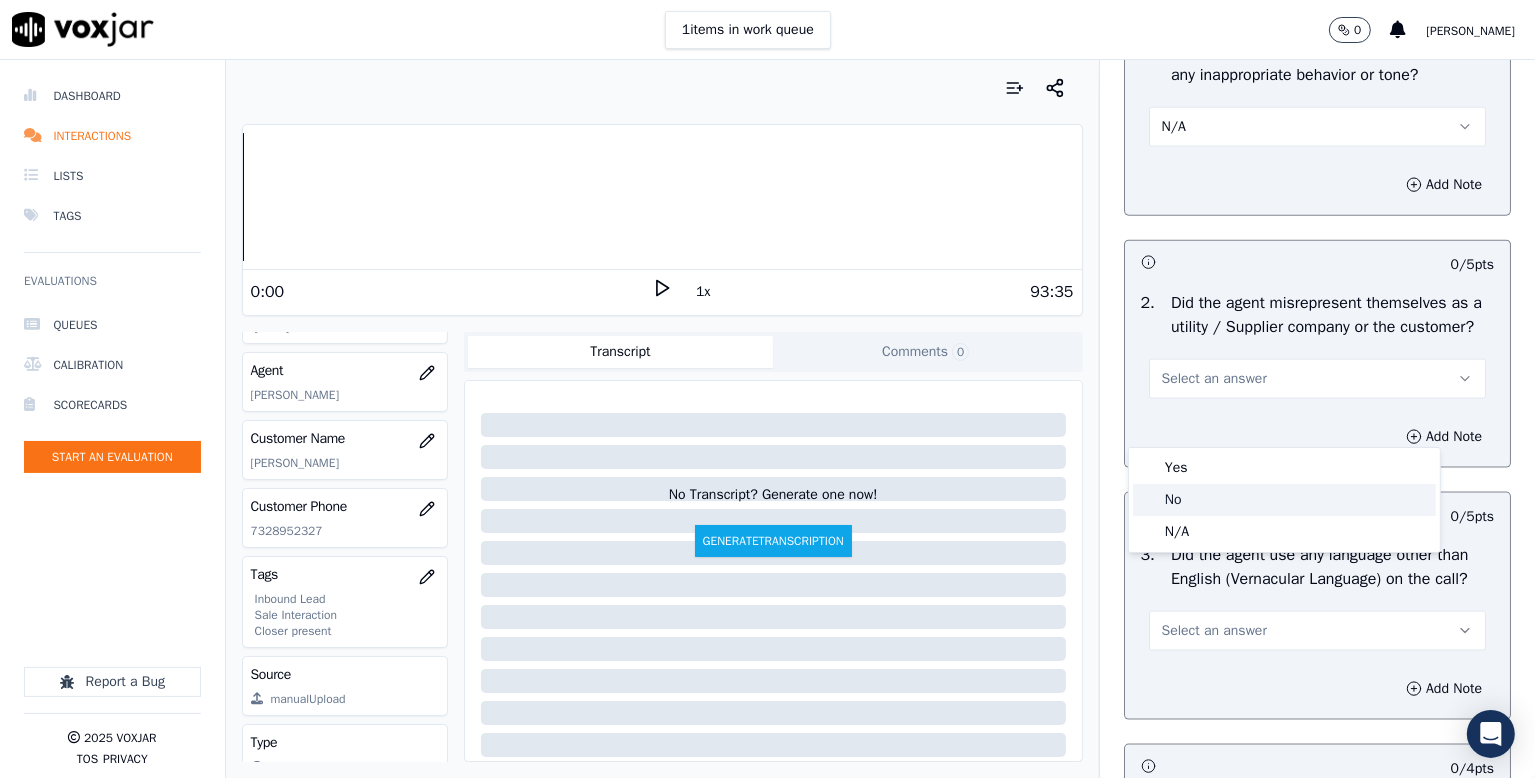 drag, startPoint x: 1176, startPoint y: 503, endPoint x: 1186, endPoint y: 494, distance: 13.453624 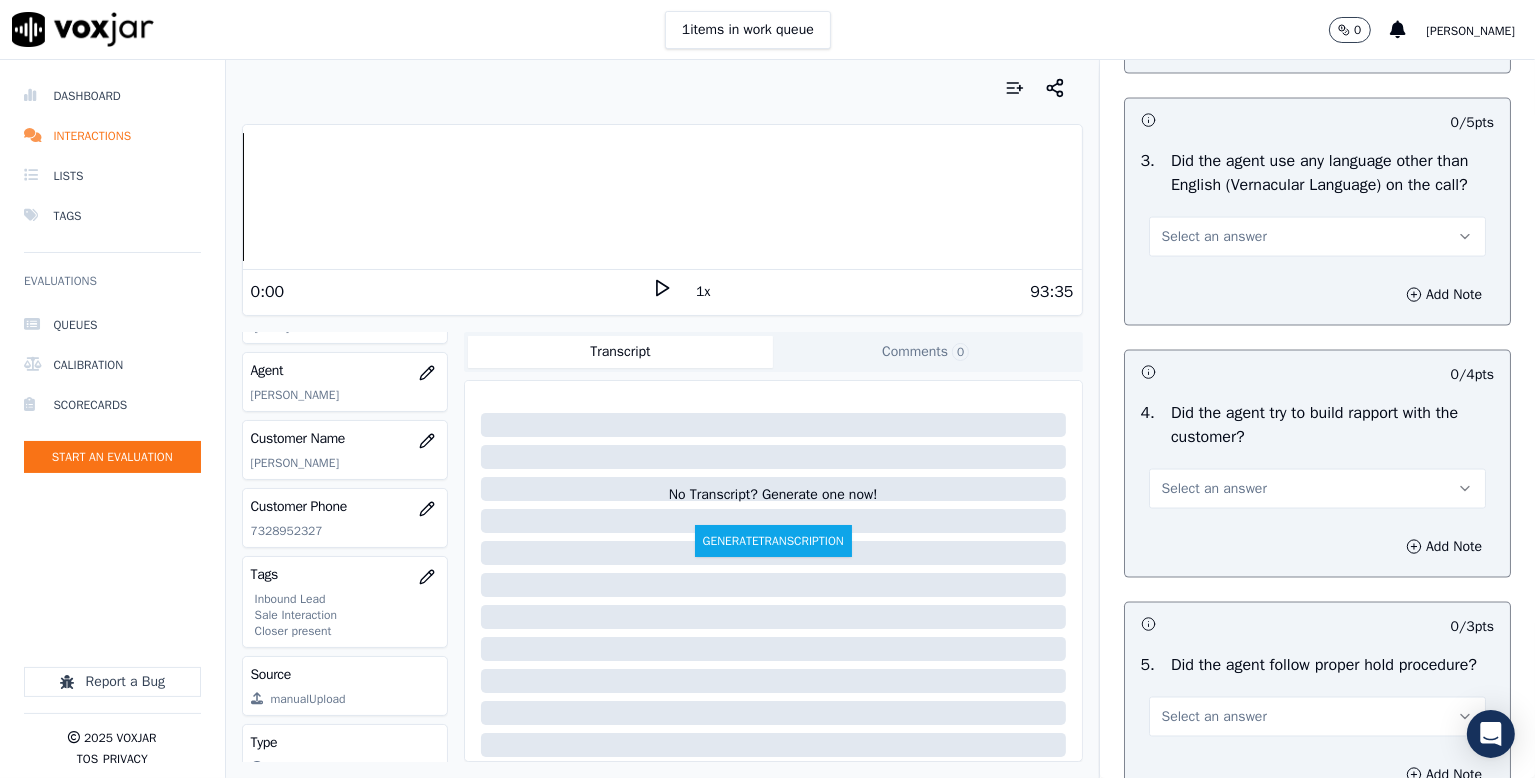 scroll, scrollTop: 3000, scrollLeft: 0, axis: vertical 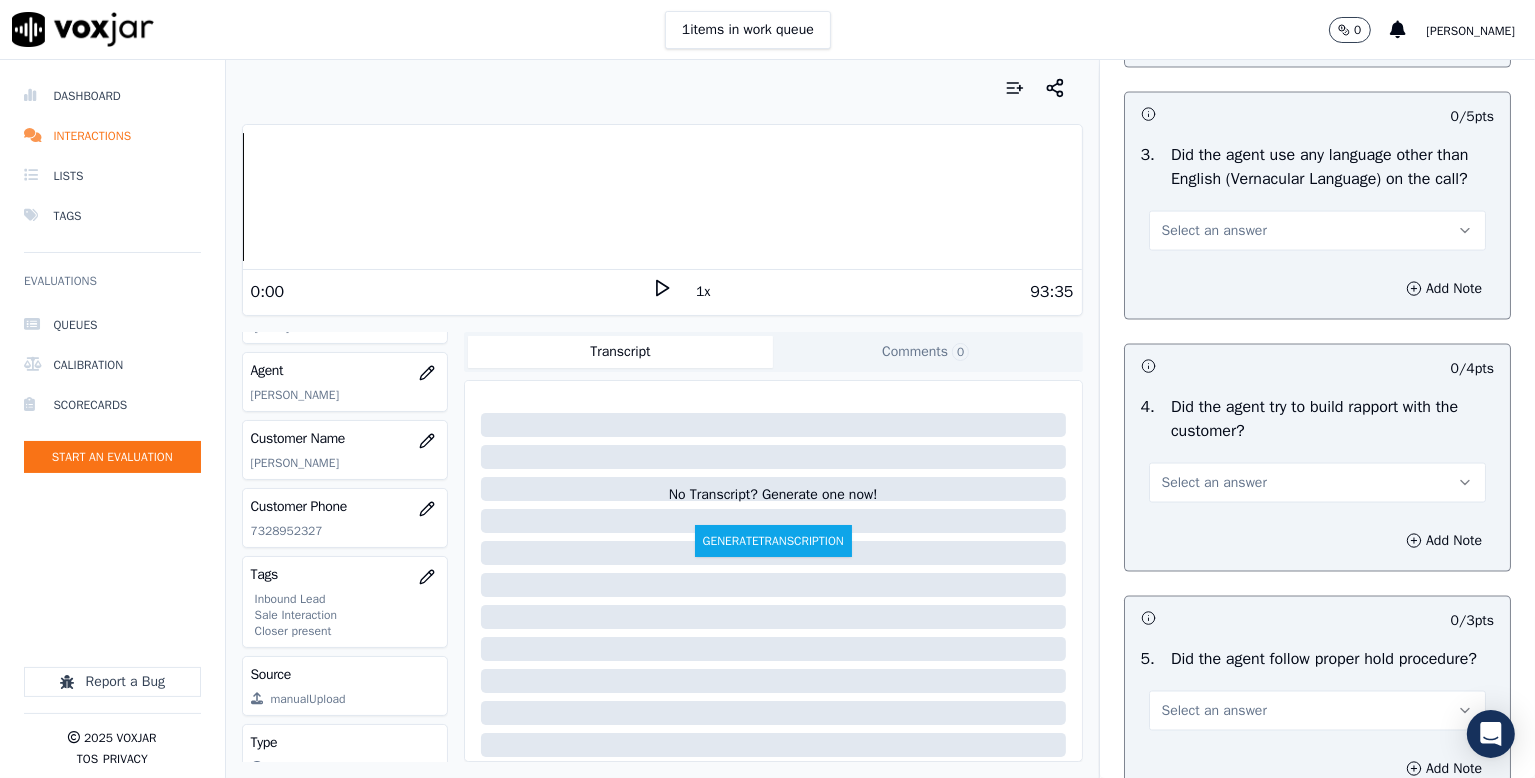 click on "Select an answer" at bounding box center (1214, 231) 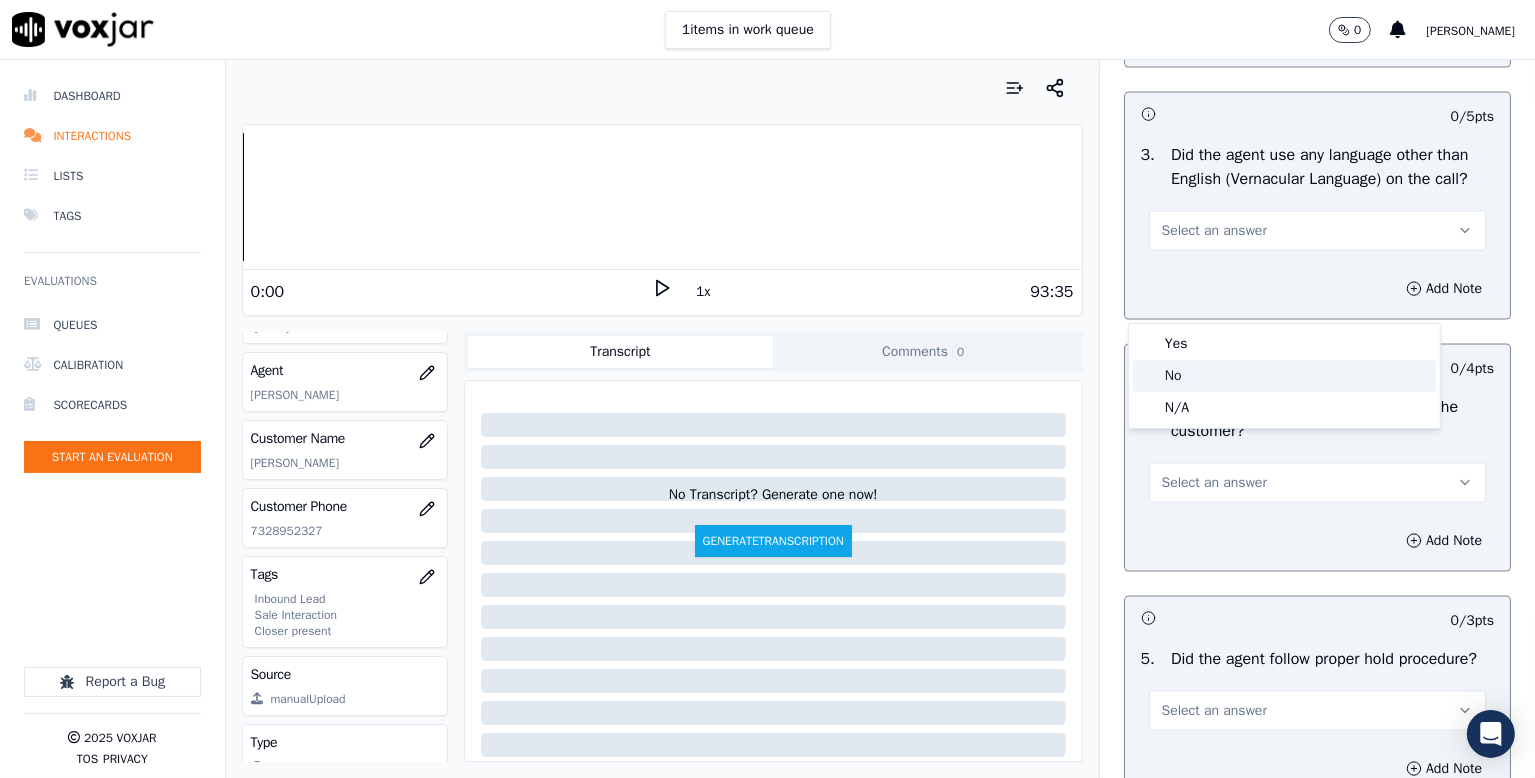 click on "No" 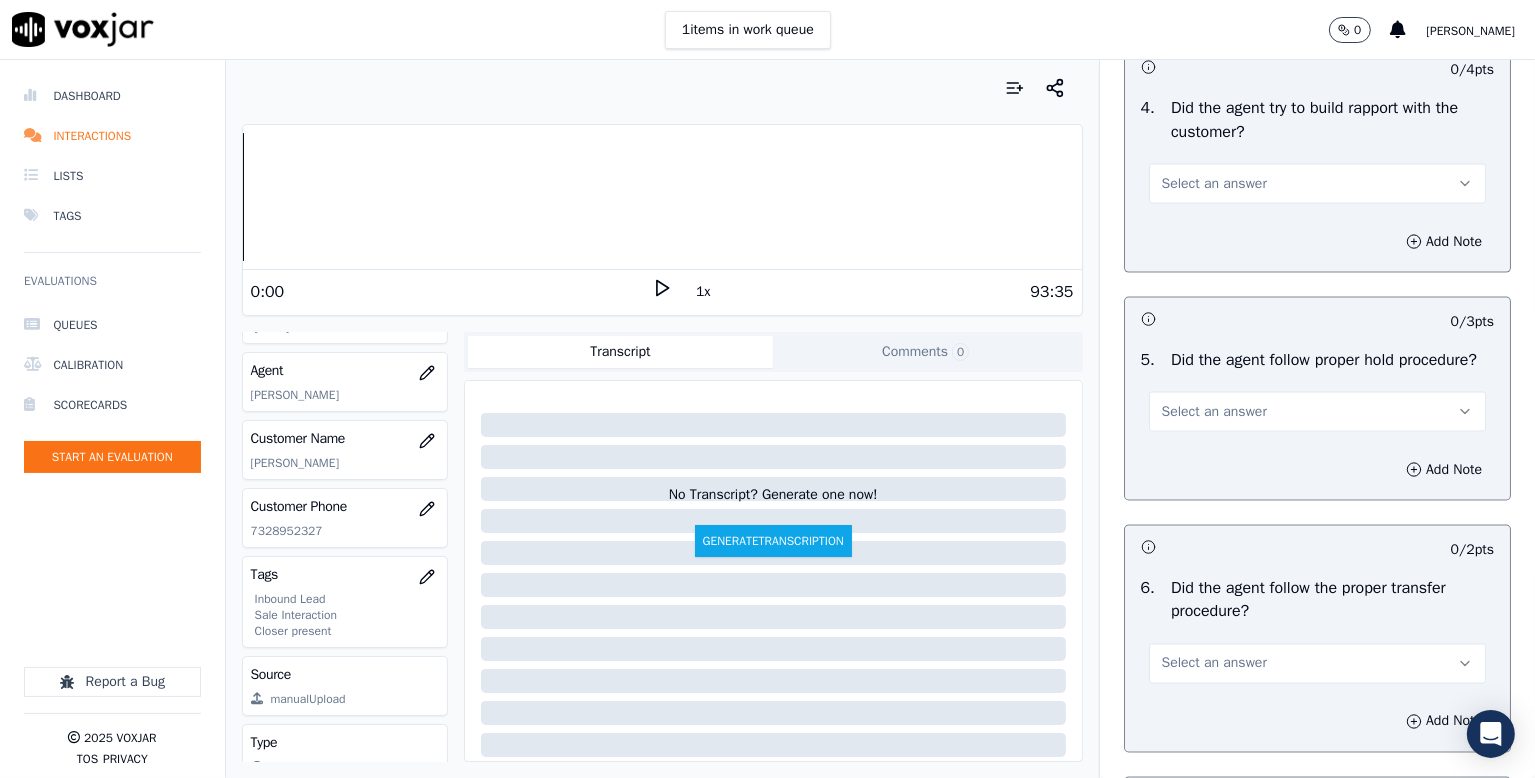scroll, scrollTop: 3300, scrollLeft: 0, axis: vertical 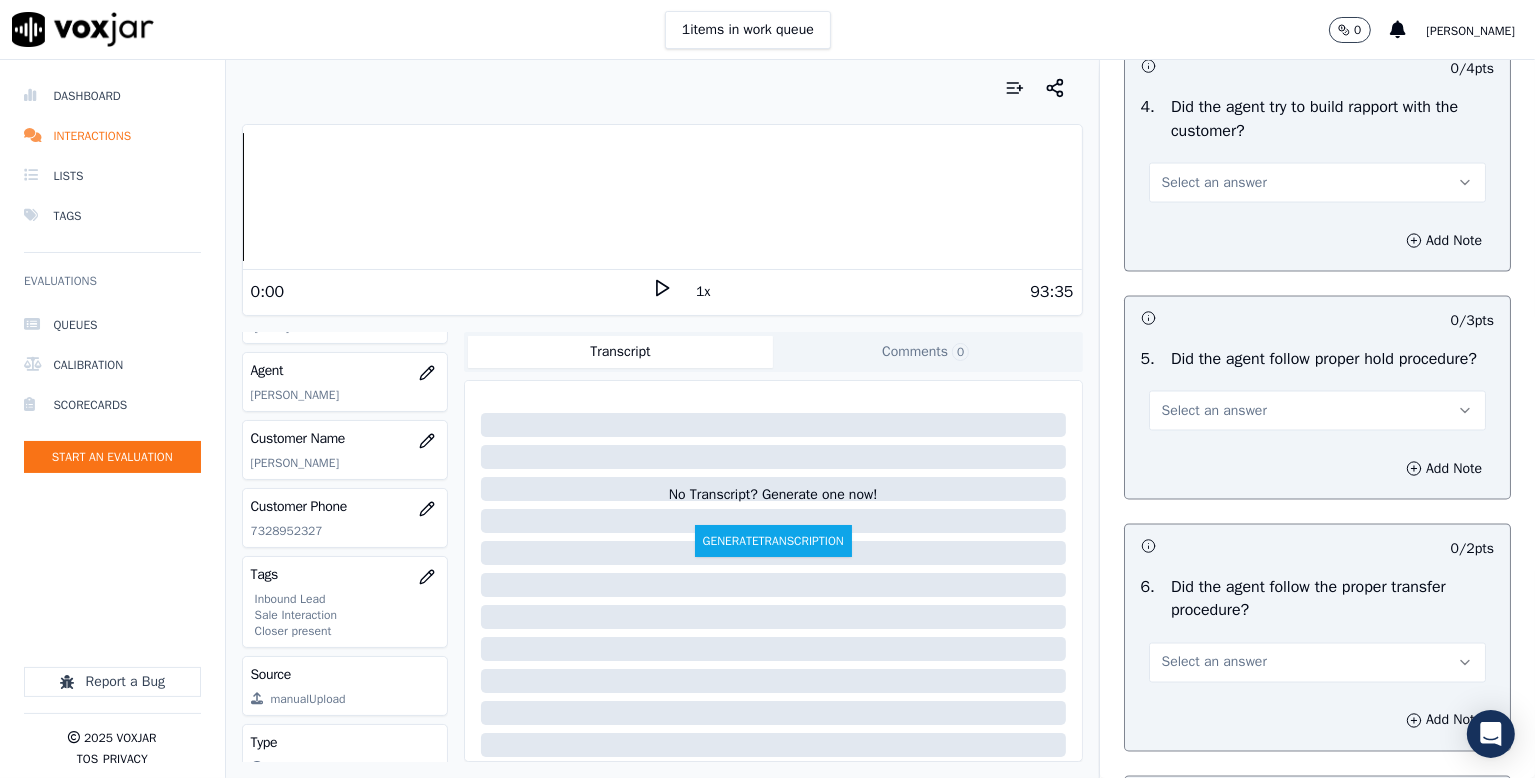 click on "Select an answer" at bounding box center [1317, 183] 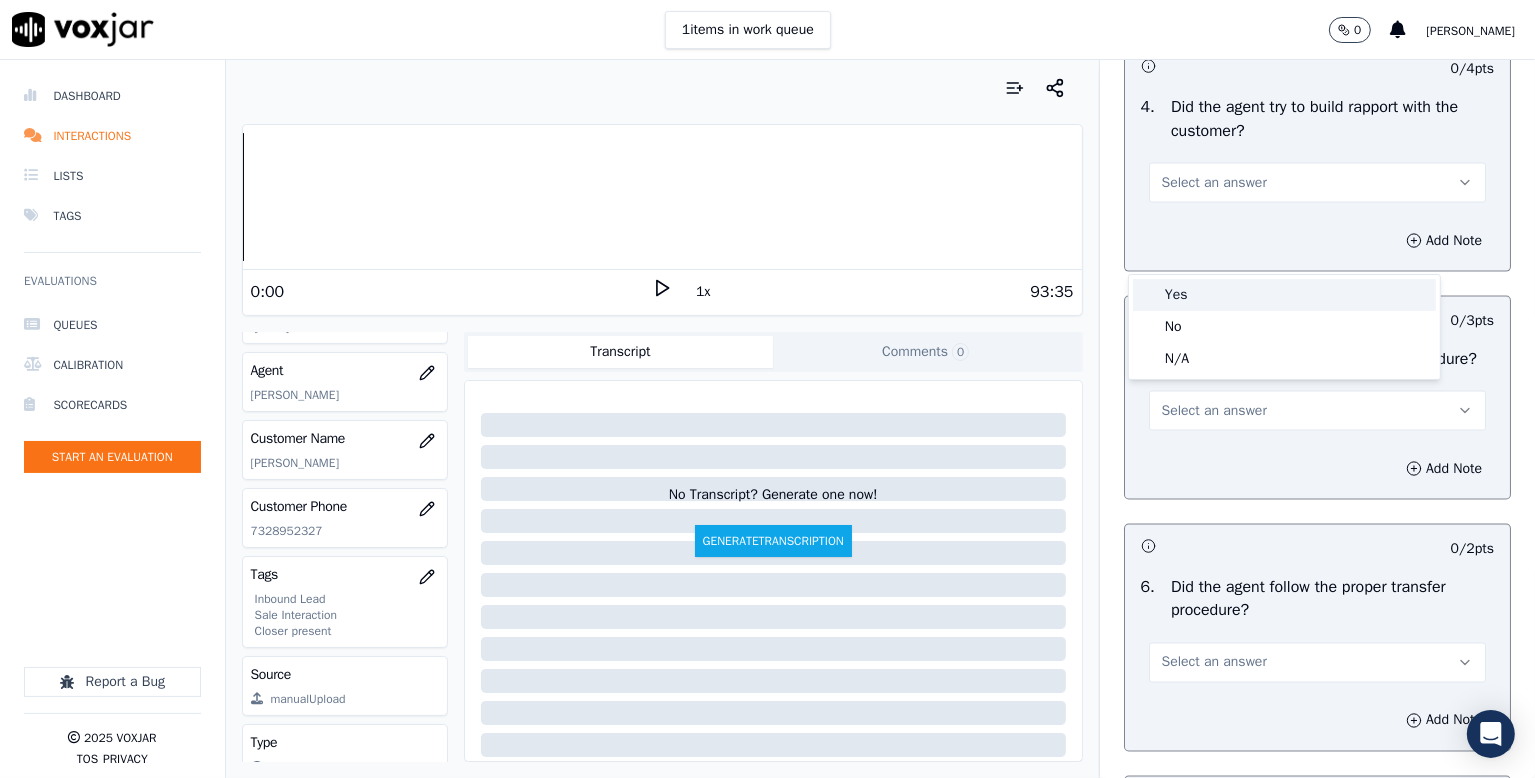 click on "Yes" at bounding box center (1284, 295) 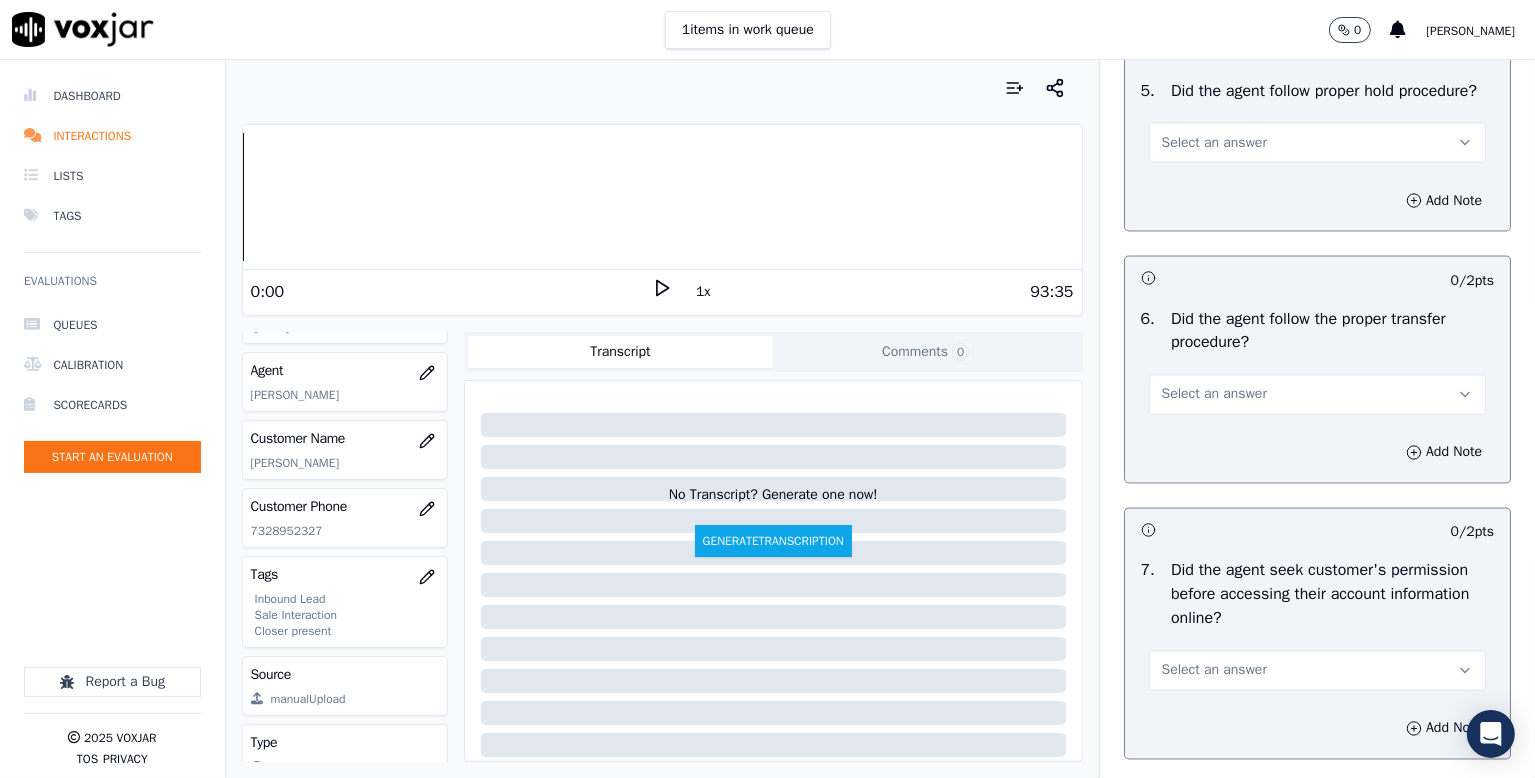 scroll, scrollTop: 3600, scrollLeft: 0, axis: vertical 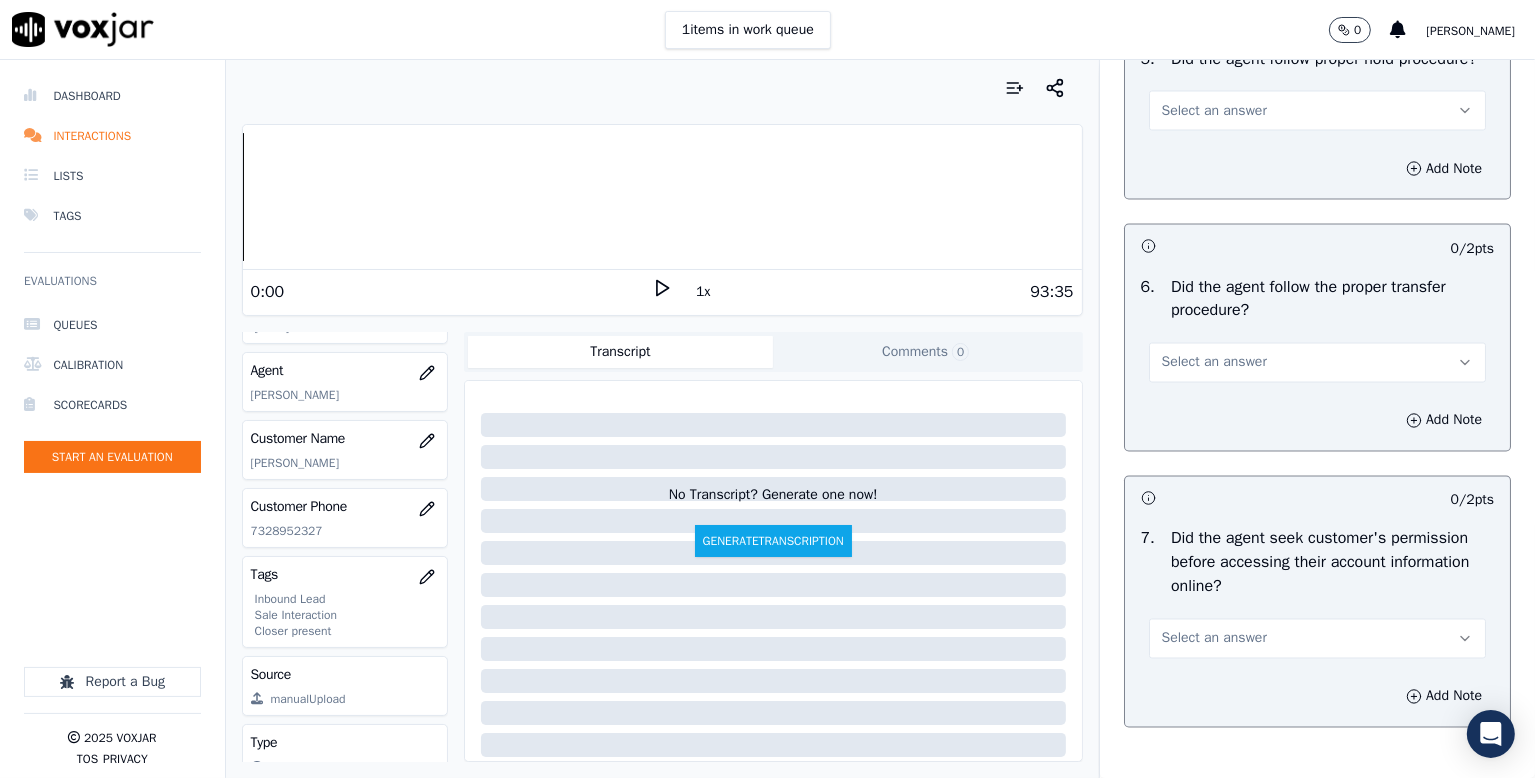 drag, startPoint x: 1177, startPoint y: 202, endPoint x: 1174, endPoint y: 223, distance: 21.213203 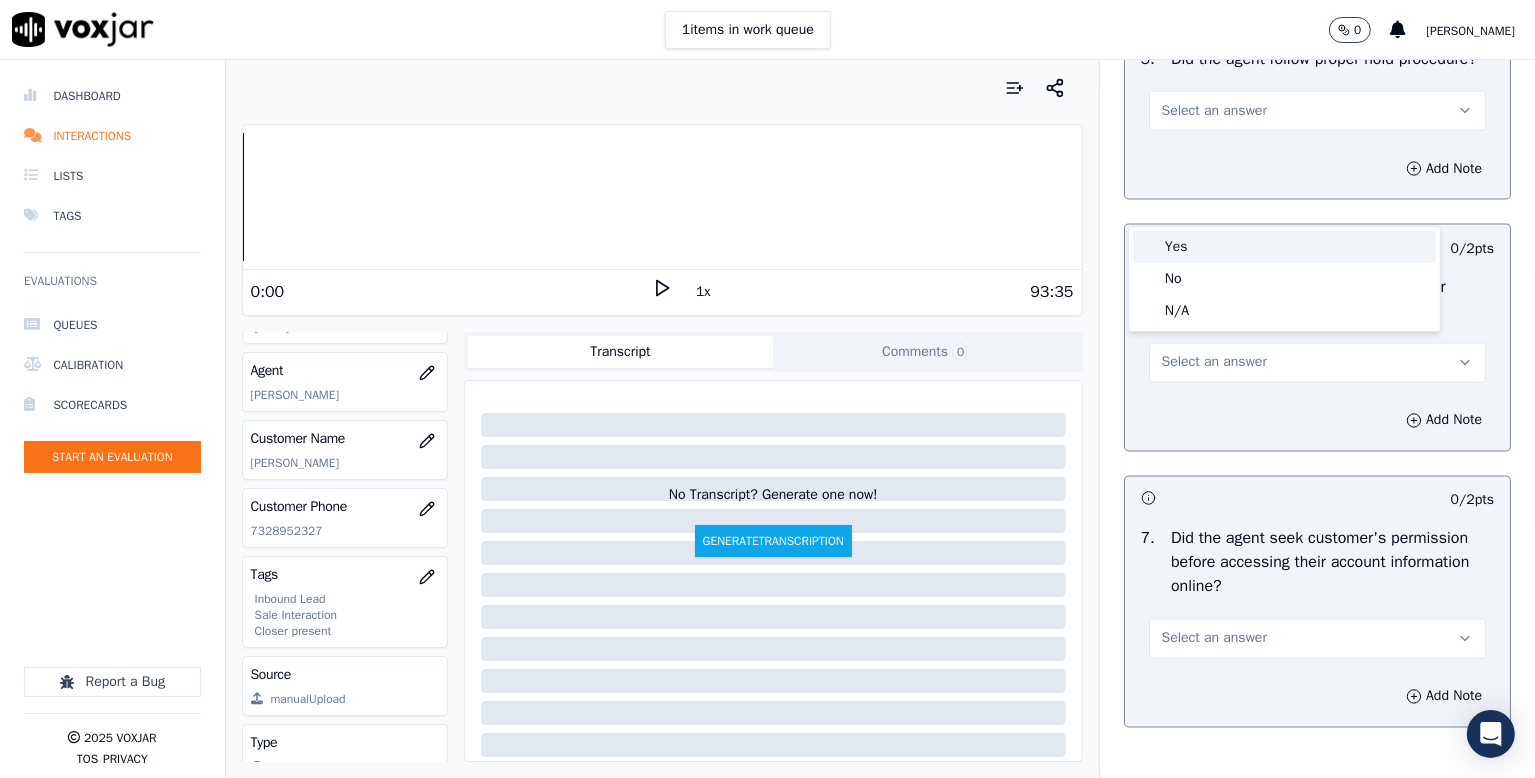 drag, startPoint x: 1176, startPoint y: 250, endPoint x: 1190, endPoint y: 249, distance: 14.035668 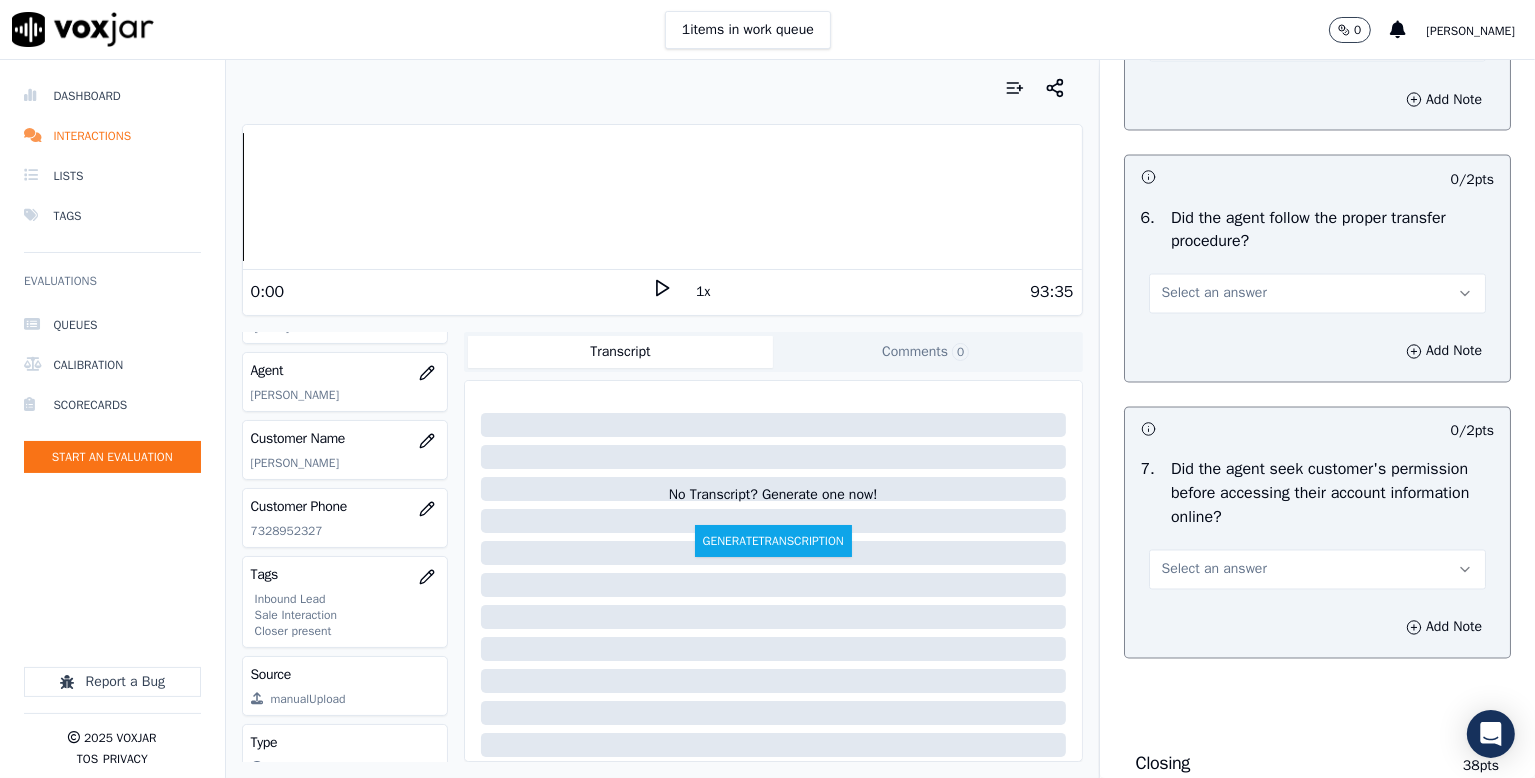 scroll, scrollTop: 3700, scrollLeft: 0, axis: vertical 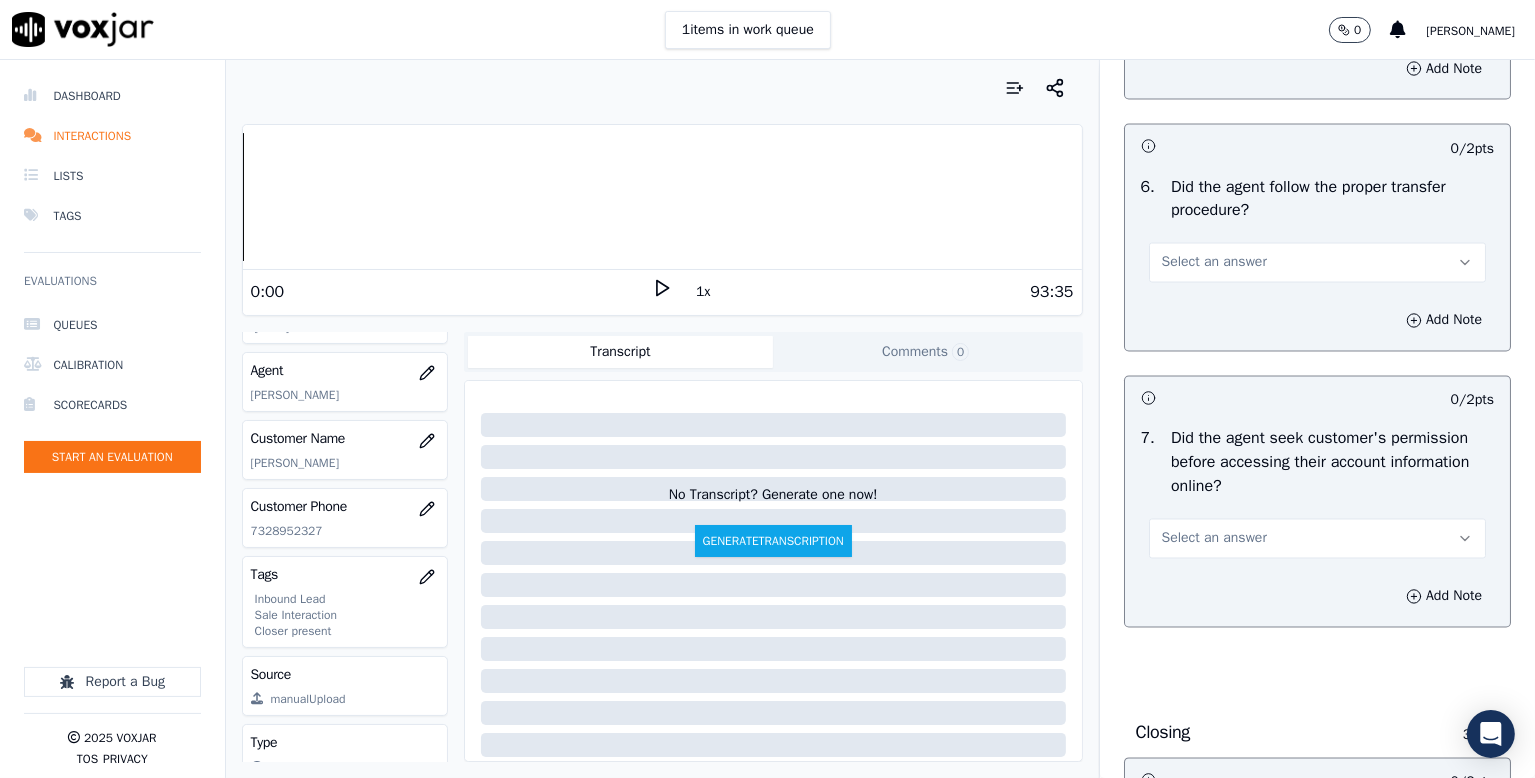 click on "Select an answer" at bounding box center (1214, 263) 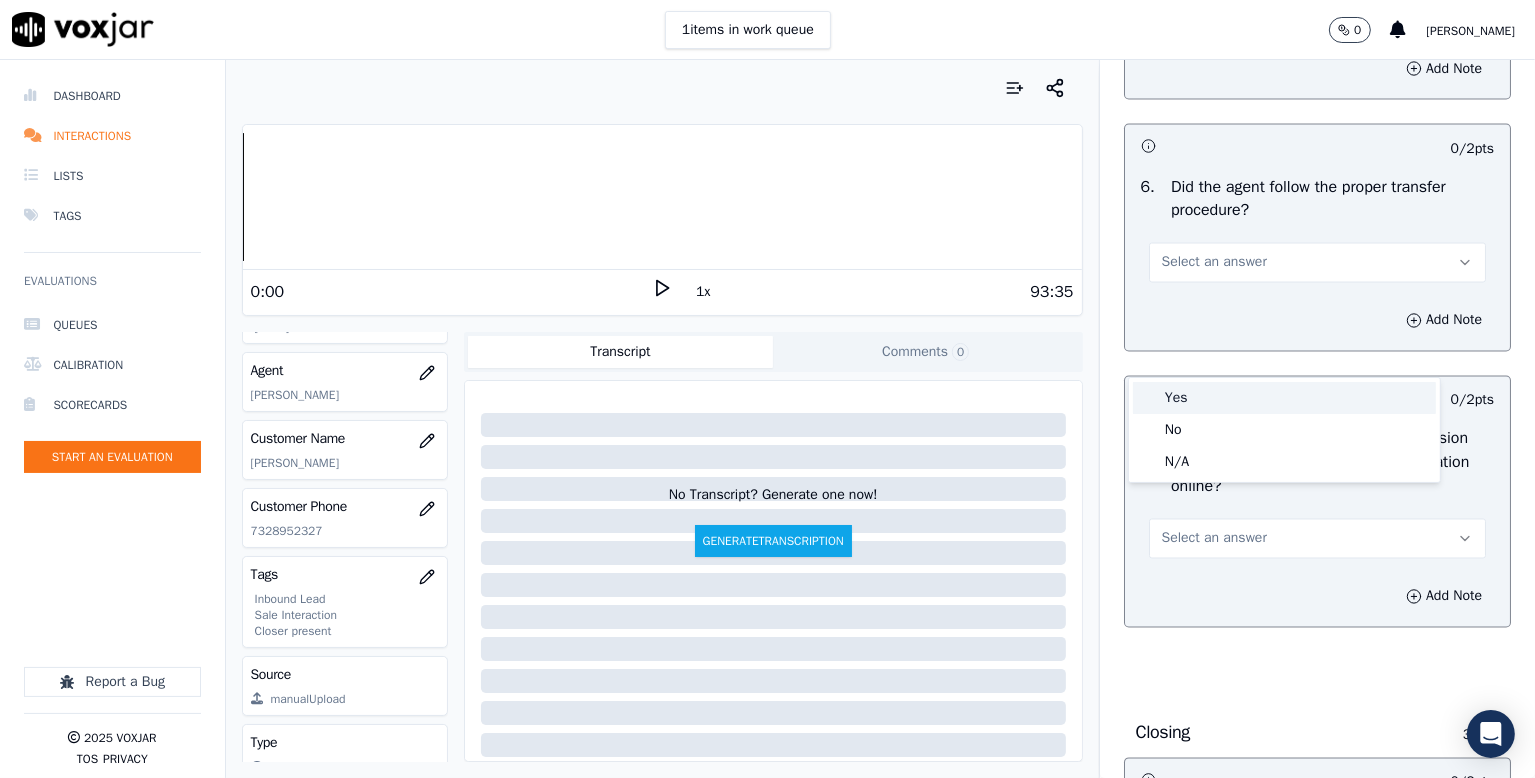 click on "Yes" at bounding box center [1284, 398] 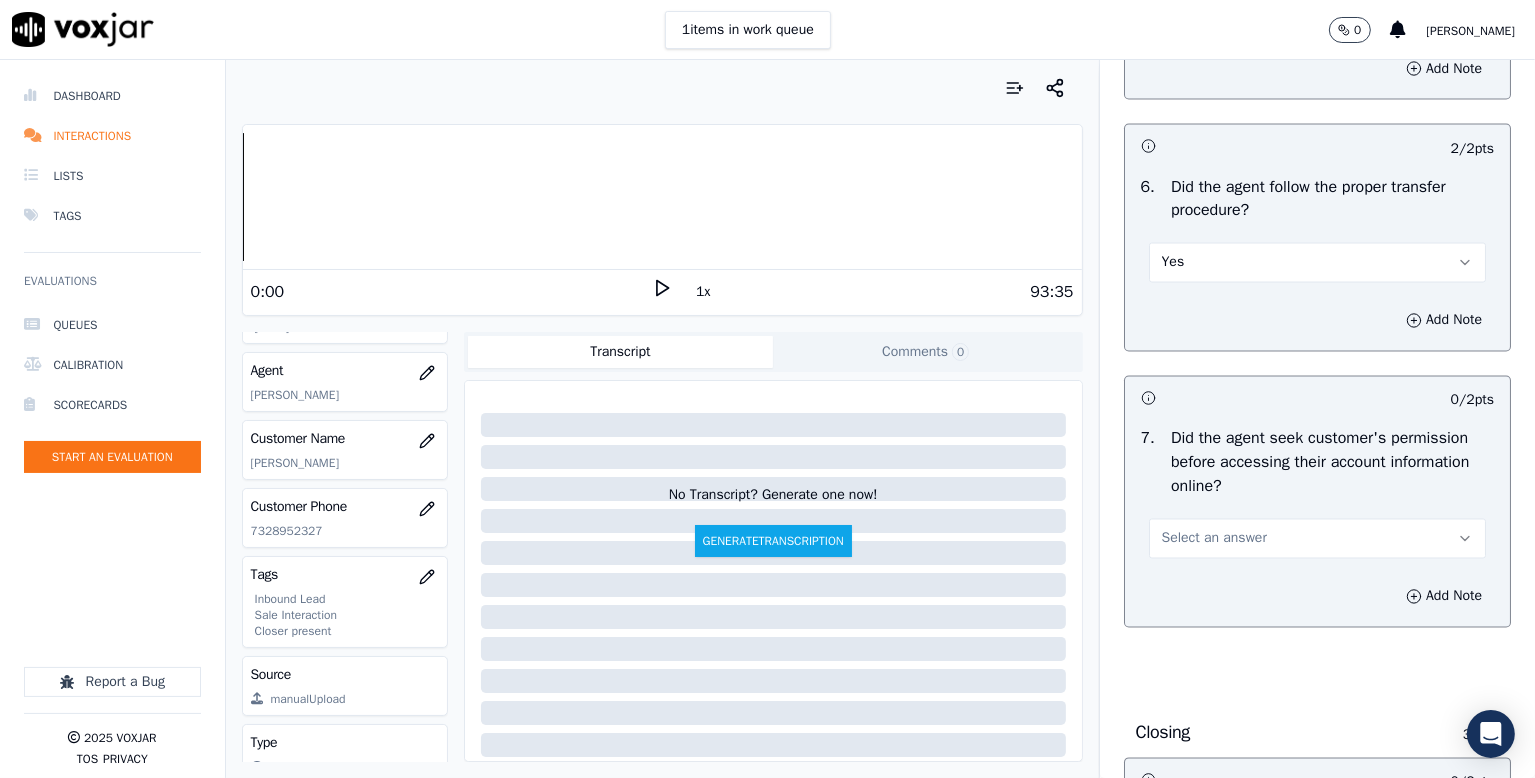 scroll, scrollTop: 4000, scrollLeft: 0, axis: vertical 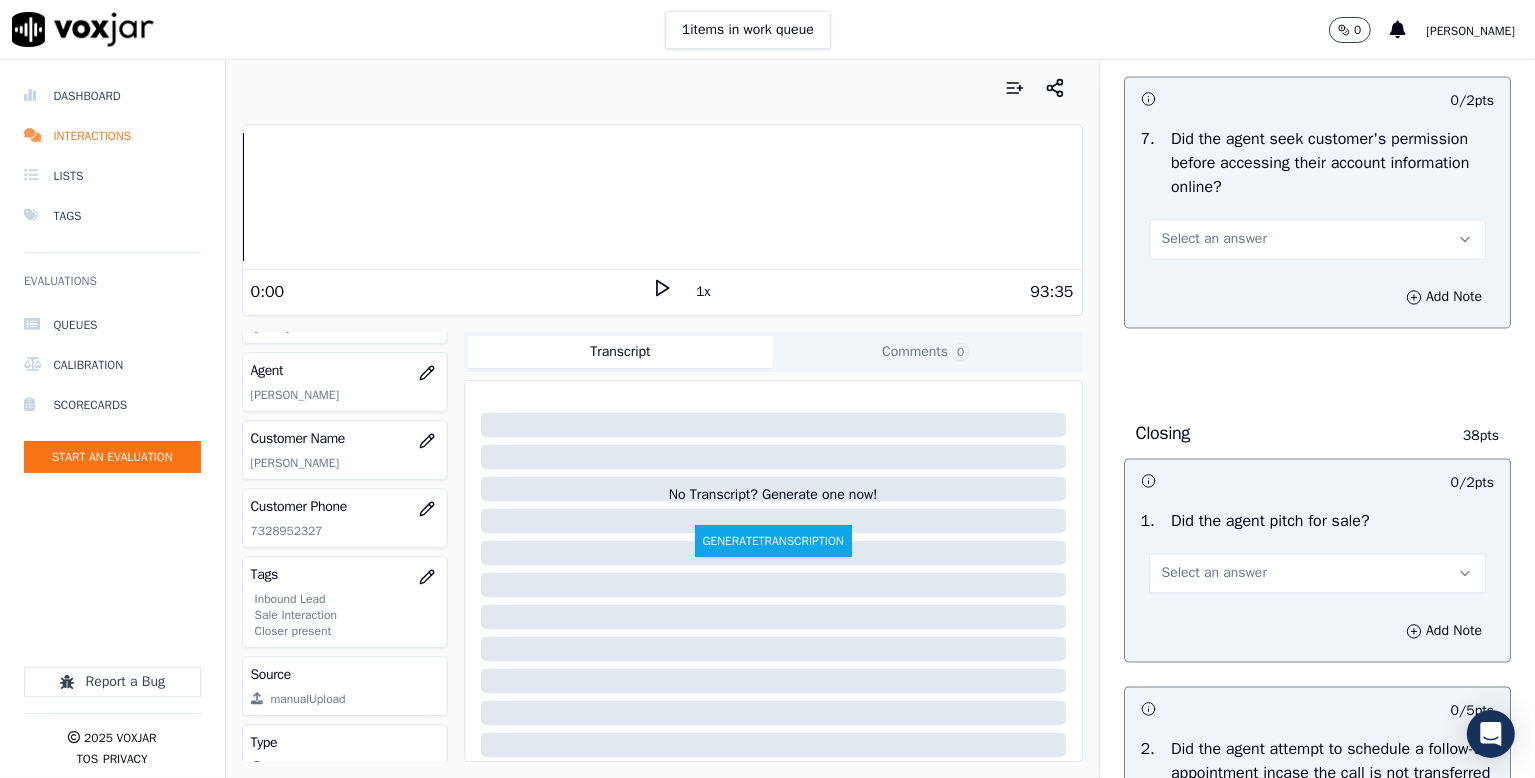 click on "Select an answer" at bounding box center [1214, 239] 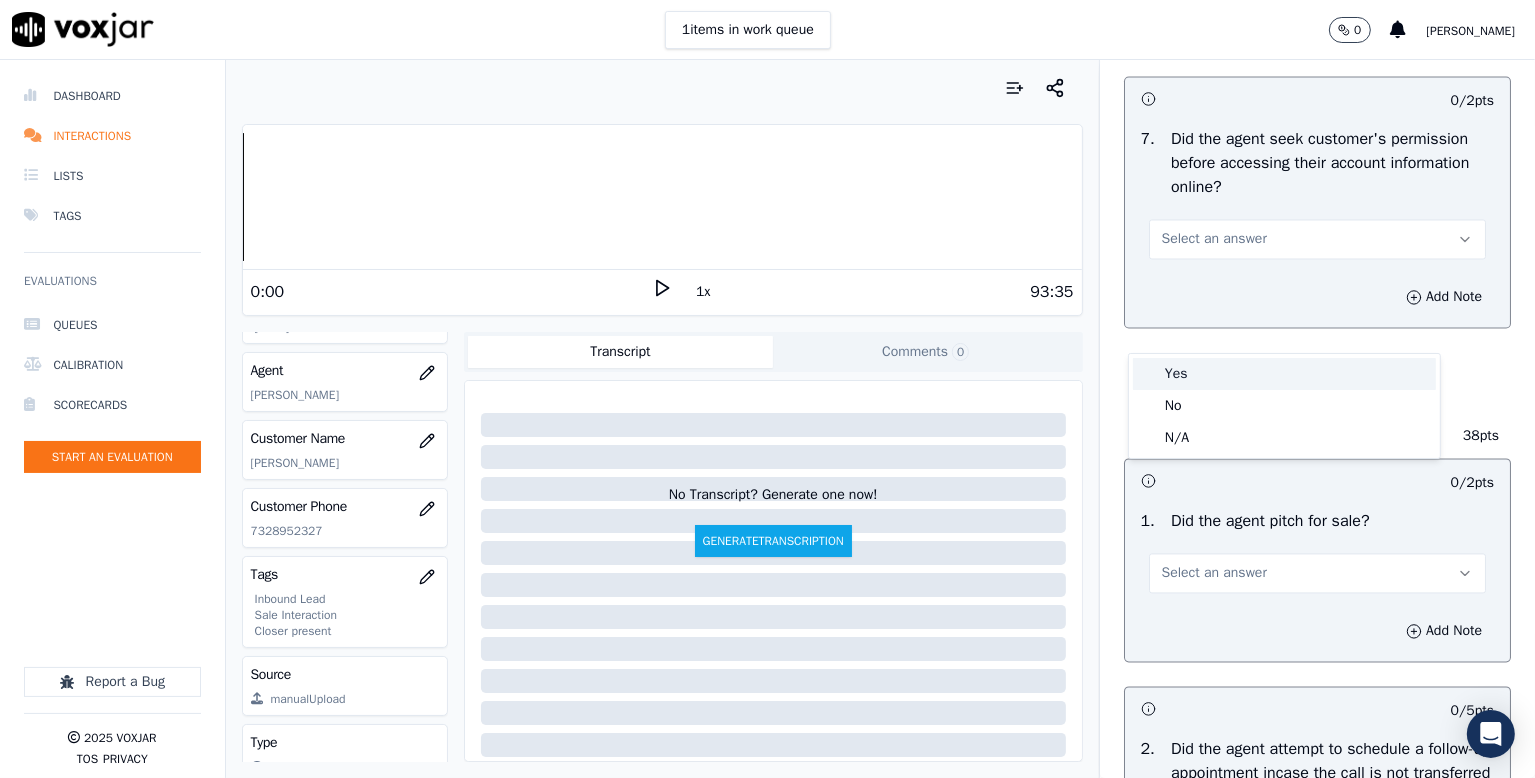 drag, startPoint x: 1178, startPoint y: 373, endPoint x: 1189, endPoint y: 361, distance: 16.27882 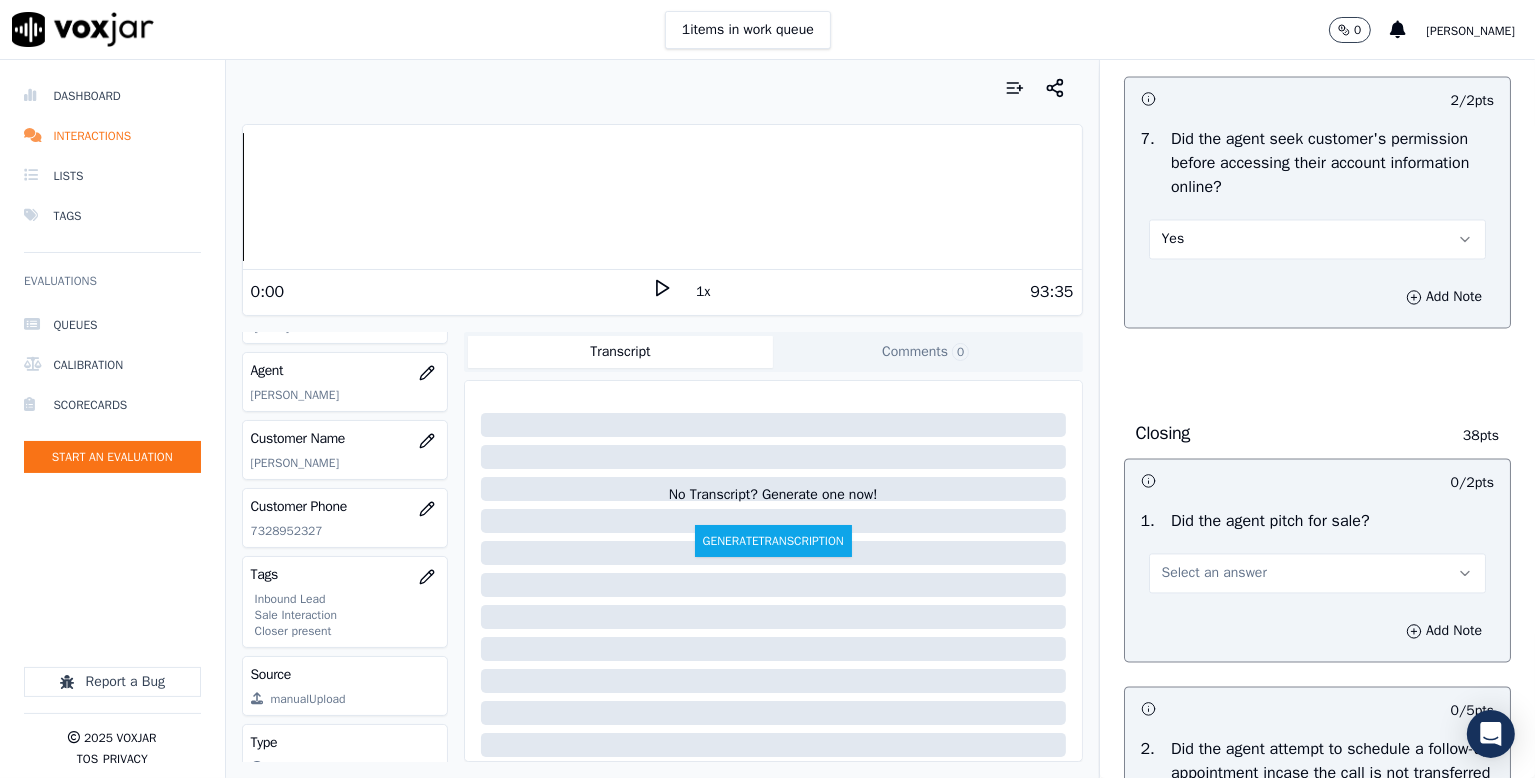 scroll, scrollTop: 4300, scrollLeft: 0, axis: vertical 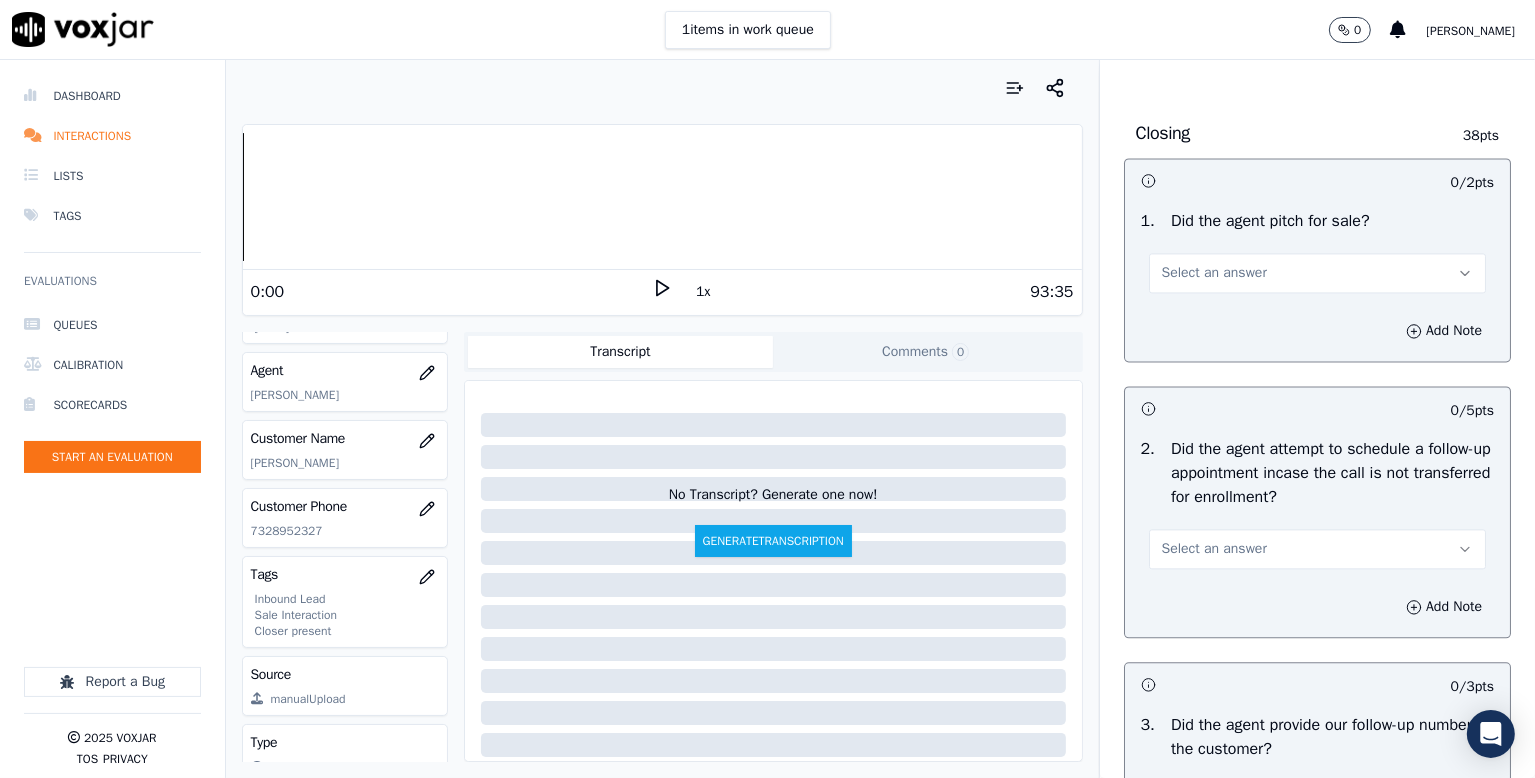 click on "Select an answer" at bounding box center [1317, 273] 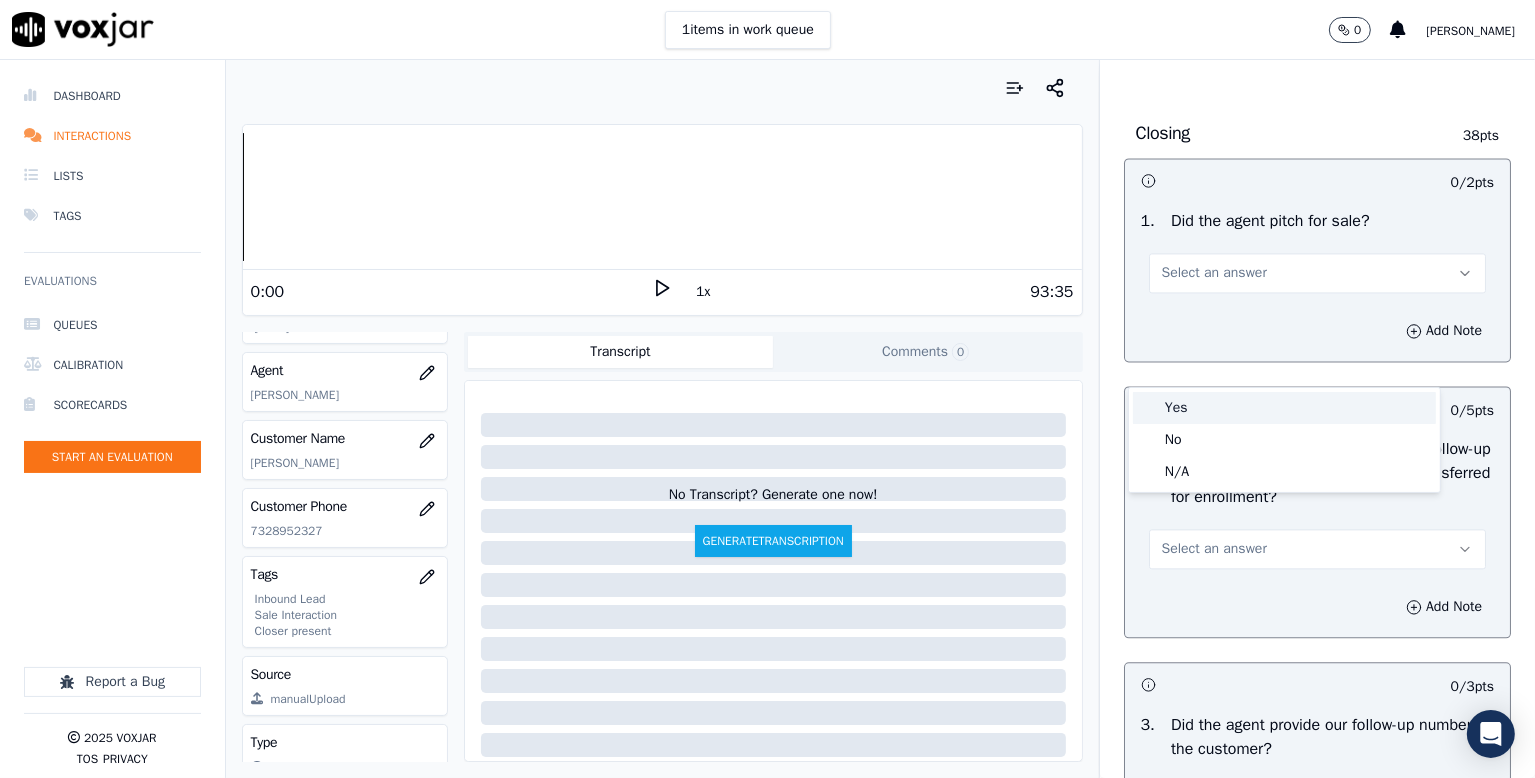 click on "Yes" at bounding box center [1284, 408] 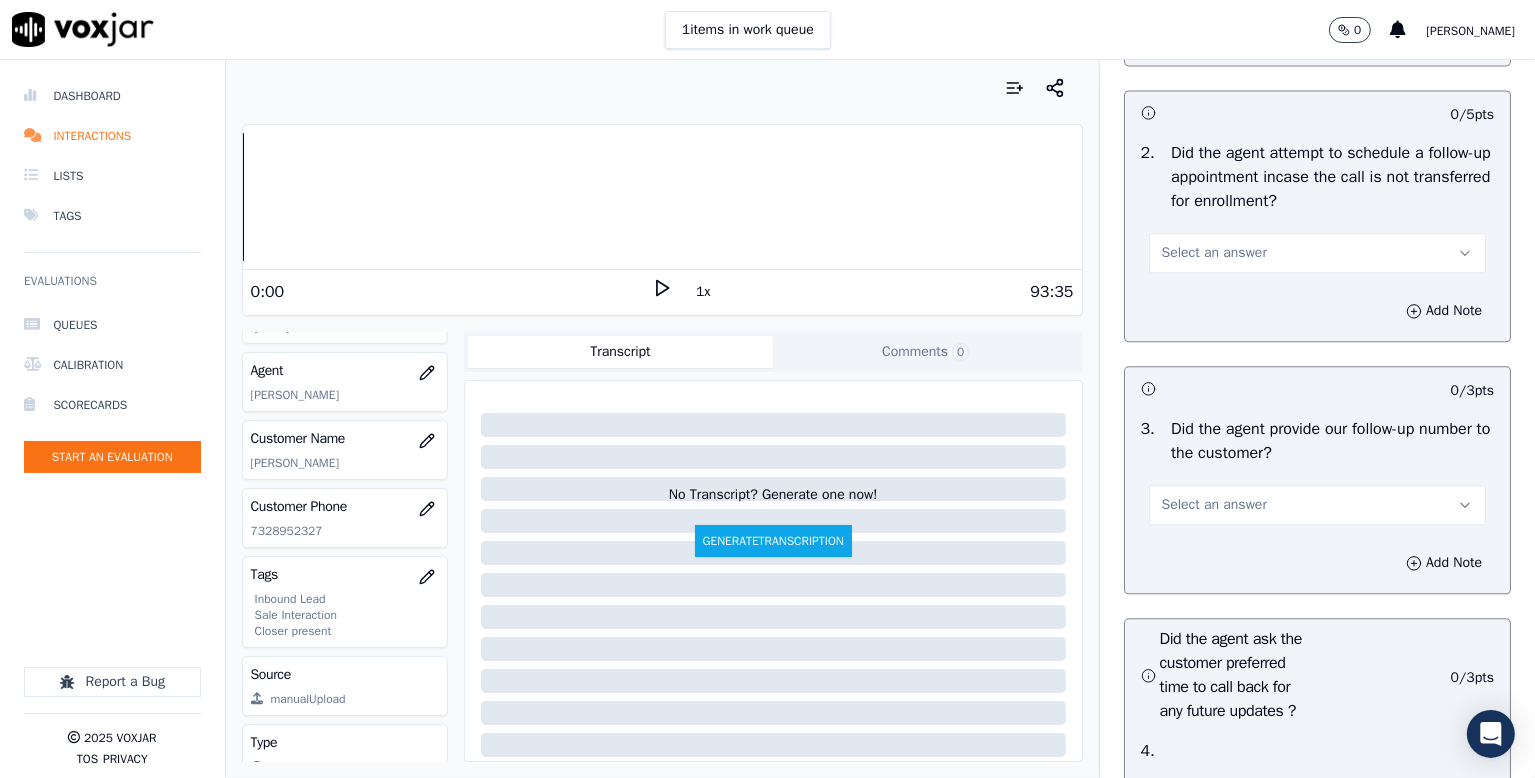 scroll, scrollTop: 4600, scrollLeft: 0, axis: vertical 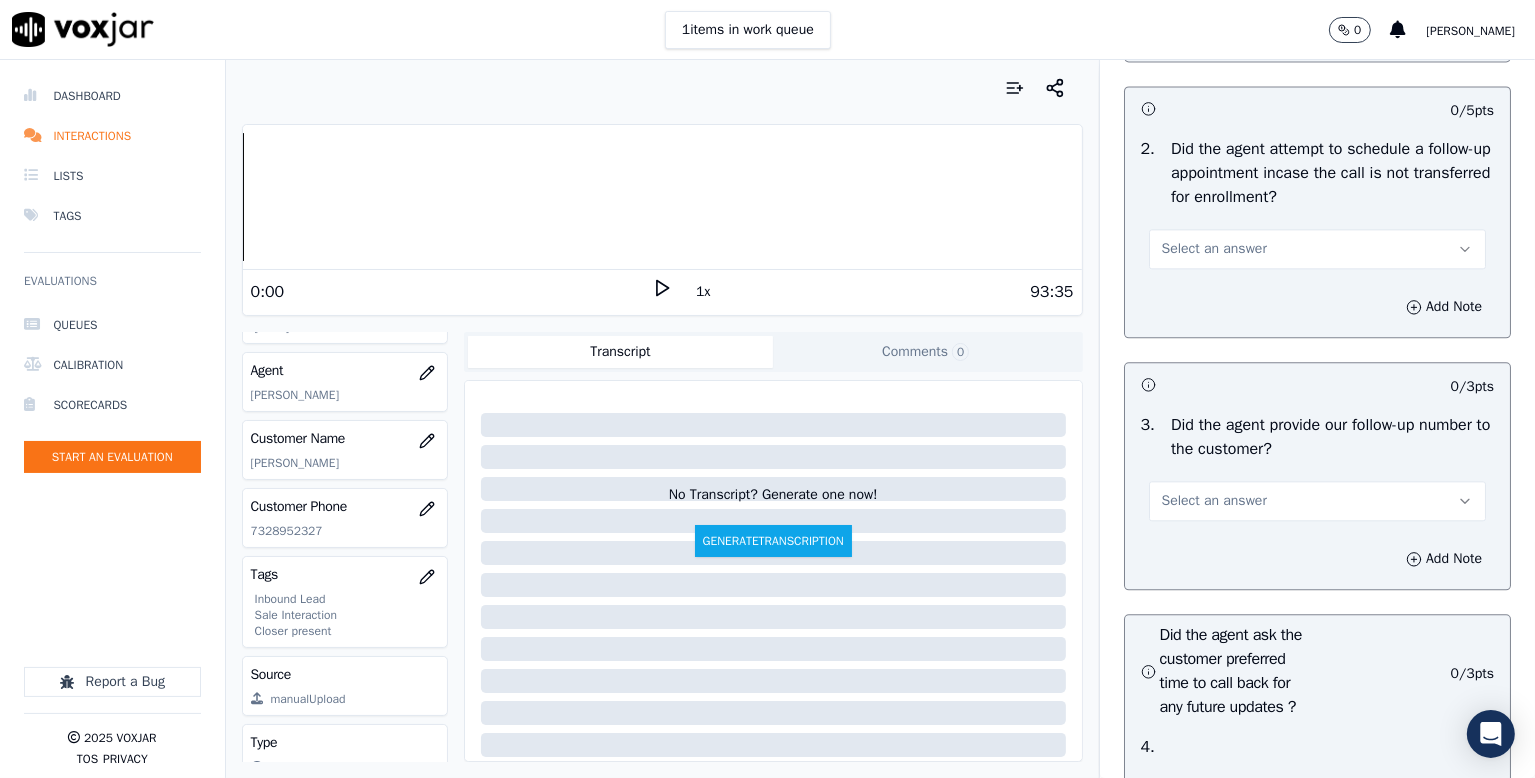 click on "Select an answer" at bounding box center [1317, 249] 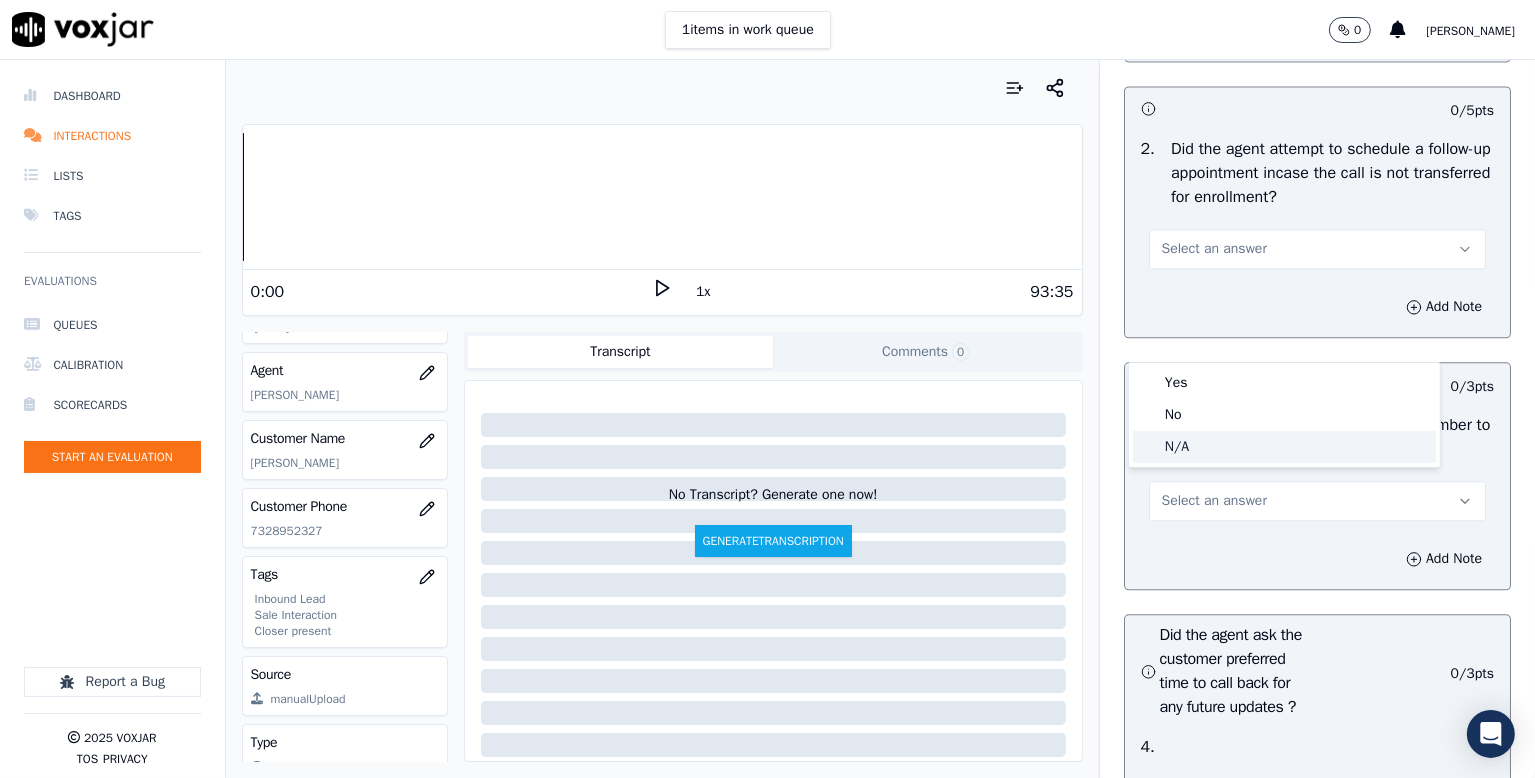 click on "N/A" 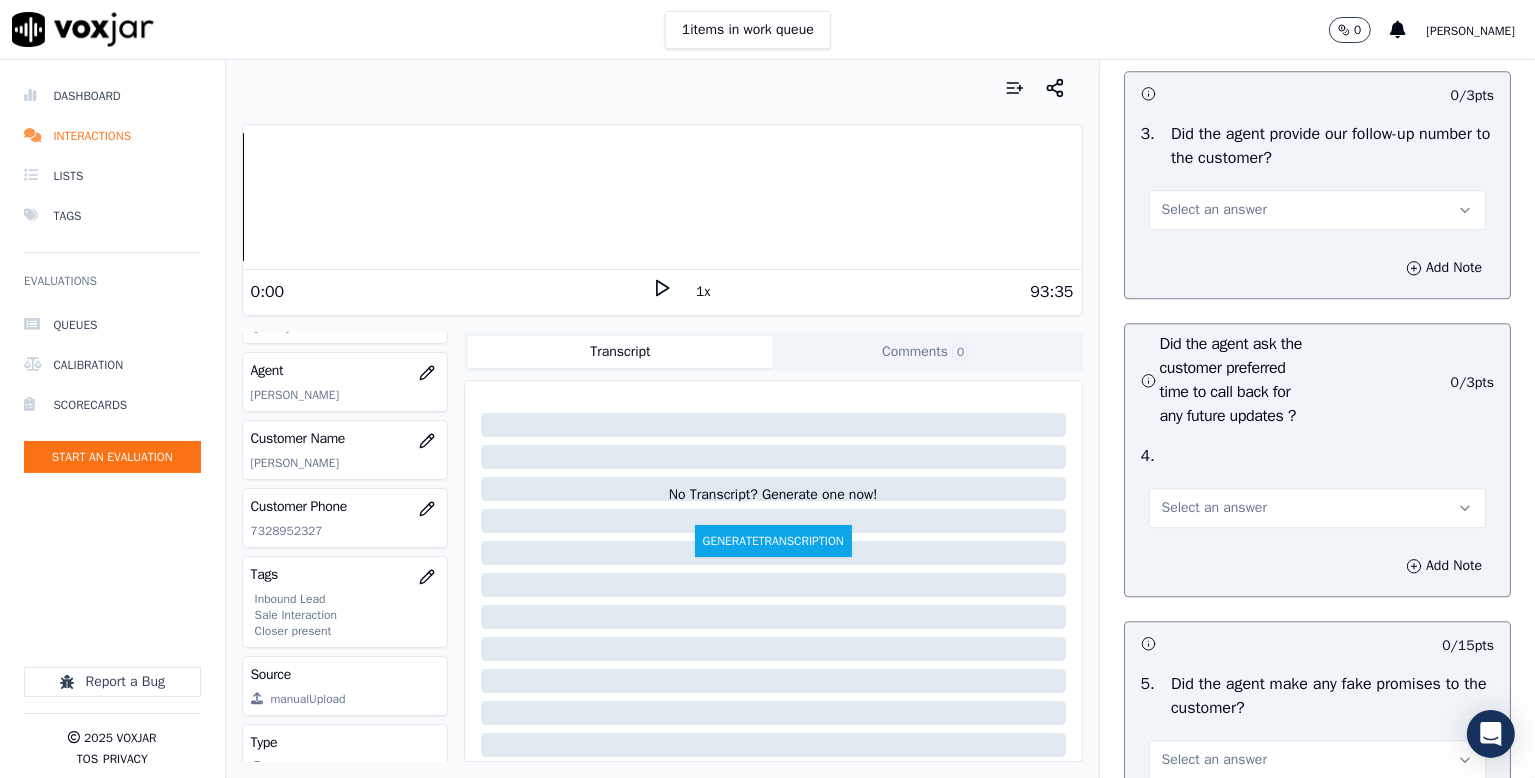 scroll, scrollTop: 4900, scrollLeft: 0, axis: vertical 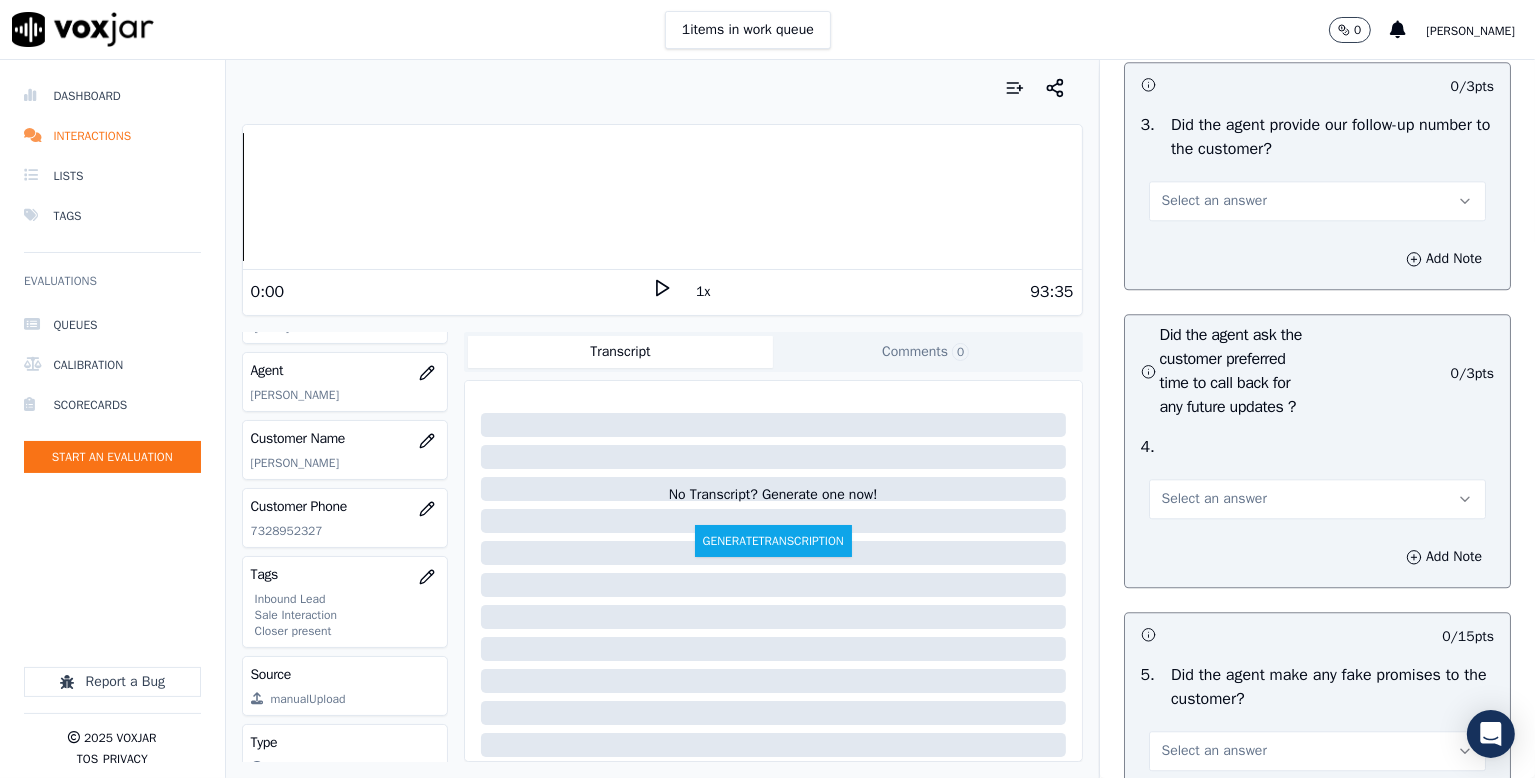 click on "Select an answer" at bounding box center (1214, 201) 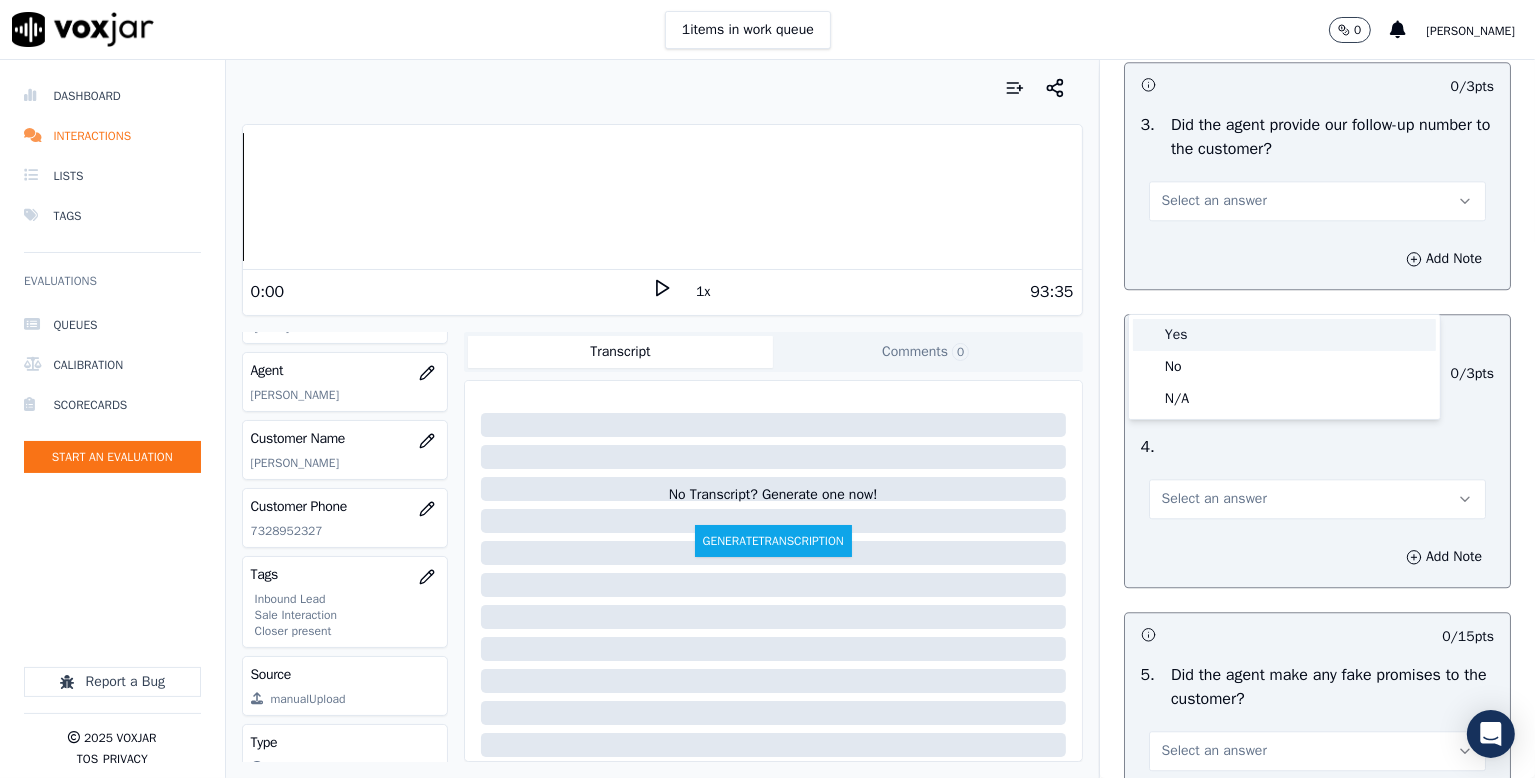click on "Yes" at bounding box center (1284, 335) 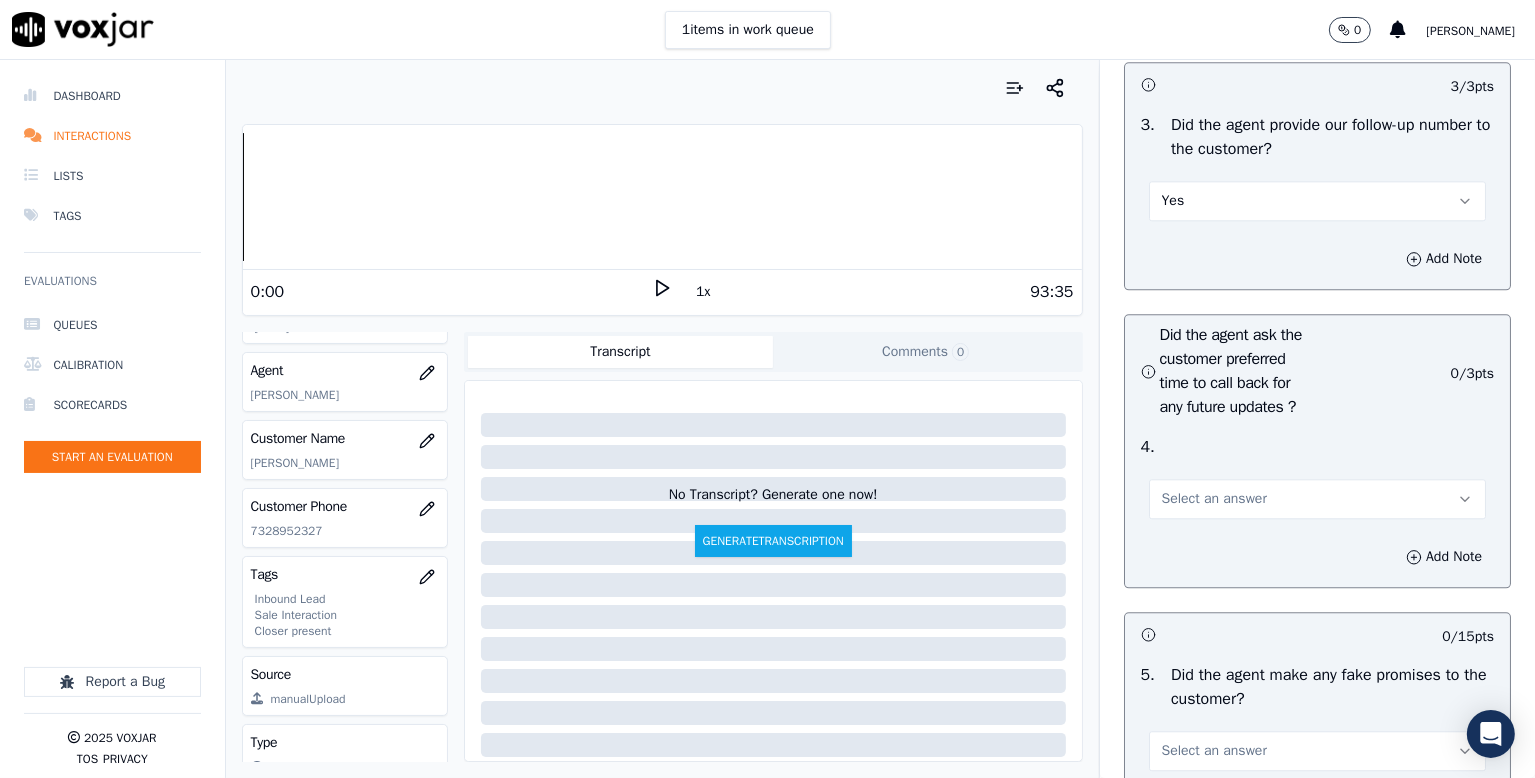 click on "0 / 3  pts" 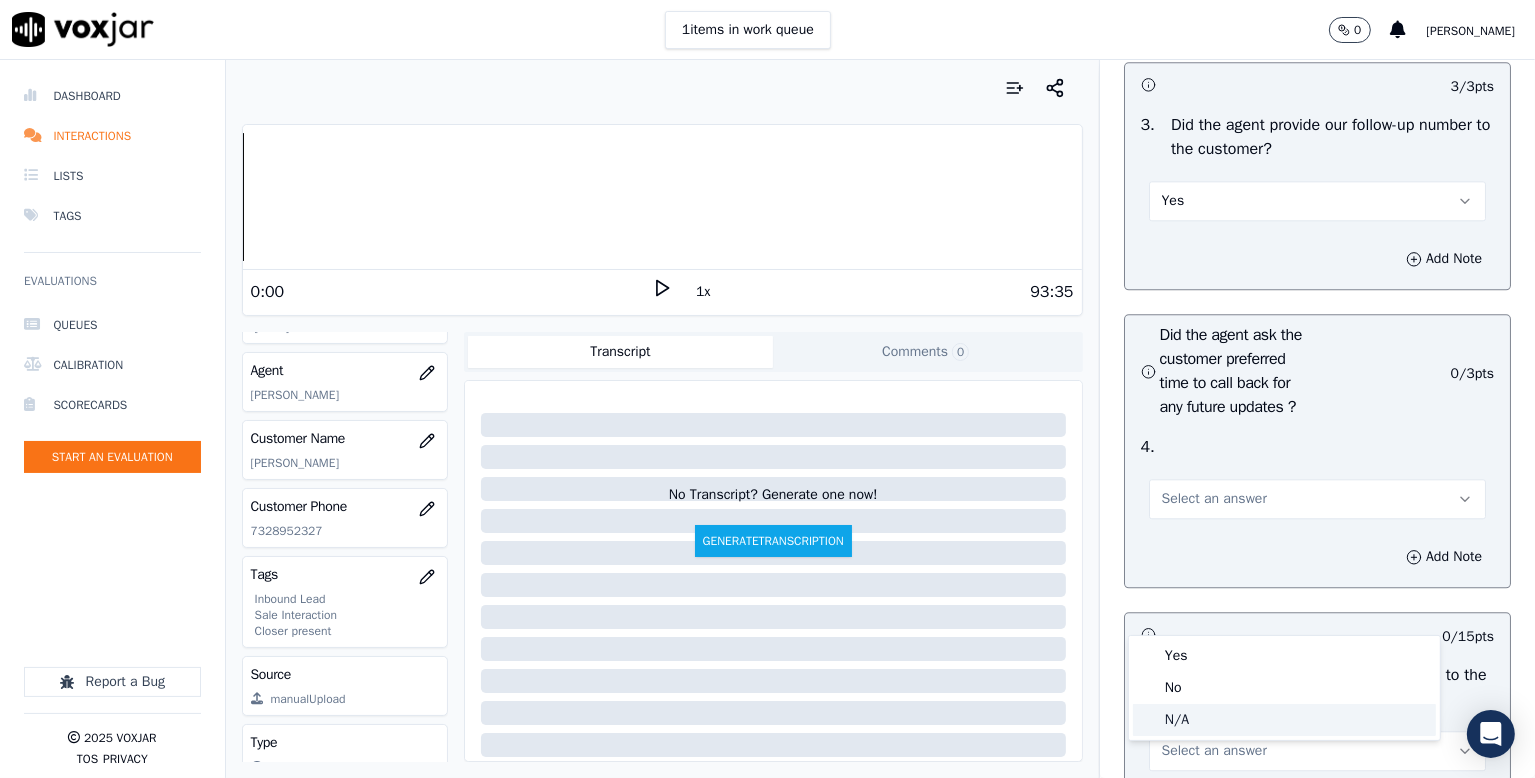 click on "N/A" 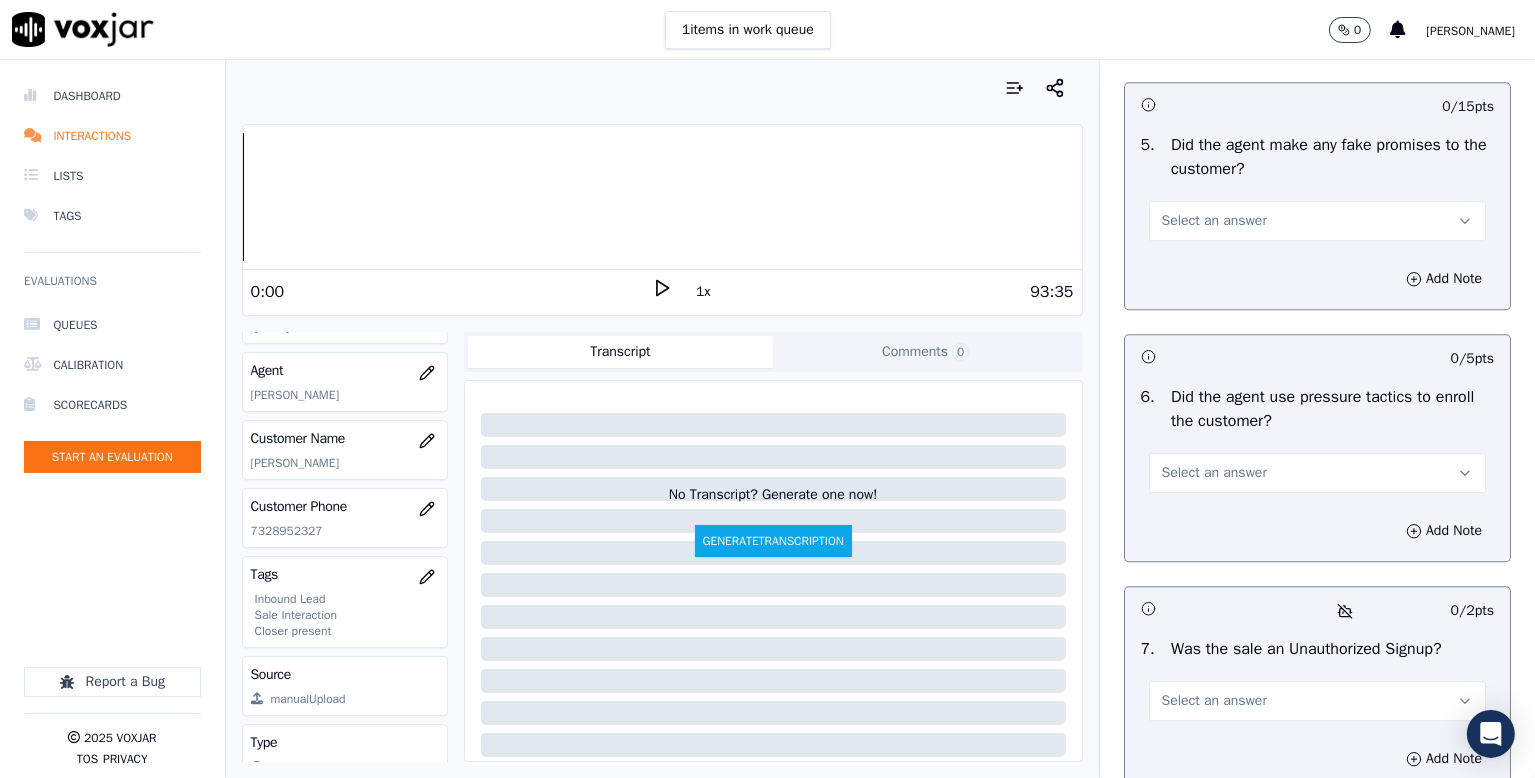 scroll, scrollTop: 5500, scrollLeft: 0, axis: vertical 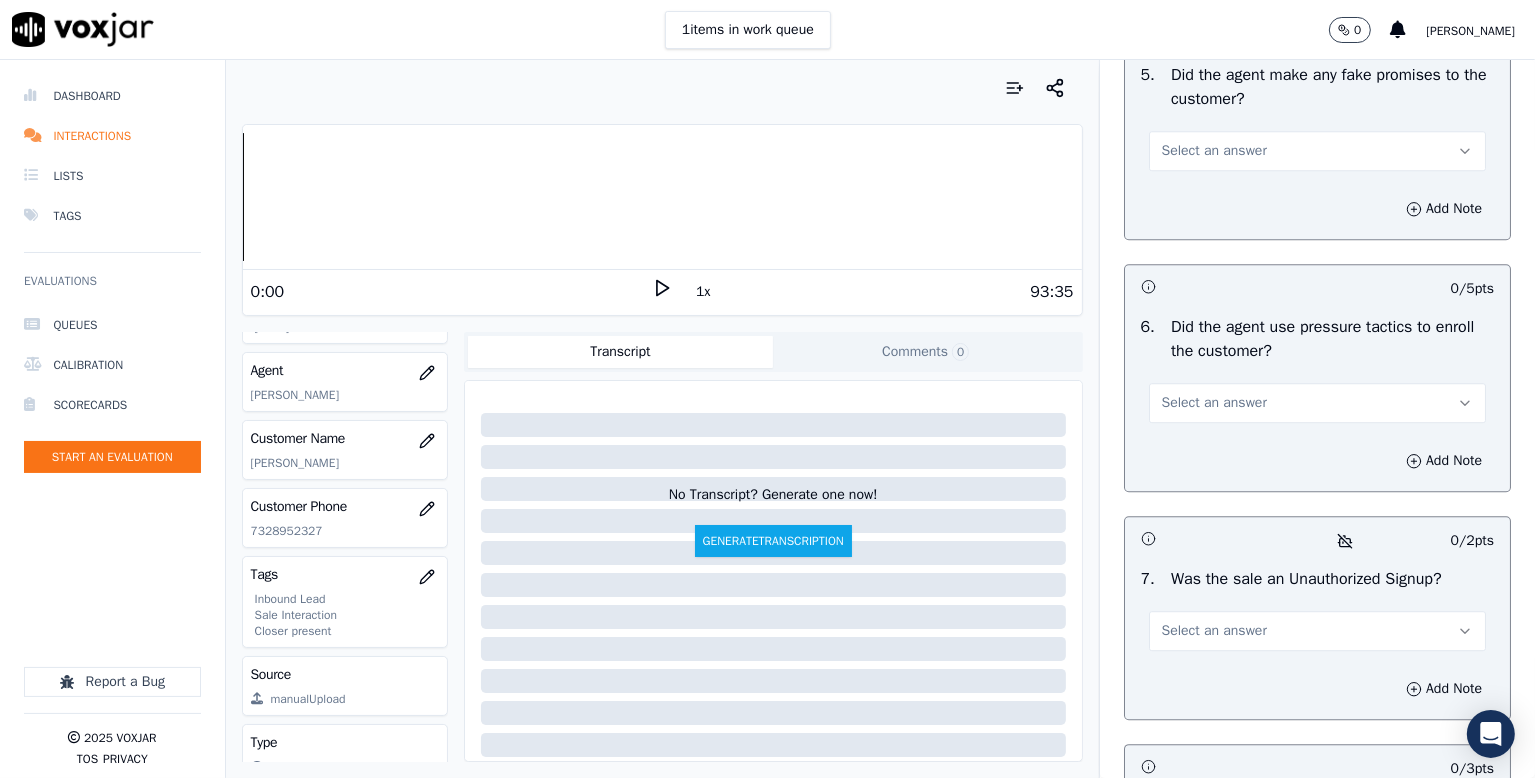 click on "Select an answer" at bounding box center [1214, 151] 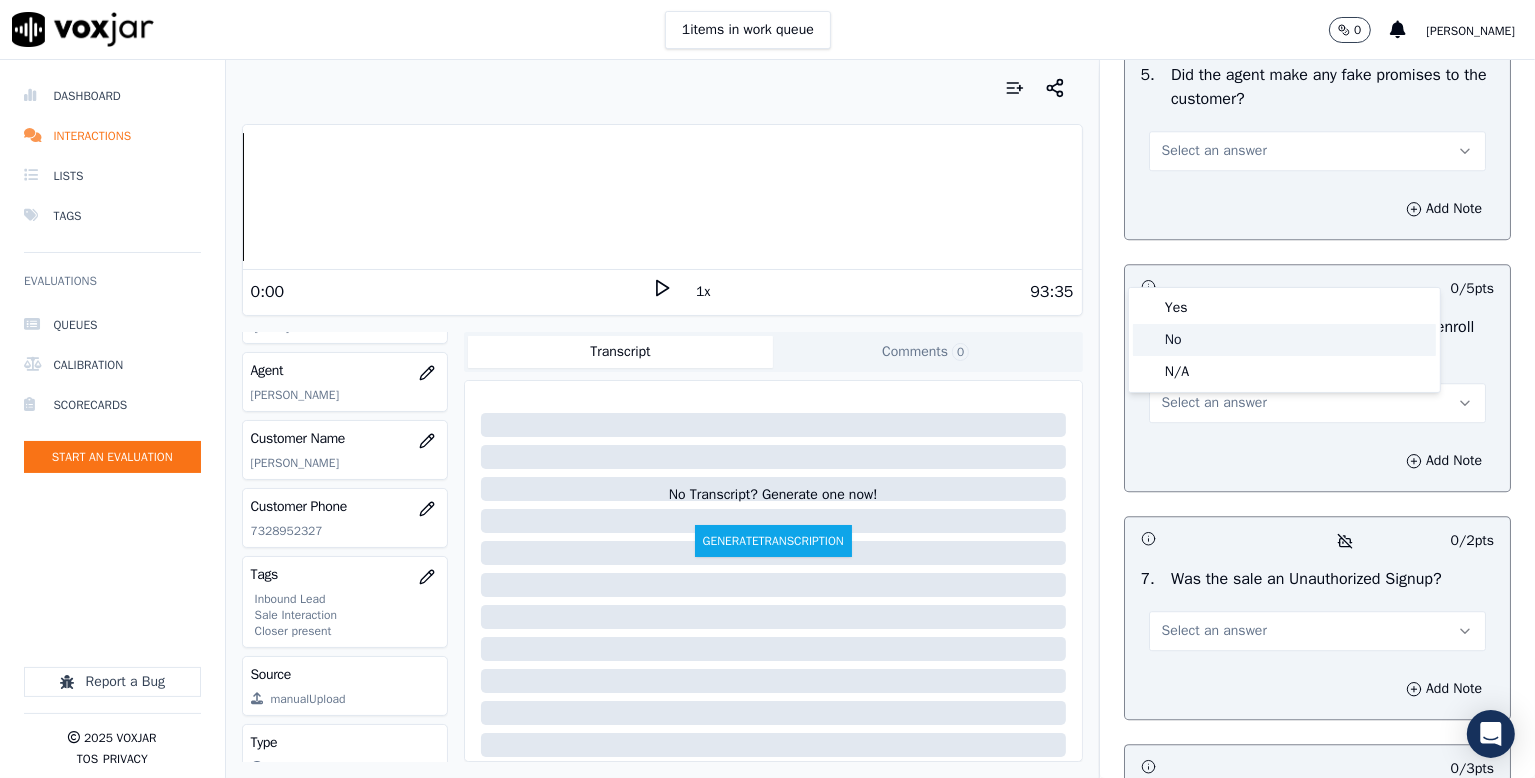 click on "No" 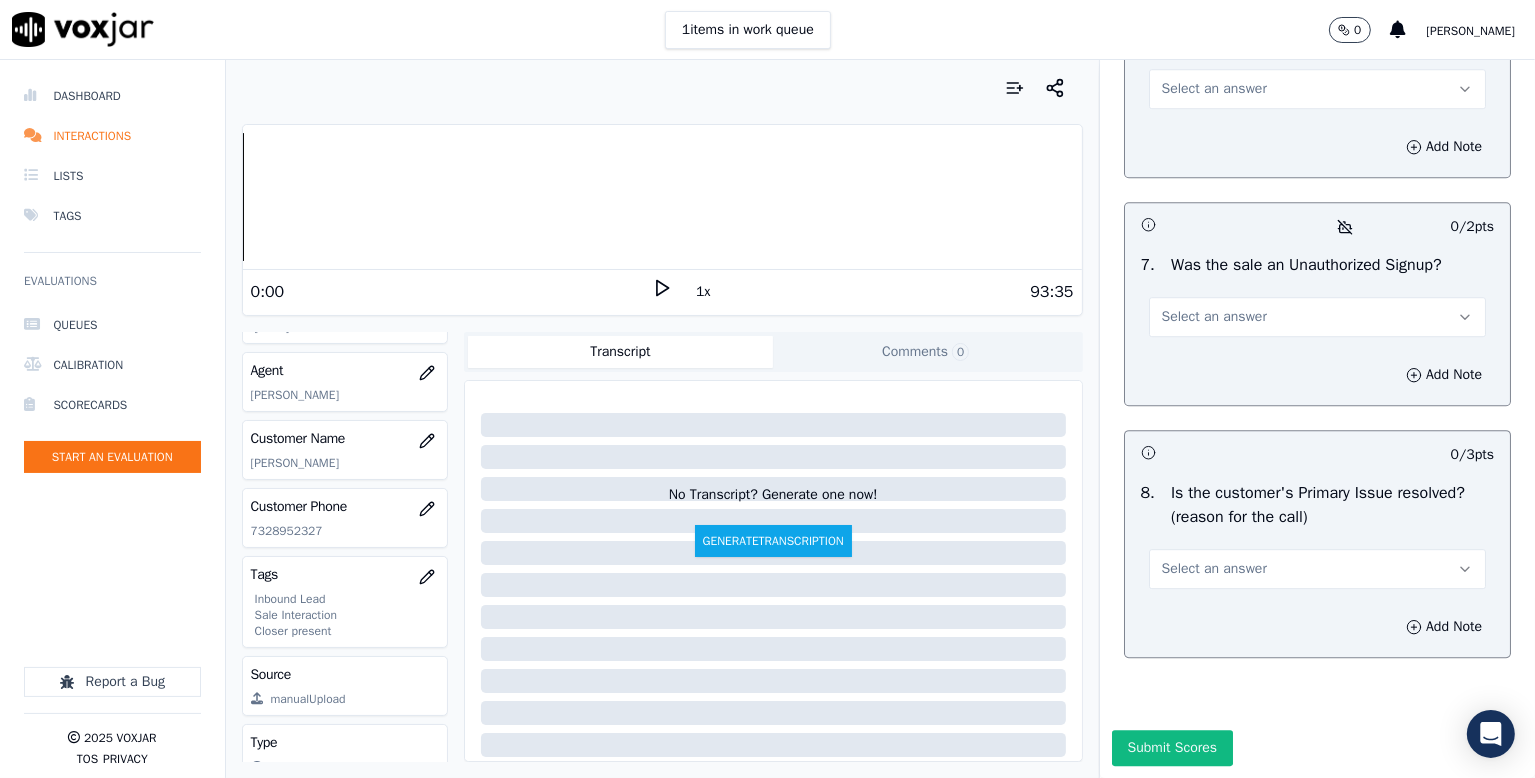 scroll, scrollTop: 5800, scrollLeft: 0, axis: vertical 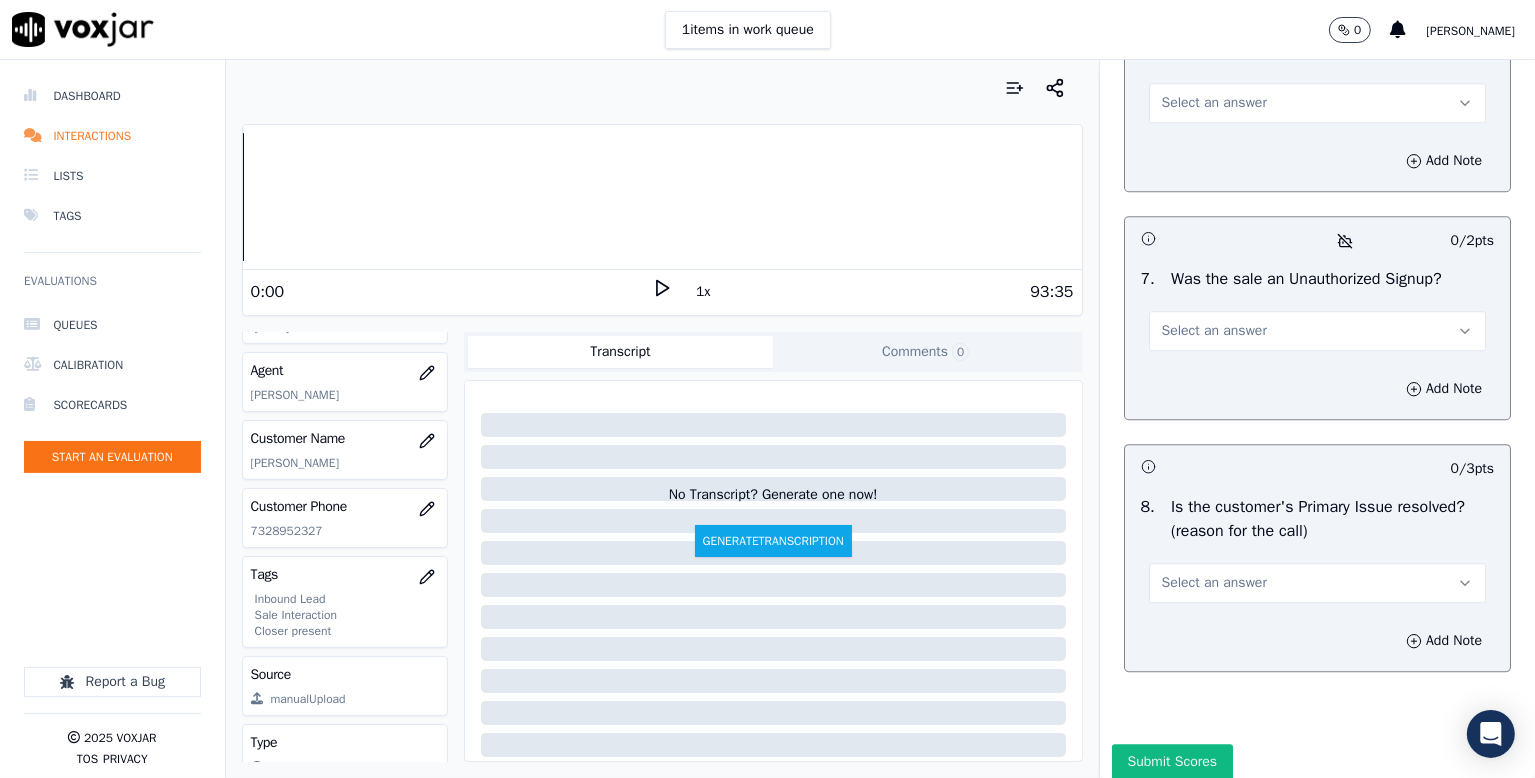 drag, startPoint x: 1187, startPoint y: 217, endPoint x: 1184, endPoint y: 230, distance: 13.341664 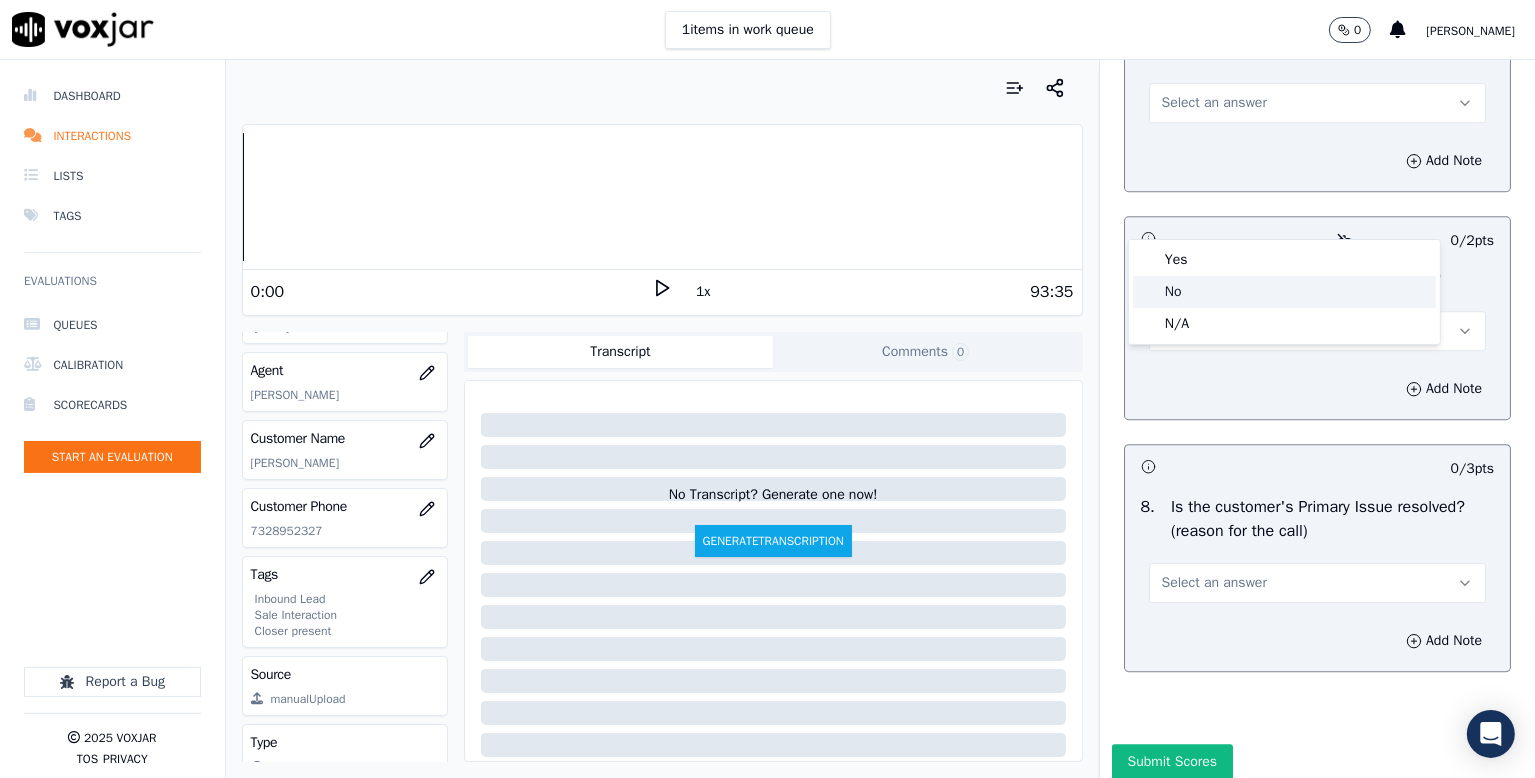 drag, startPoint x: 1180, startPoint y: 284, endPoint x: 1235, endPoint y: 258, distance: 60.835846 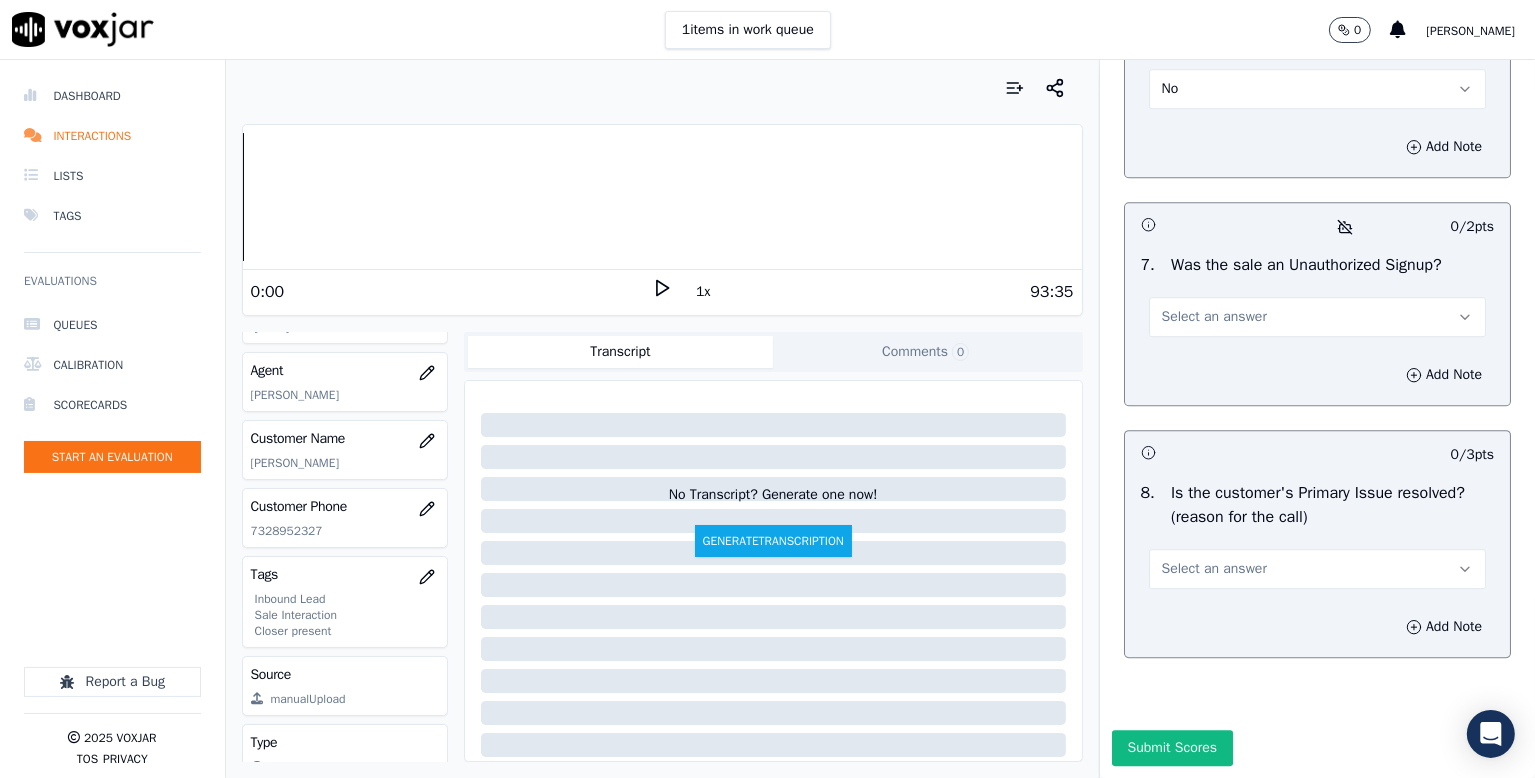 scroll, scrollTop: 5970, scrollLeft: 0, axis: vertical 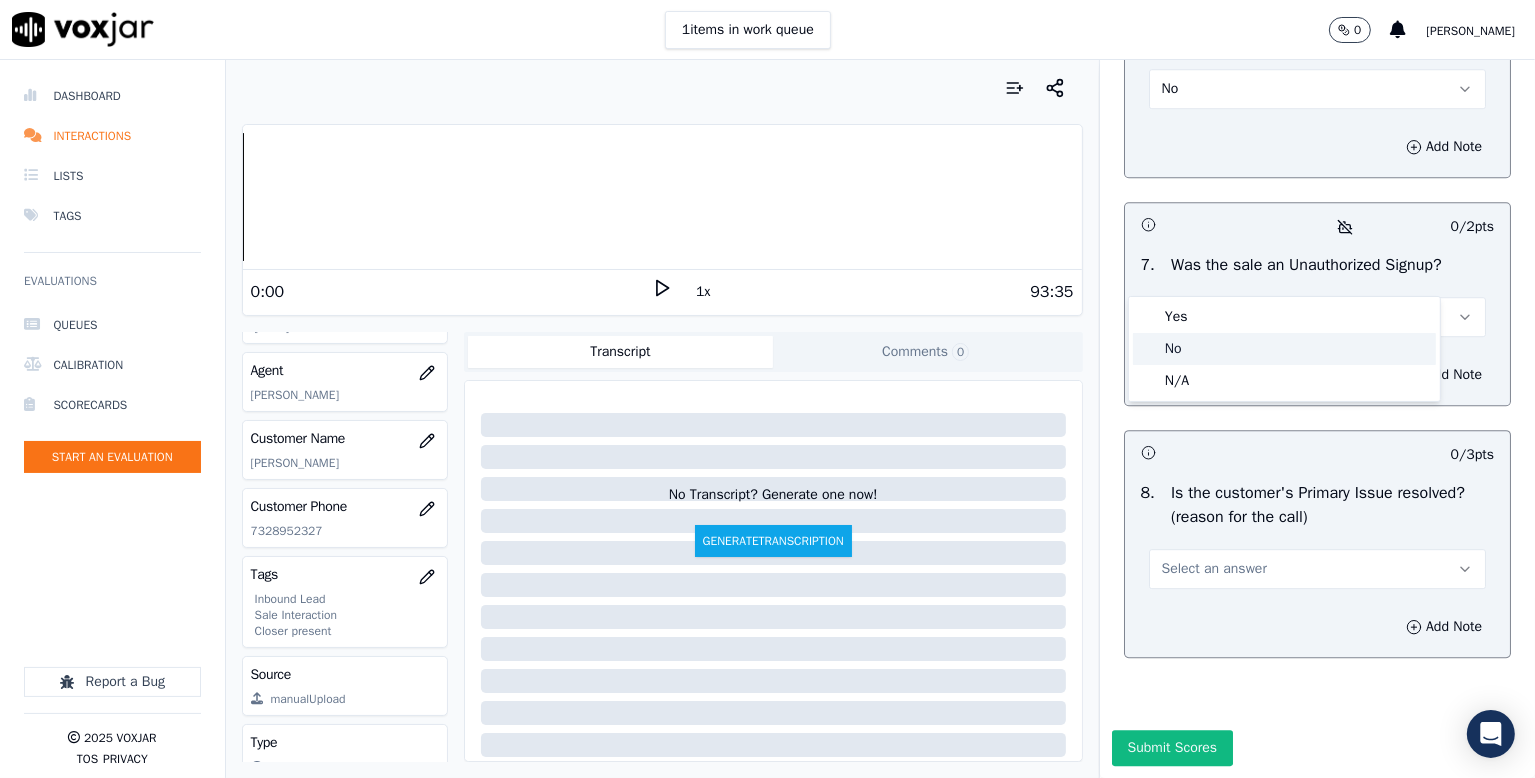 click on "No" 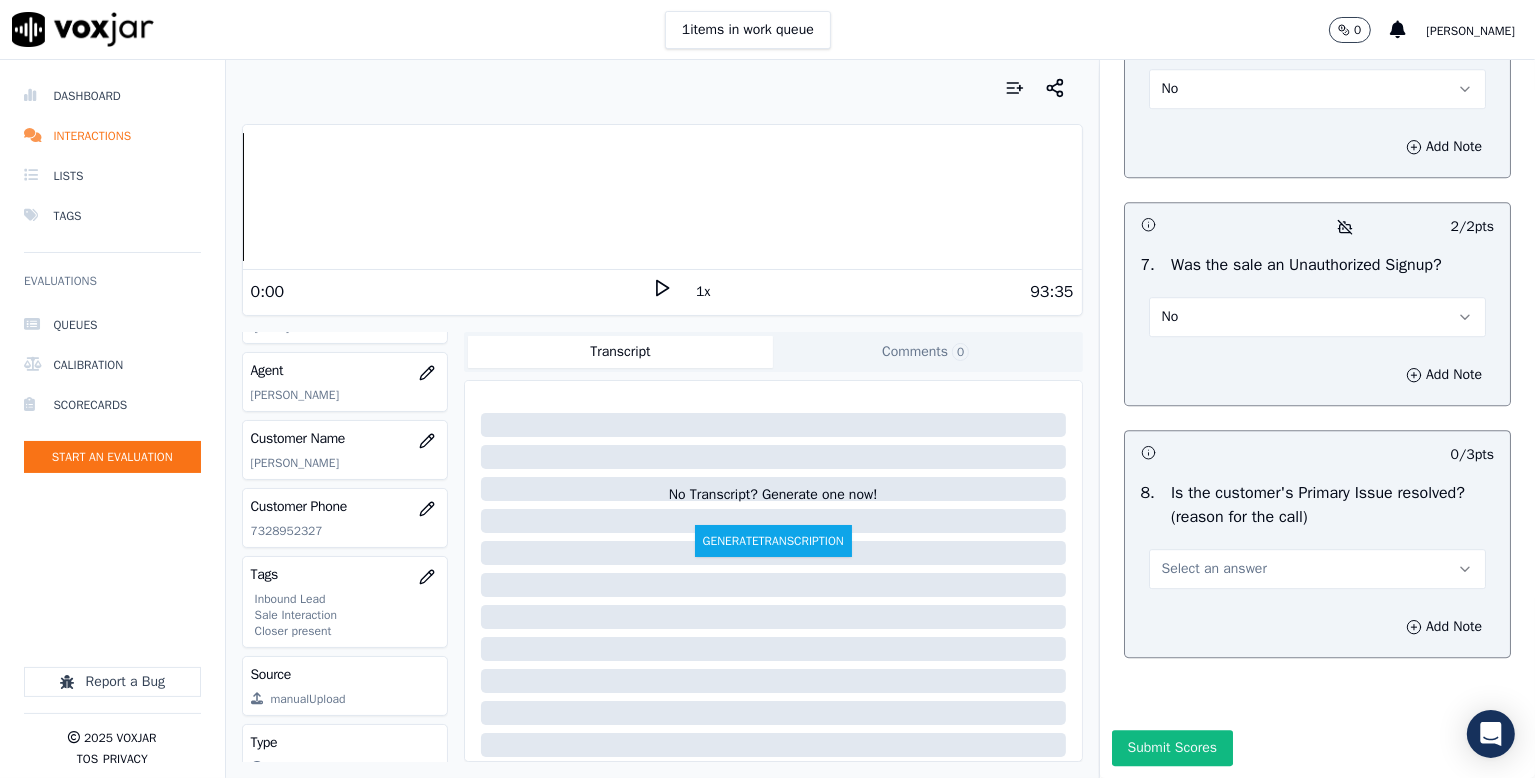 click on "Select an answer" at bounding box center (1214, 569) 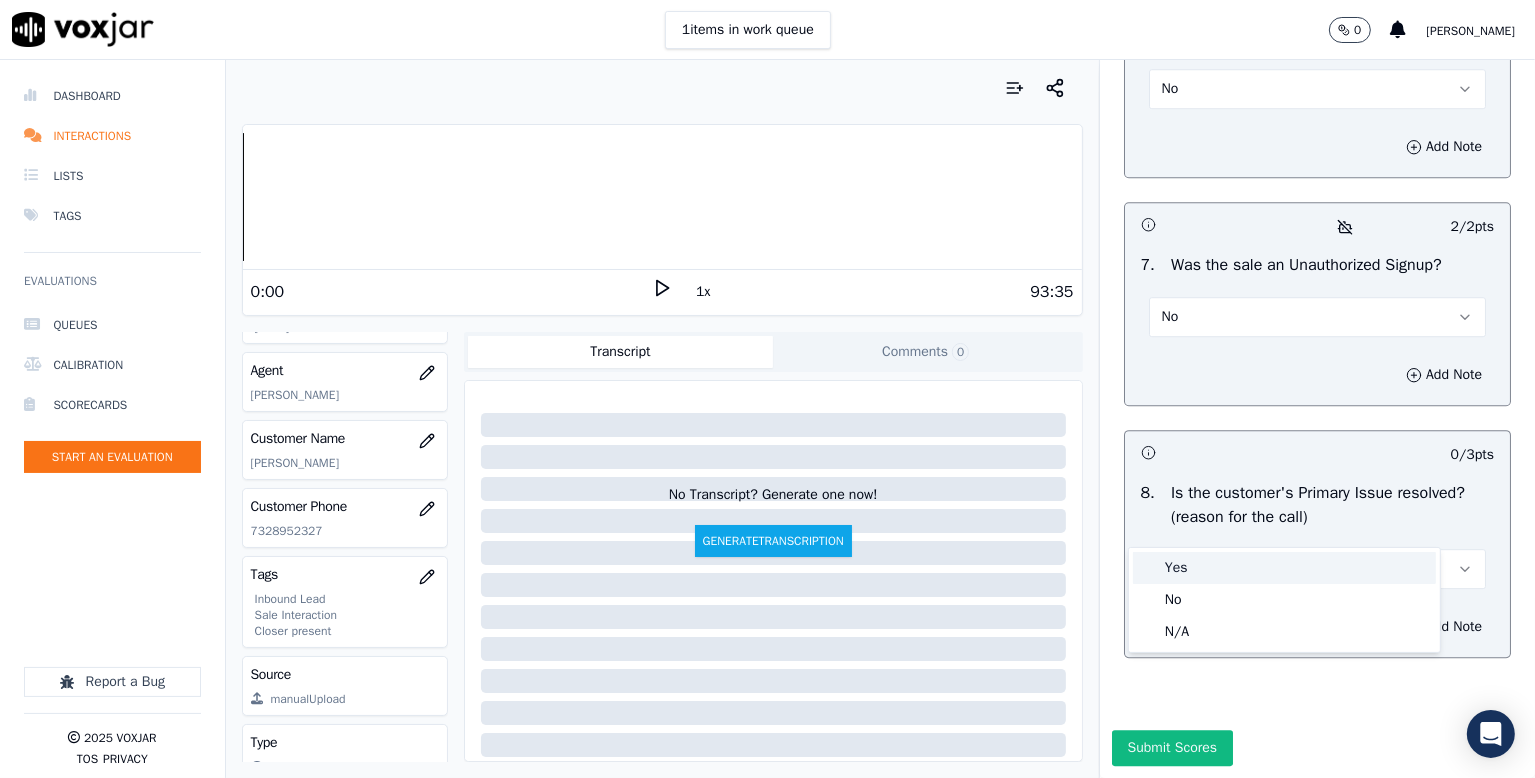click on "Yes" at bounding box center (1284, 568) 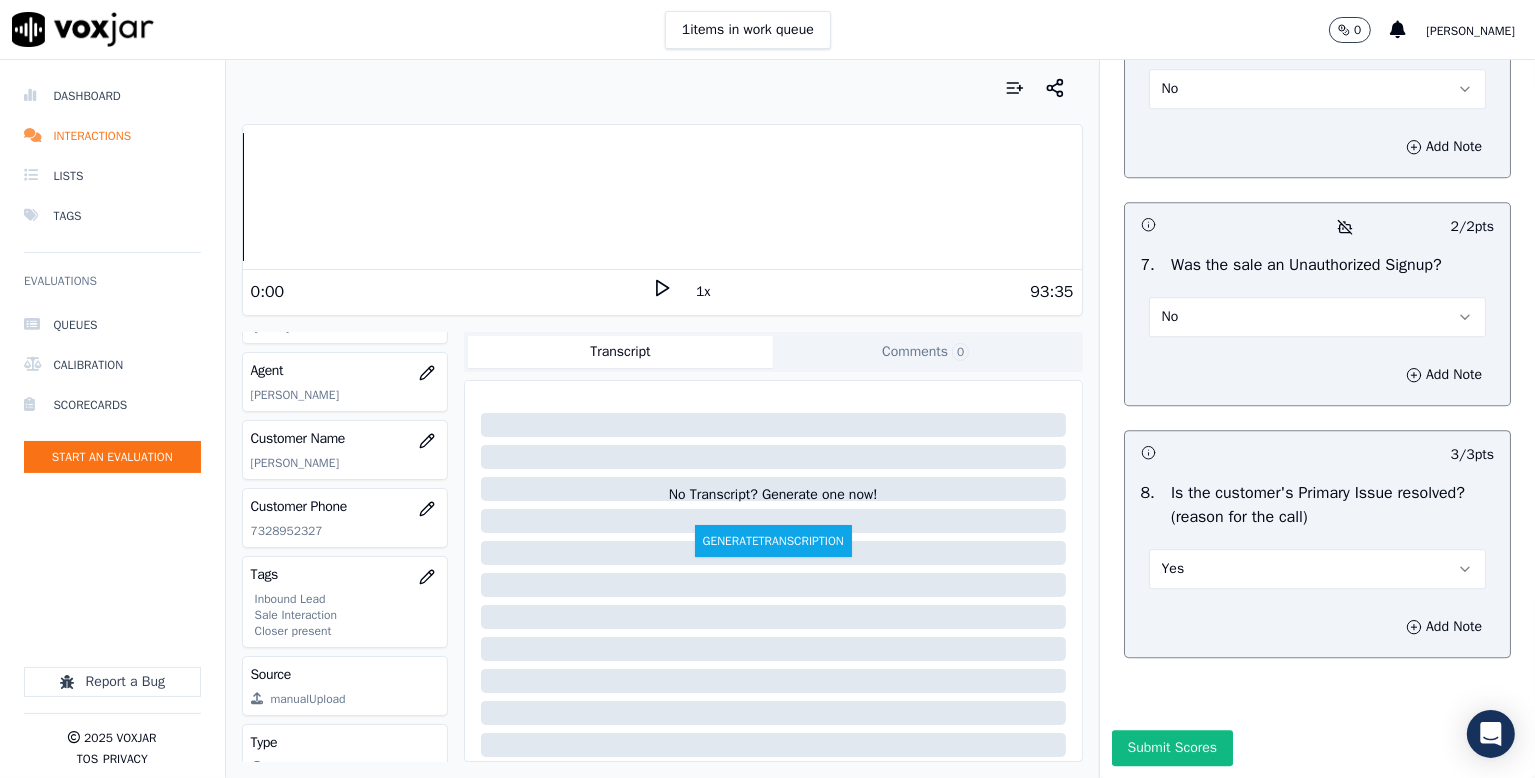 click on "Add Note" at bounding box center [1317, 375] 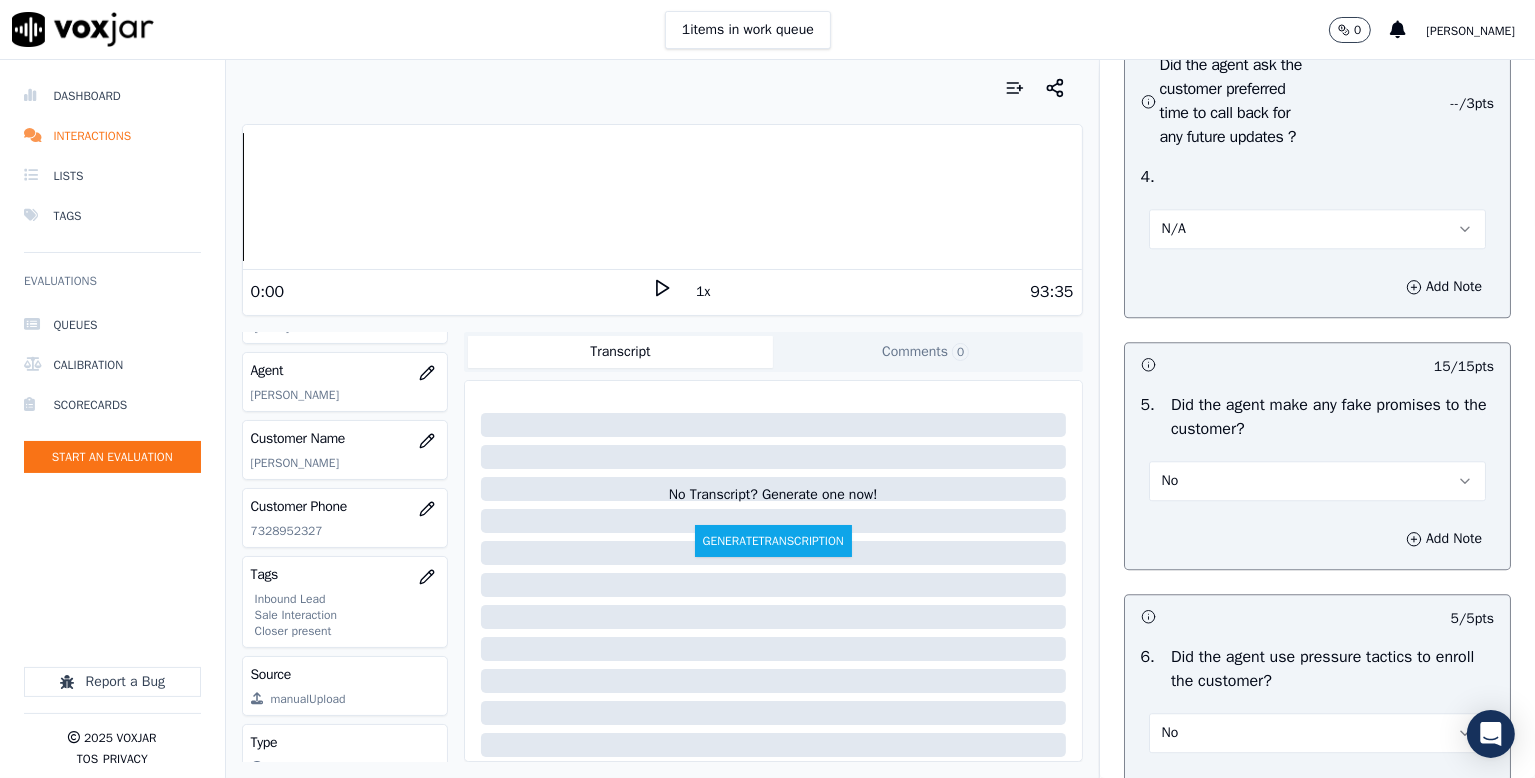 scroll, scrollTop: 5070, scrollLeft: 0, axis: vertical 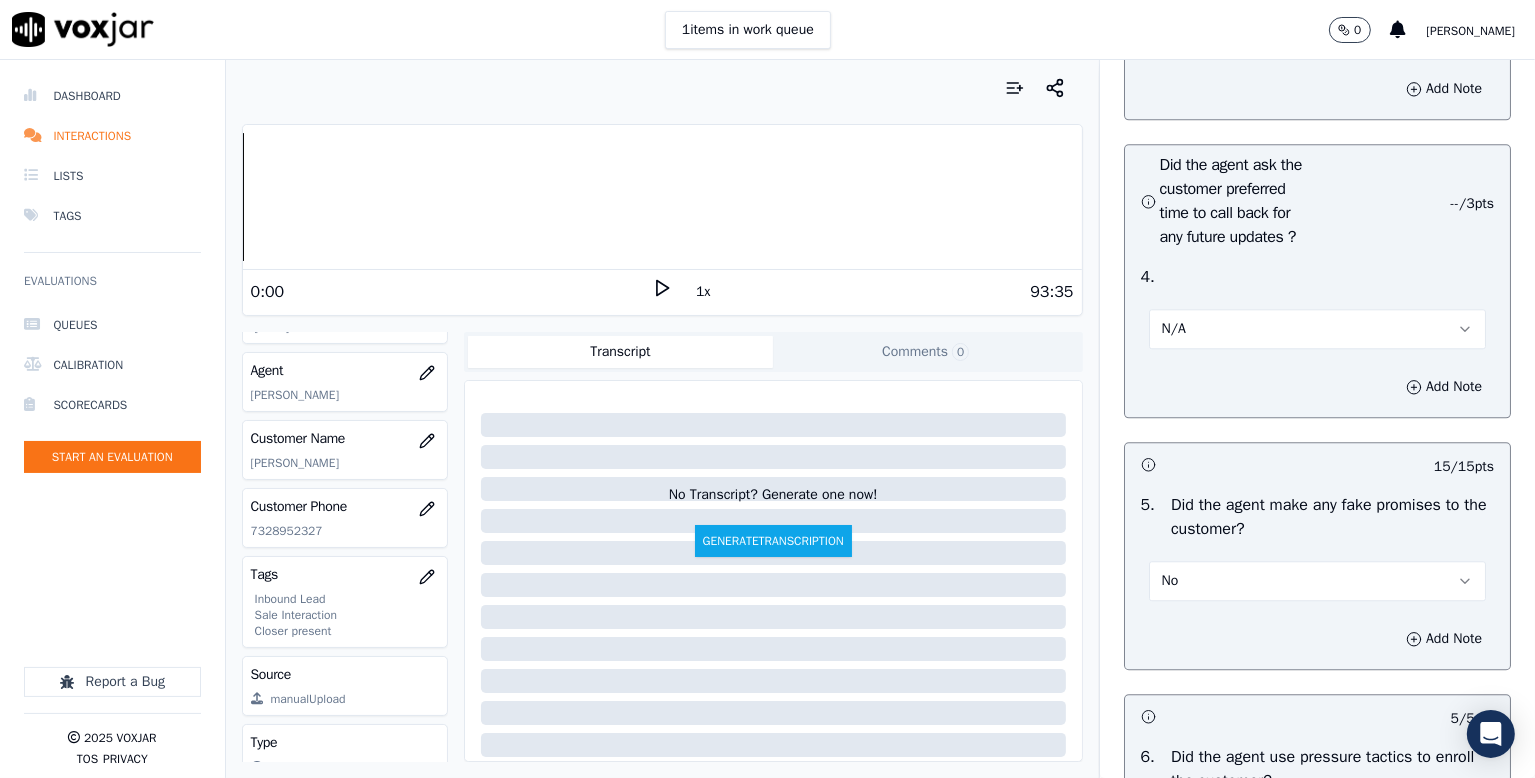 click on "N/A" at bounding box center [1317, 329] 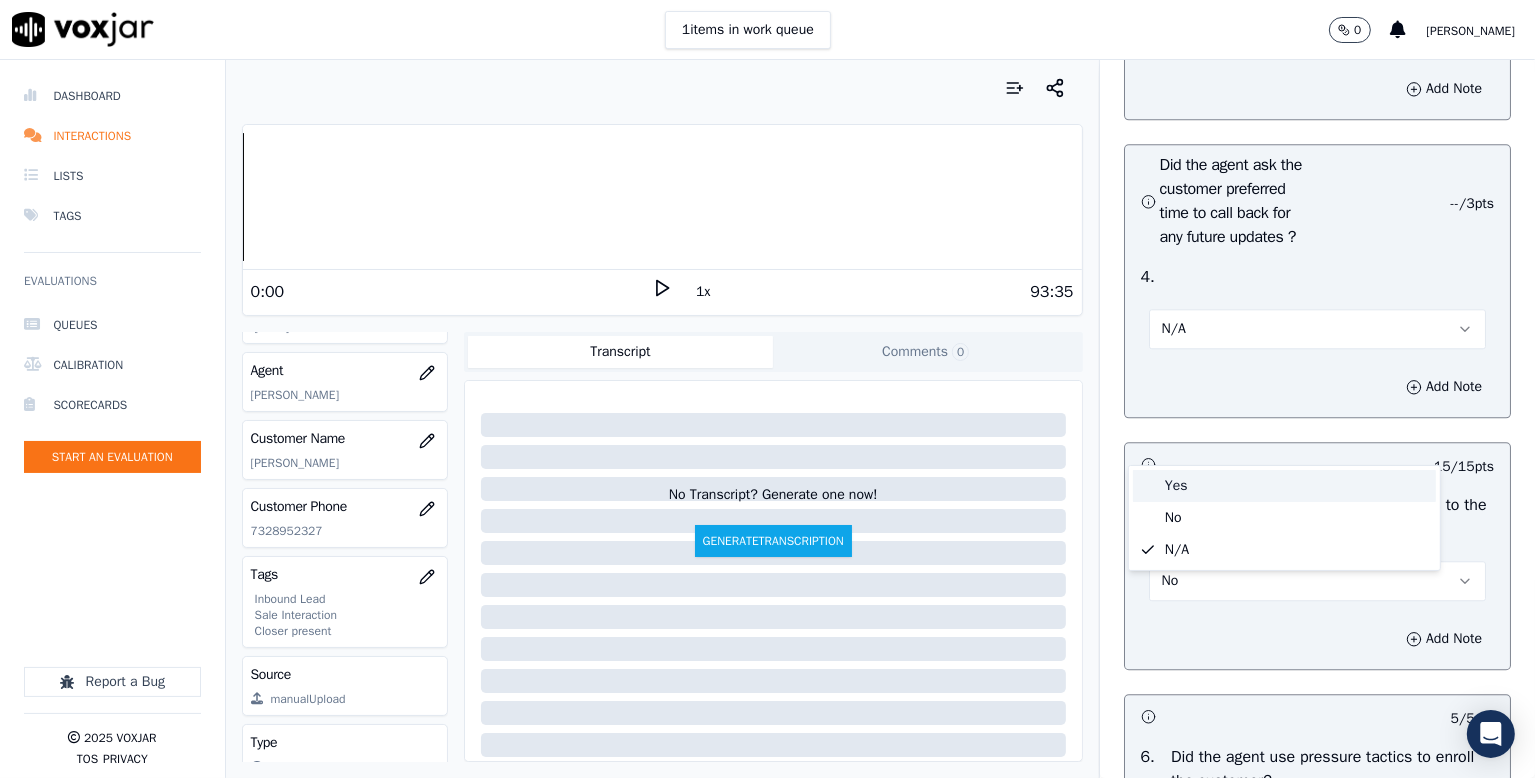 click on "Yes" at bounding box center [1284, 486] 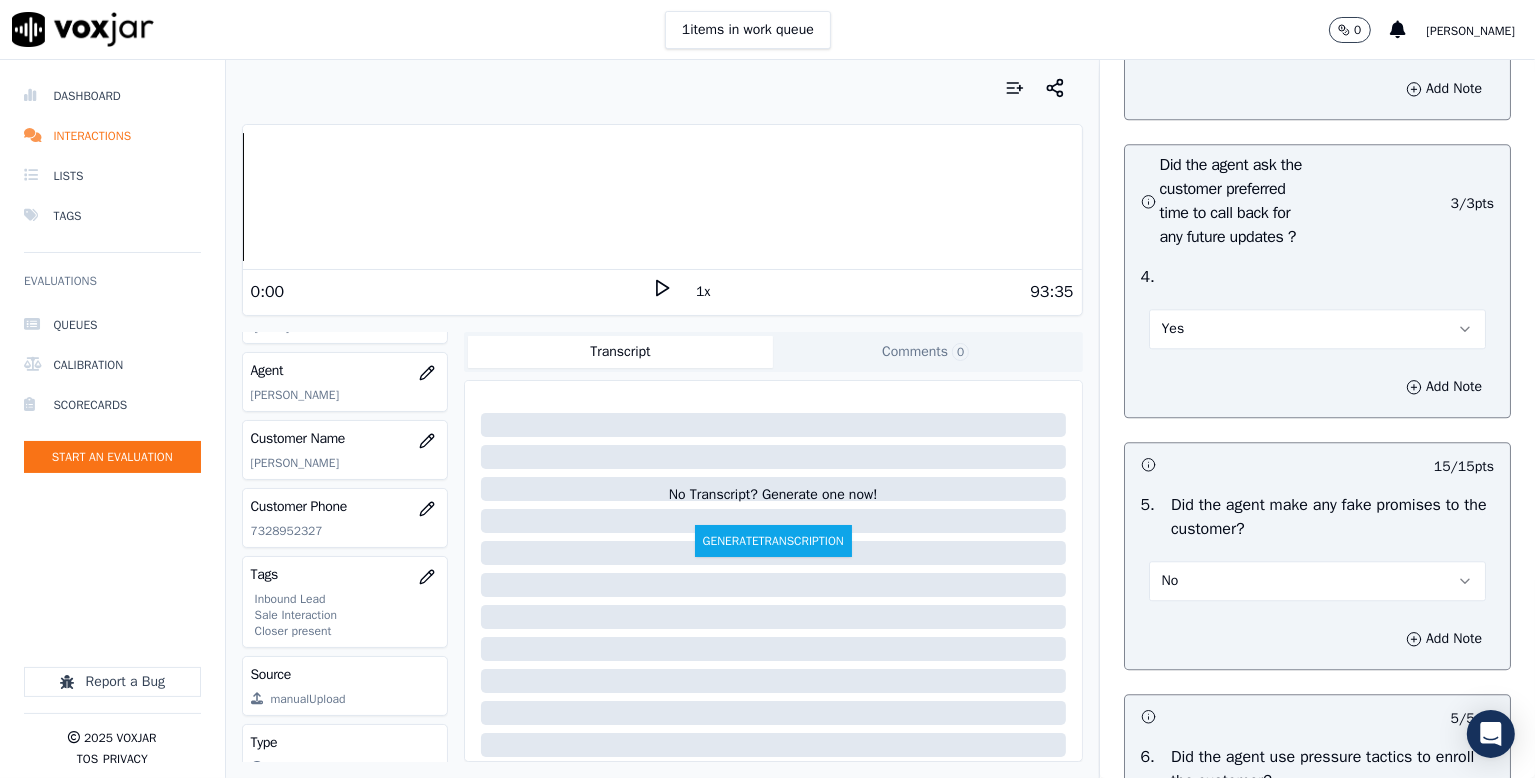 click on "Add Note" at bounding box center [1317, 639] 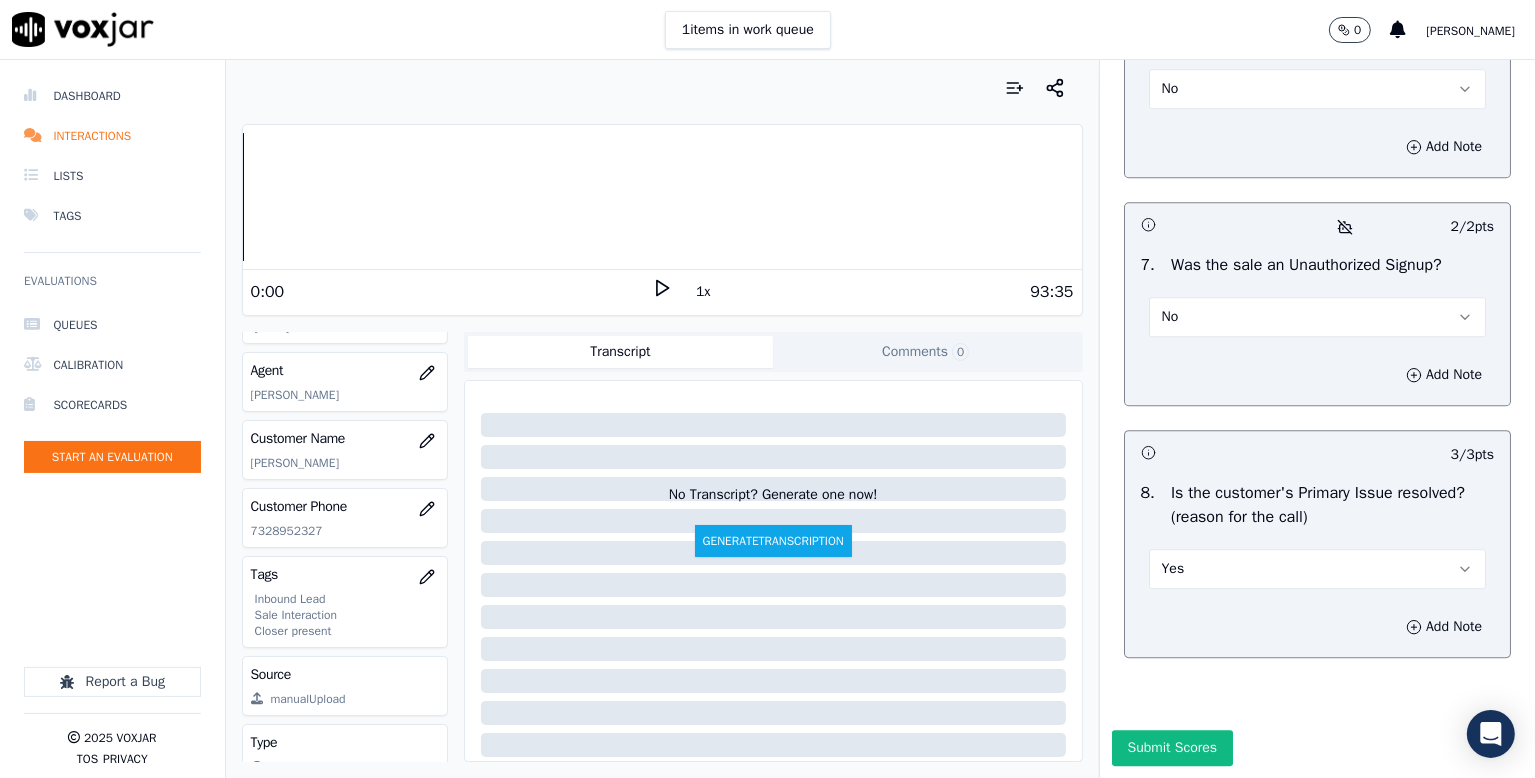 scroll, scrollTop: 5970, scrollLeft: 0, axis: vertical 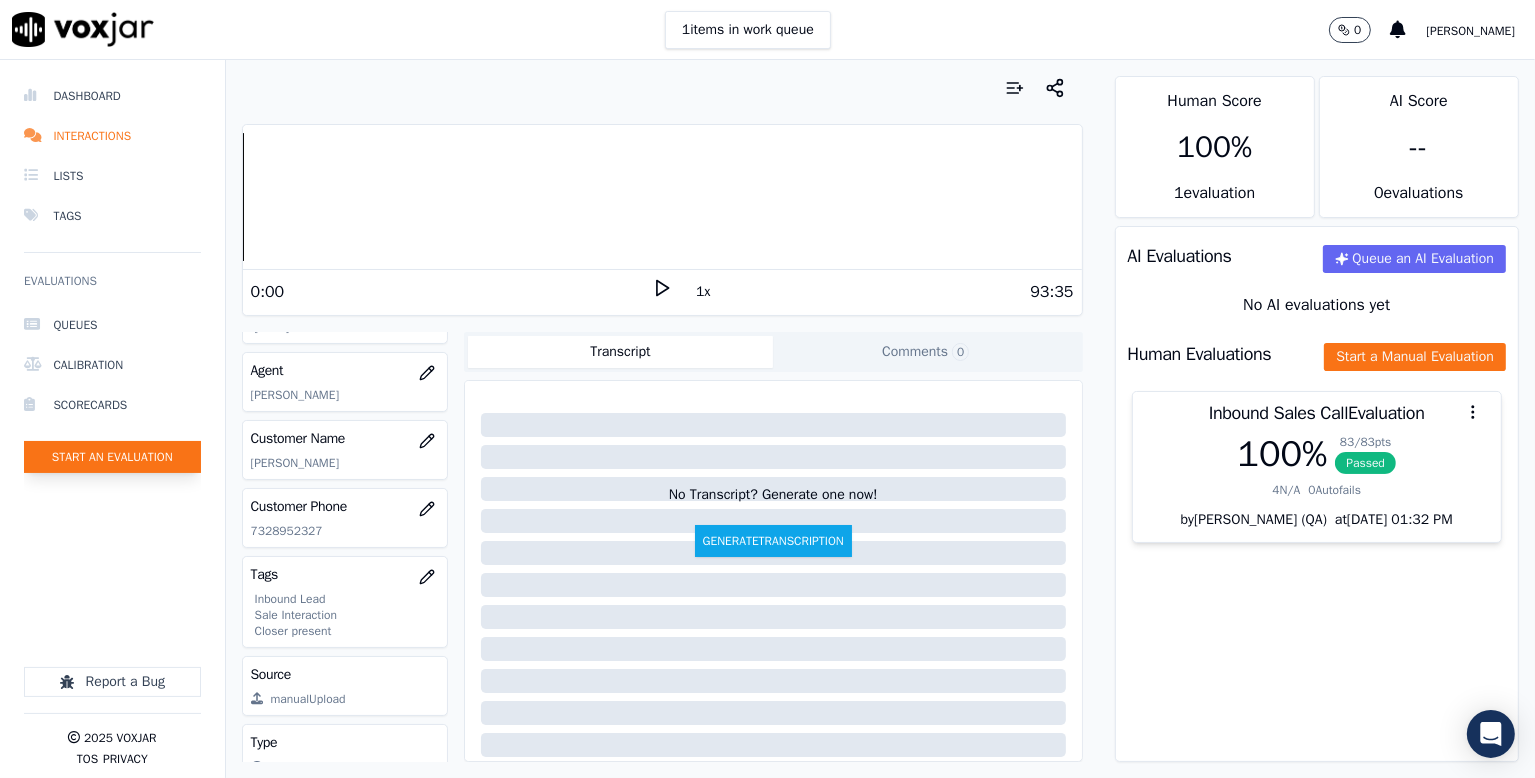 click on "Start an Evaluation" 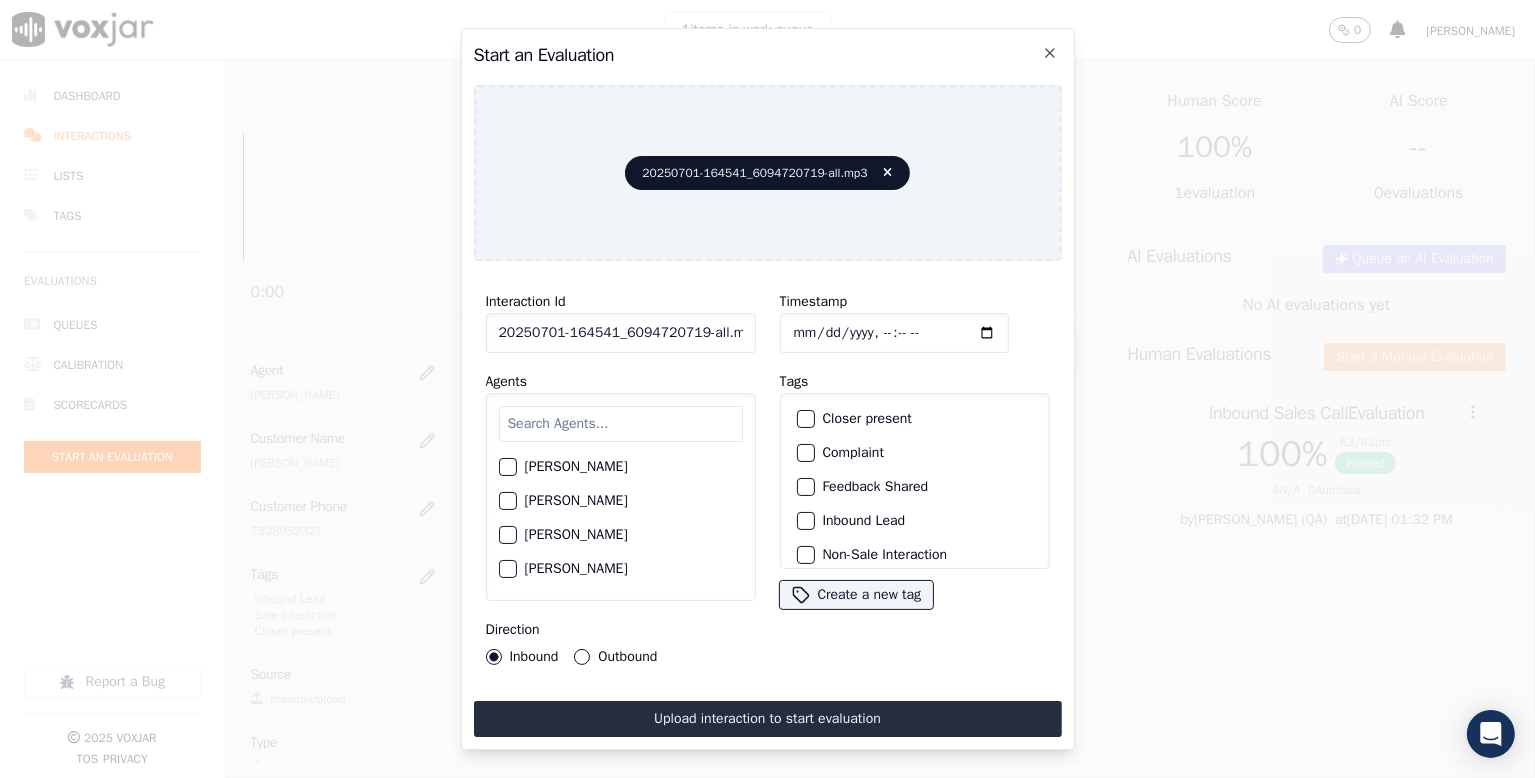 scroll, scrollTop: 0, scrollLeft: 6, axis: horizontal 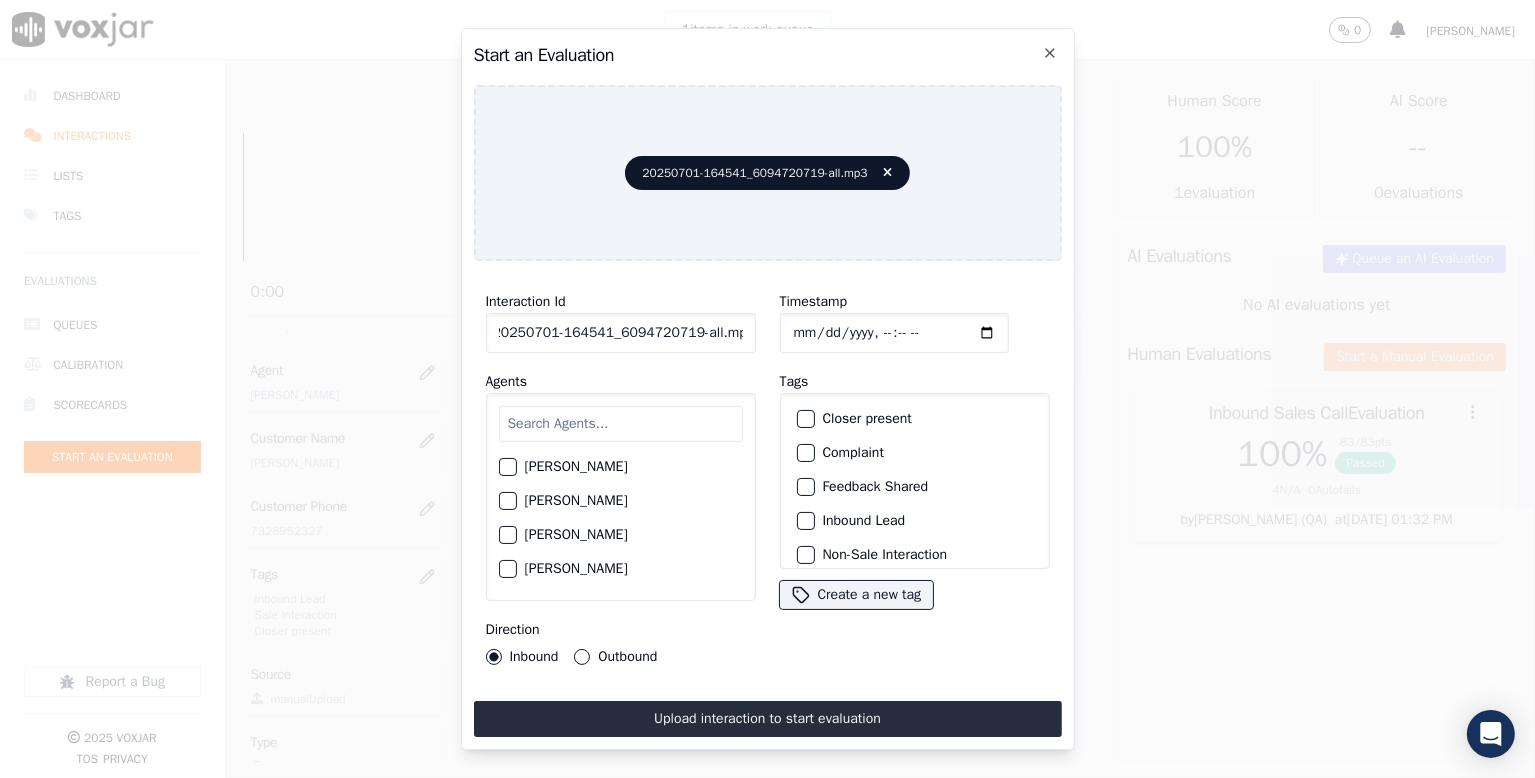 drag, startPoint x: 688, startPoint y: 321, endPoint x: 855, endPoint y: 326, distance: 167.07483 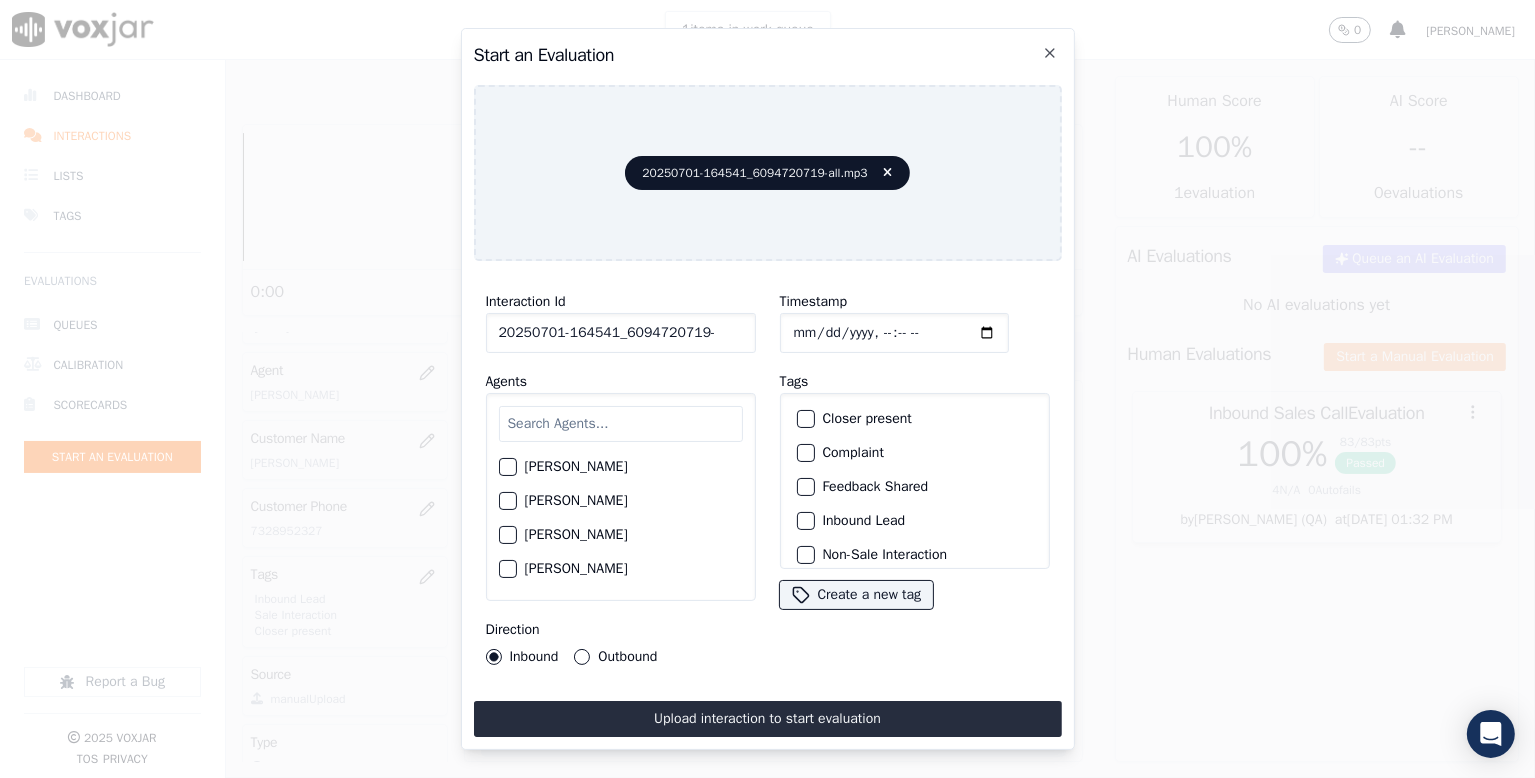 scroll, scrollTop: 0, scrollLeft: 0, axis: both 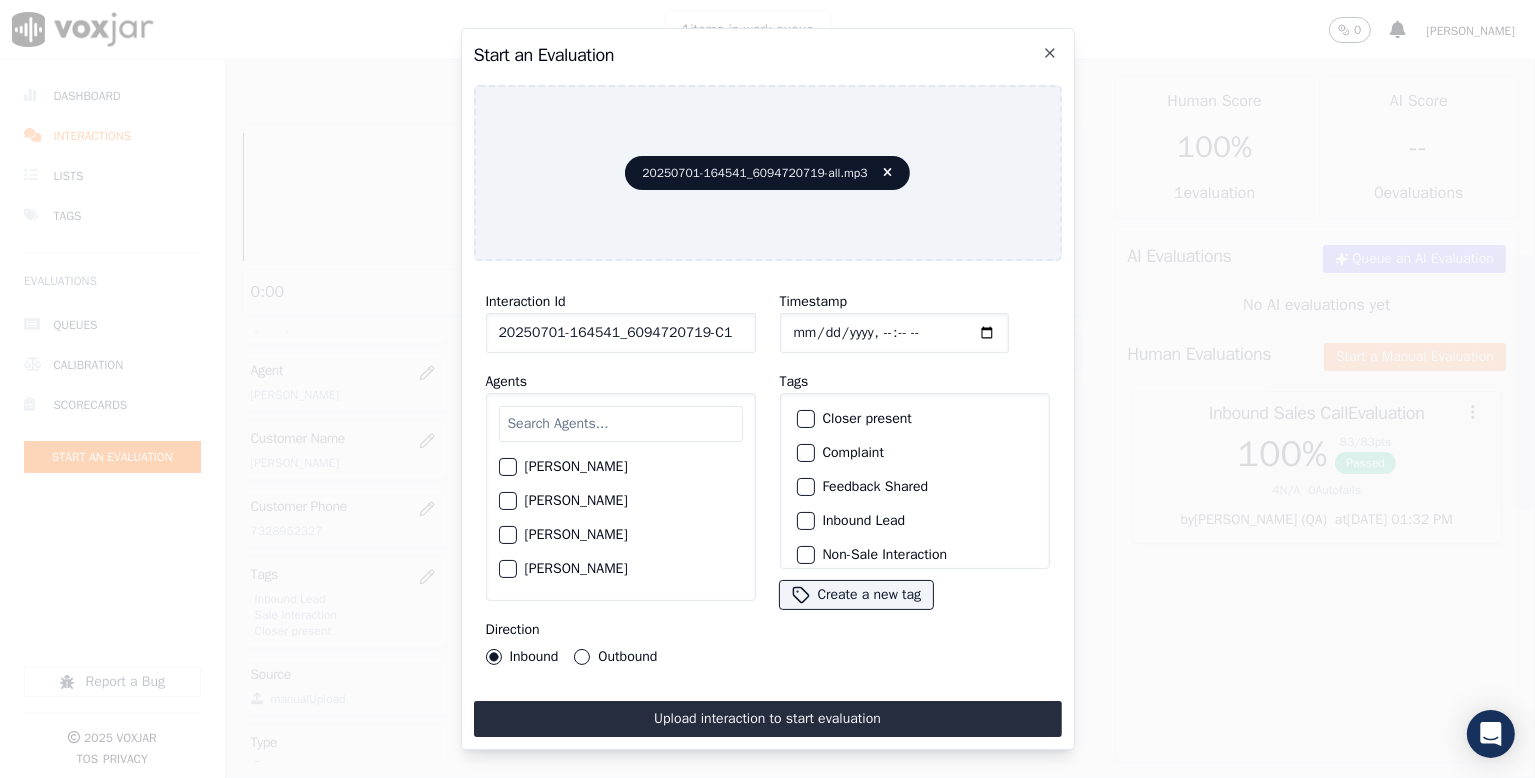 type on "20250701-164541_6094720719-C1" 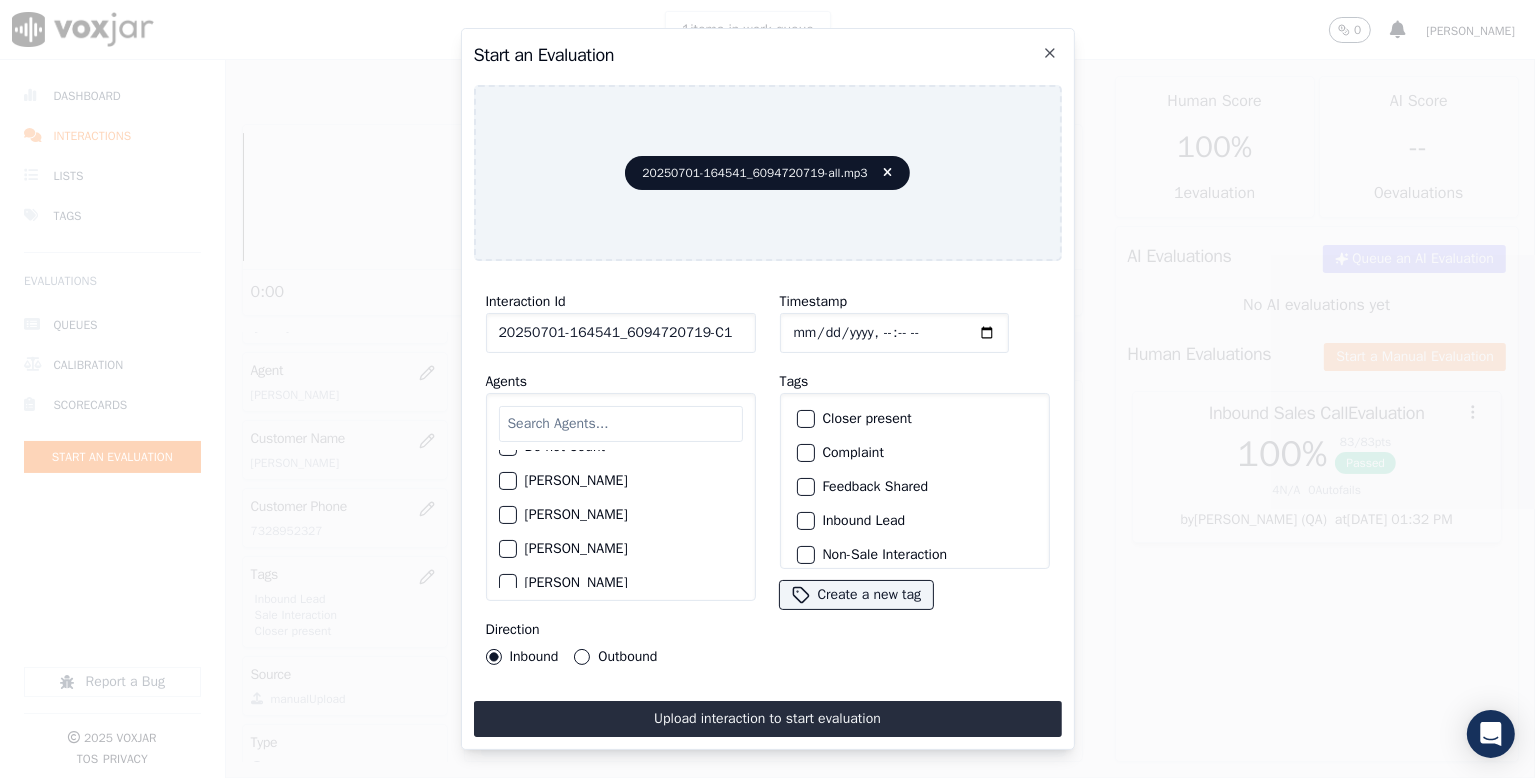 scroll, scrollTop: 600, scrollLeft: 0, axis: vertical 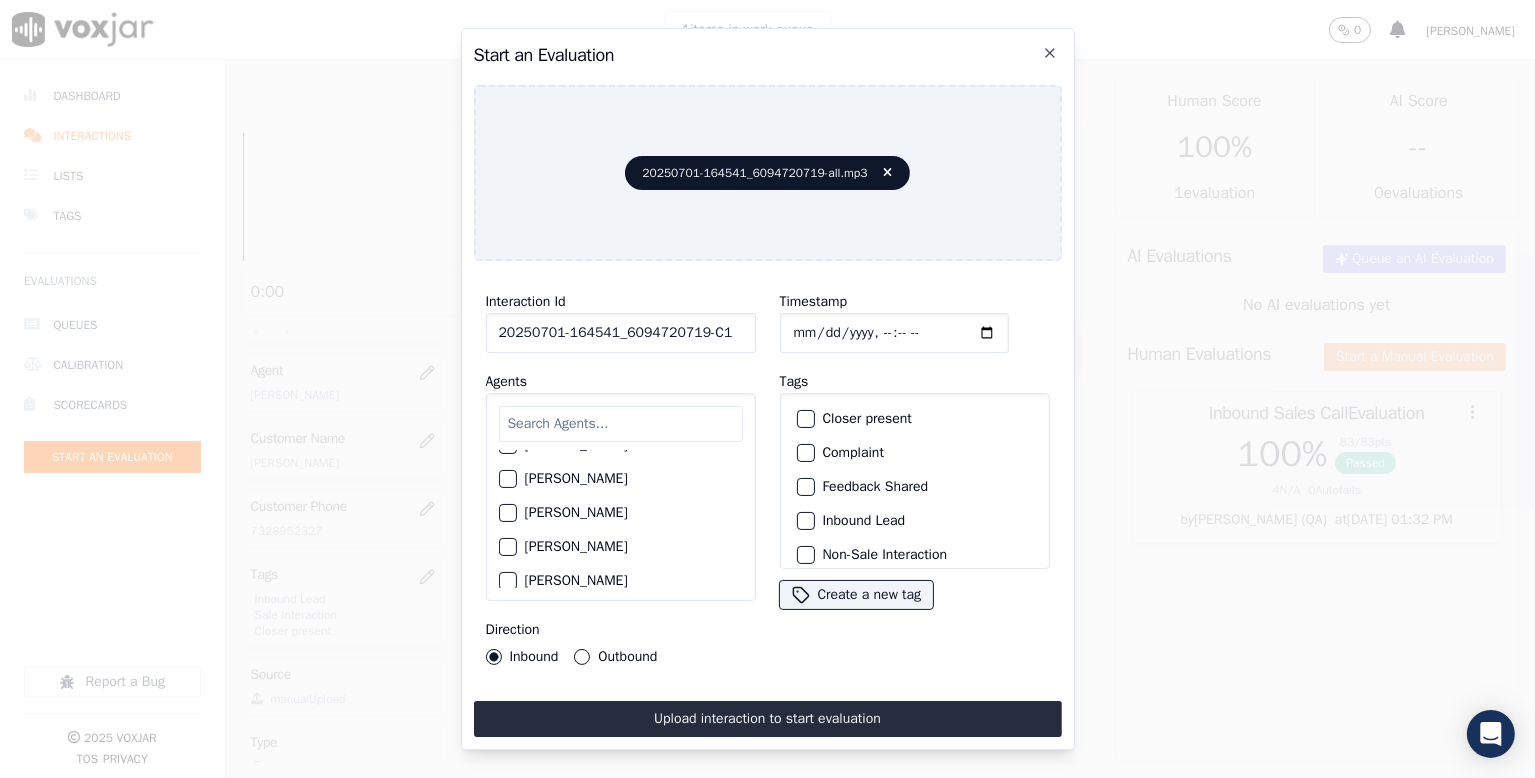 drag, startPoint x: 550, startPoint y: 537, endPoint x: 563, endPoint y: 597, distance: 61.39218 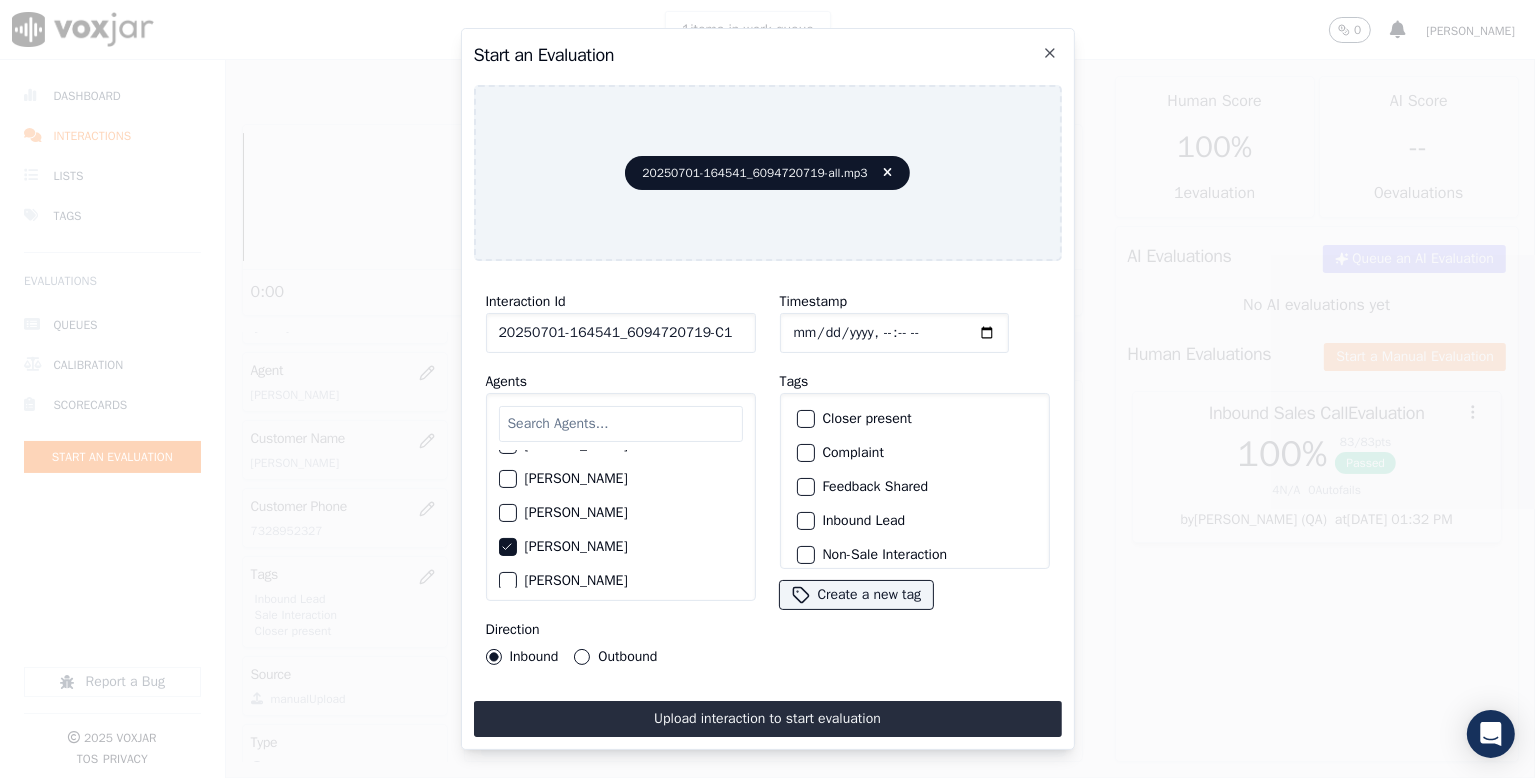 click on "Outbound" at bounding box center [615, 657] 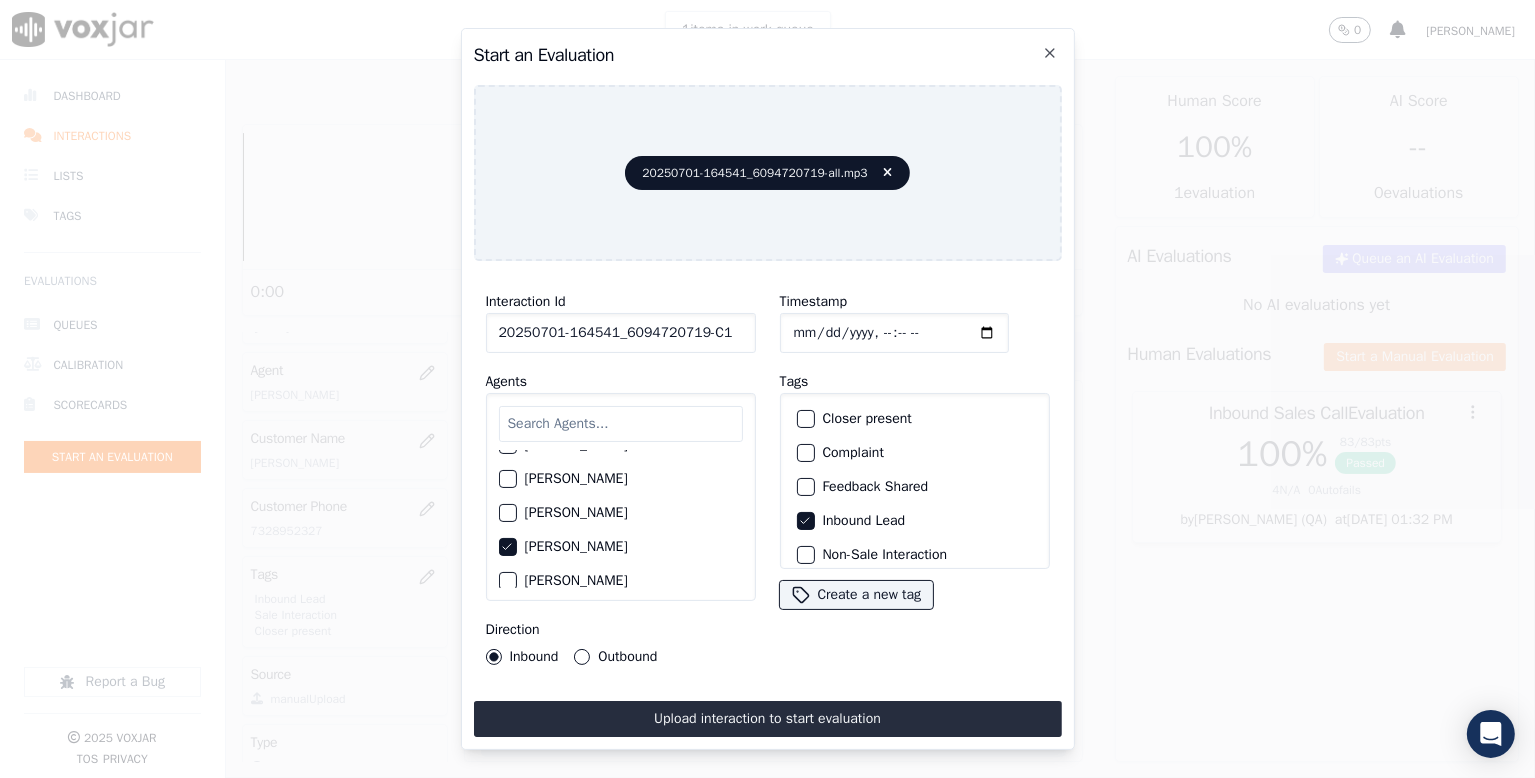 click on "Closer present" 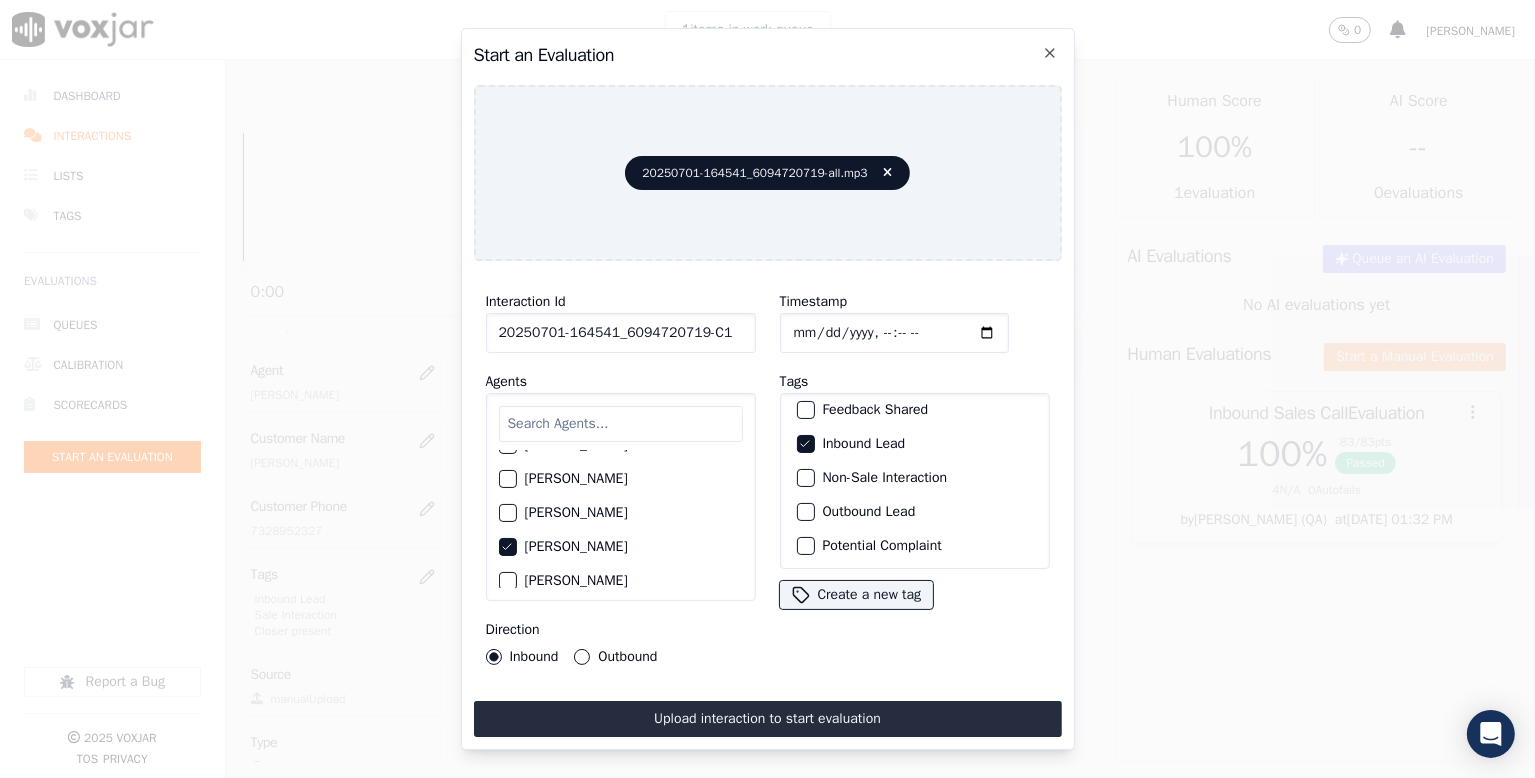 scroll, scrollTop: 169, scrollLeft: 0, axis: vertical 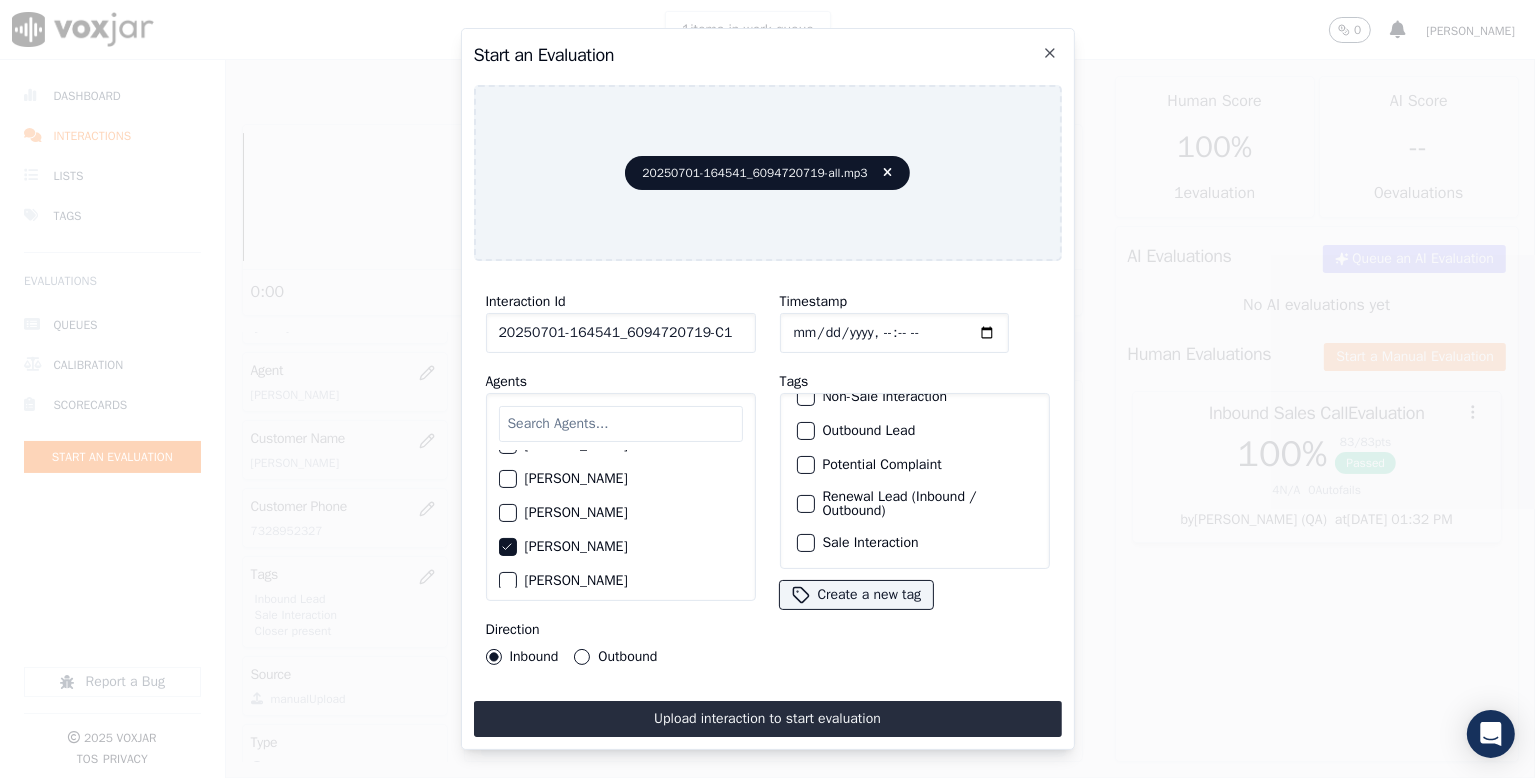 click on "Sale Interaction" 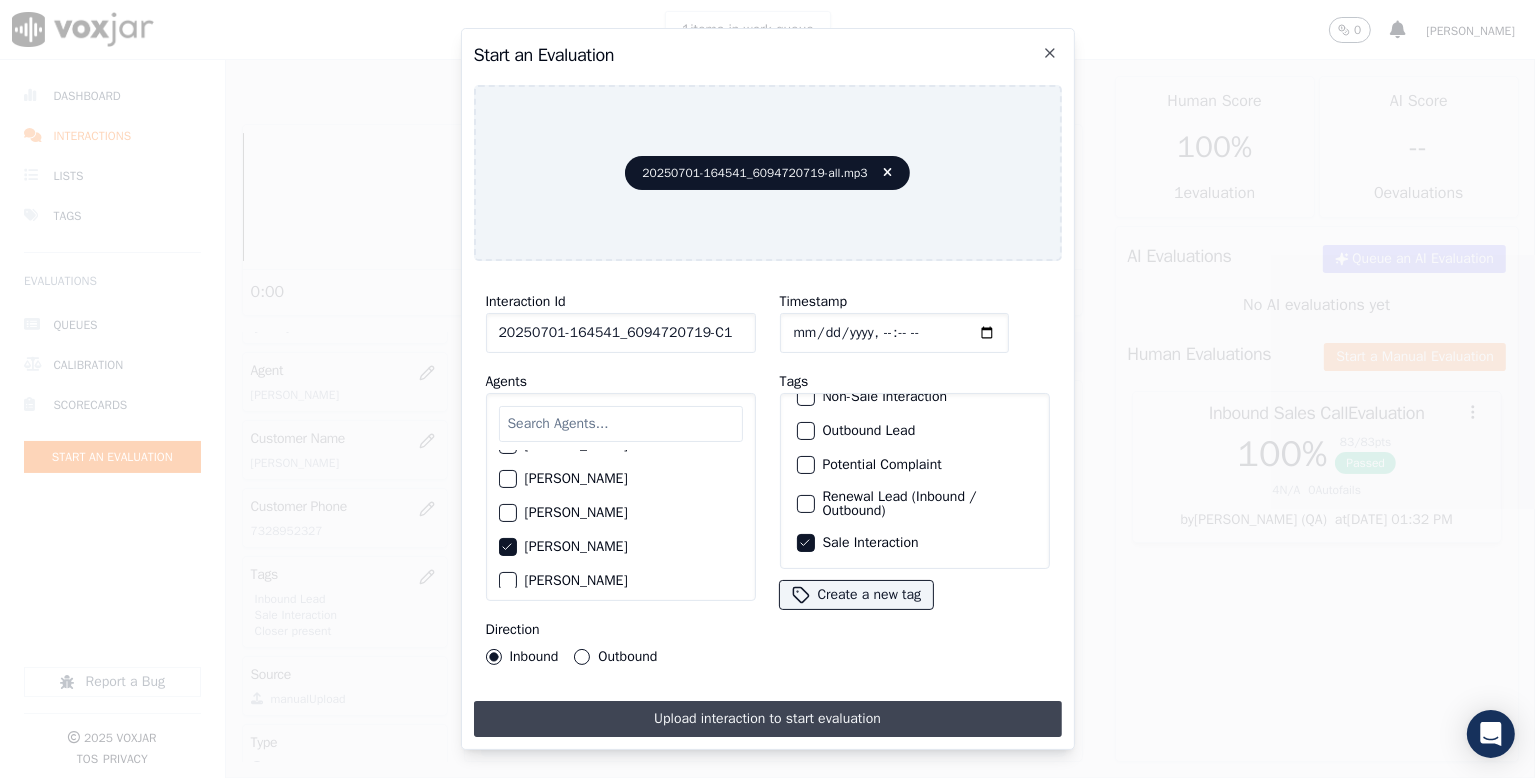 click on "Upload interaction to start evaluation" at bounding box center (768, 719) 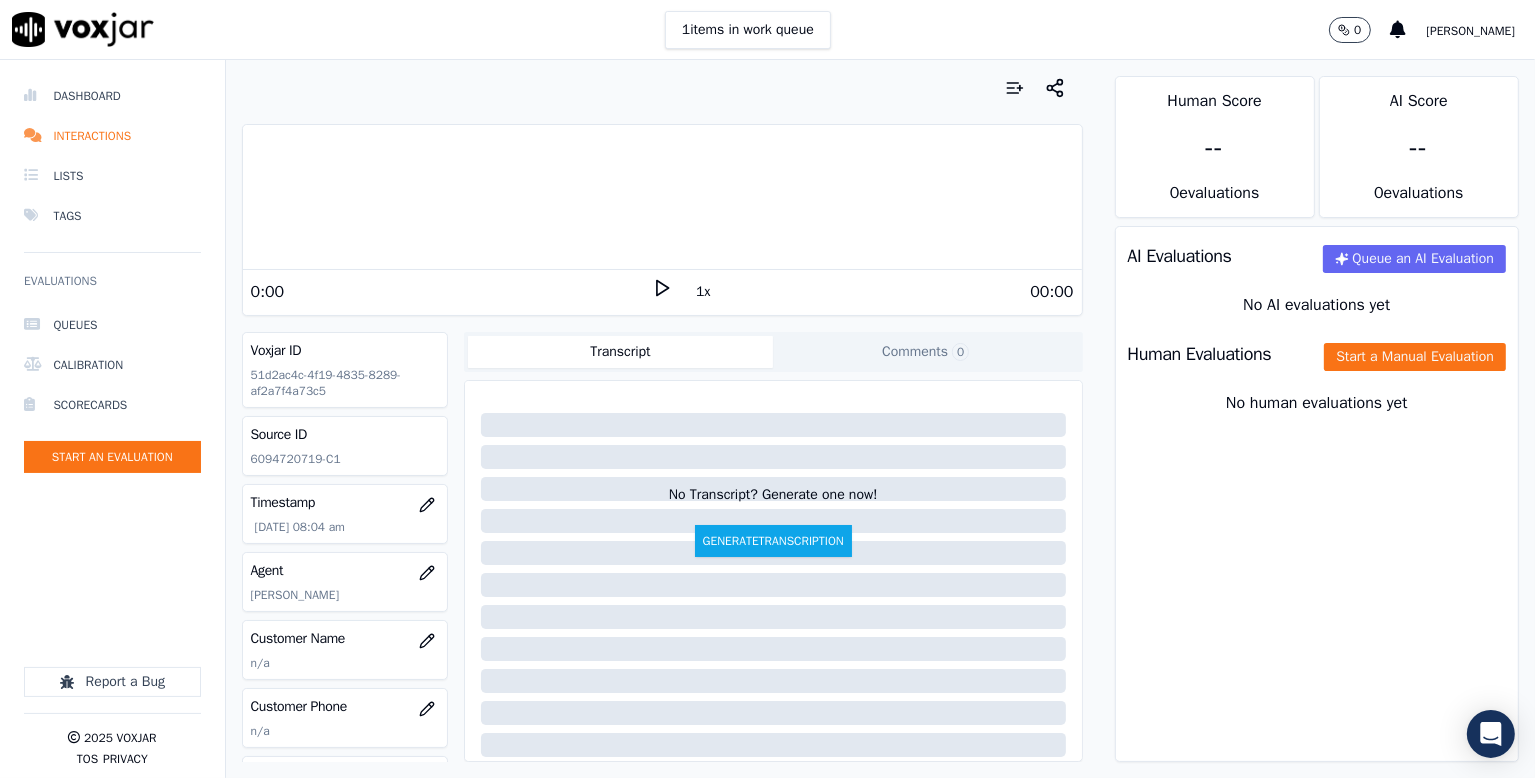 click on "51d2ac4c-4f19-4835-8289-af2a7f4a73c5" 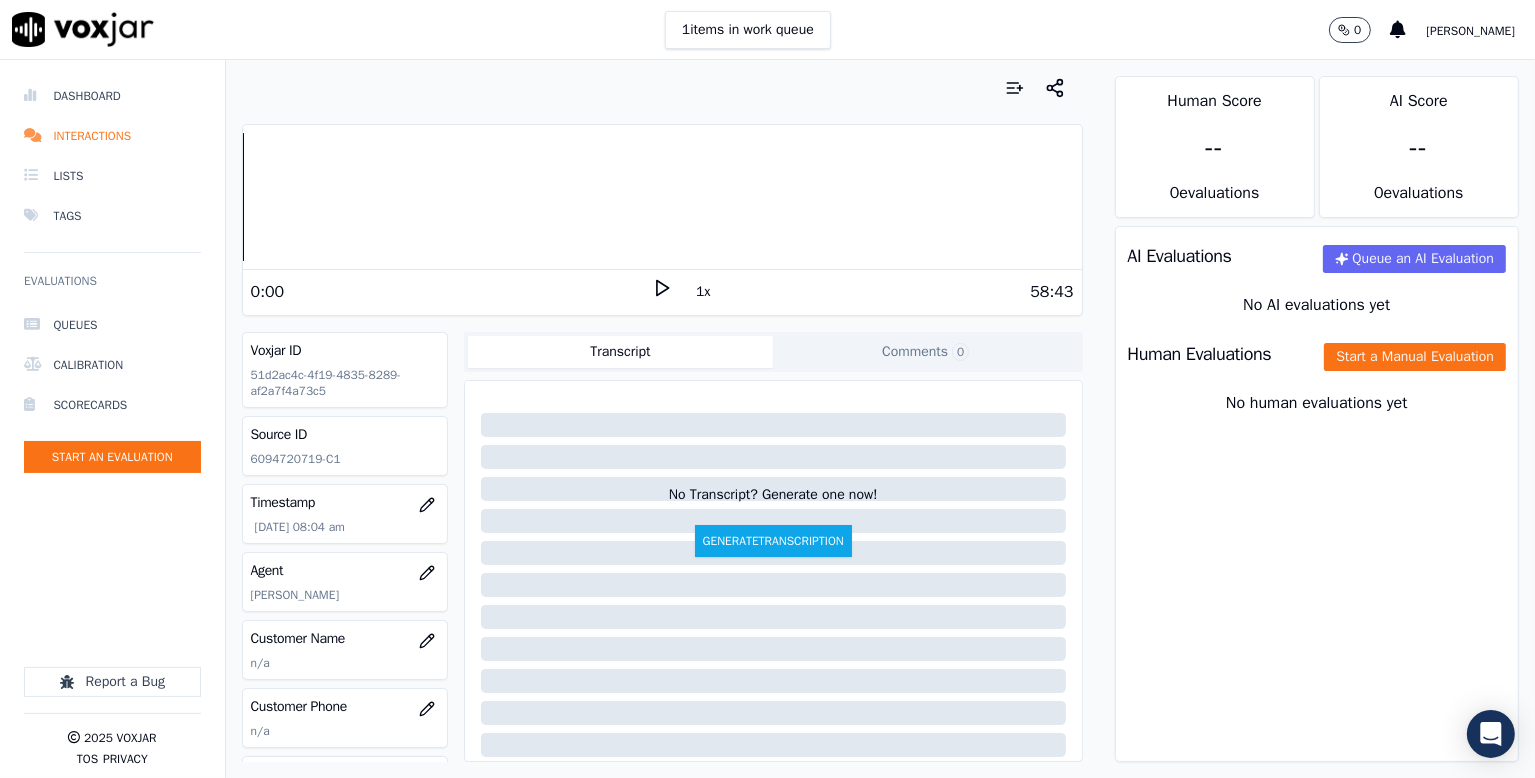 scroll, scrollTop: 264, scrollLeft: 0, axis: vertical 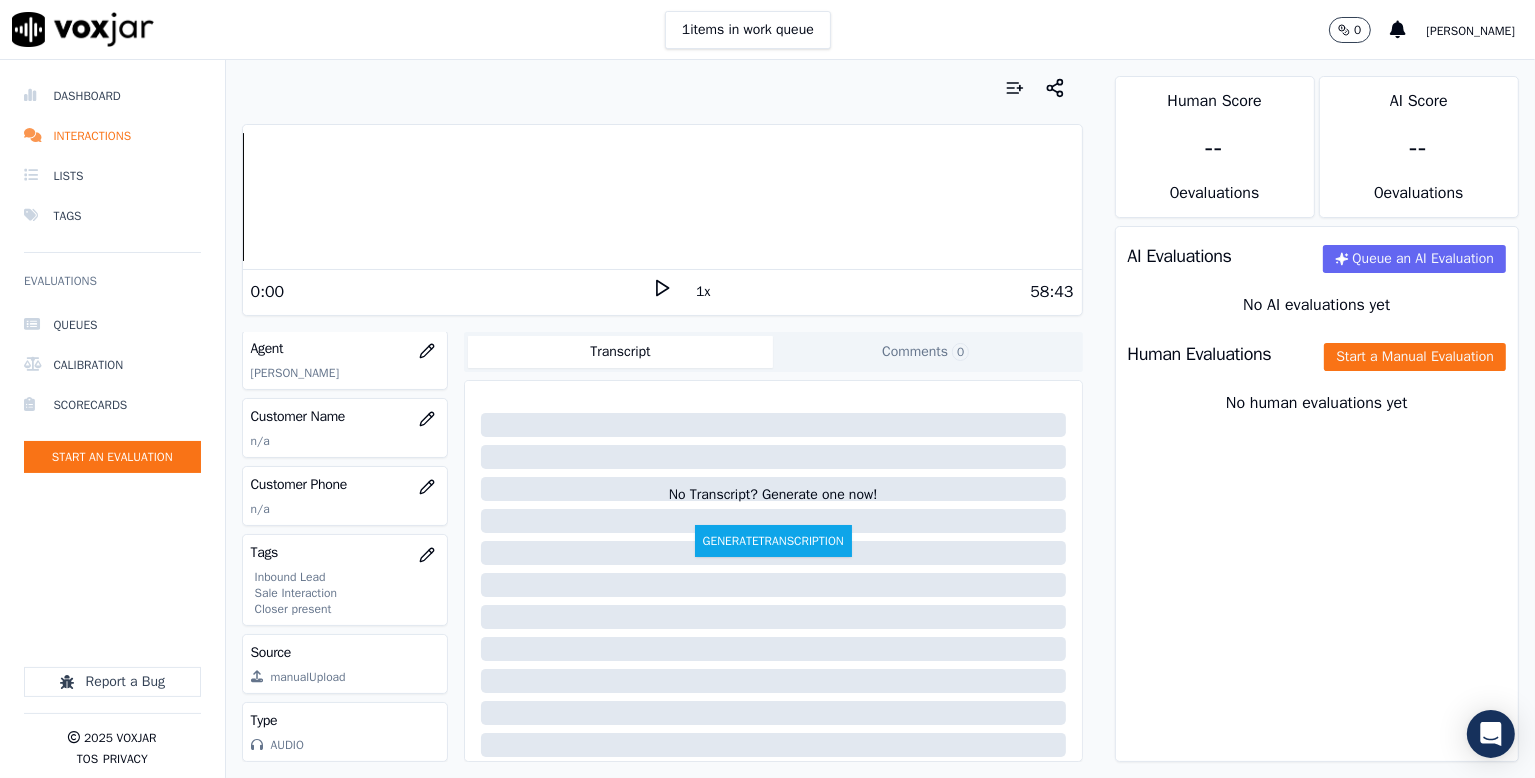 click 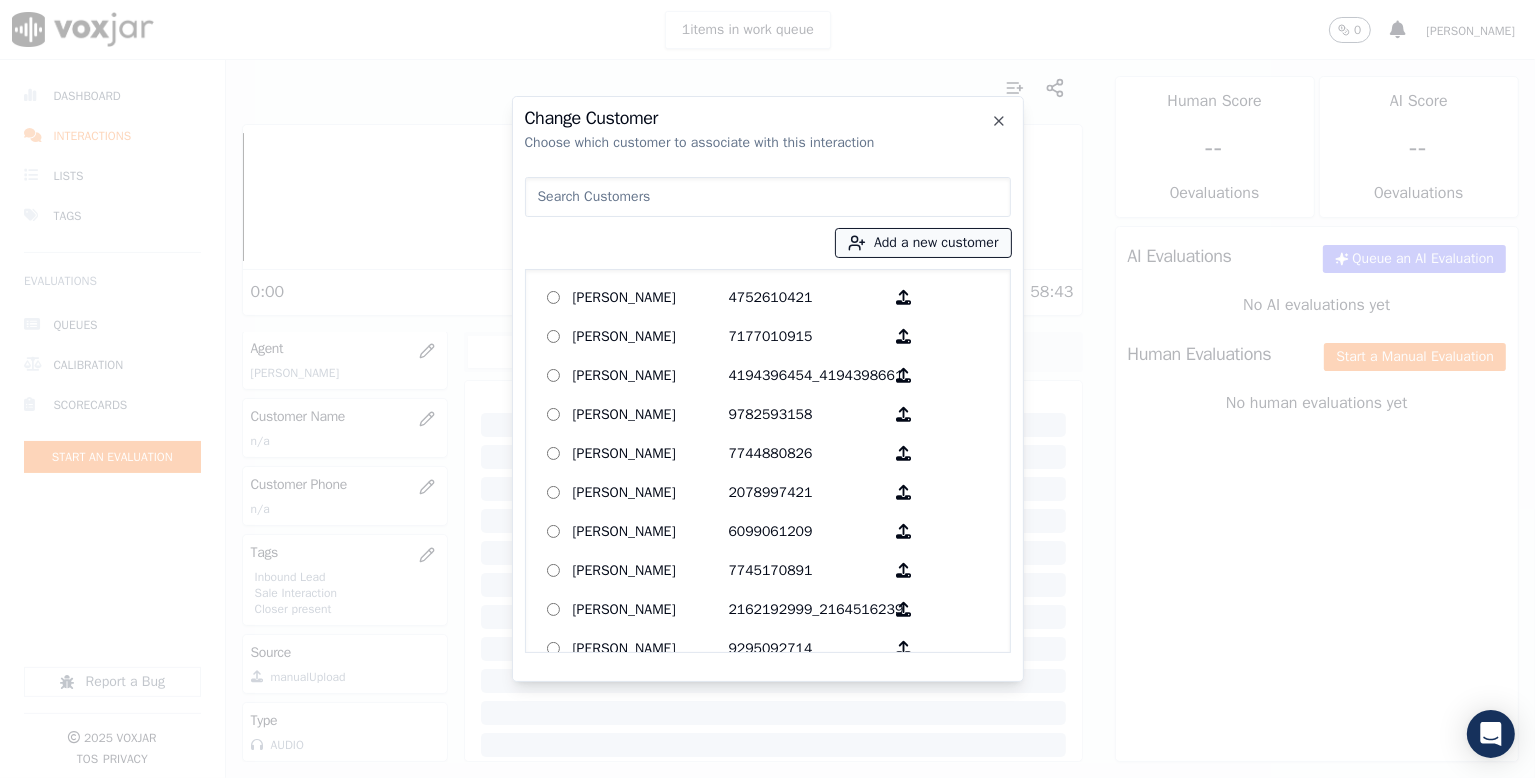 click on "Add a new customer" at bounding box center [923, 243] 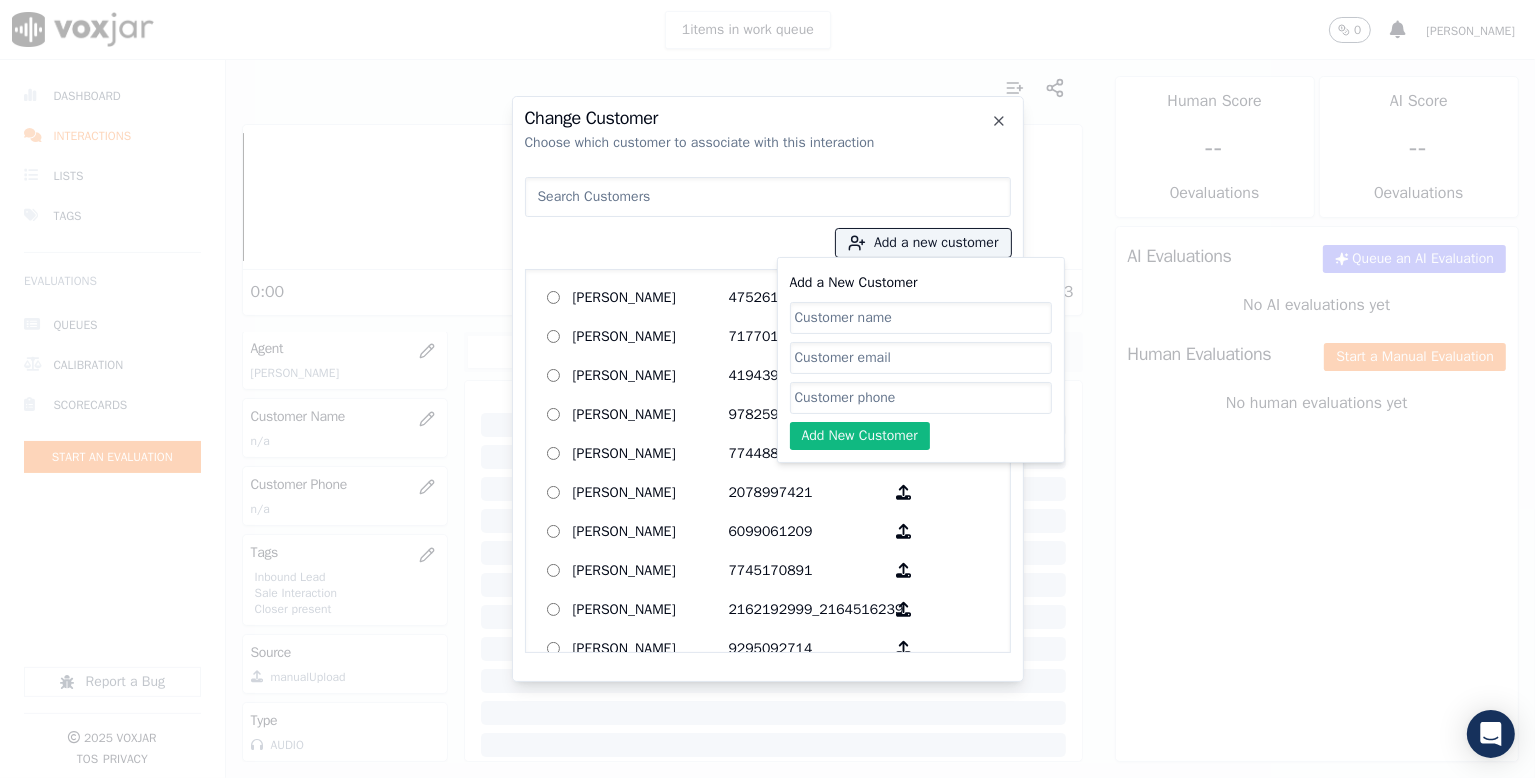 click on "Add a New Customer" 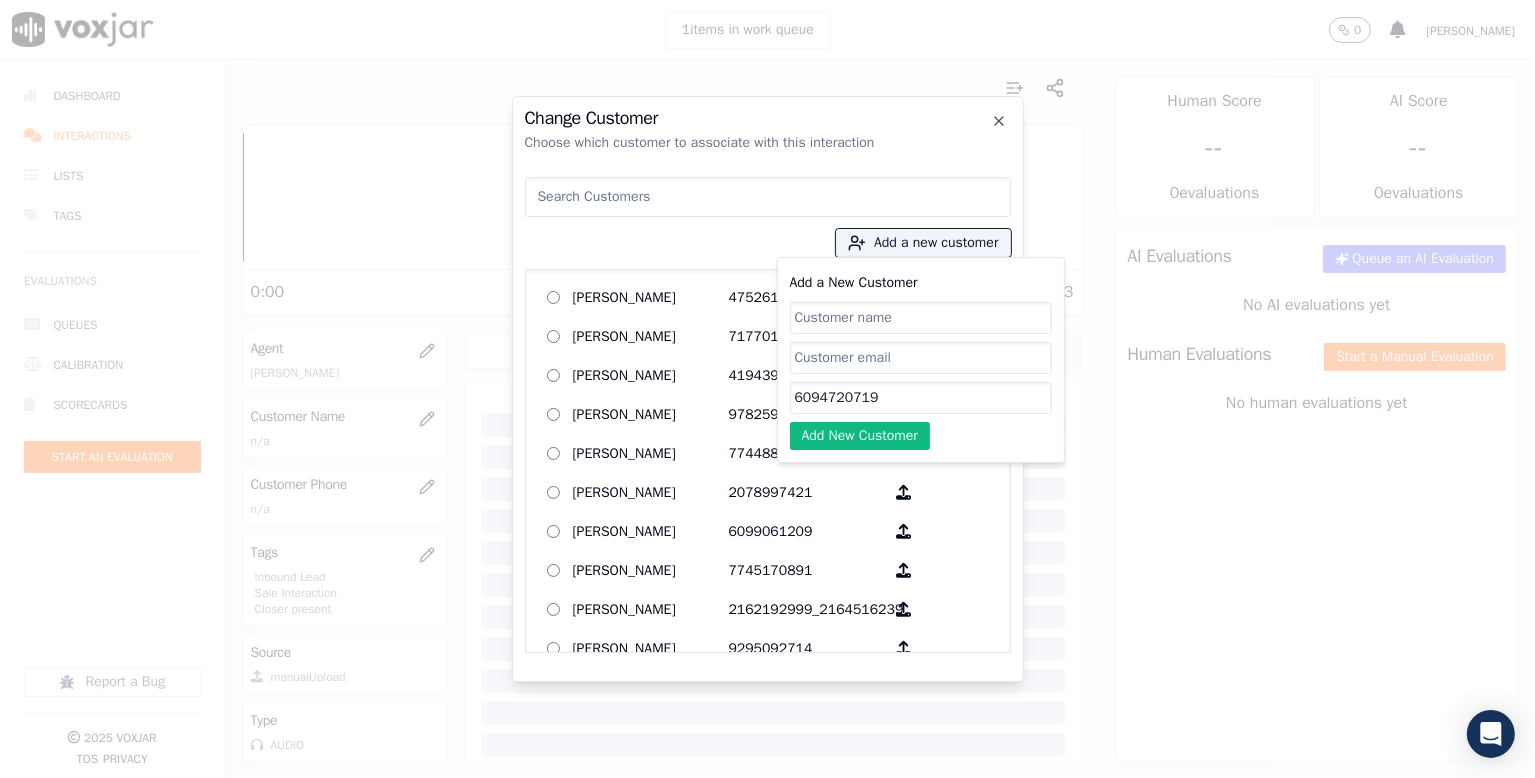 type on "6094720719" 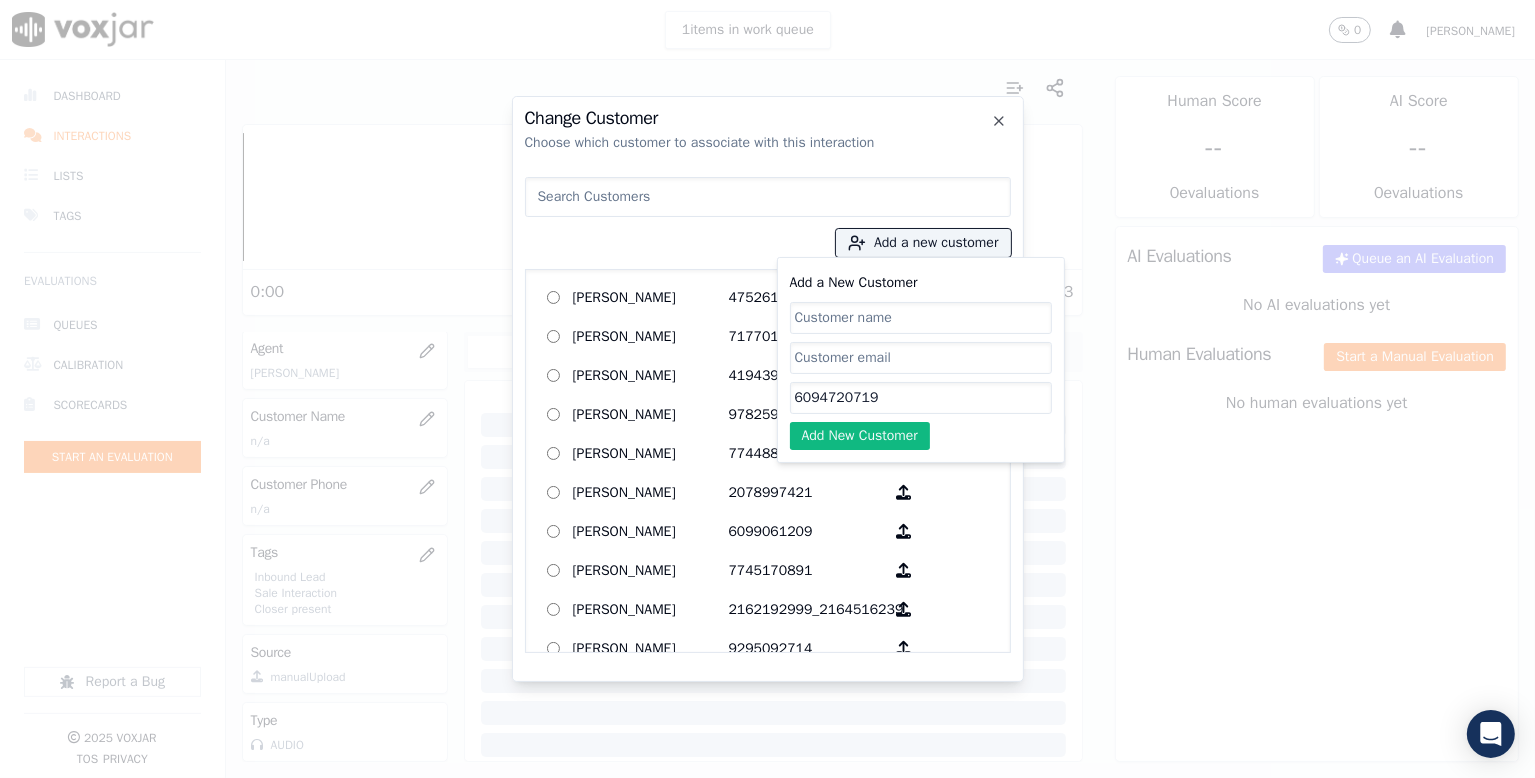 paste on "Bridget Gurliaccio" 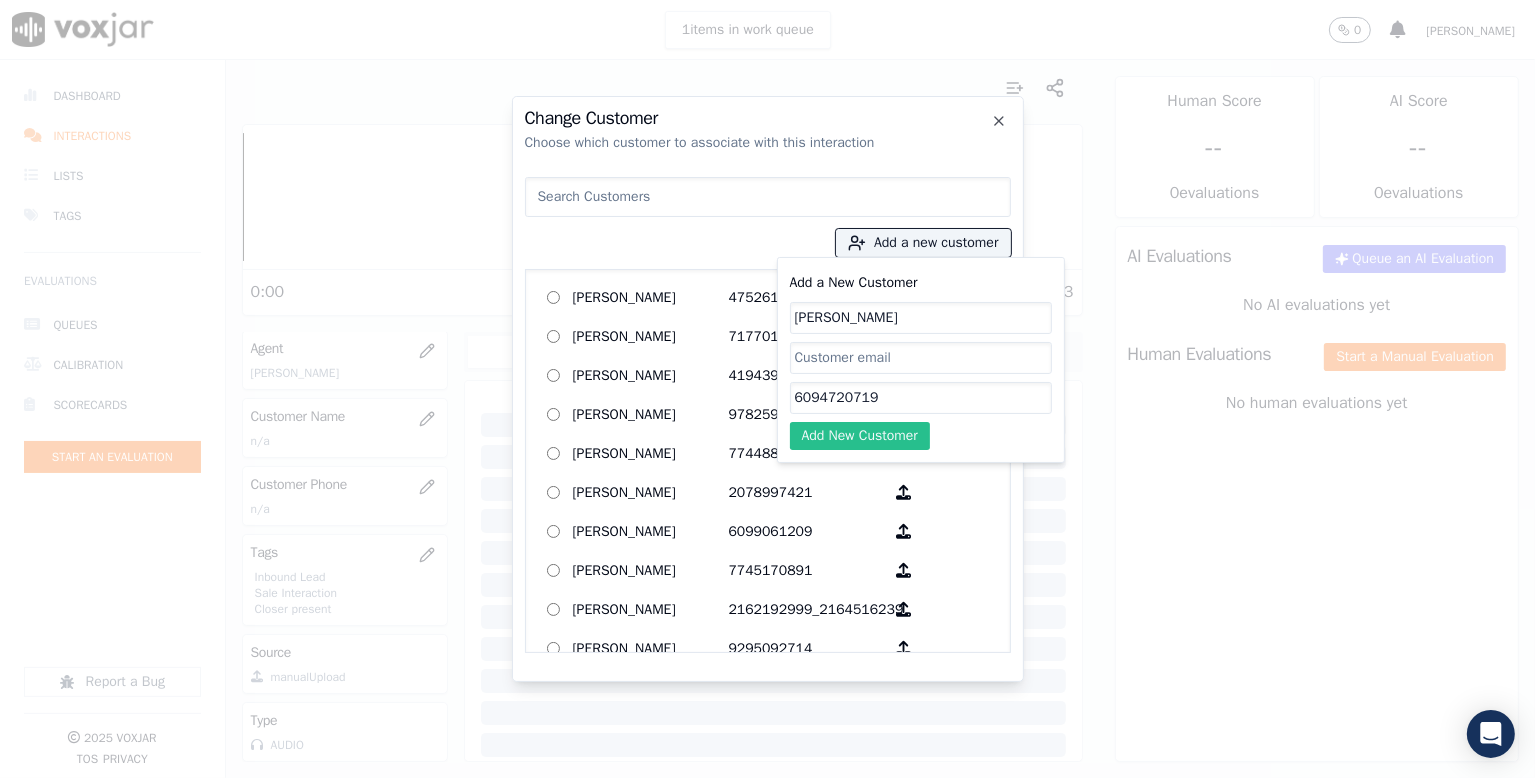 type on "Bridget Gurliaccio" 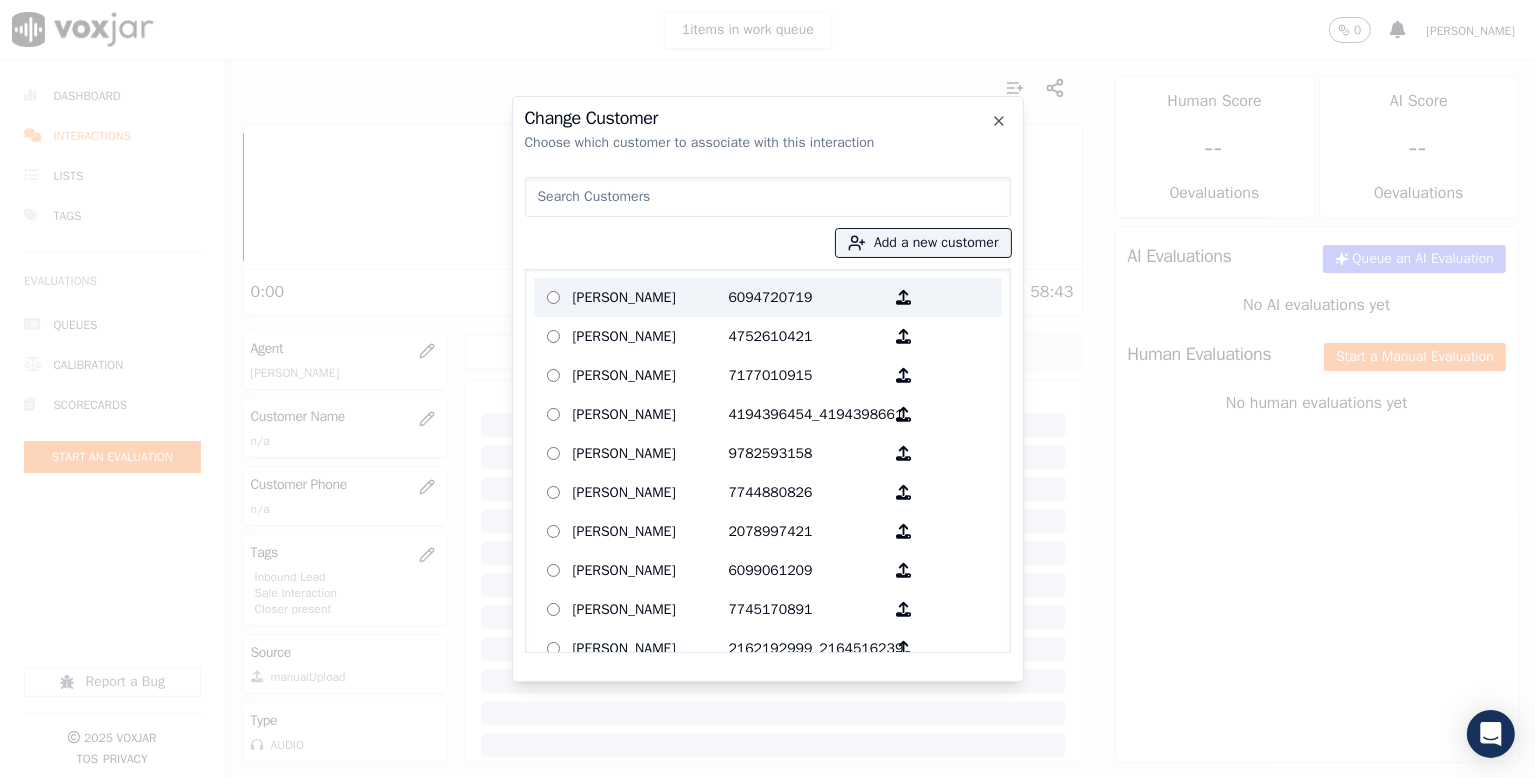 click on "6094720719" at bounding box center (807, 297) 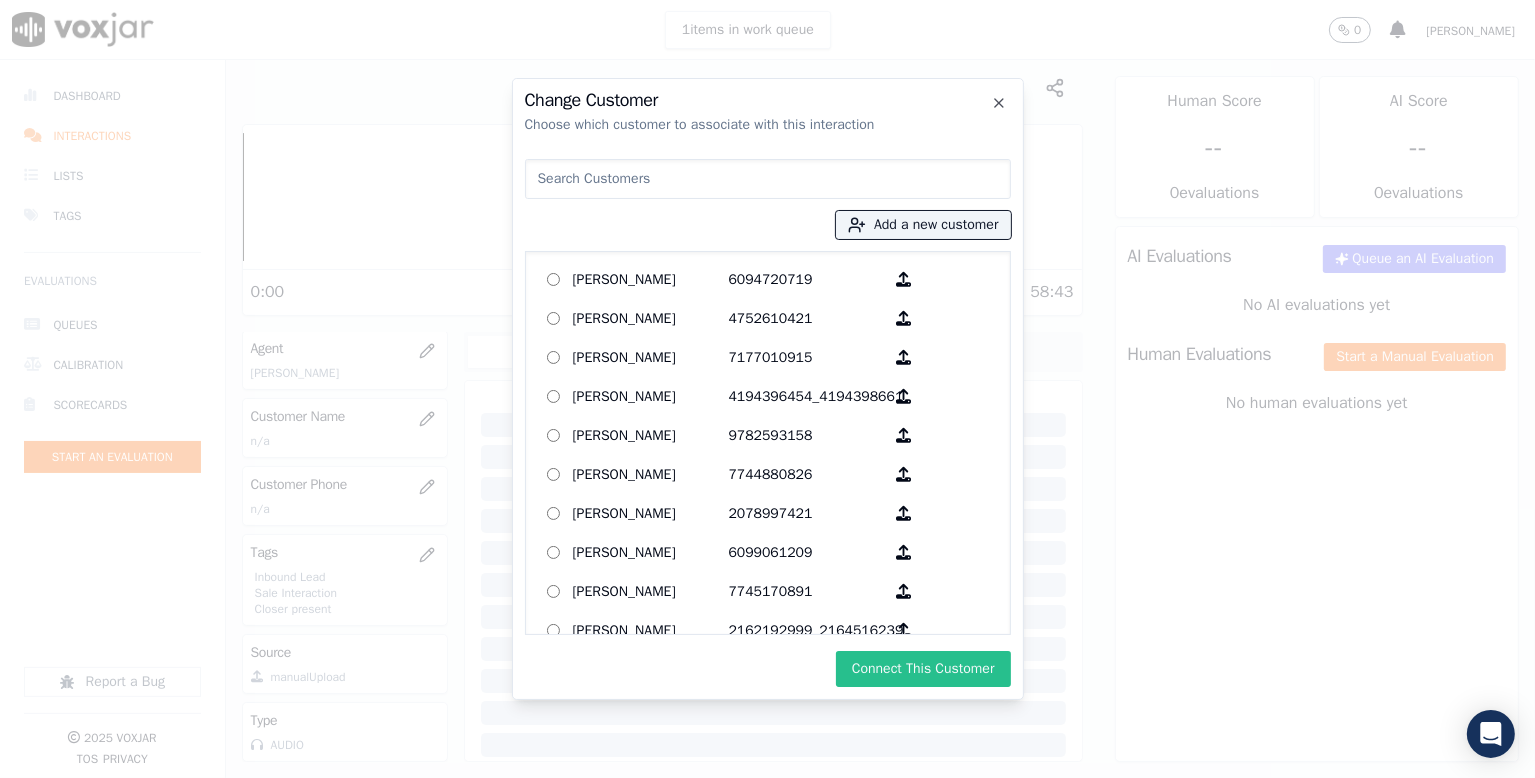 click on "Connect This Customer" at bounding box center (923, 669) 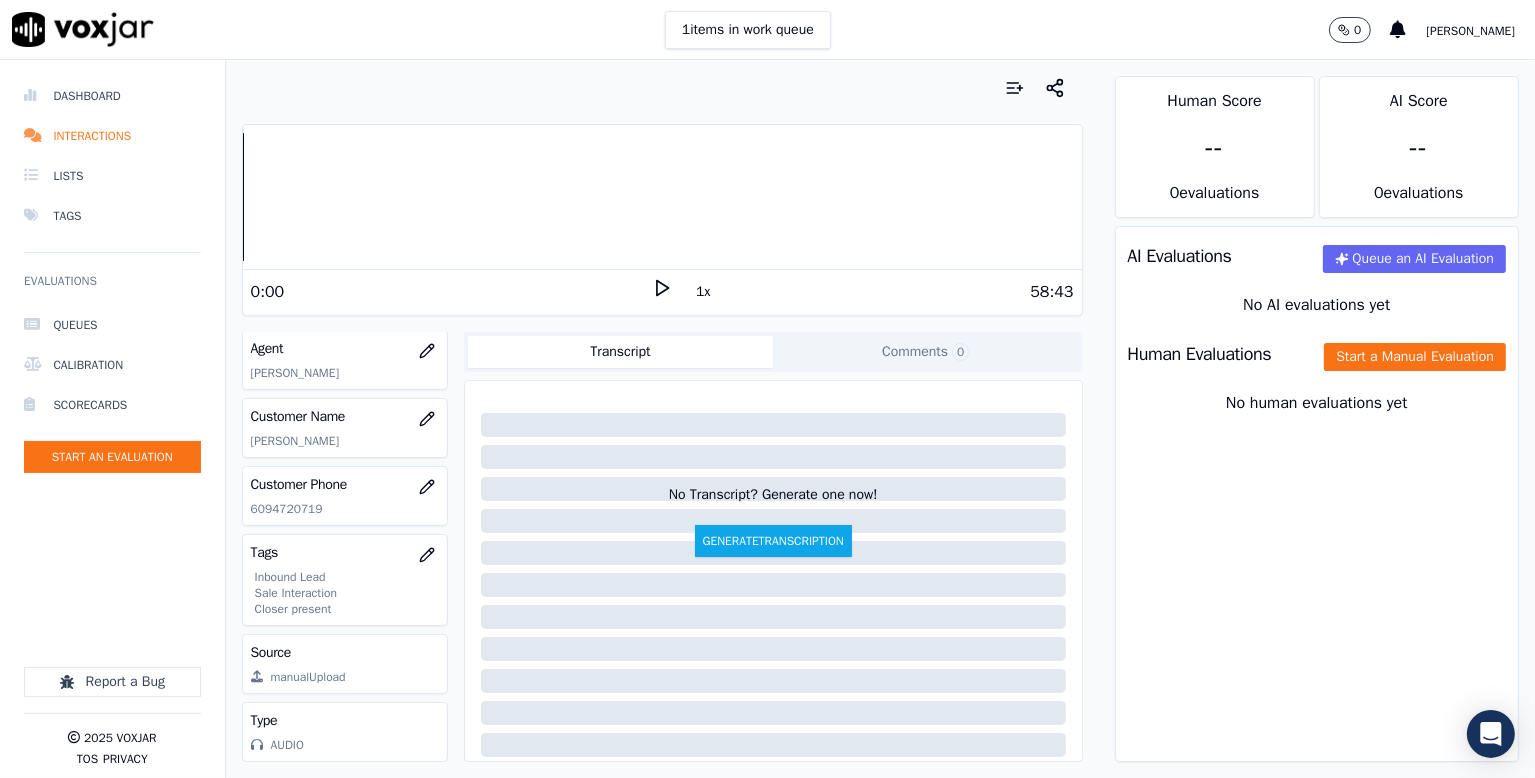 scroll, scrollTop: 64, scrollLeft: 0, axis: vertical 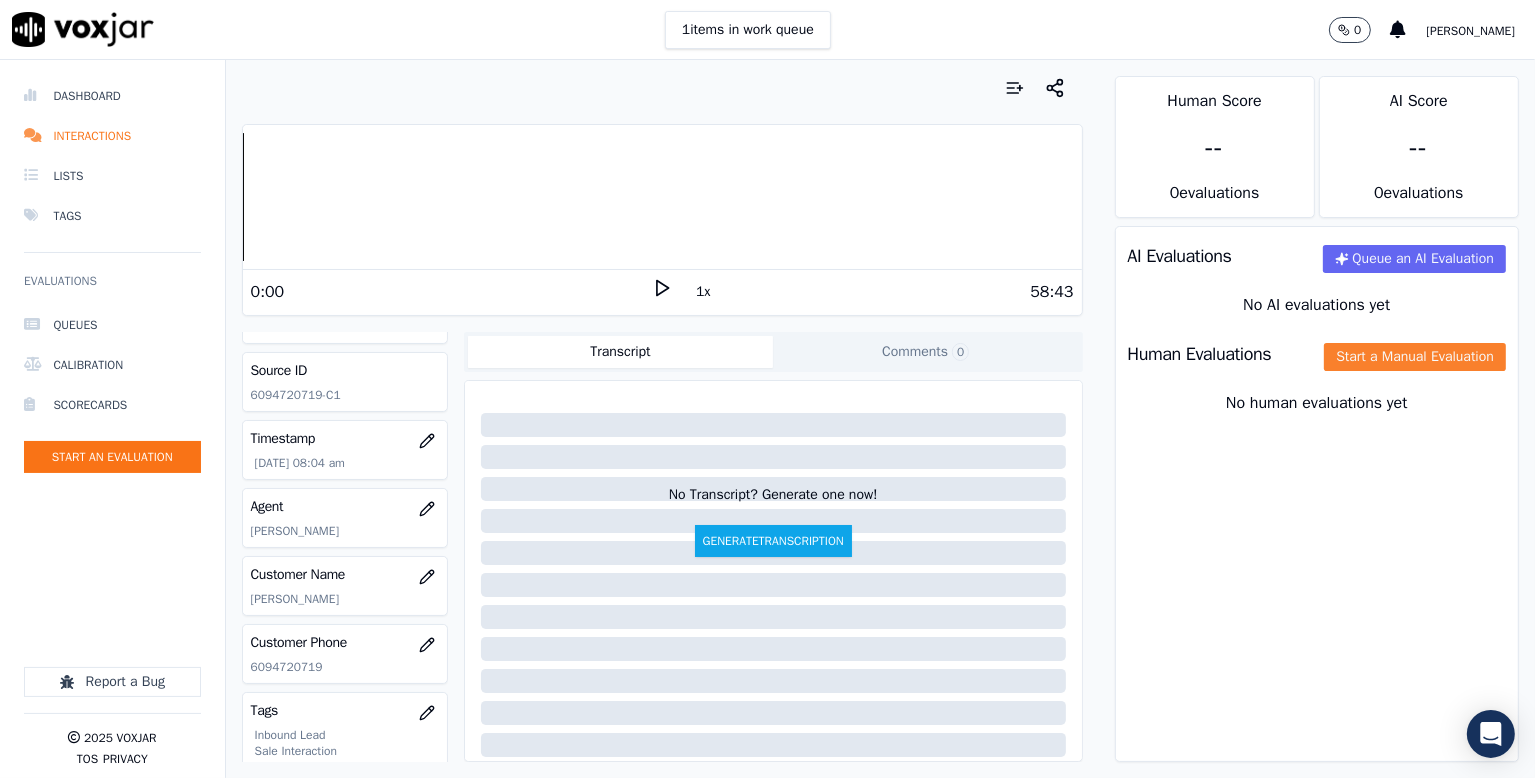 click on "Start a Manual Evaluation" 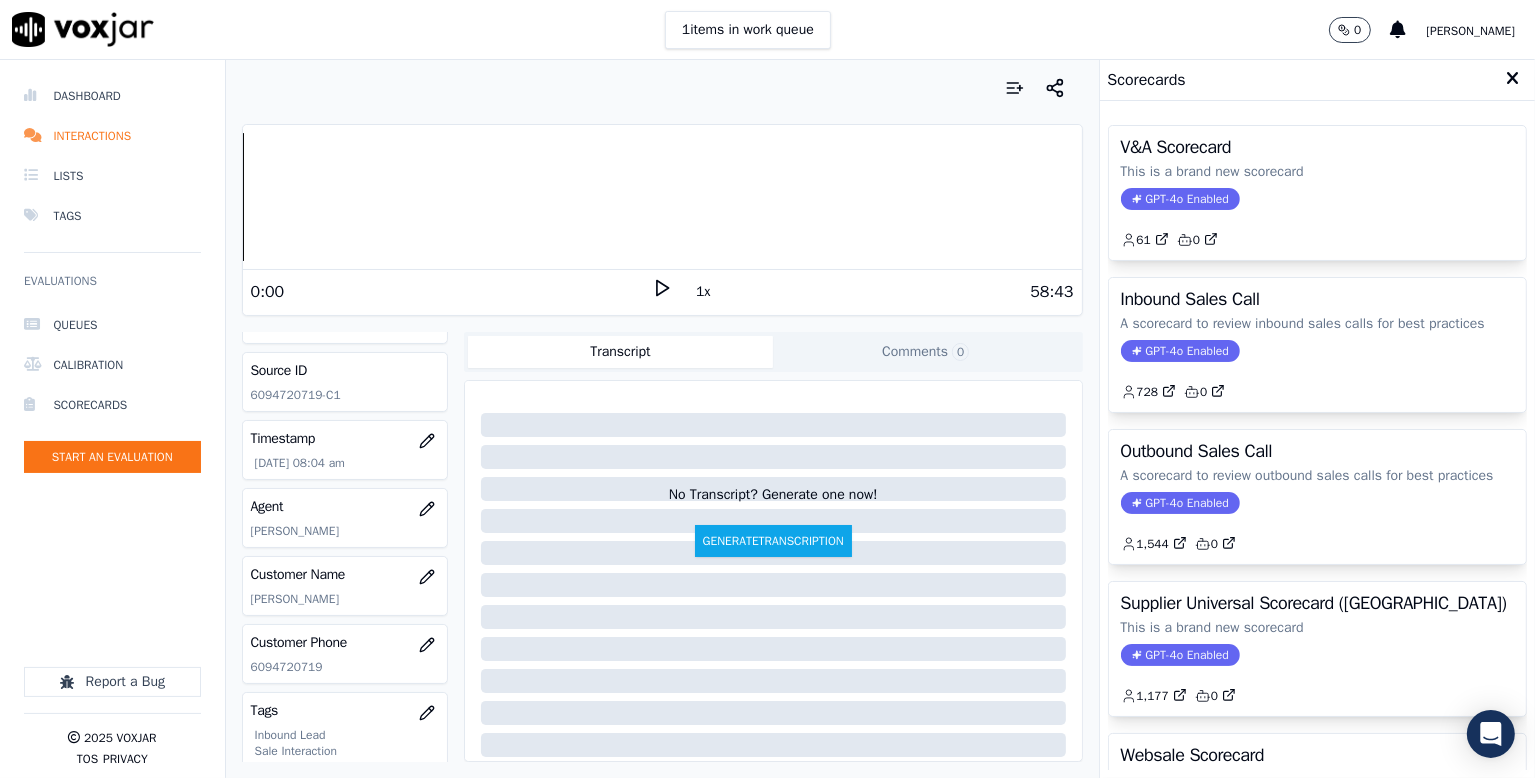 drag, startPoint x: 1296, startPoint y: 373, endPoint x: 1336, endPoint y: 386, distance: 42.059483 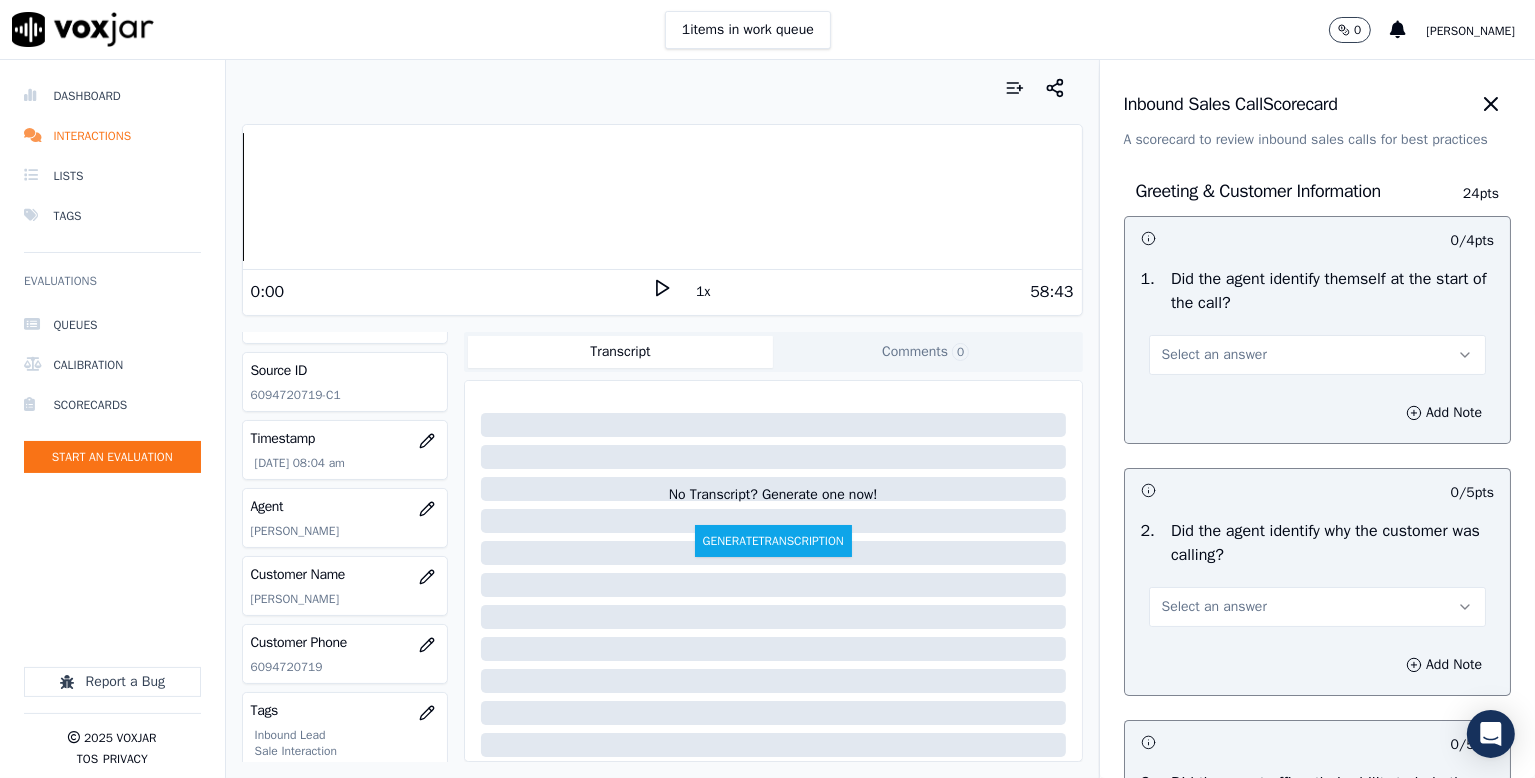 click on "Select an answer" at bounding box center (1317, 355) 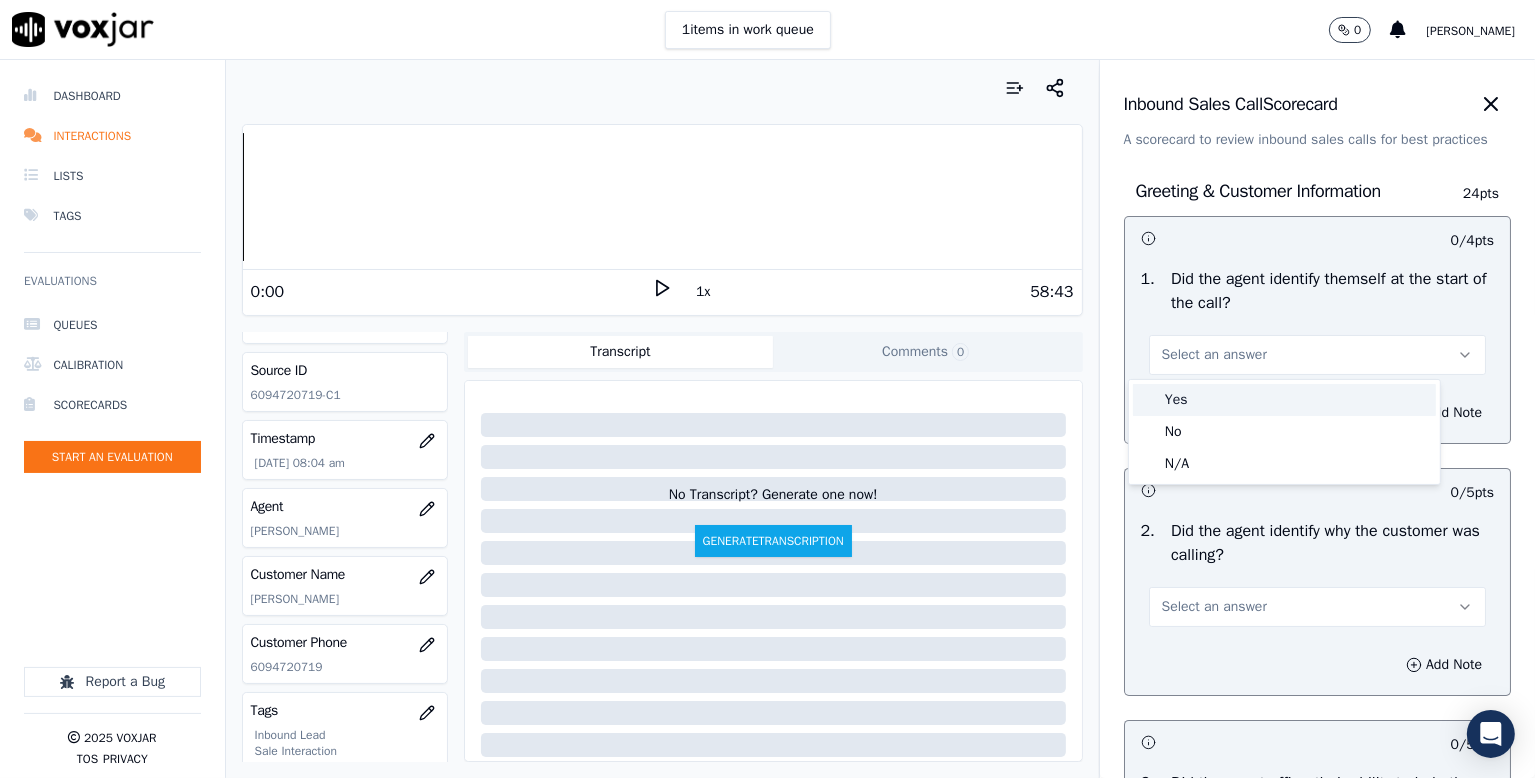 click on "Yes" at bounding box center (1284, 400) 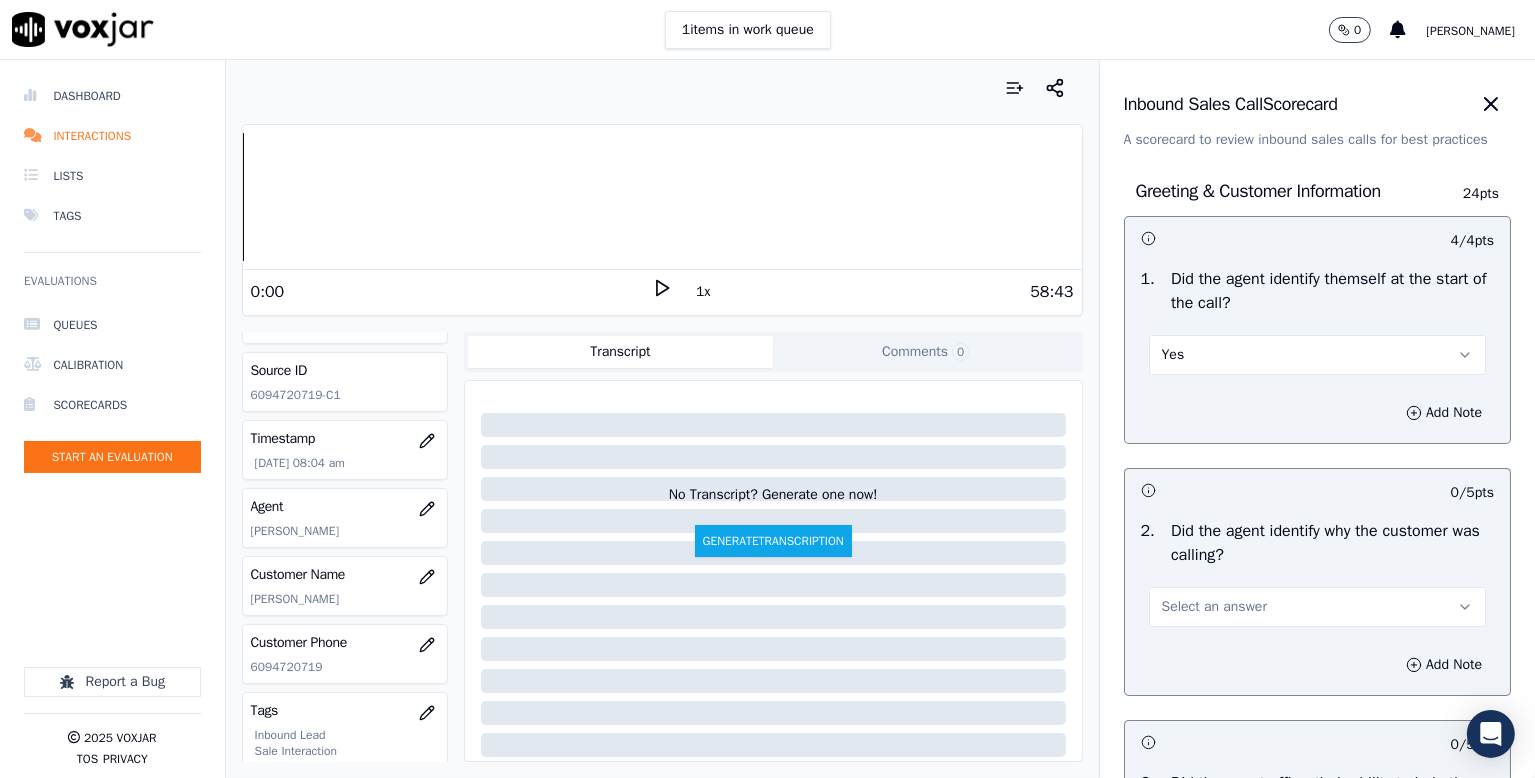 scroll, scrollTop: 200, scrollLeft: 0, axis: vertical 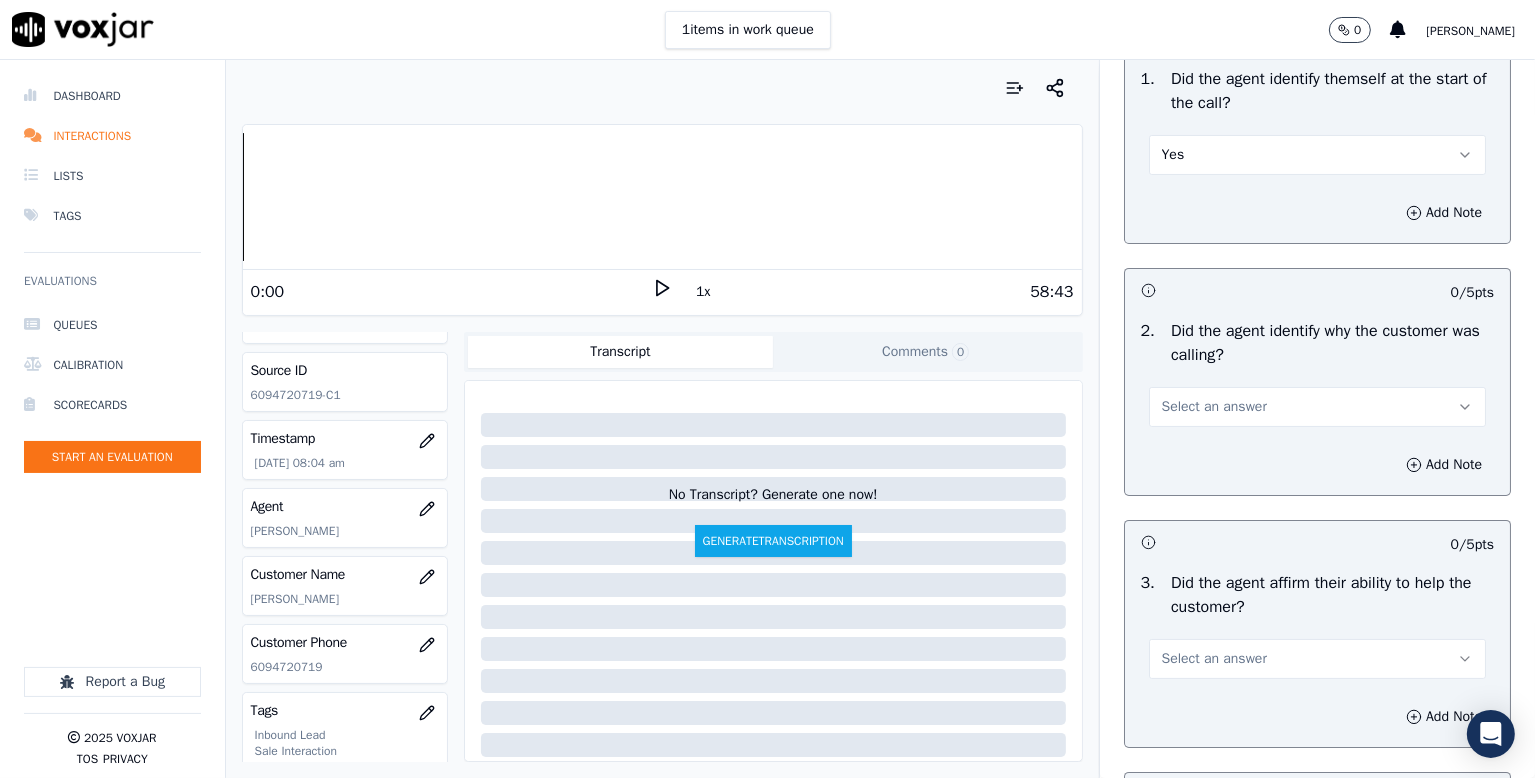 click on "Select an answer" at bounding box center [1214, 407] 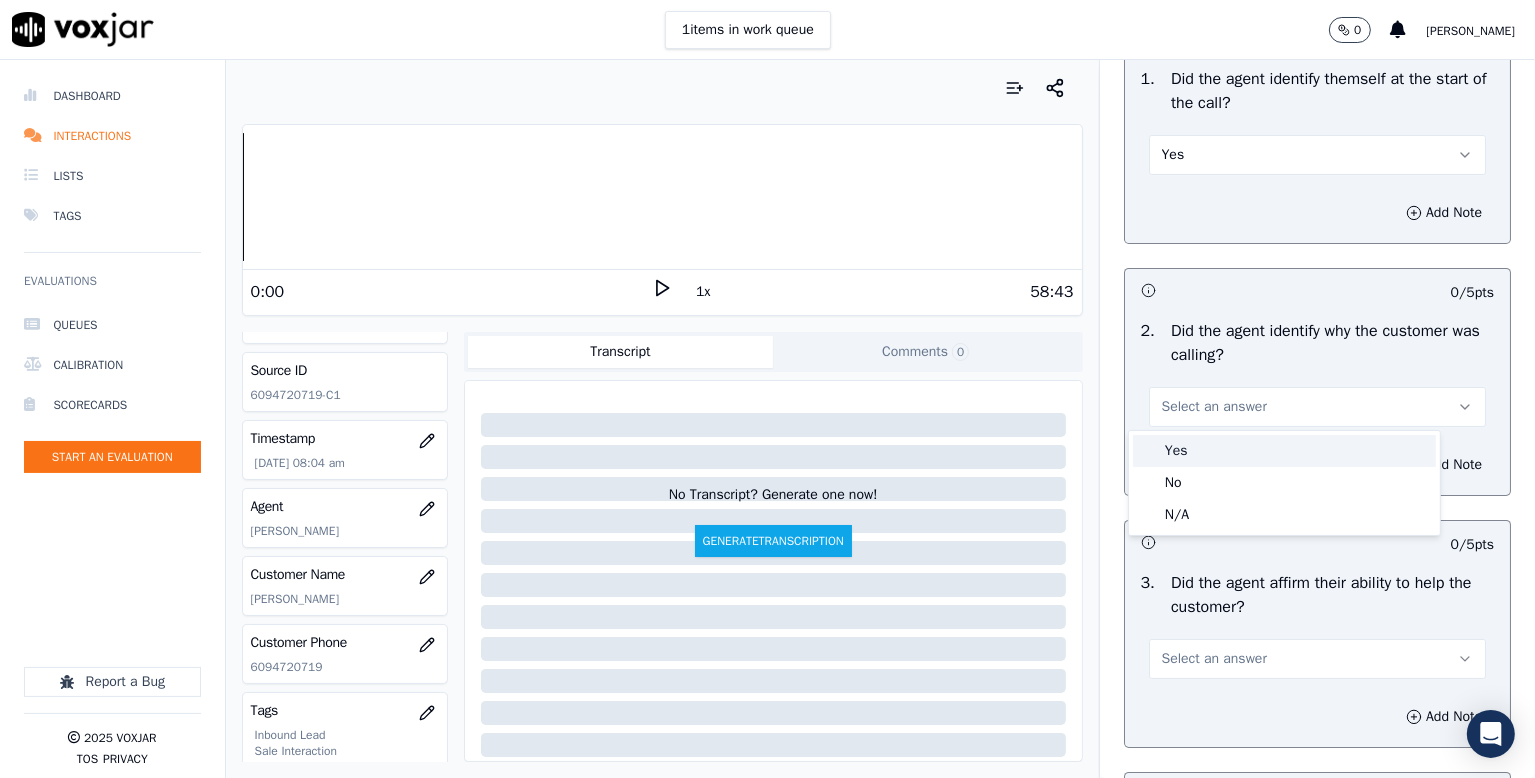 click on "Yes" at bounding box center (1284, 451) 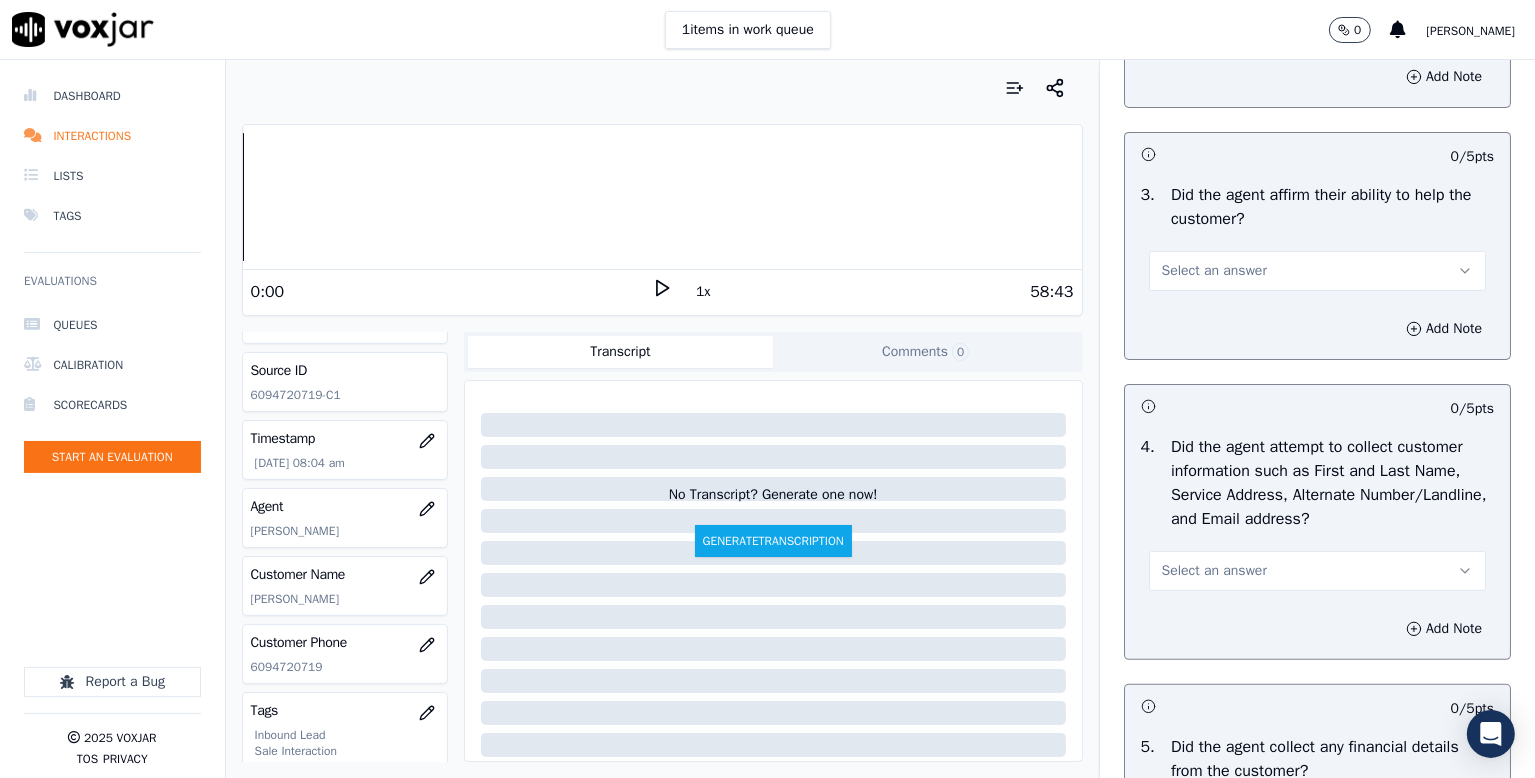 scroll, scrollTop: 600, scrollLeft: 0, axis: vertical 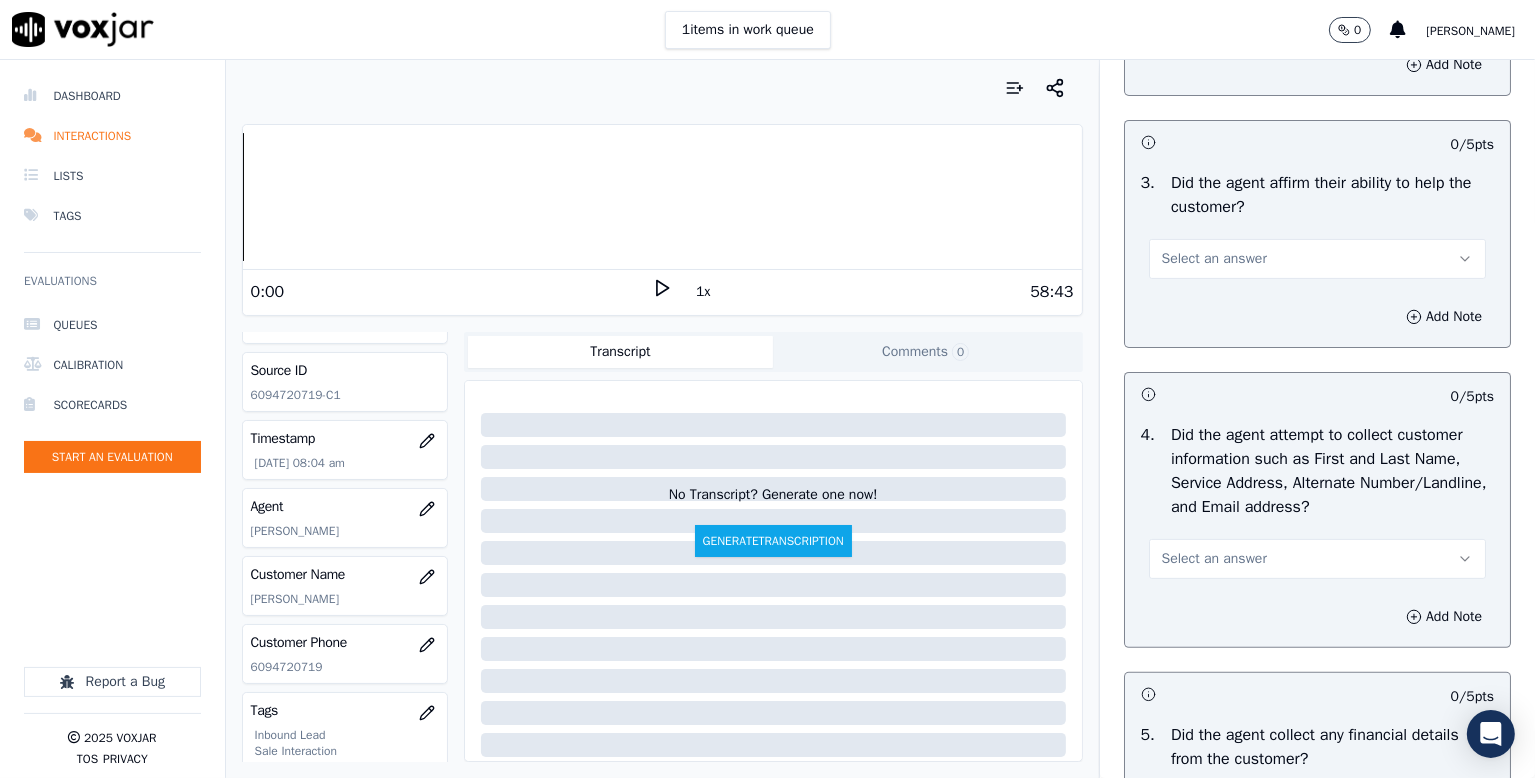 click on "Select an answer" at bounding box center (1214, 259) 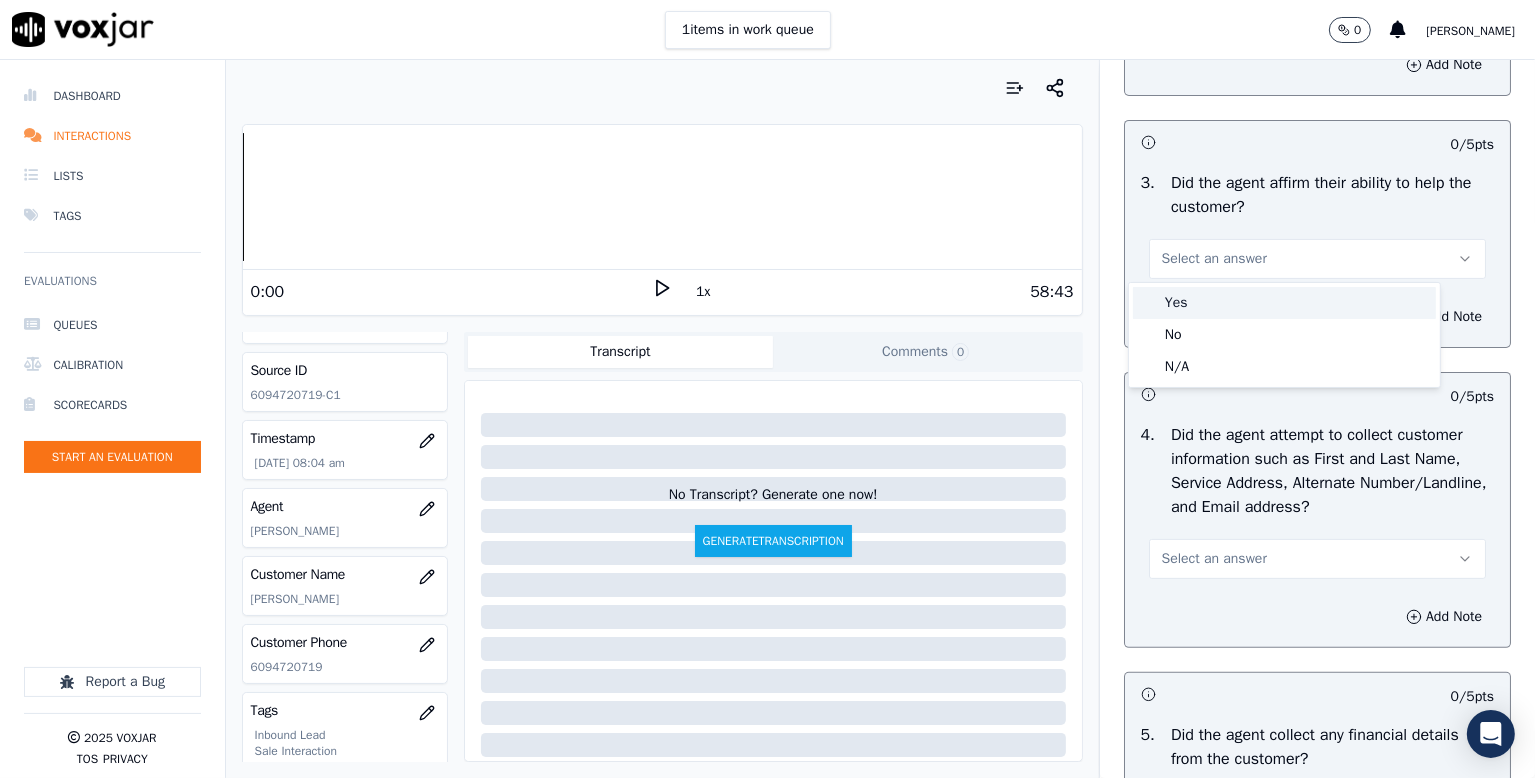 click on "Yes" at bounding box center [1284, 303] 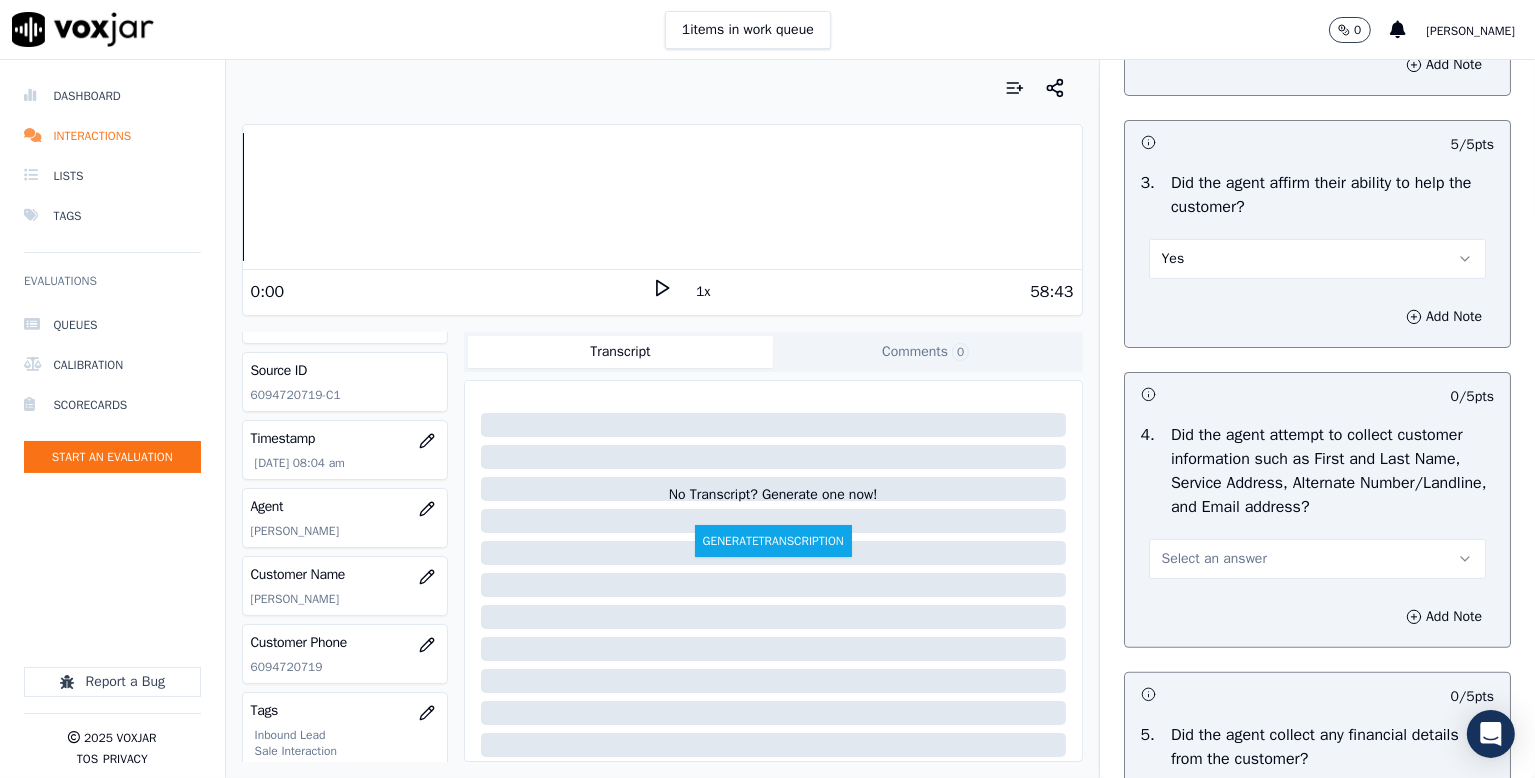 scroll, scrollTop: 800, scrollLeft: 0, axis: vertical 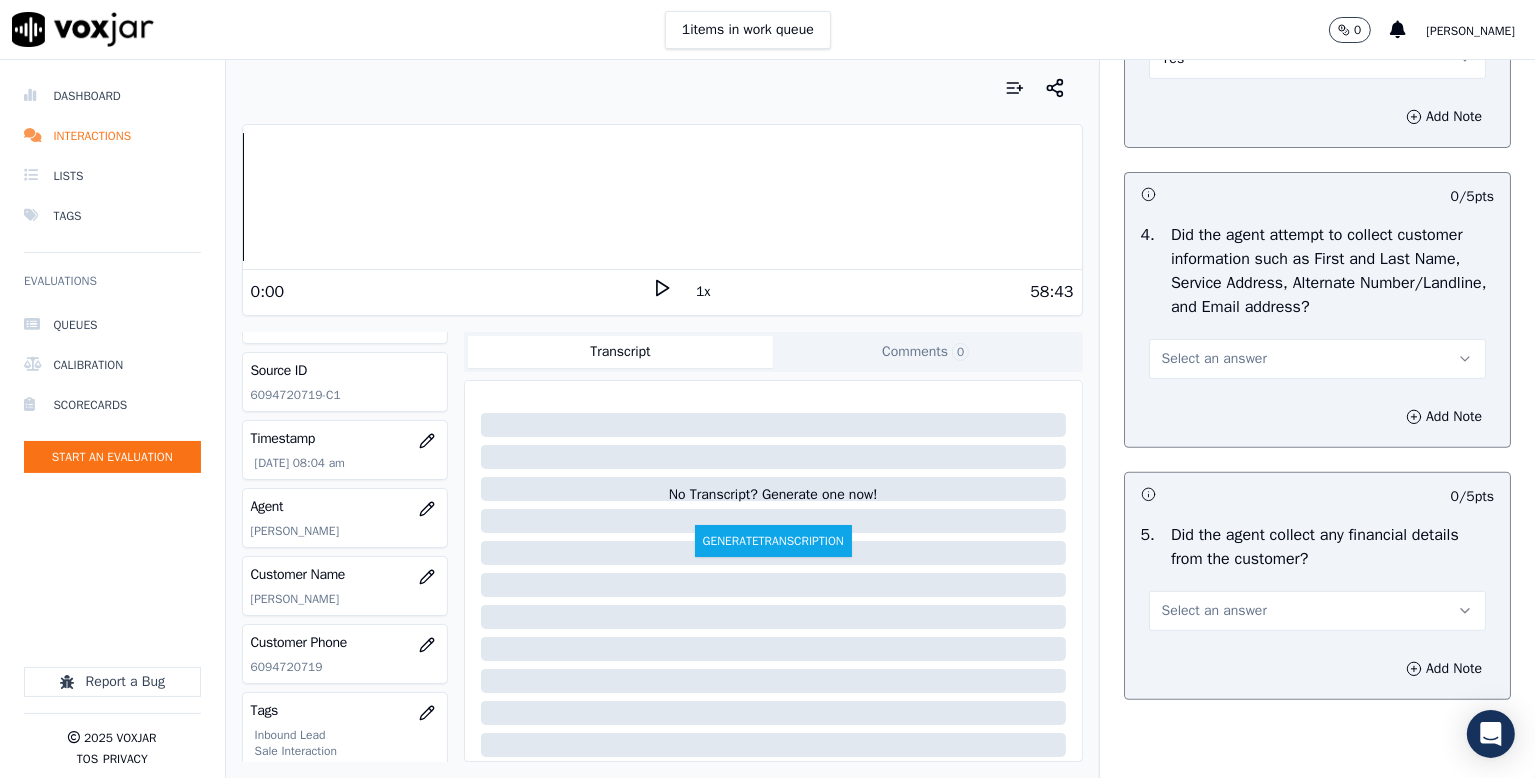 click on "Select an answer" at bounding box center [1214, 359] 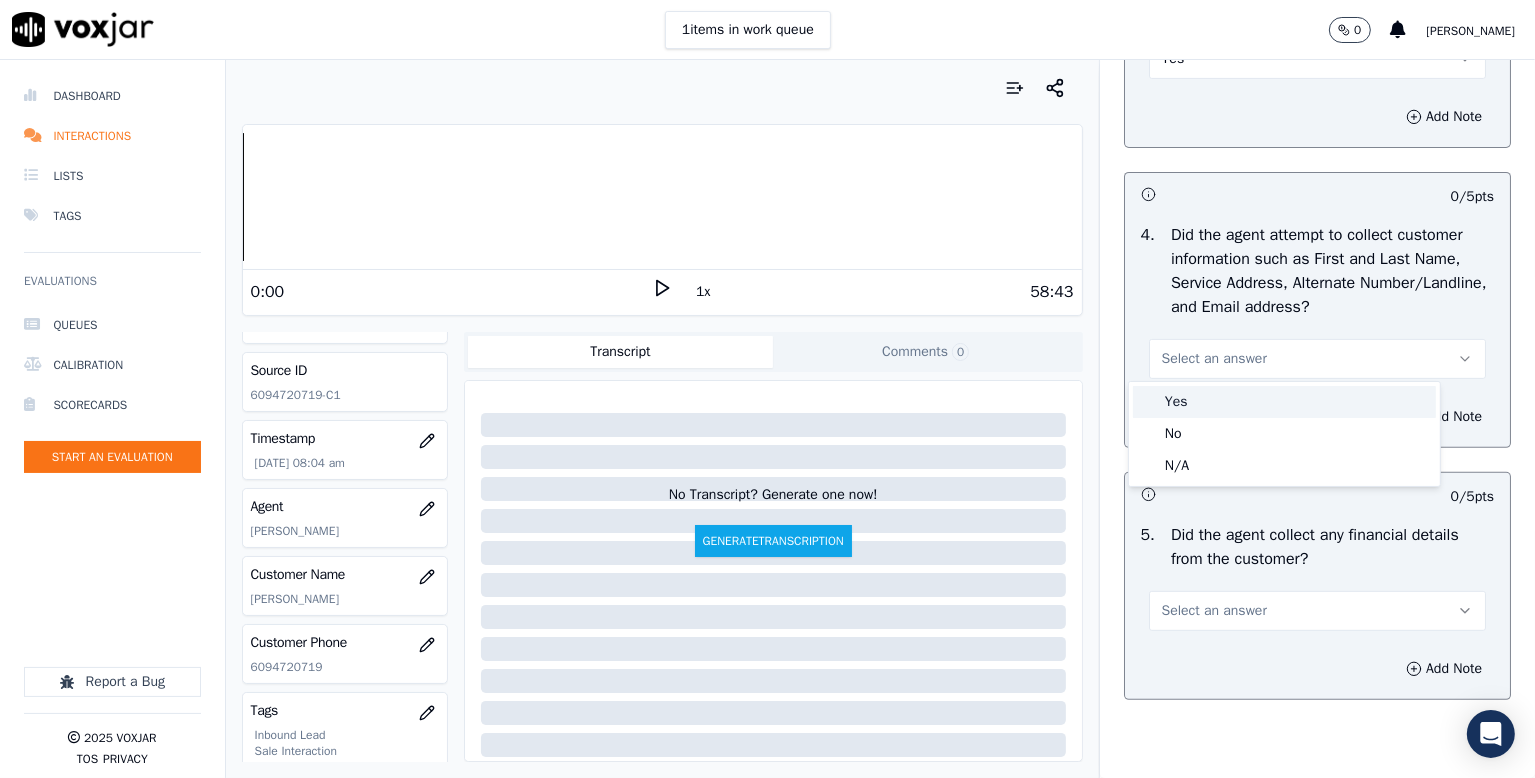 click on "Yes" at bounding box center (1284, 402) 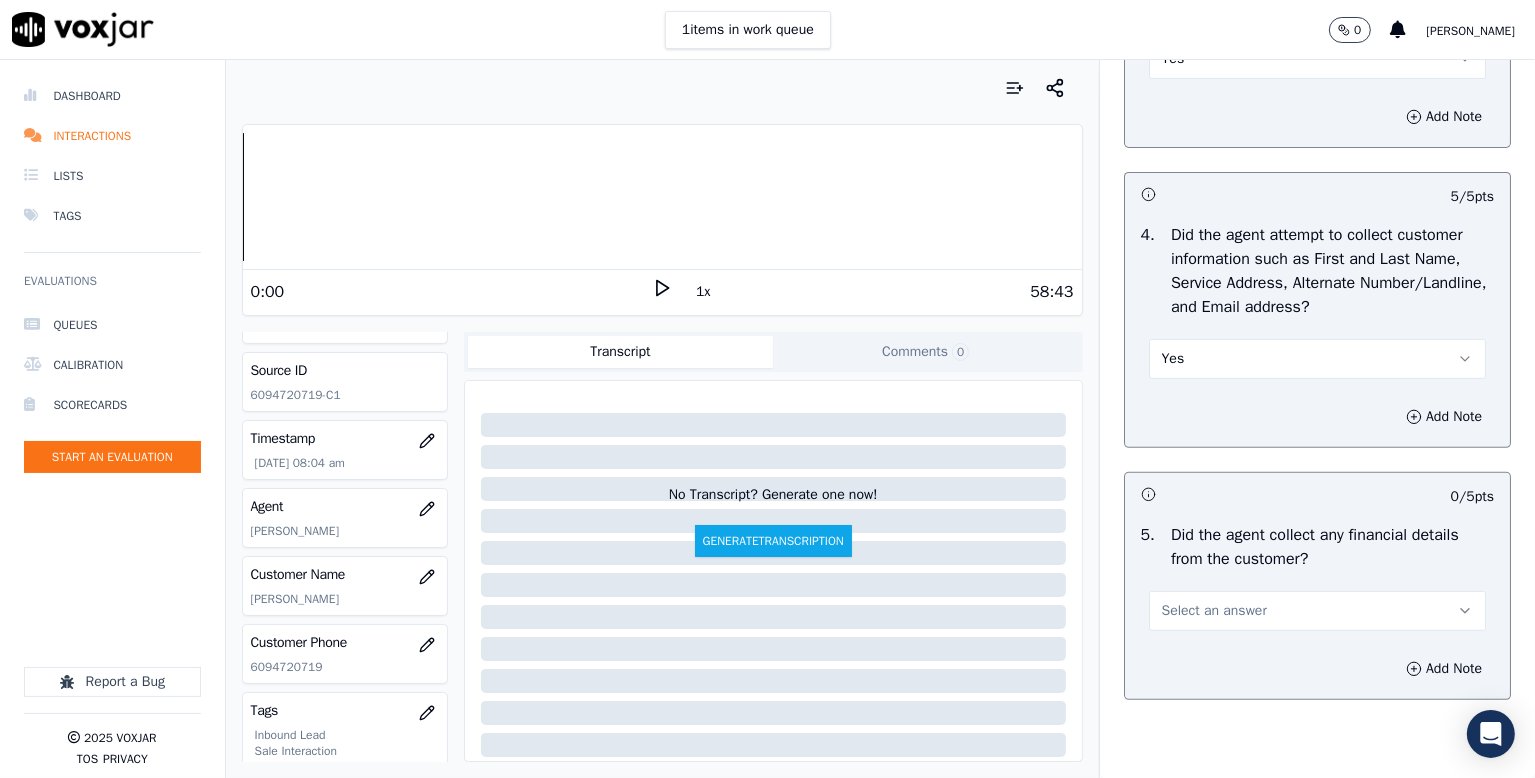 scroll, scrollTop: 1100, scrollLeft: 0, axis: vertical 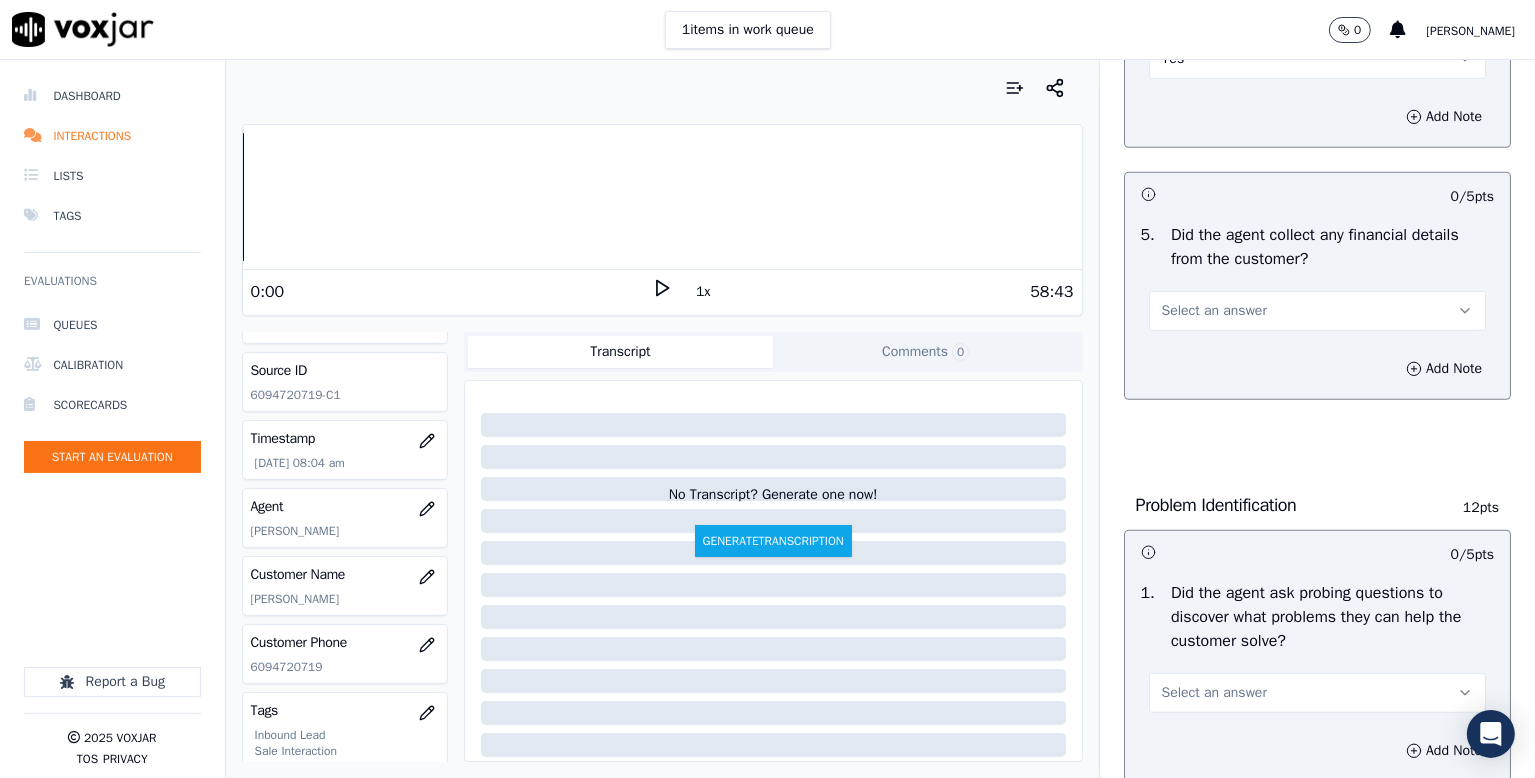 click on "Select an answer" at bounding box center (1214, 311) 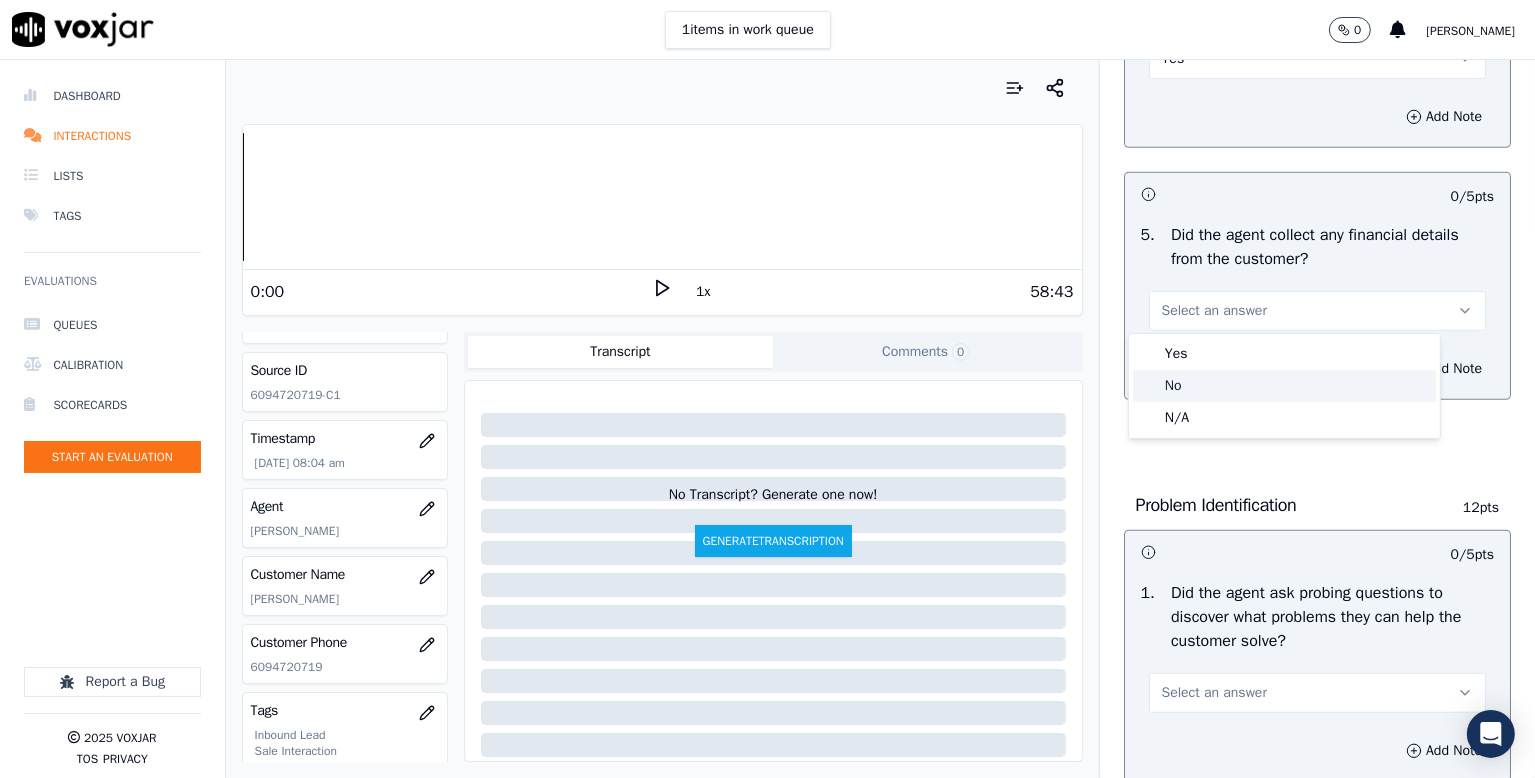 click on "No" 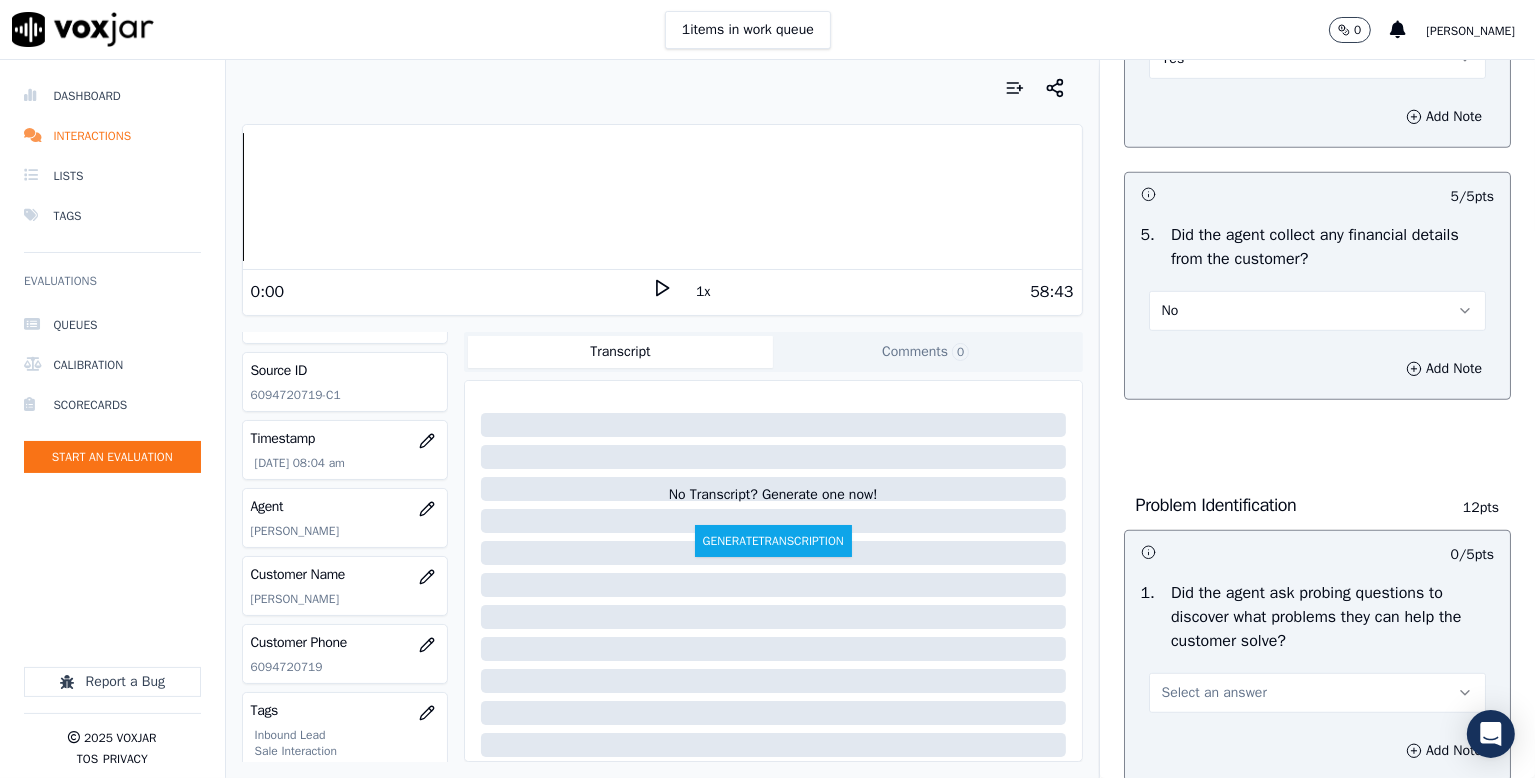 scroll, scrollTop: 1300, scrollLeft: 0, axis: vertical 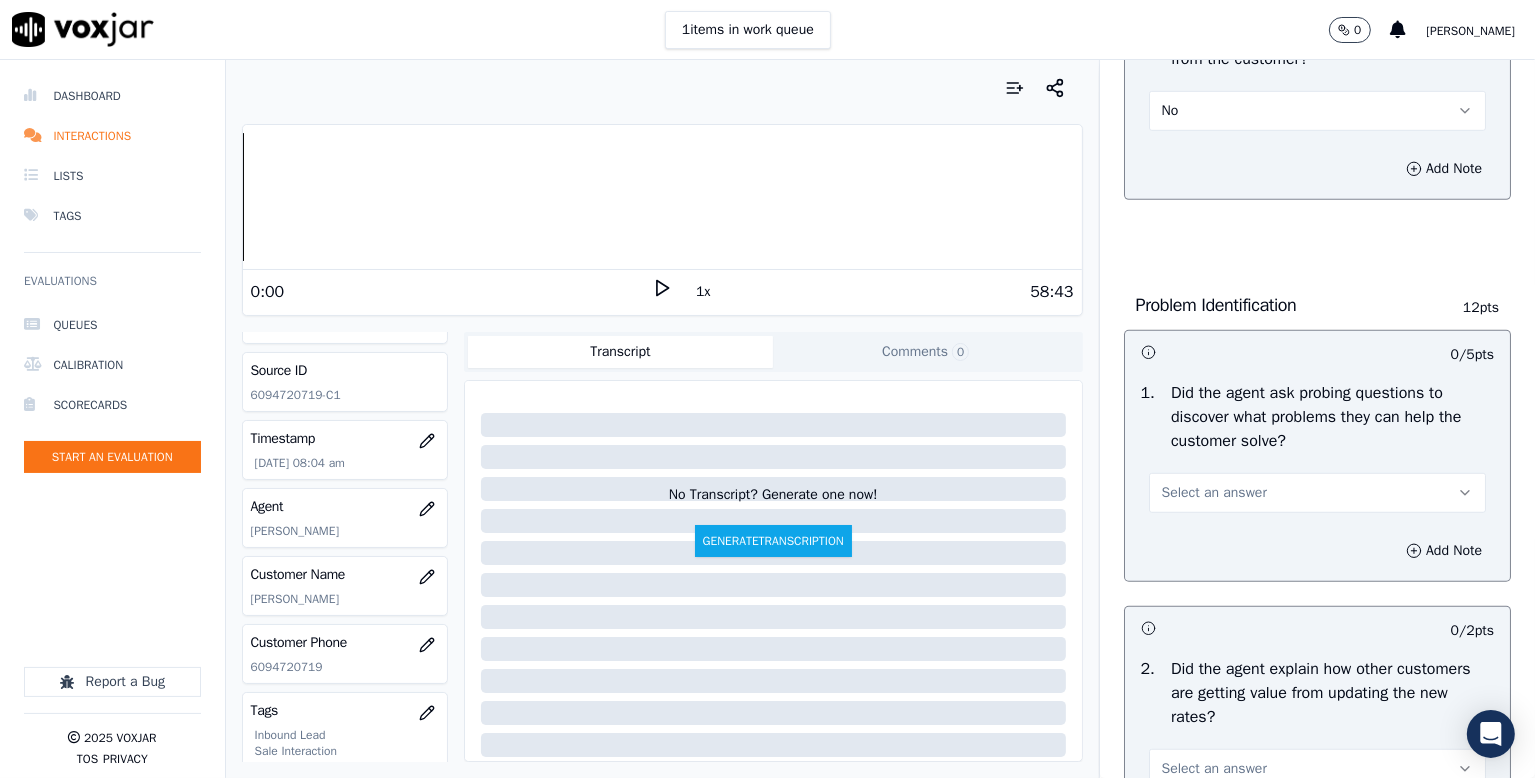 click on "Select an answer" at bounding box center [1214, 493] 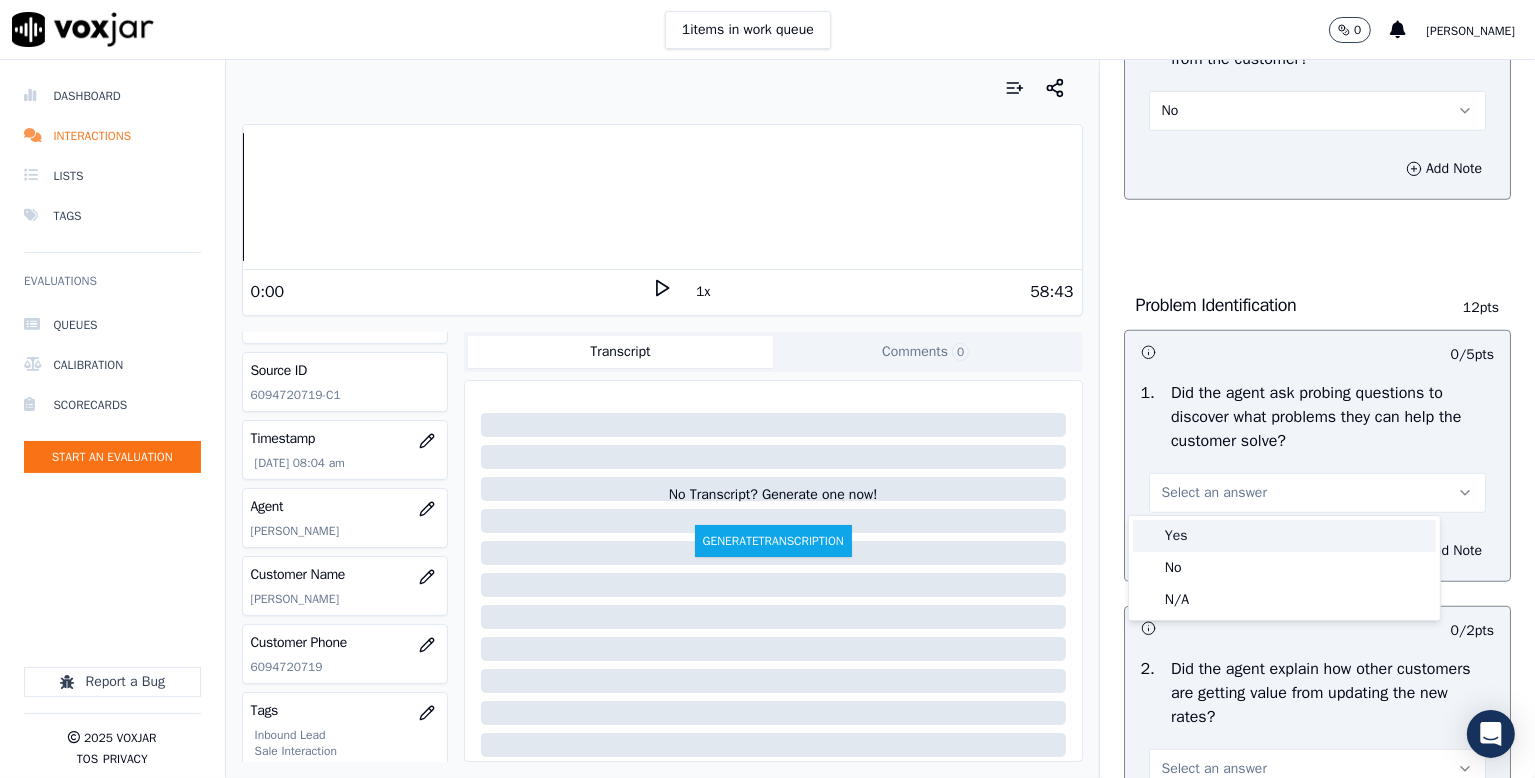 drag, startPoint x: 1175, startPoint y: 529, endPoint x: 1200, endPoint y: 520, distance: 26.57066 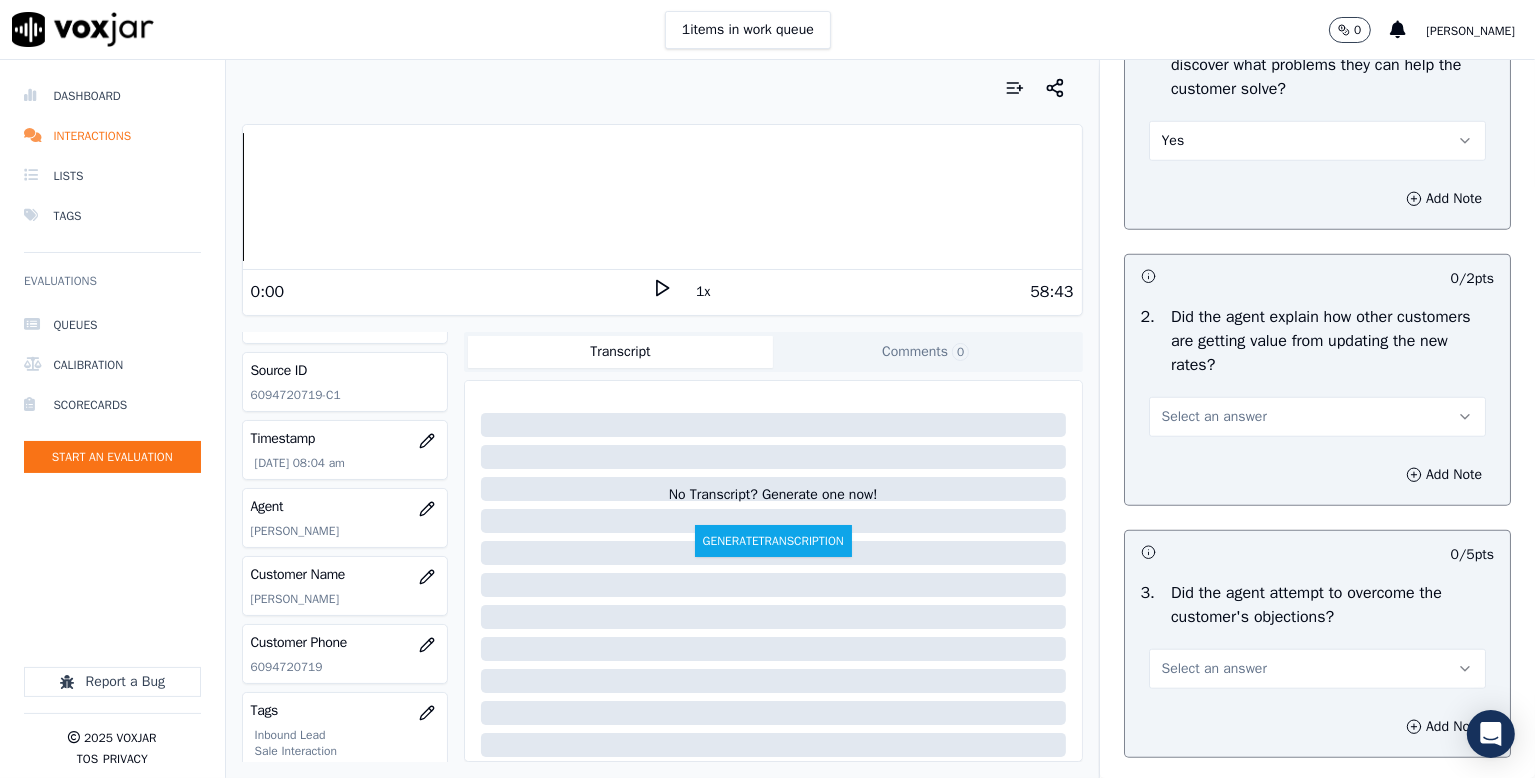 scroll, scrollTop: 1700, scrollLeft: 0, axis: vertical 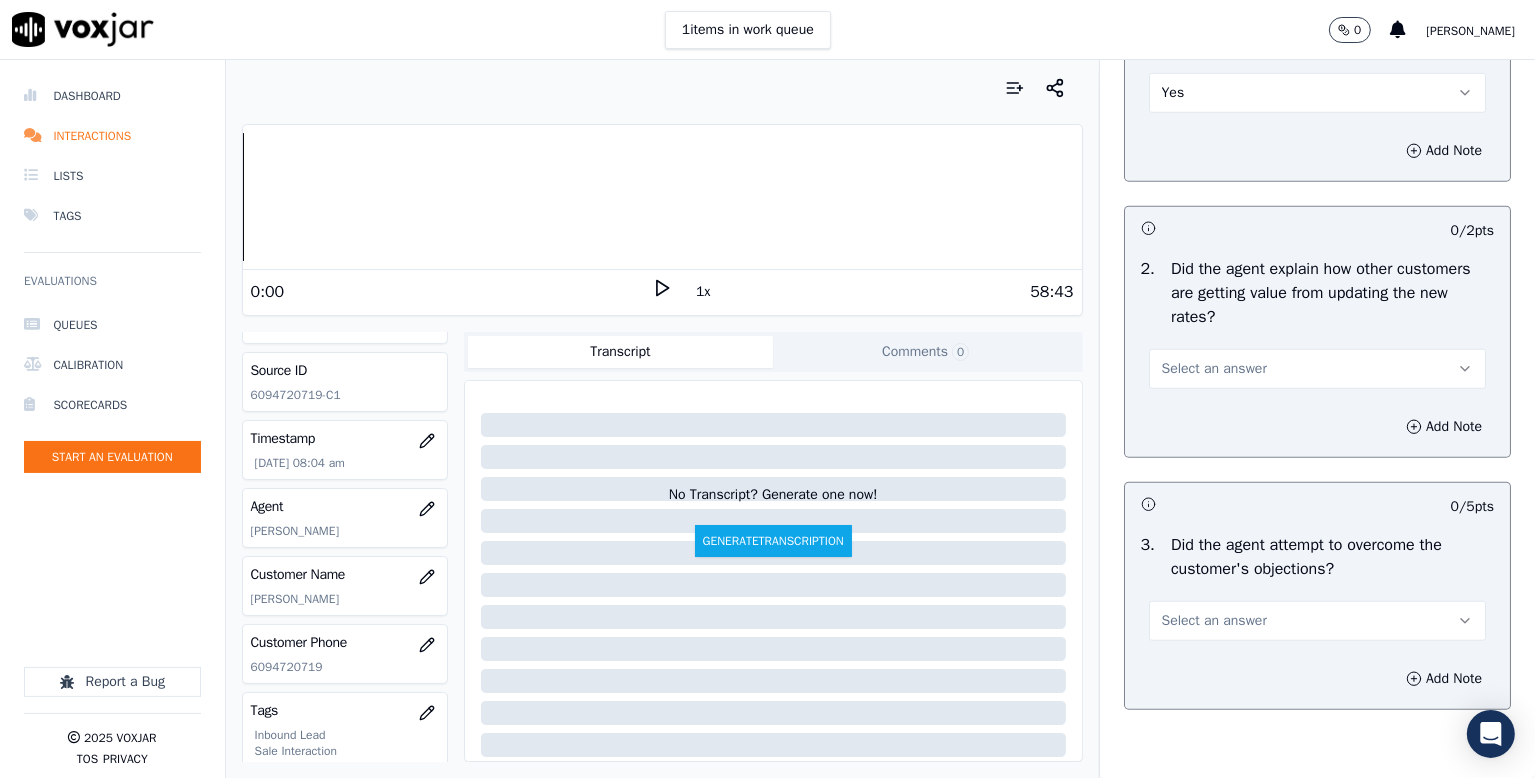click on "Select an answer" at bounding box center (1214, 369) 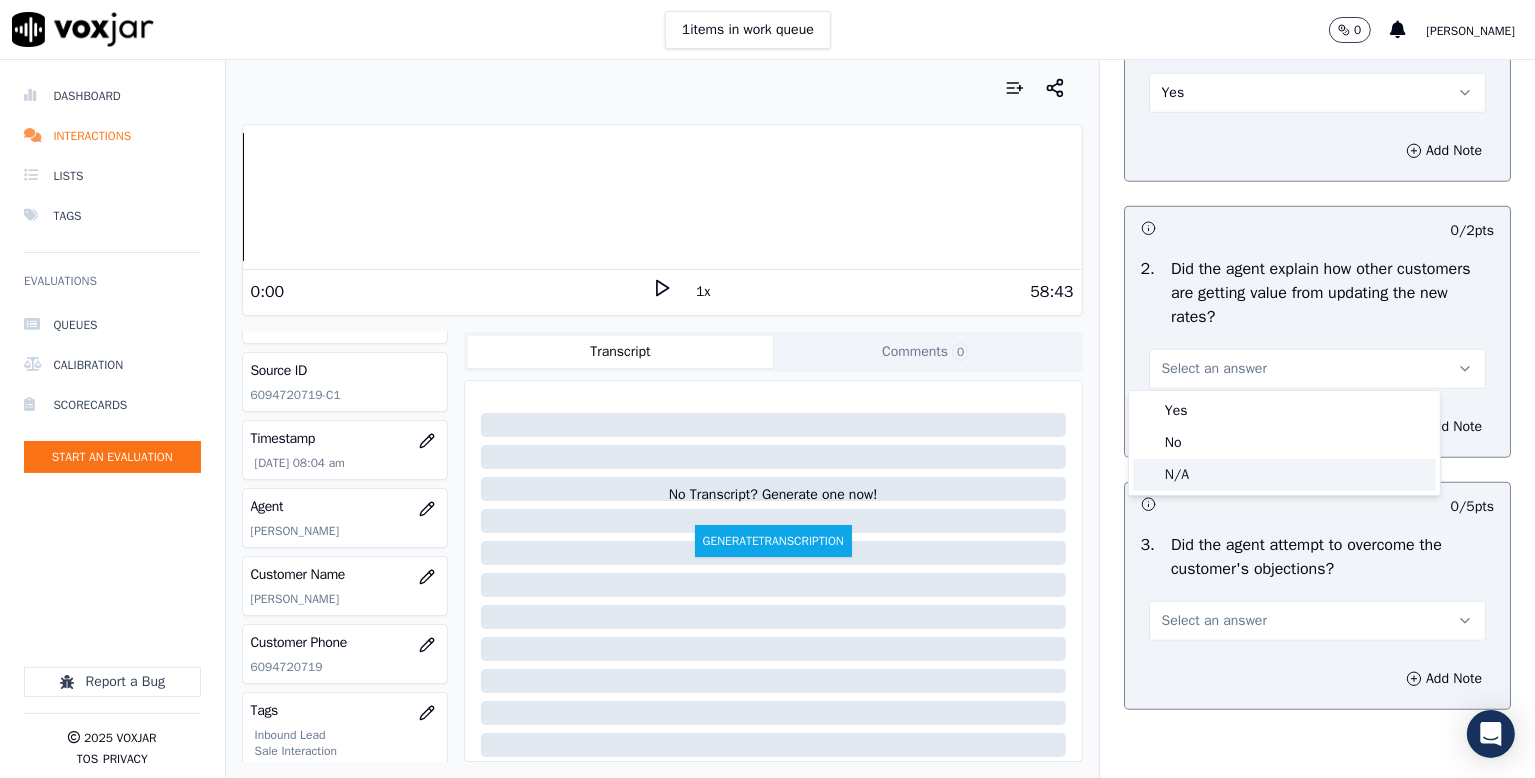click on "N/A" 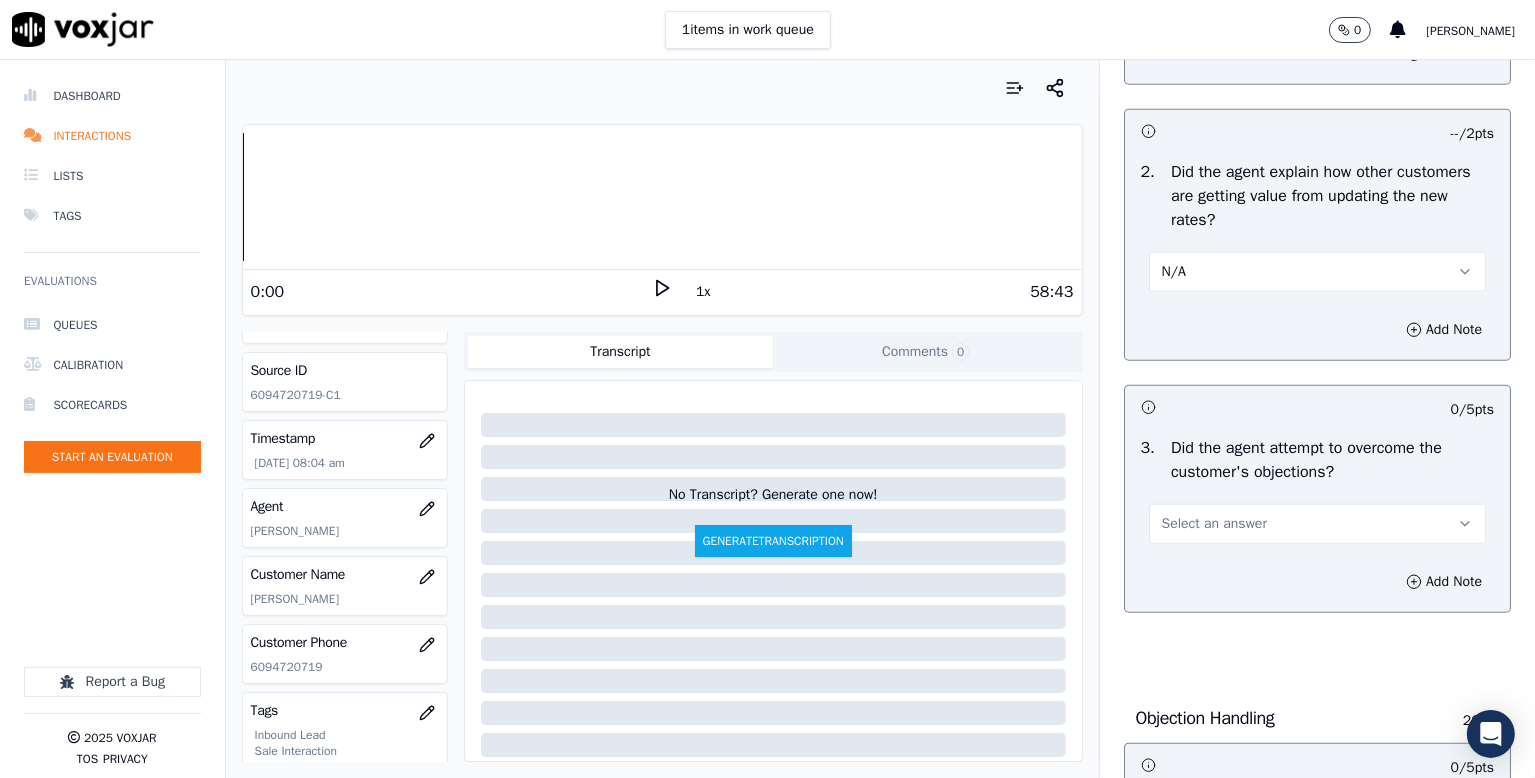 scroll, scrollTop: 2000, scrollLeft: 0, axis: vertical 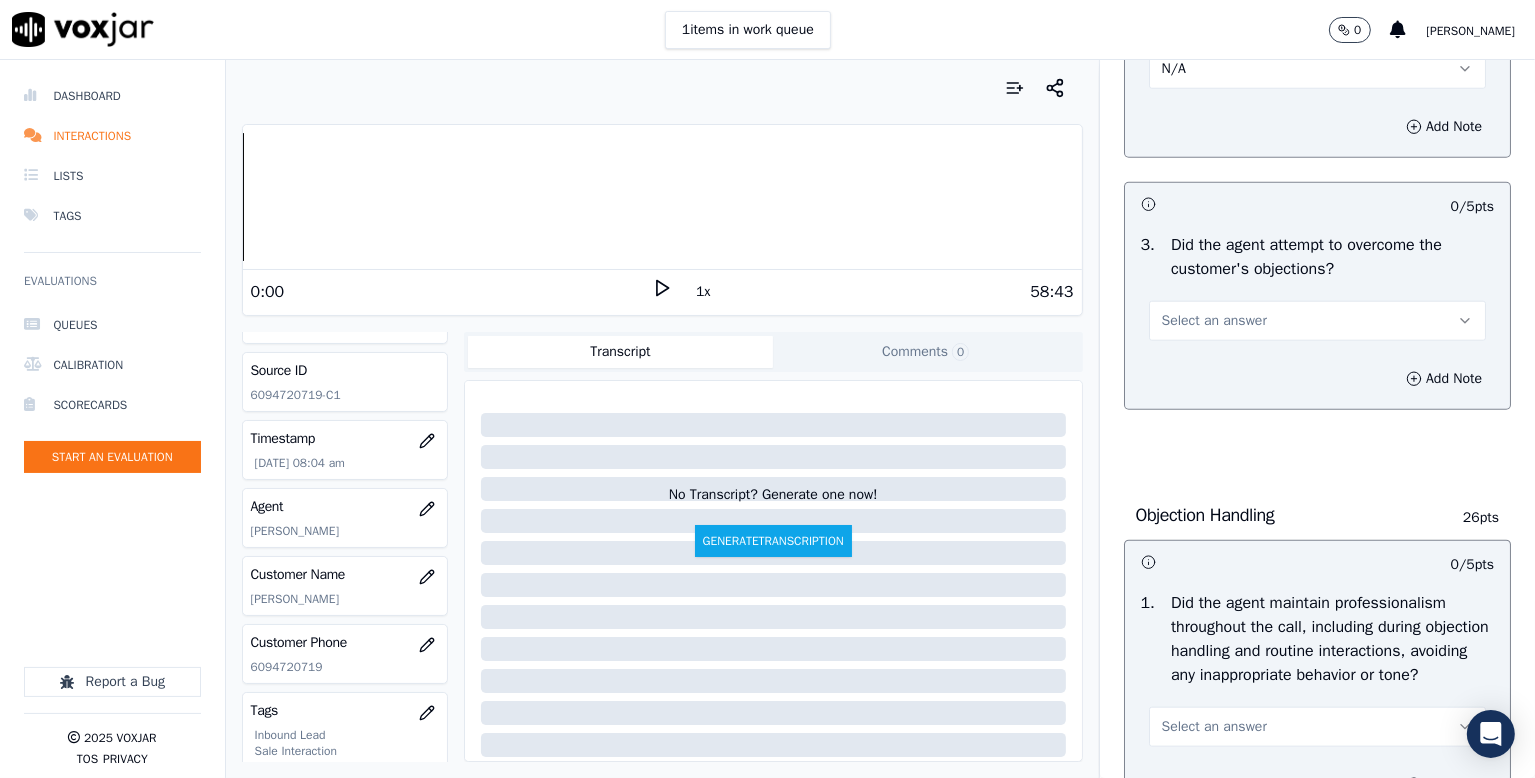 click on "Select an answer" at bounding box center [1214, 321] 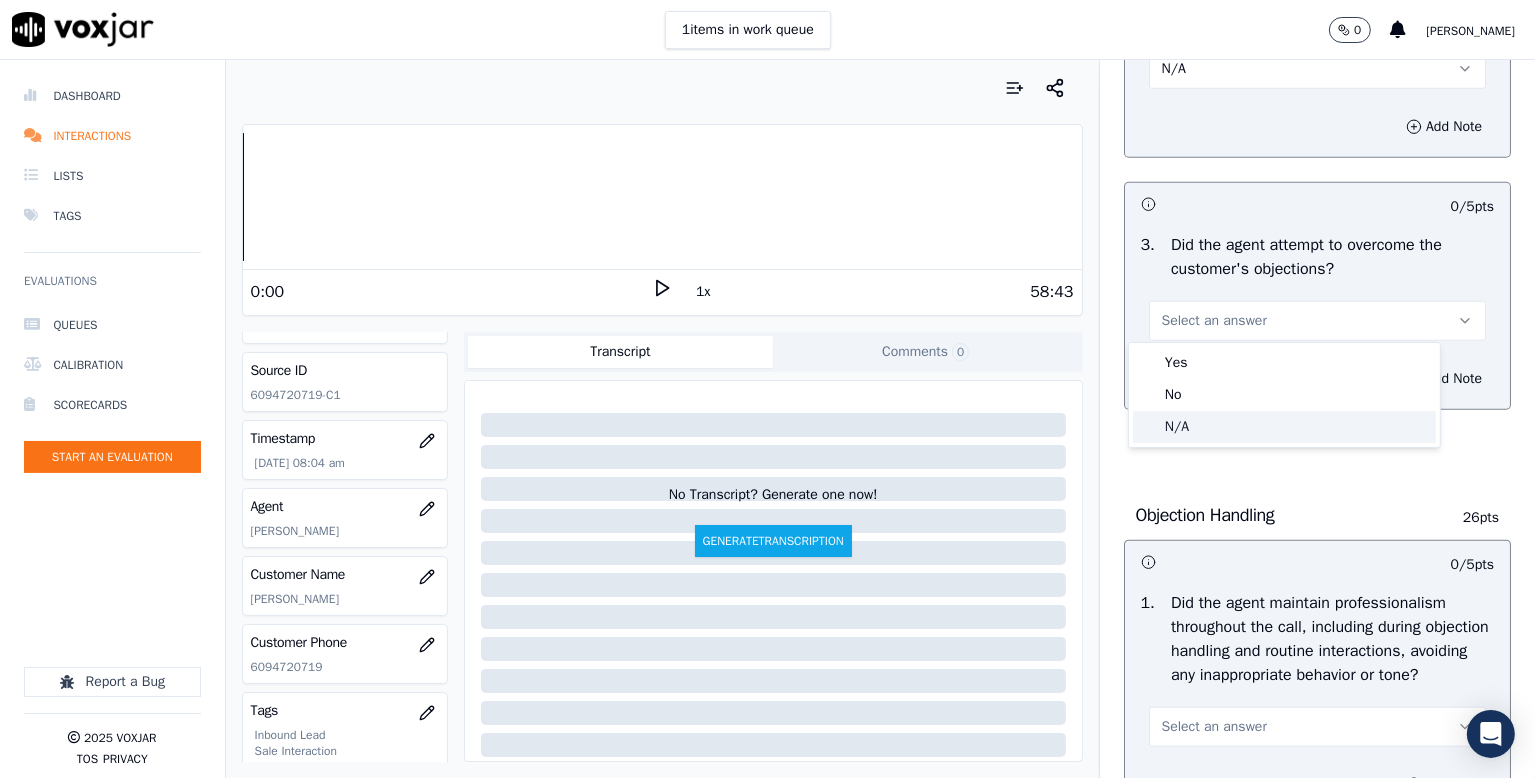 drag, startPoint x: 1178, startPoint y: 430, endPoint x: 1228, endPoint y: 416, distance: 51.92302 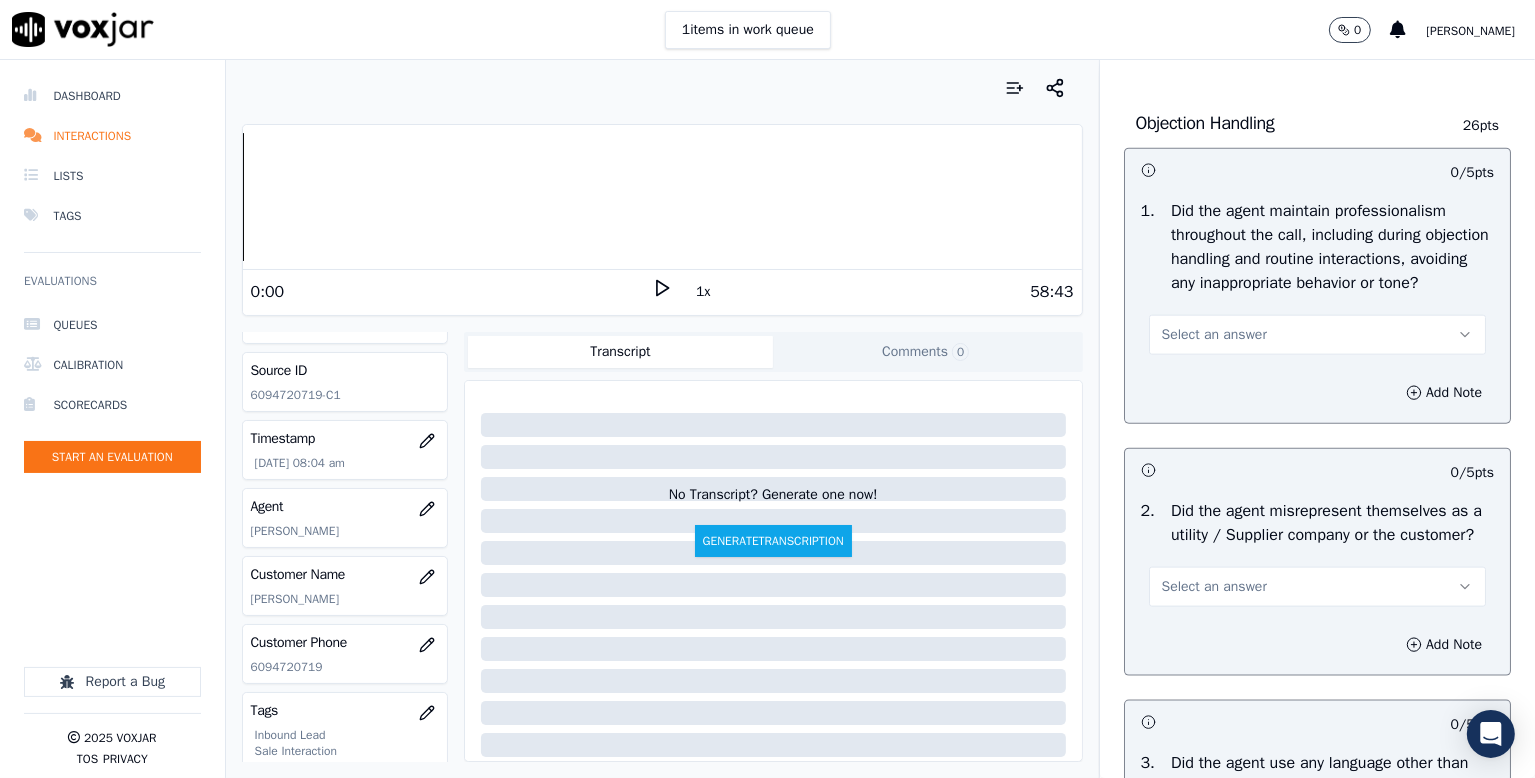 scroll, scrollTop: 2400, scrollLeft: 0, axis: vertical 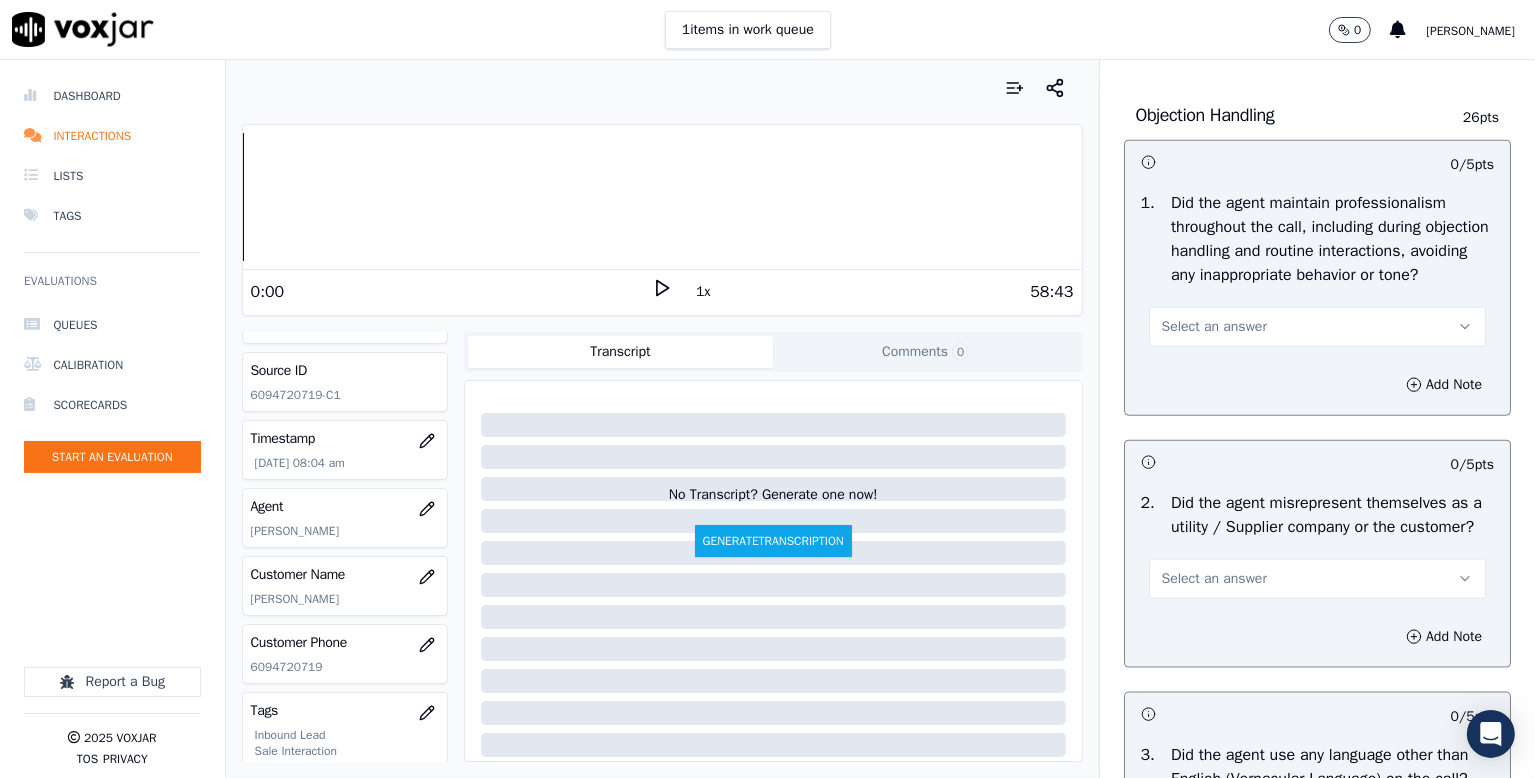 click on "Select an answer" at bounding box center (1214, 327) 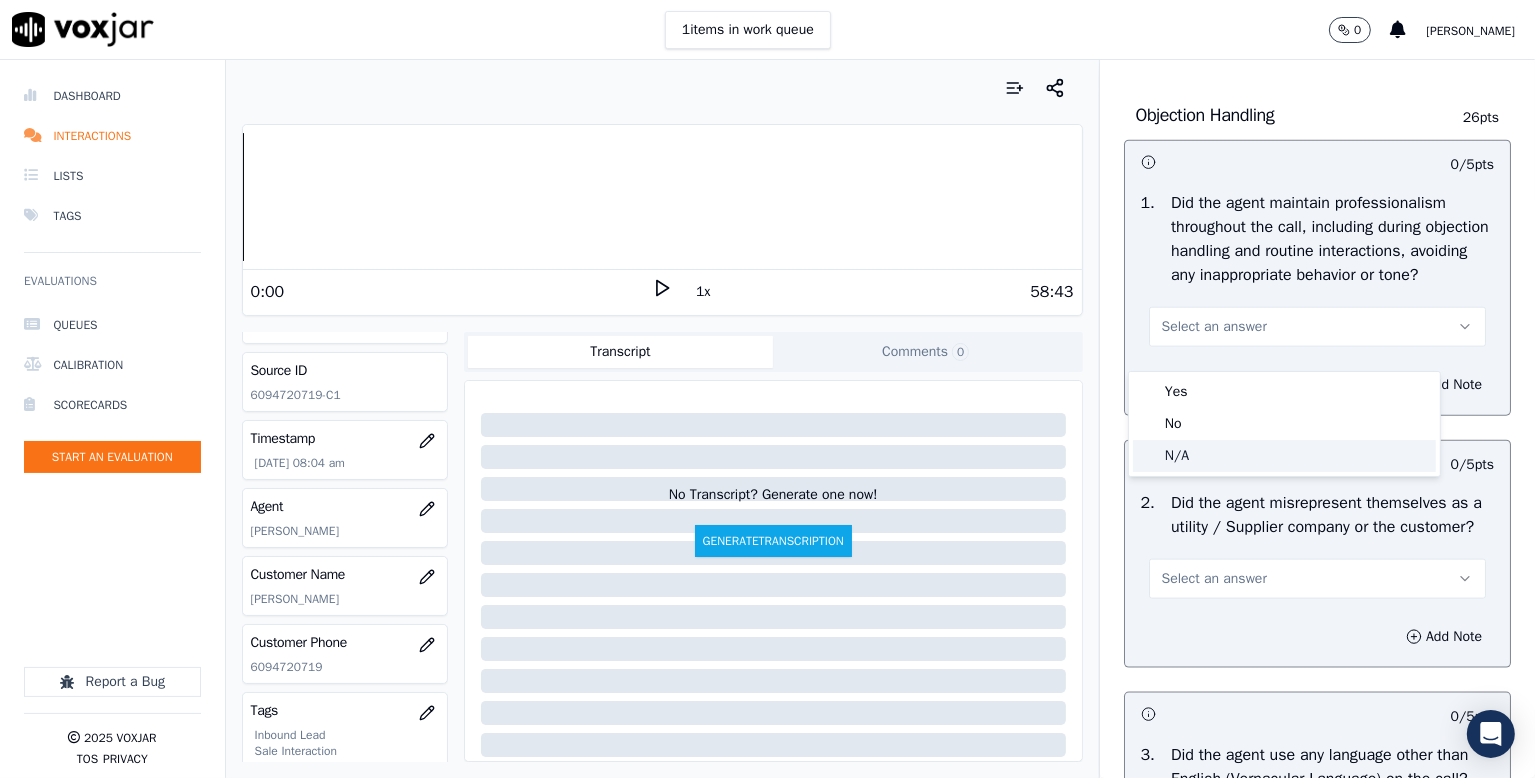 click on "N/A" 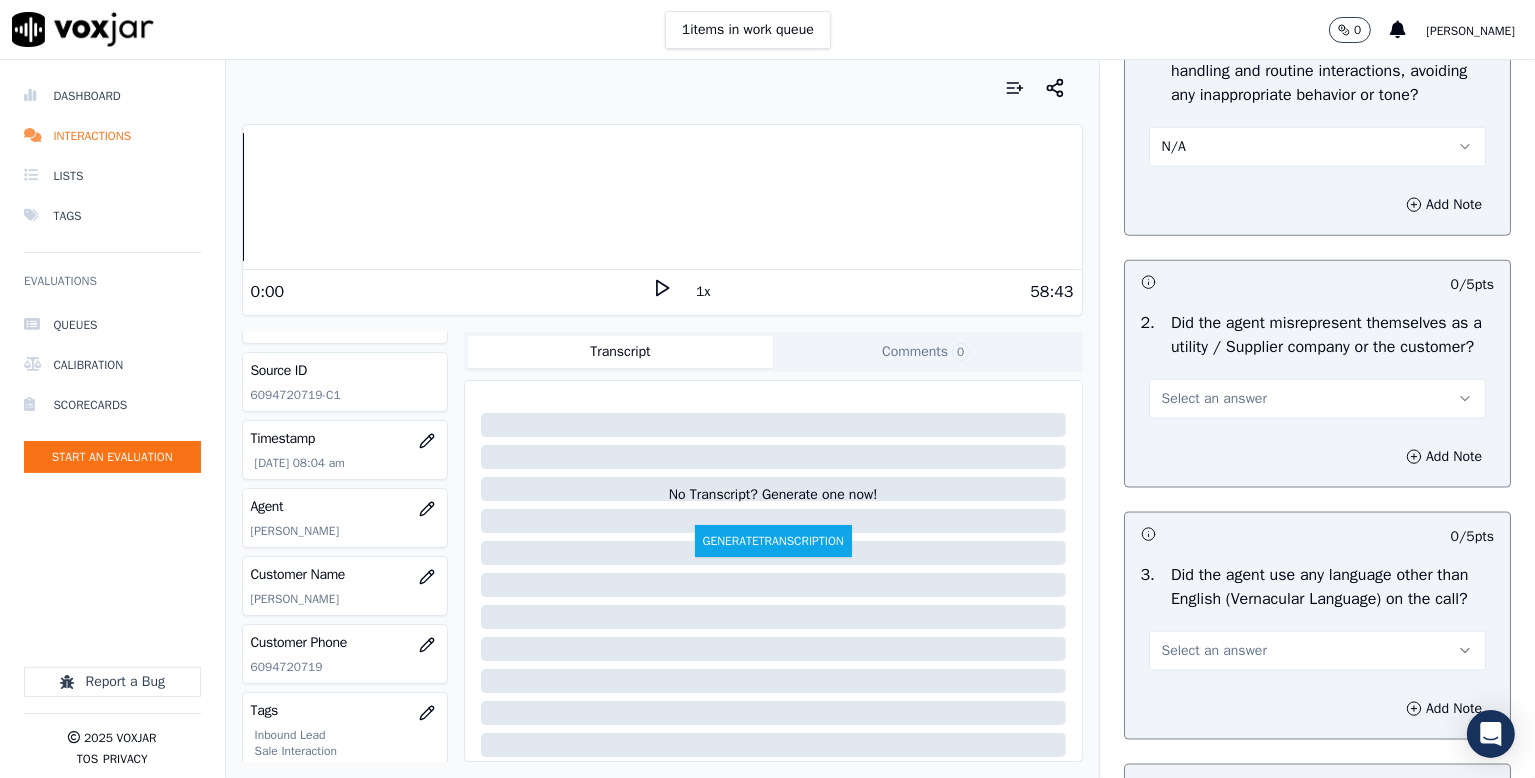scroll, scrollTop: 2600, scrollLeft: 0, axis: vertical 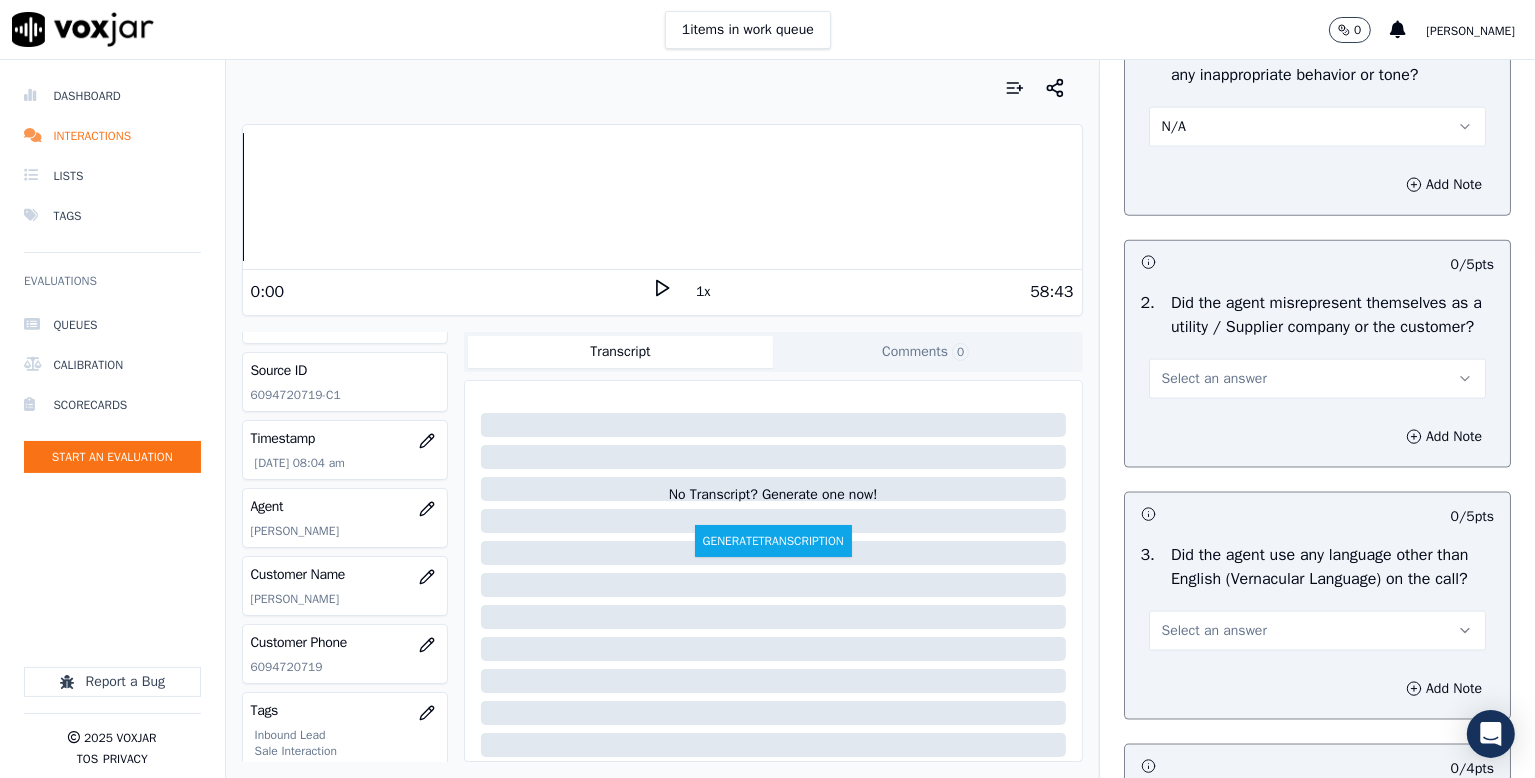 click on "Select an answer" at bounding box center (1214, 379) 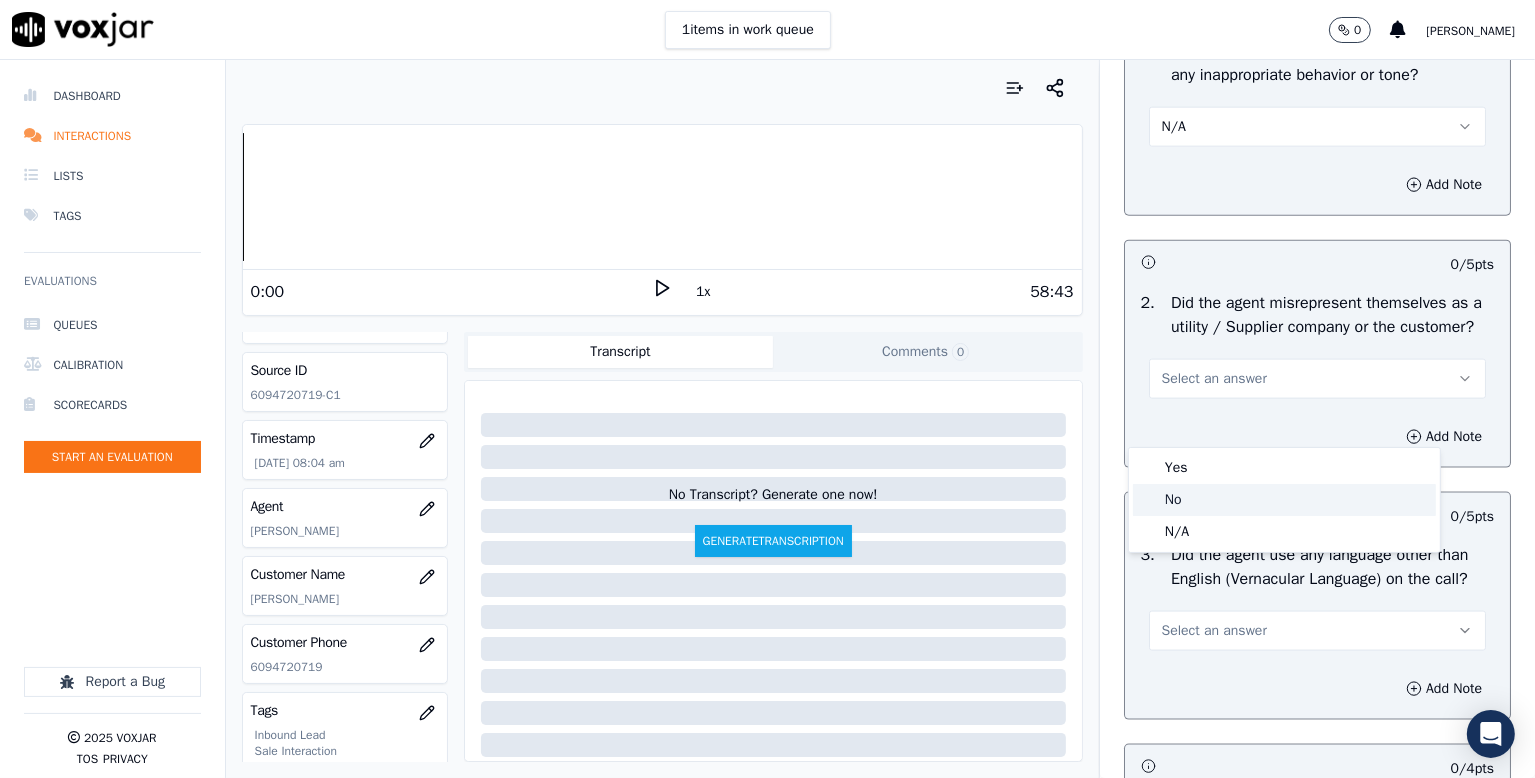 click on "No" 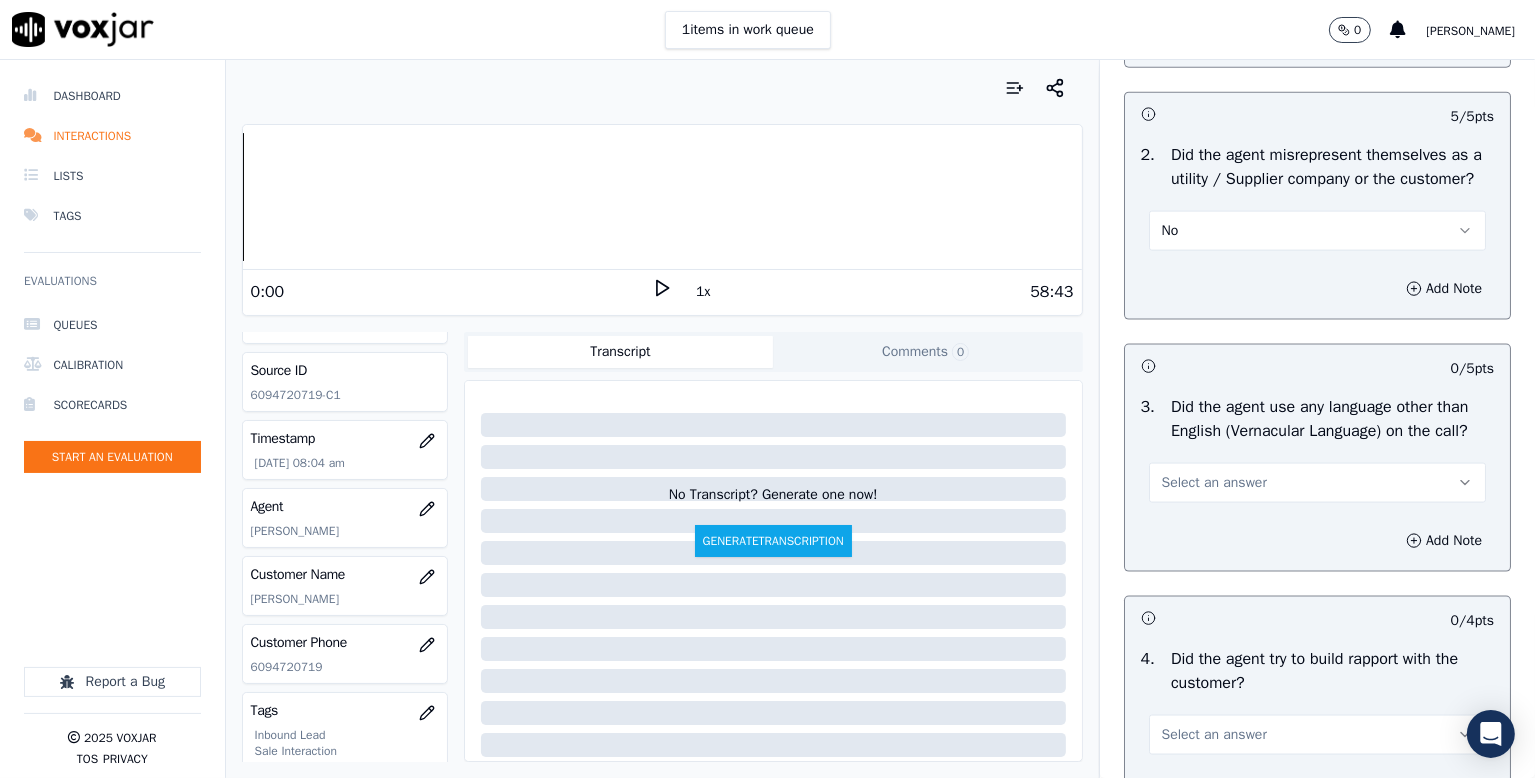 scroll, scrollTop: 3000, scrollLeft: 0, axis: vertical 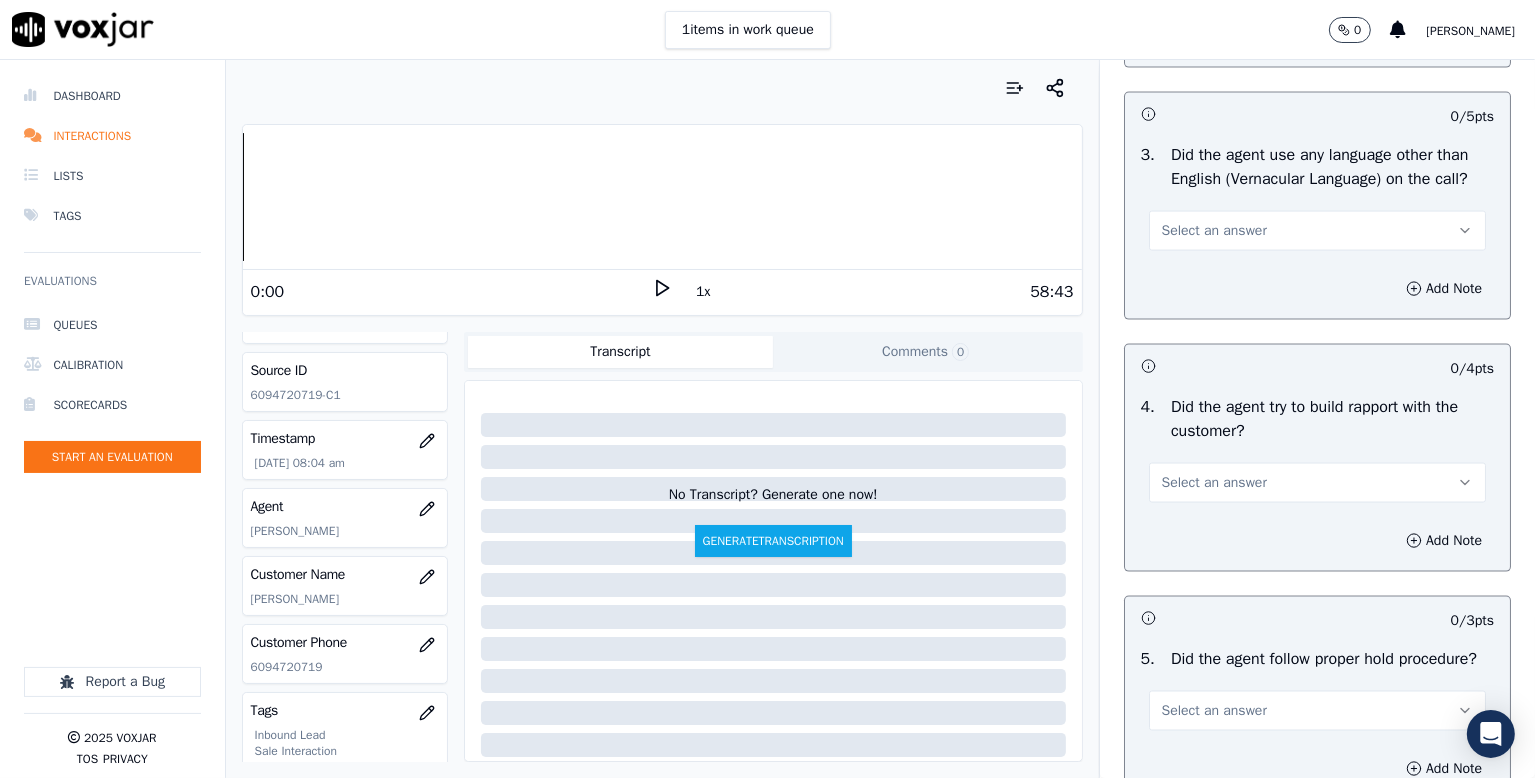 click on "Select an answer" at bounding box center (1214, 231) 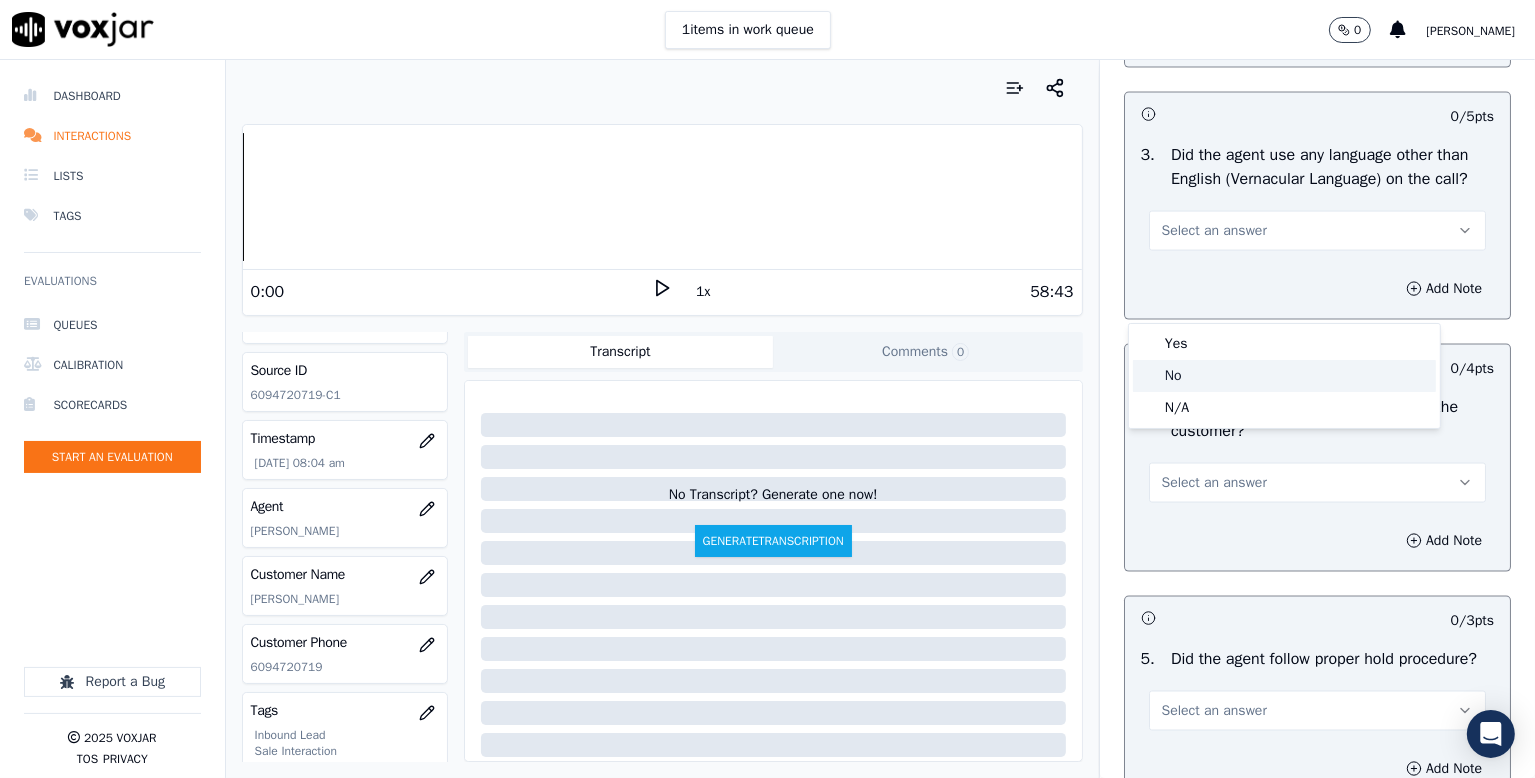 drag, startPoint x: 1184, startPoint y: 377, endPoint x: 1235, endPoint y: 334, distance: 66.70832 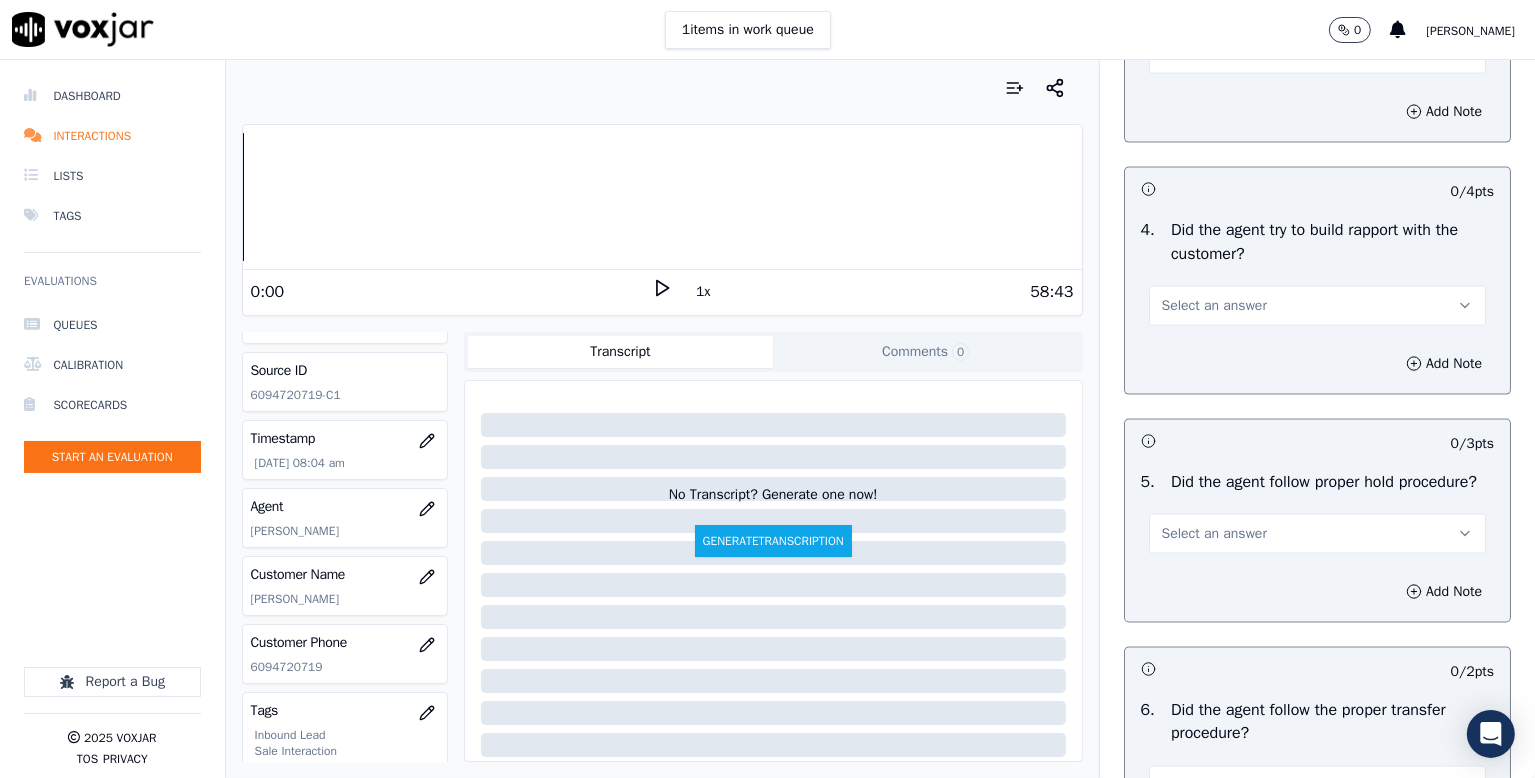 scroll, scrollTop: 3300, scrollLeft: 0, axis: vertical 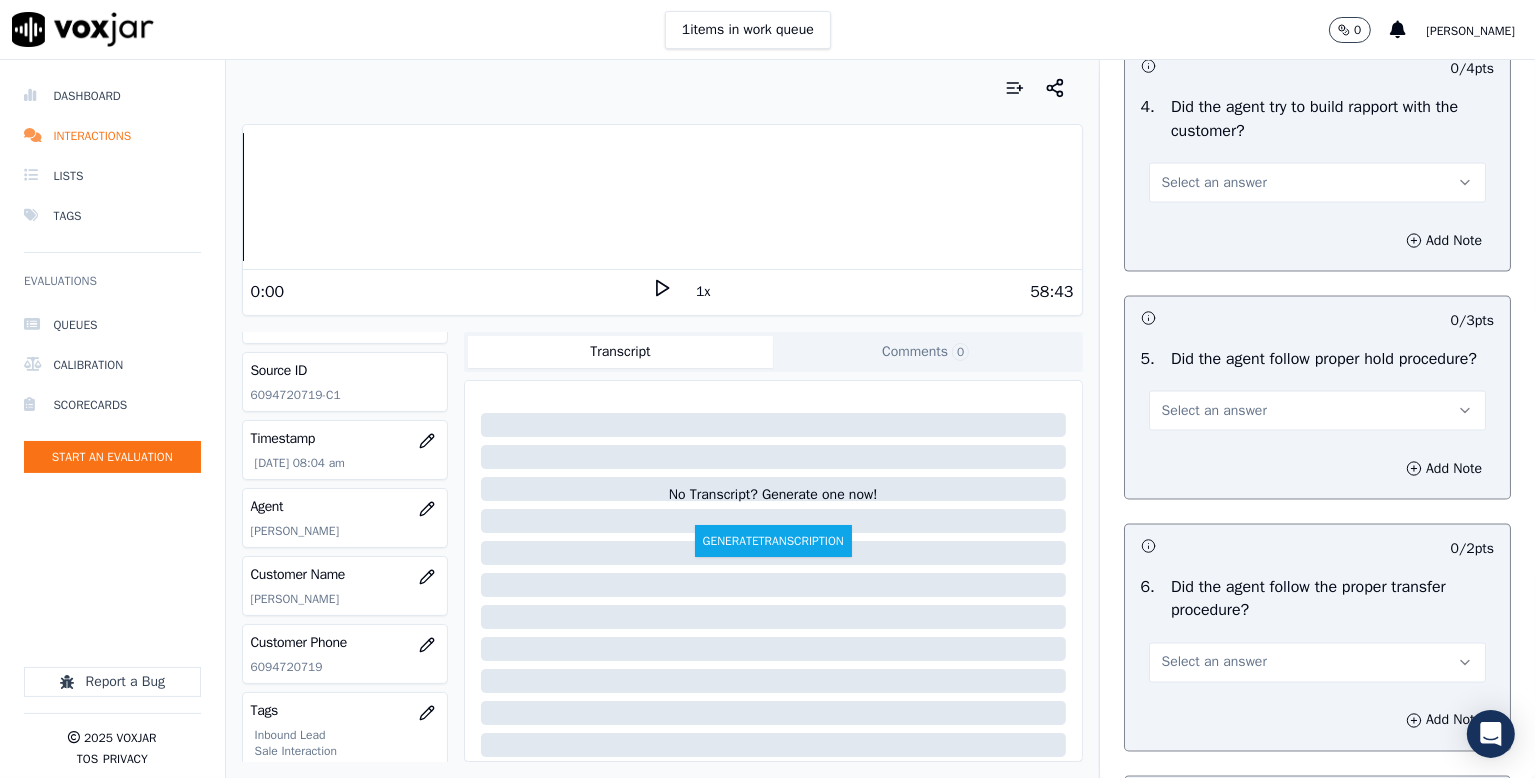 click on "Select an answer" at bounding box center [1214, 183] 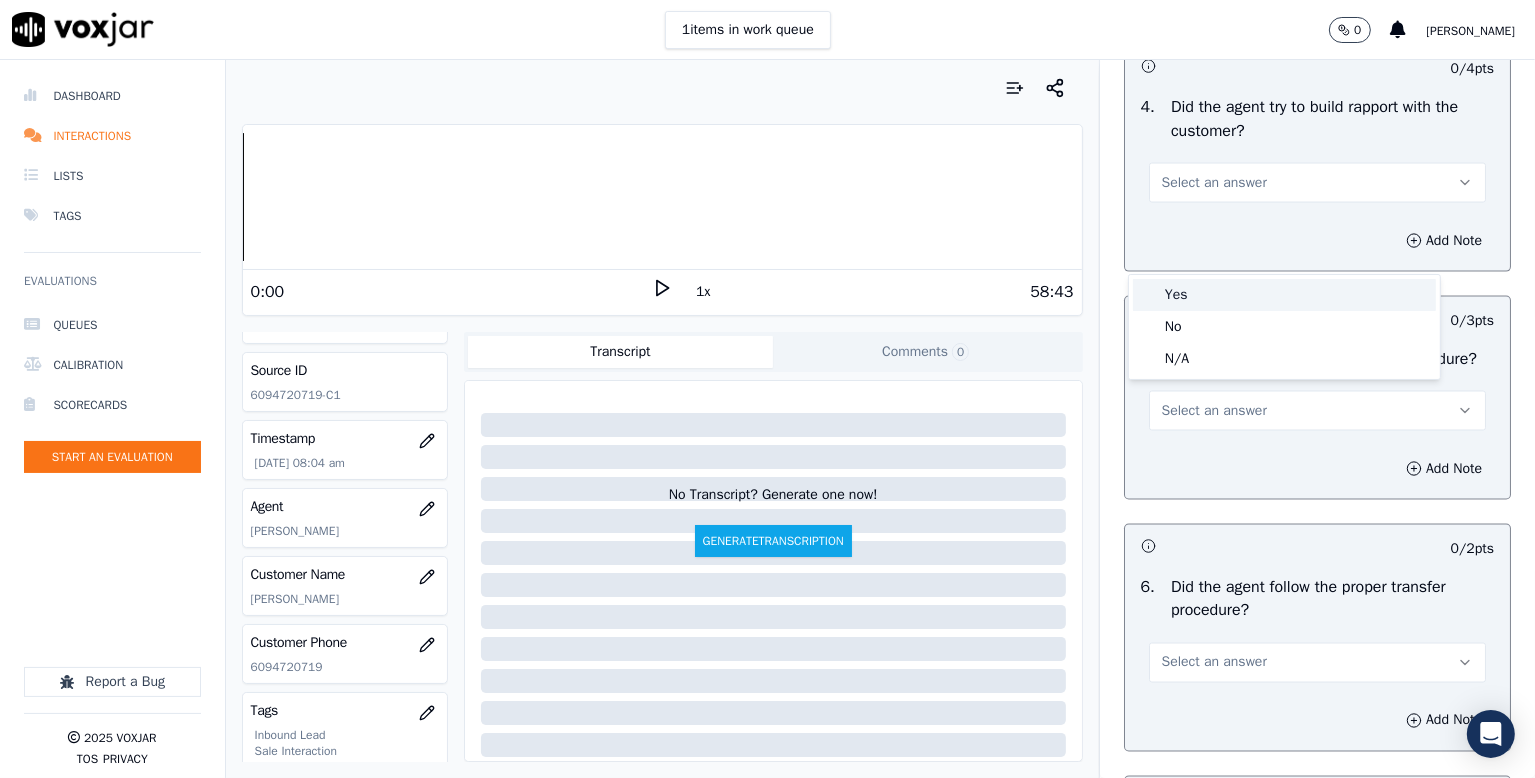 click on "Yes" at bounding box center (1284, 295) 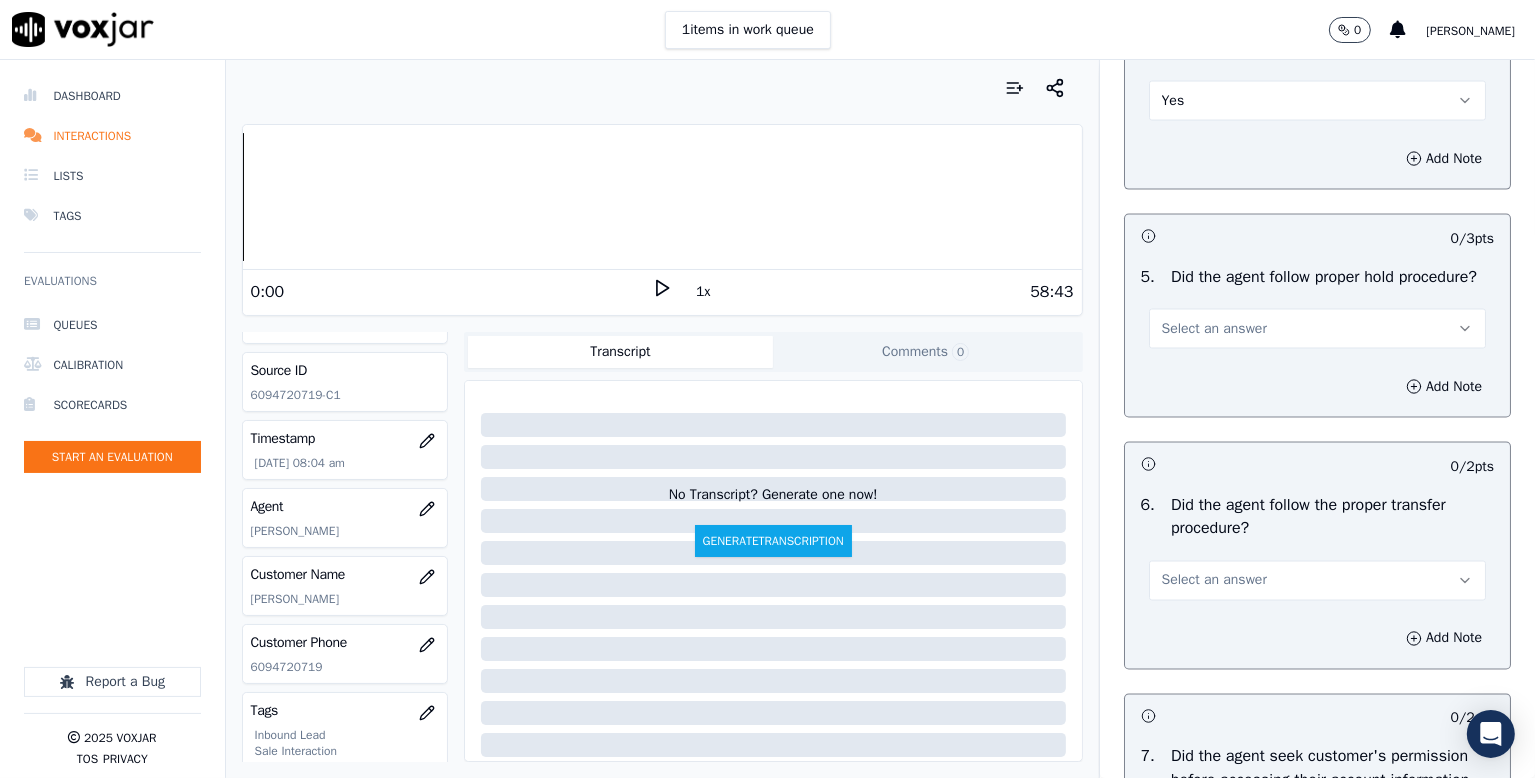 scroll, scrollTop: 3500, scrollLeft: 0, axis: vertical 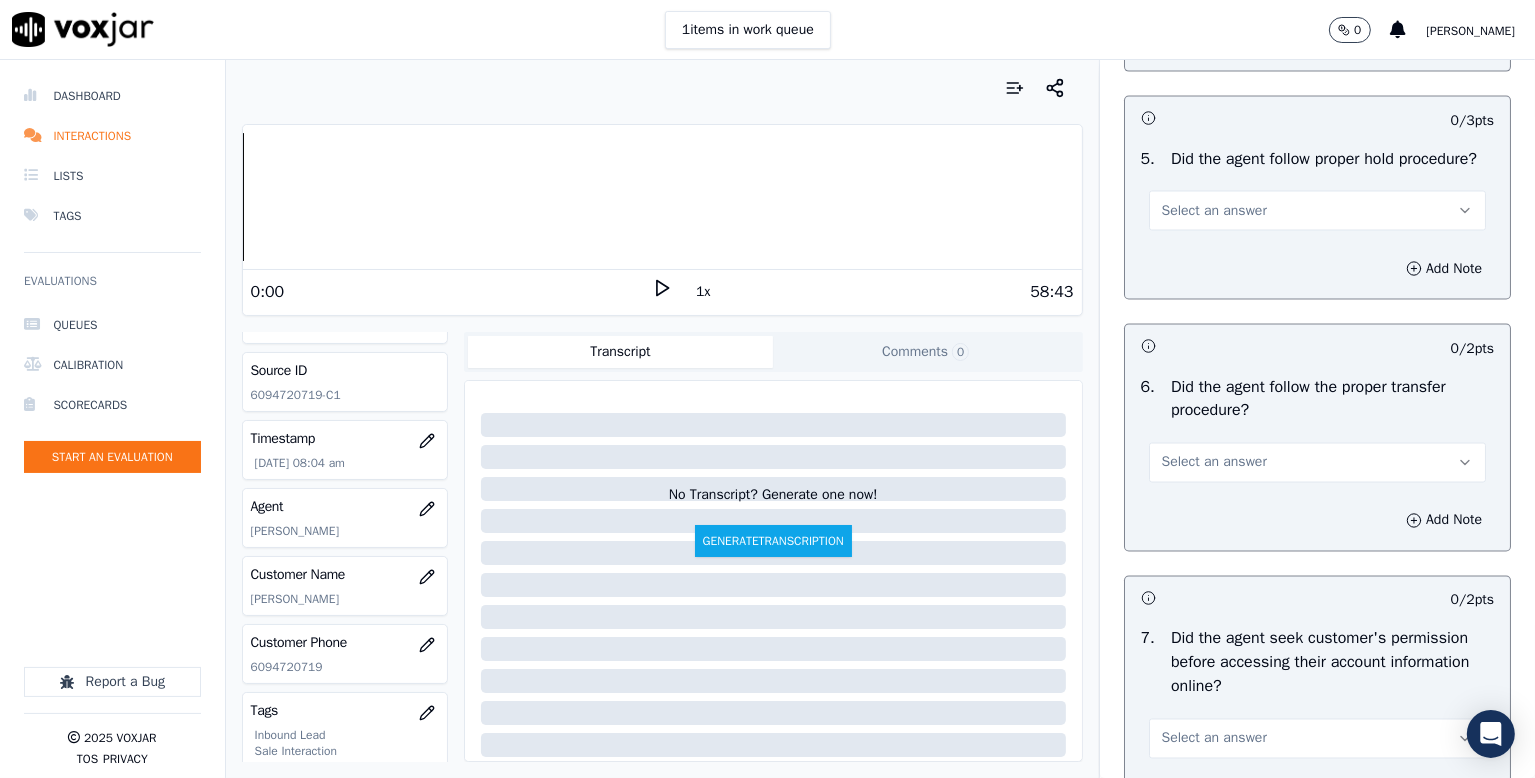 click on "Select an answer" at bounding box center [1214, 211] 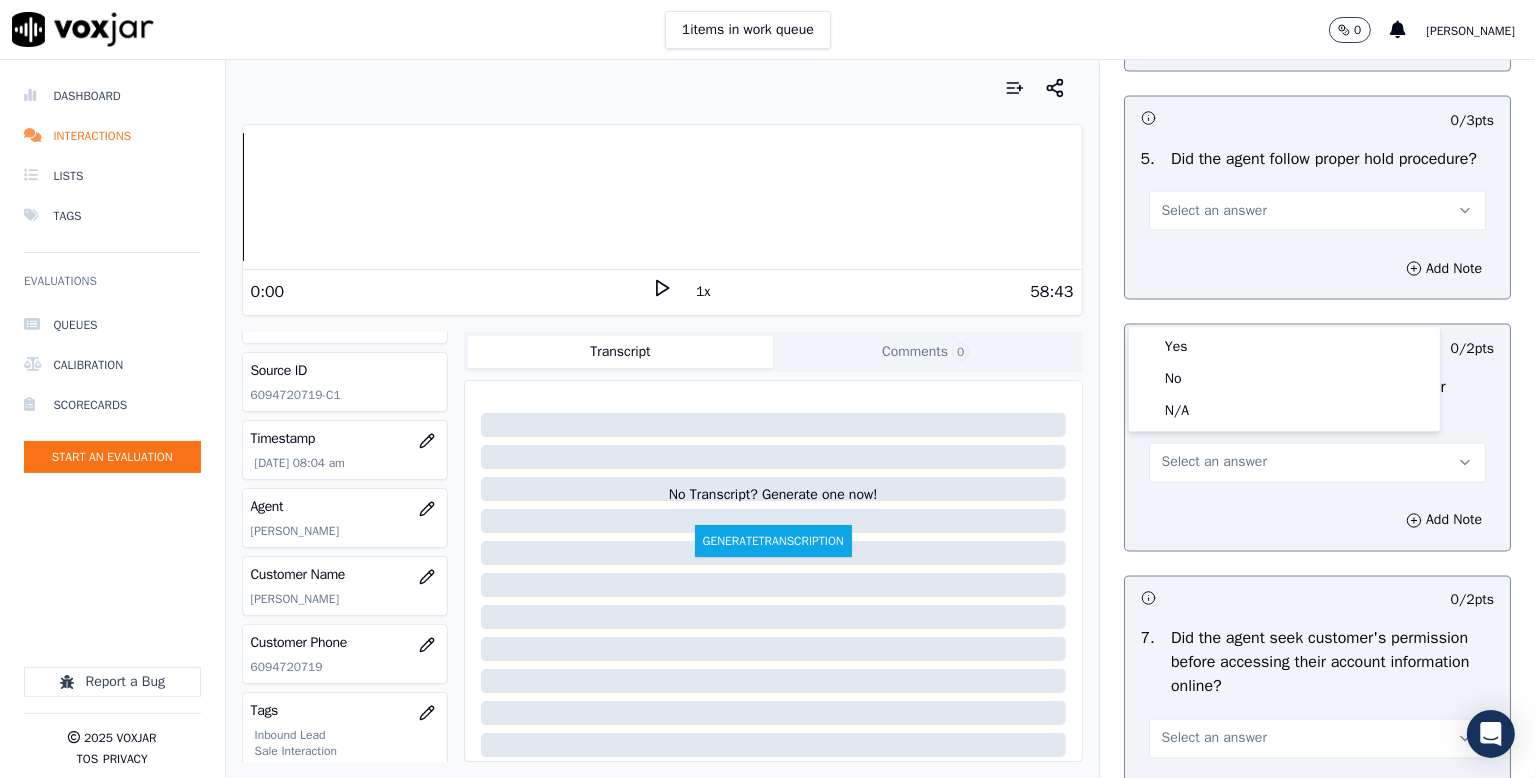 click on "Yes" at bounding box center [1284, 347] 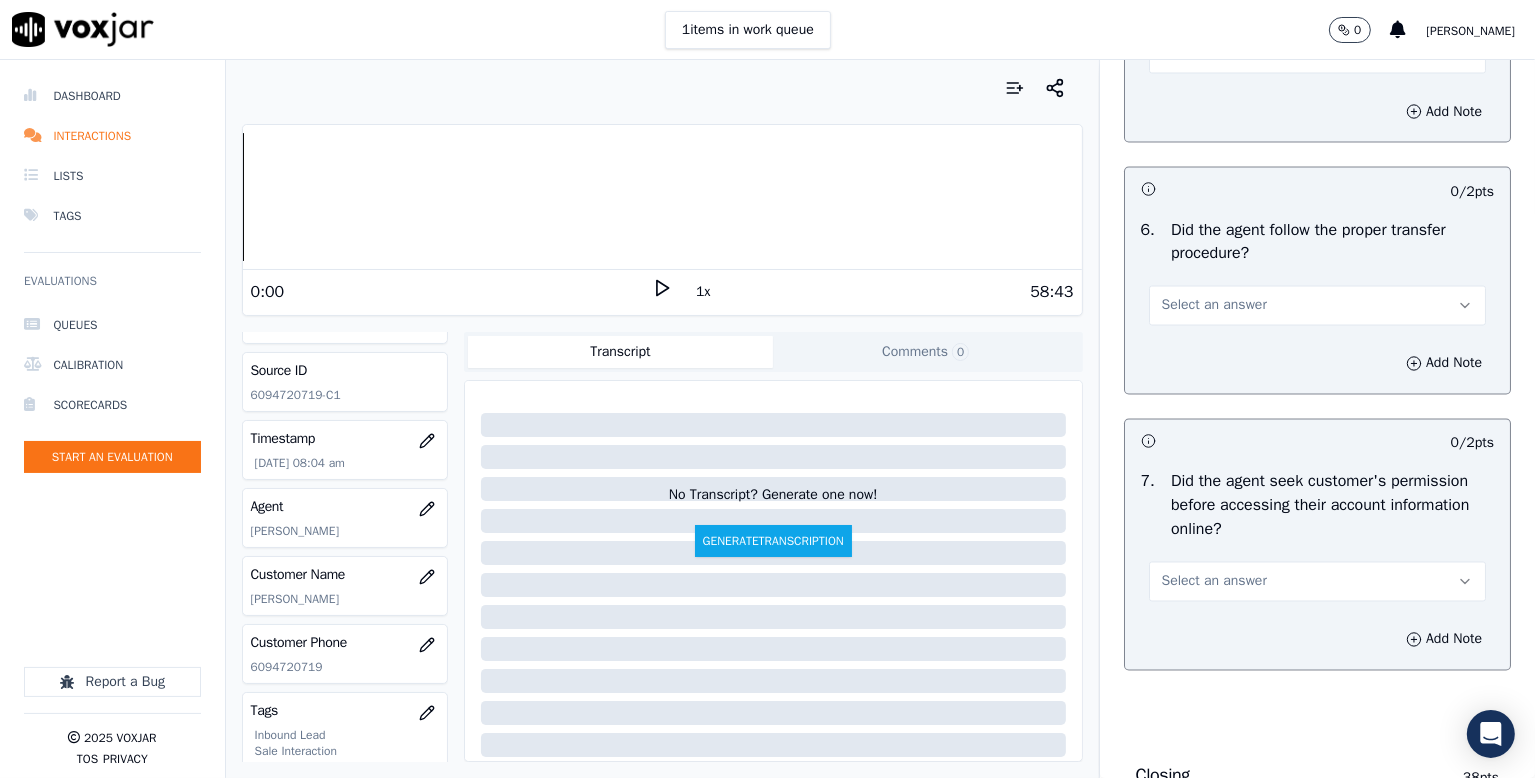 scroll, scrollTop: 3800, scrollLeft: 0, axis: vertical 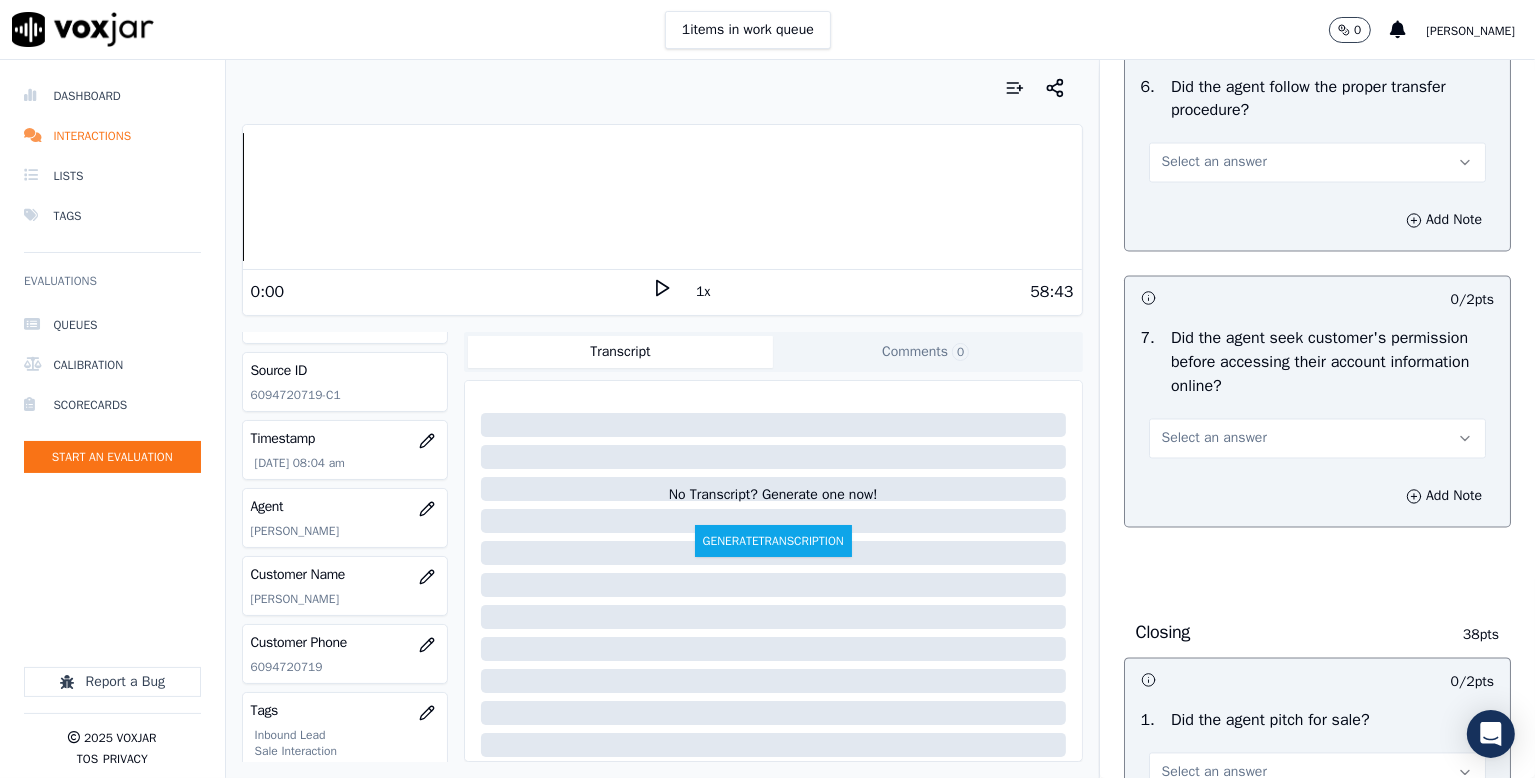 click on "Select an answer" at bounding box center (1214, 163) 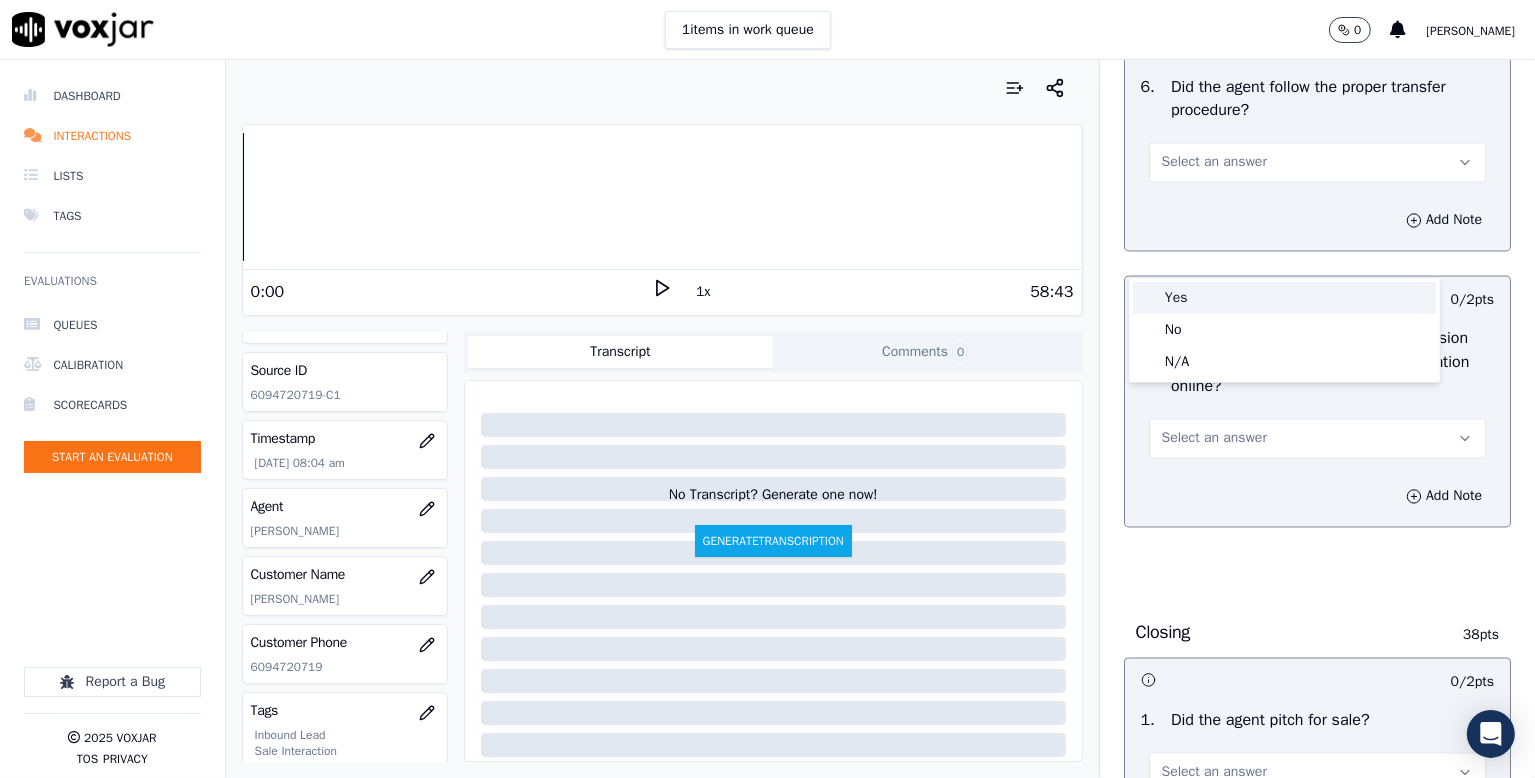 click on "Yes" at bounding box center [1284, 298] 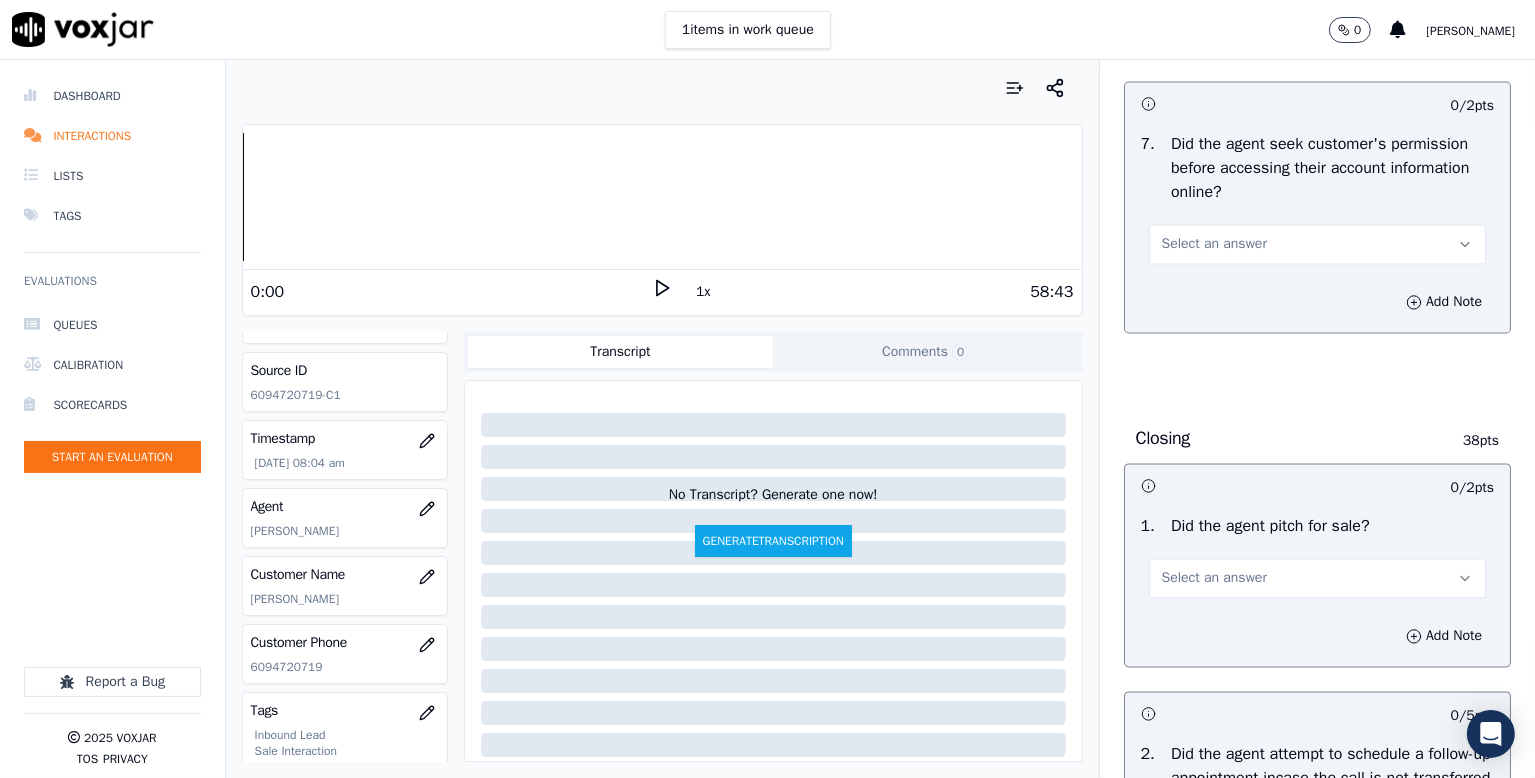 scroll, scrollTop: 4000, scrollLeft: 0, axis: vertical 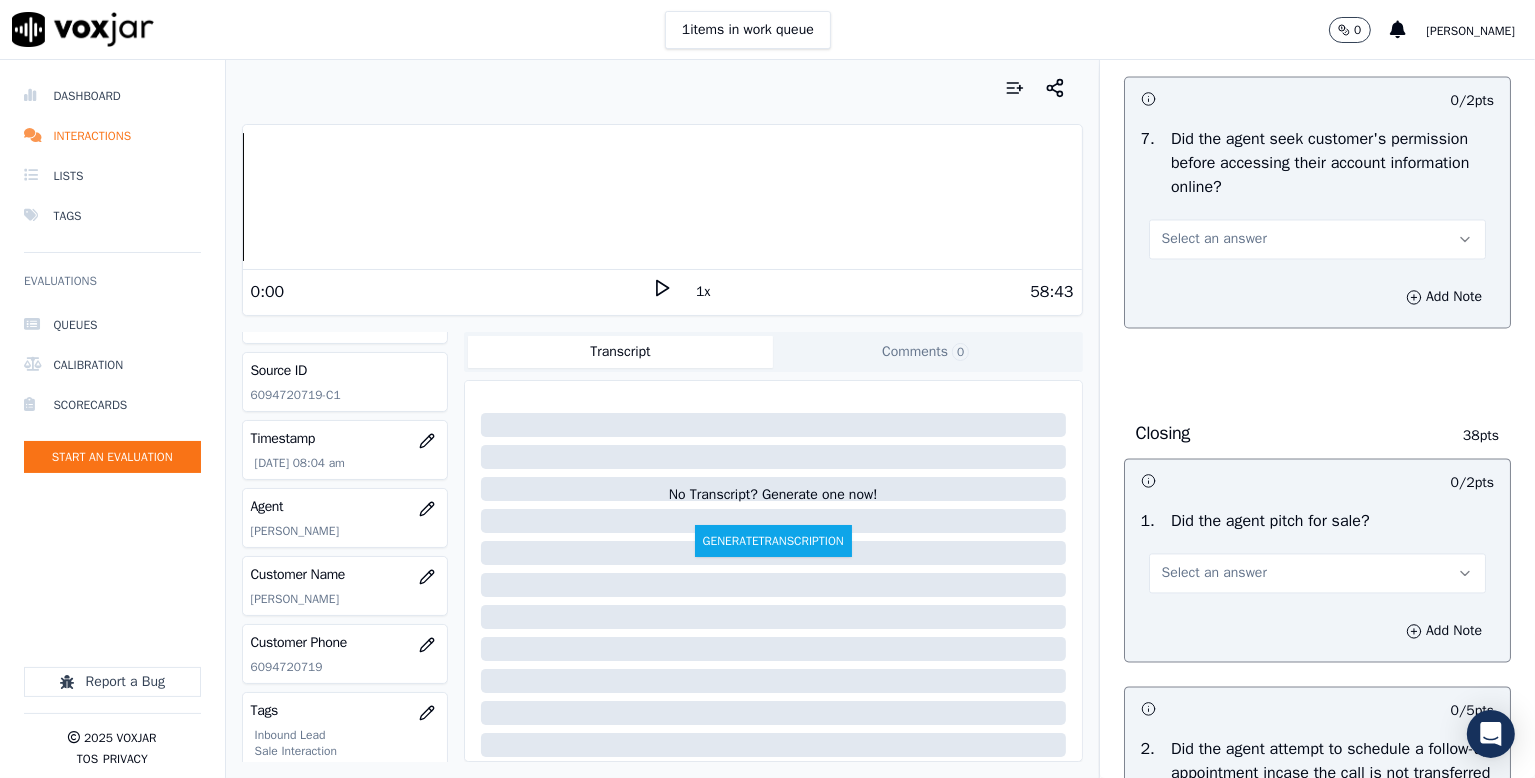 click on "Select an answer" at bounding box center [1214, 239] 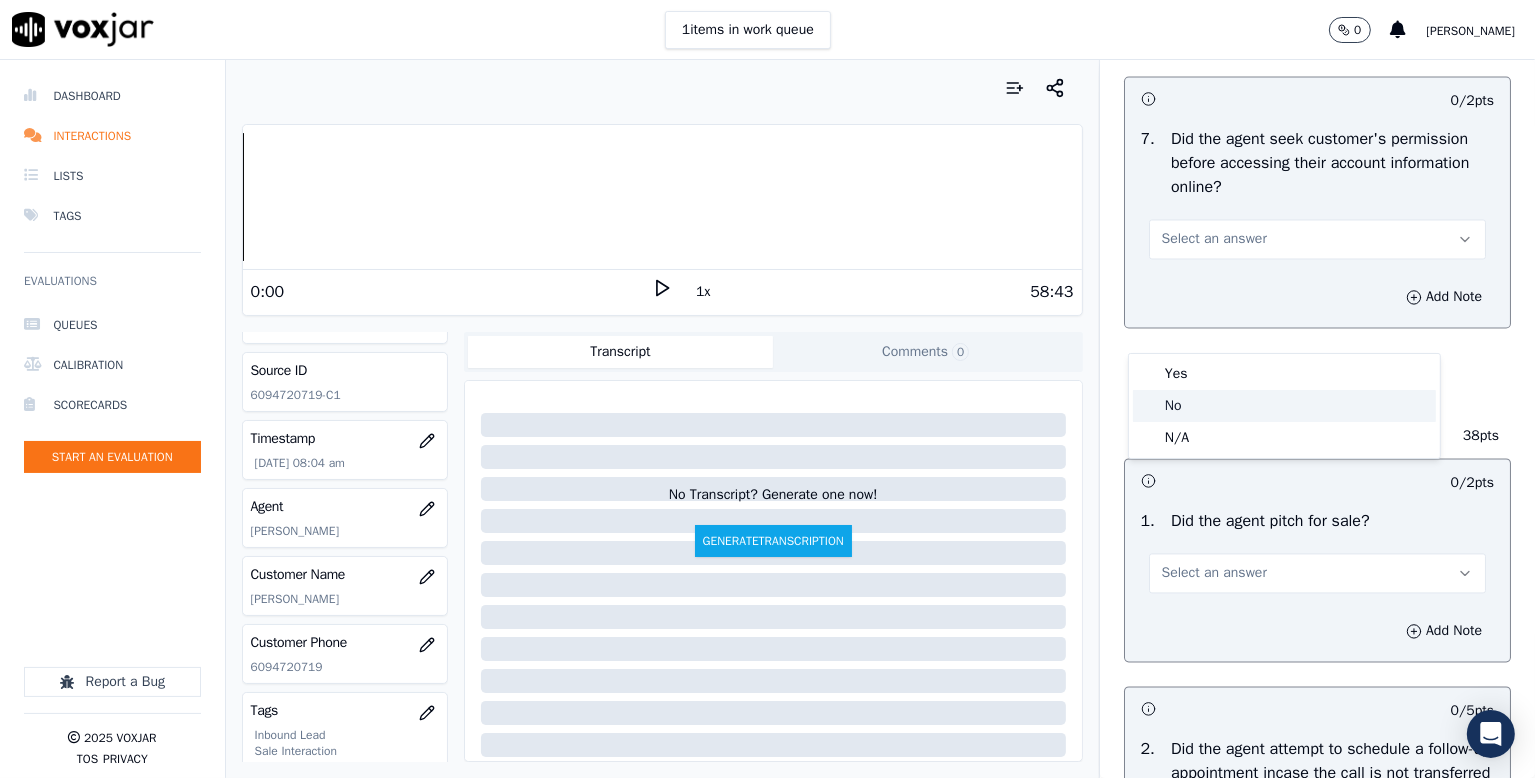 click on "No" 